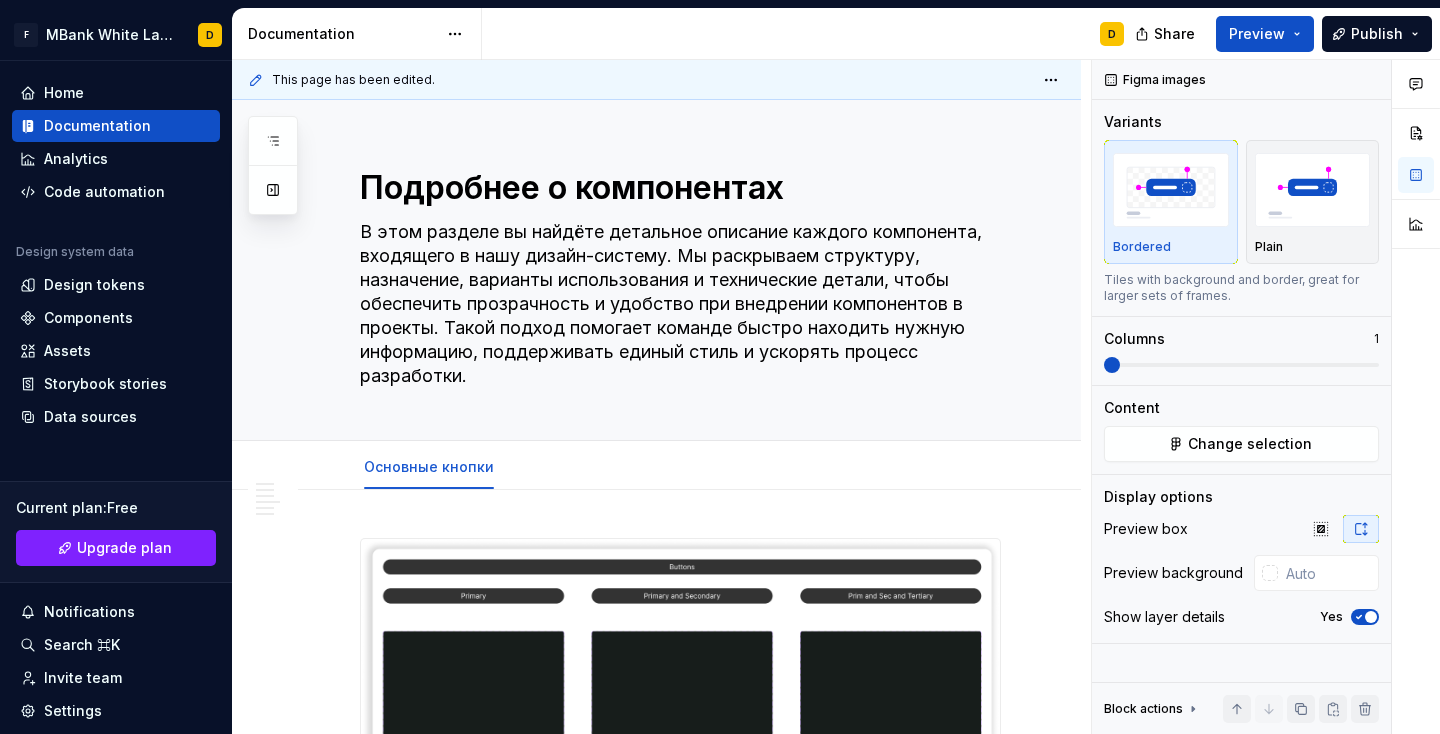 scroll, scrollTop: 0, scrollLeft: 0, axis: both 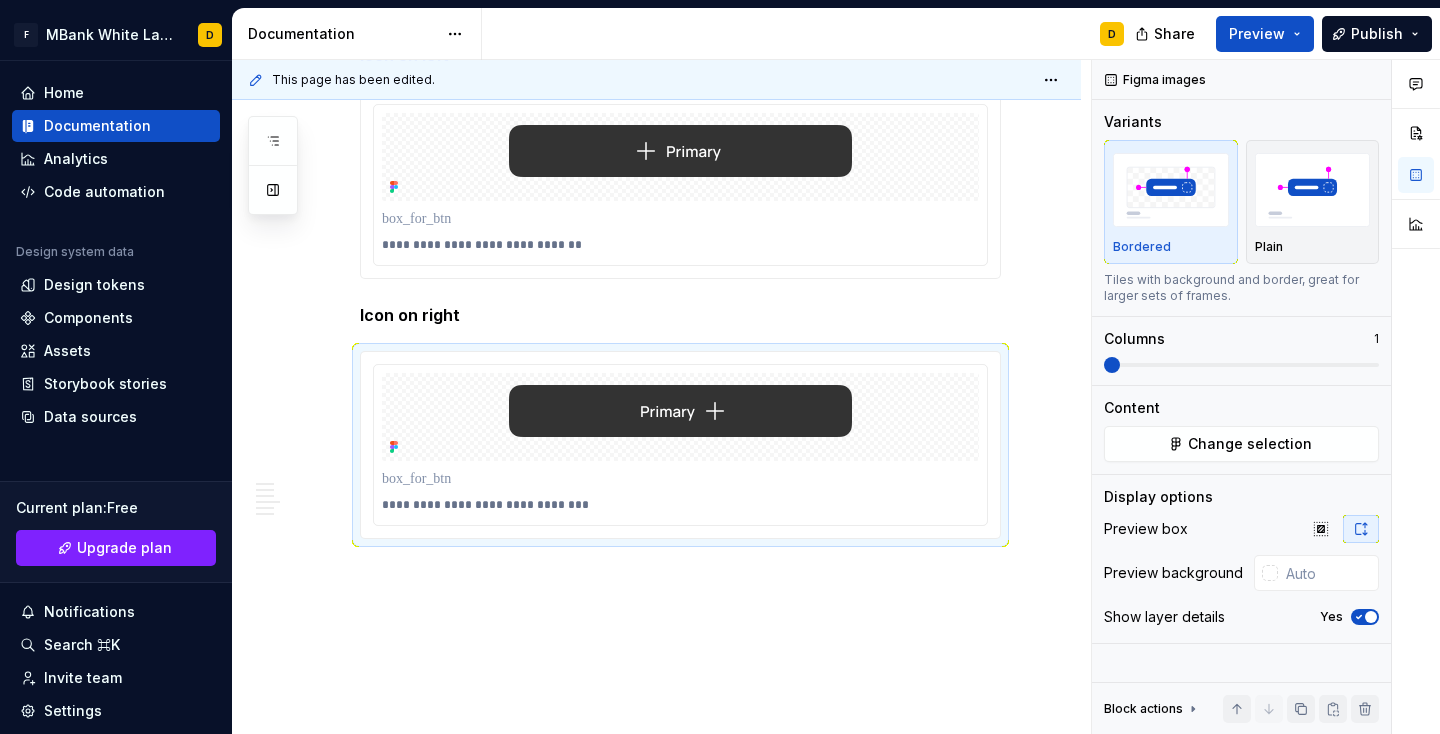 click on "Publish" at bounding box center [1377, 34] 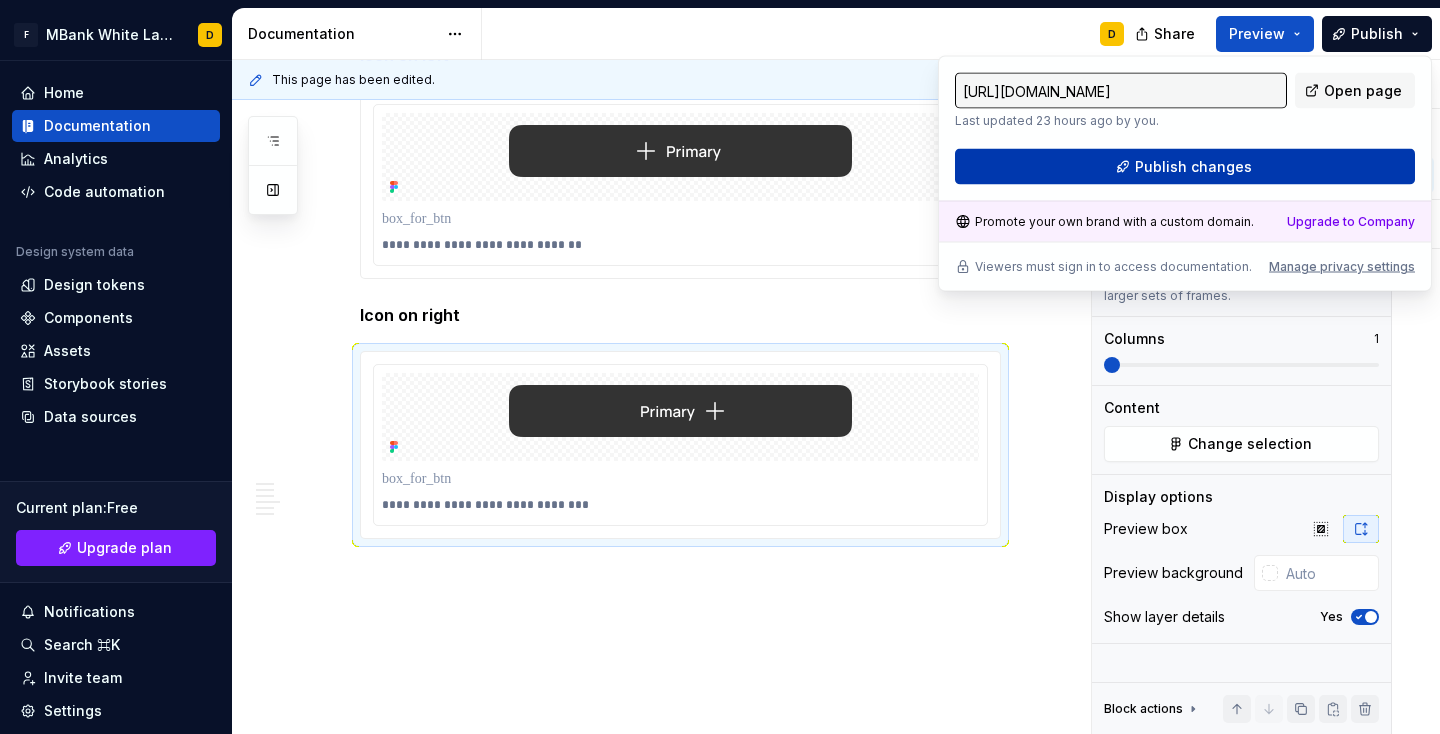 click on "Publish changes" at bounding box center (1193, 167) 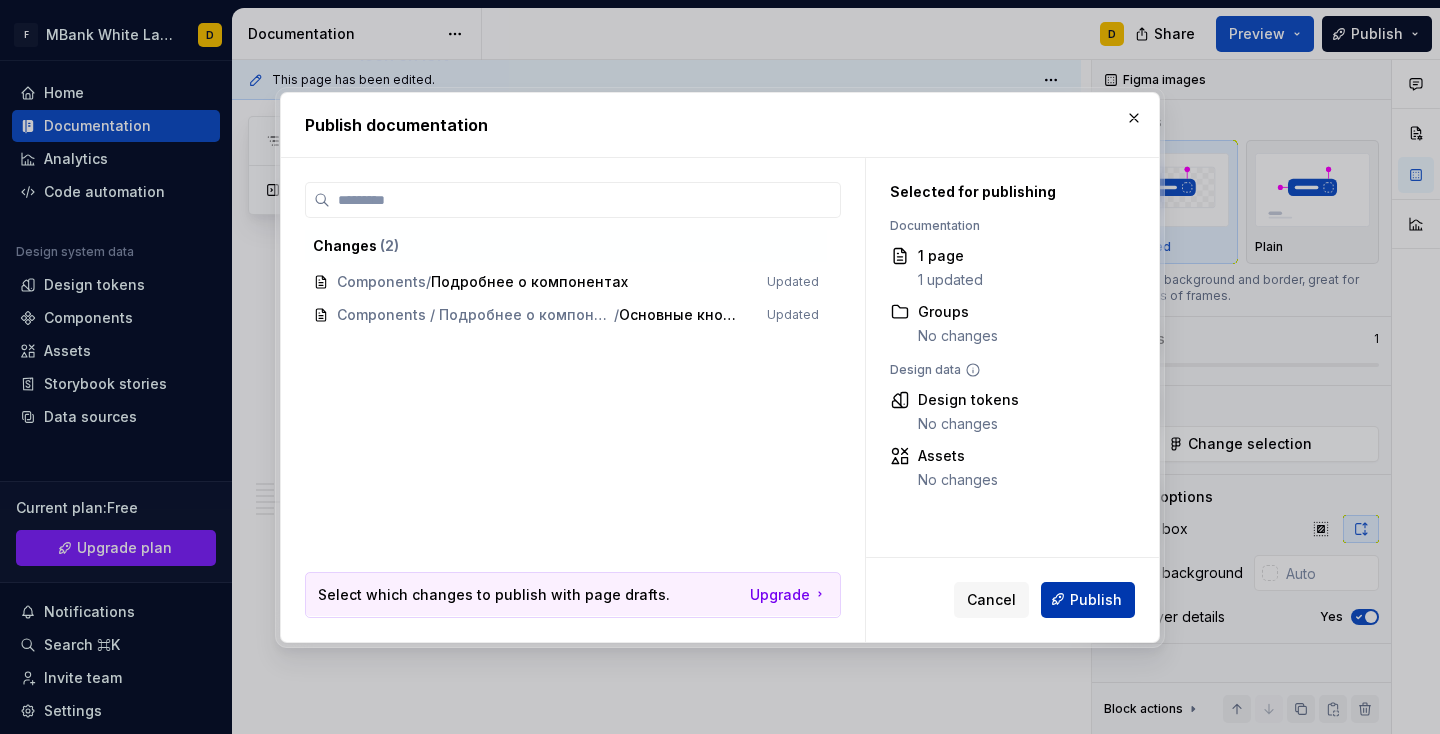 click on "Publish" at bounding box center (1096, 599) 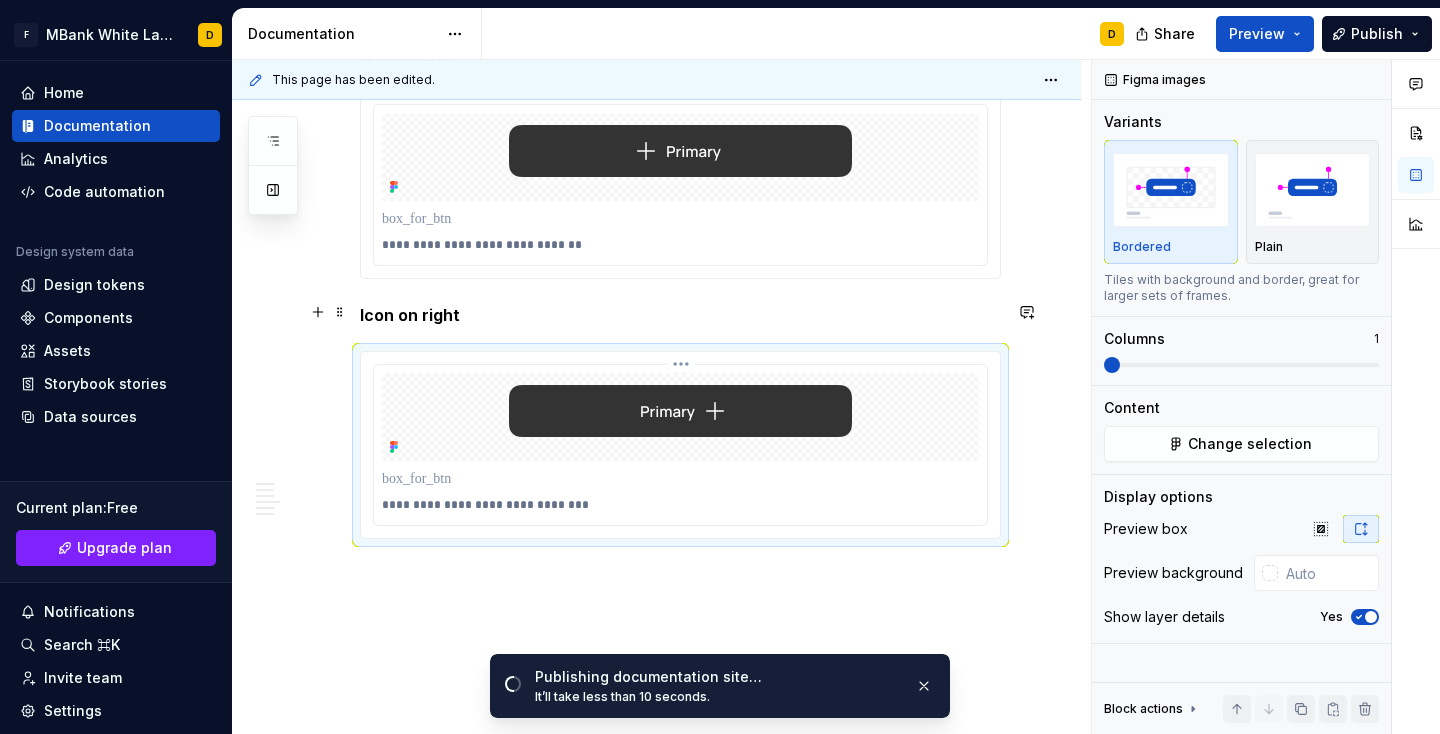 scroll, scrollTop: 7874, scrollLeft: 0, axis: vertical 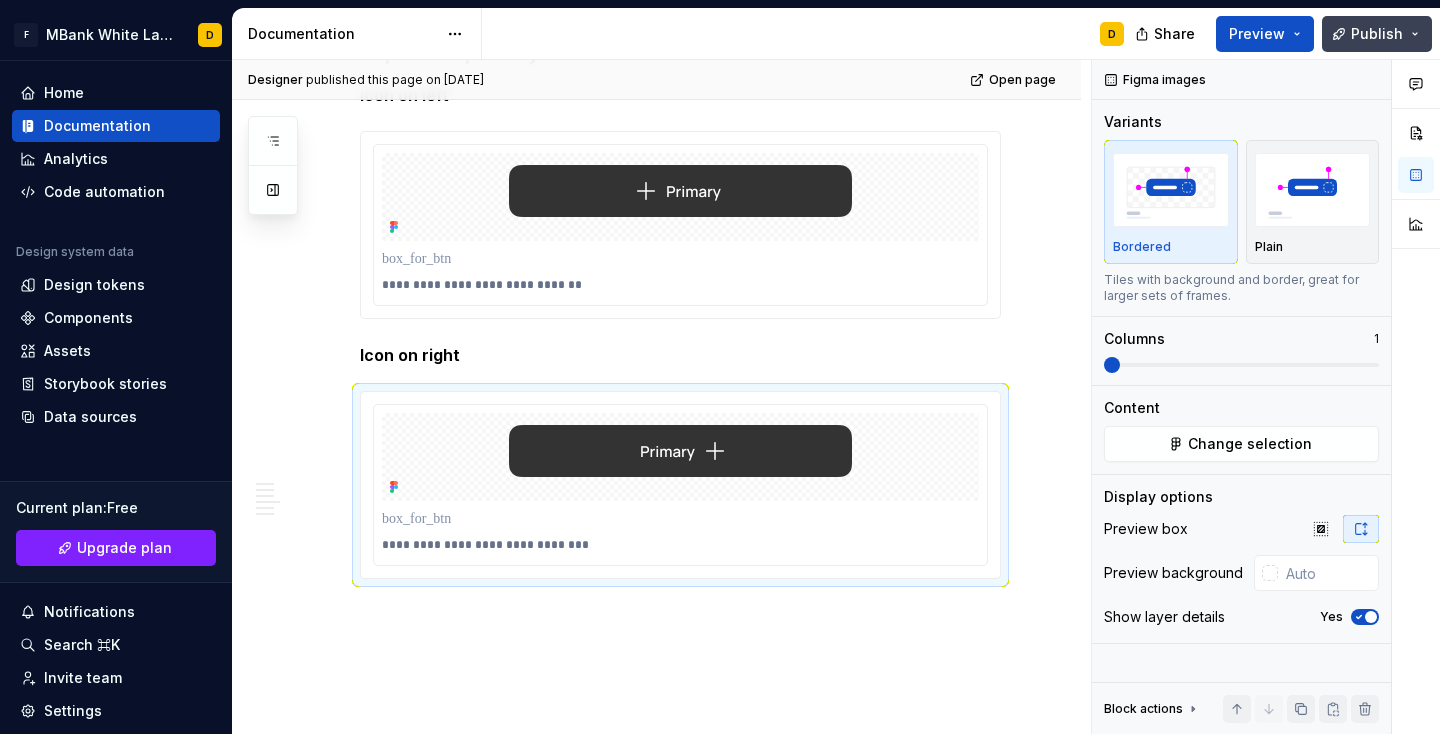 click on "Publish" at bounding box center [1377, 34] 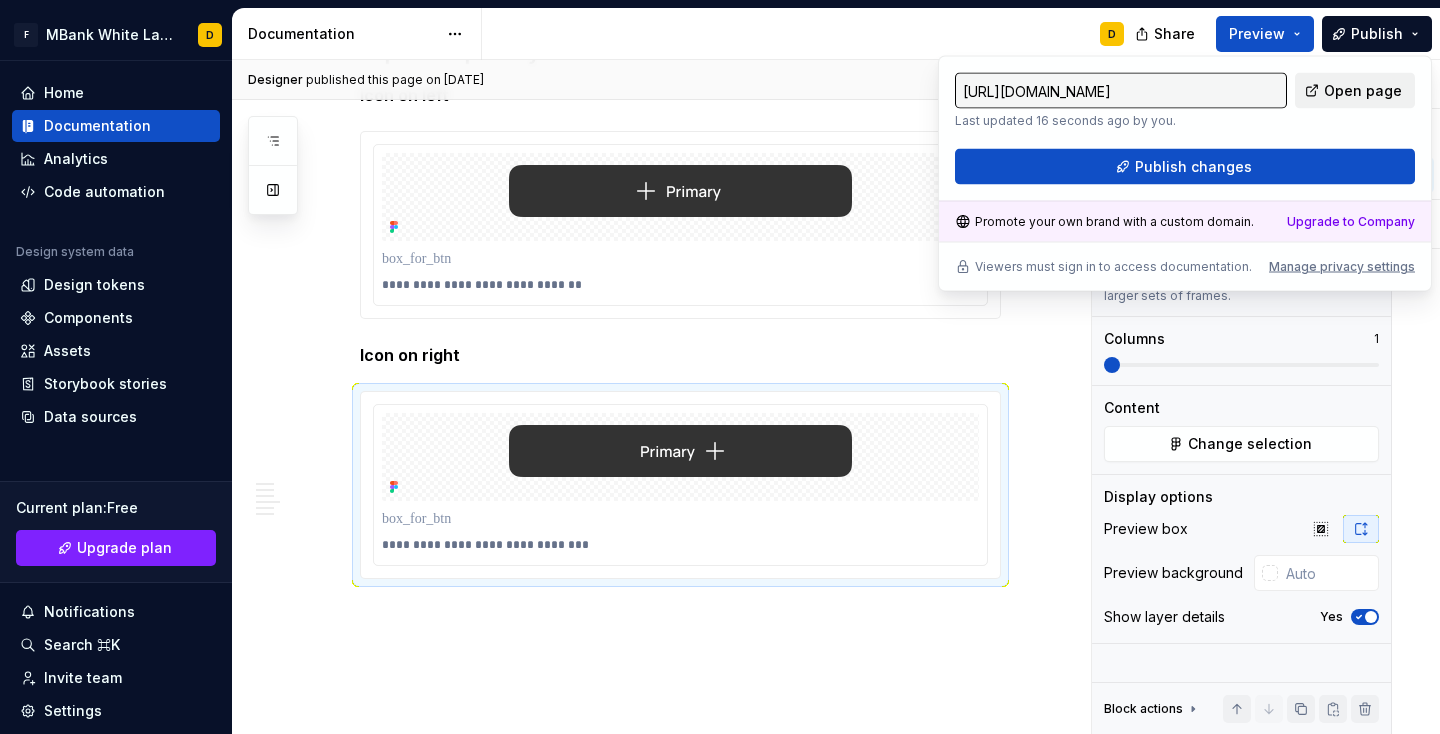 click on "Open page" at bounding box center (1363, 91) 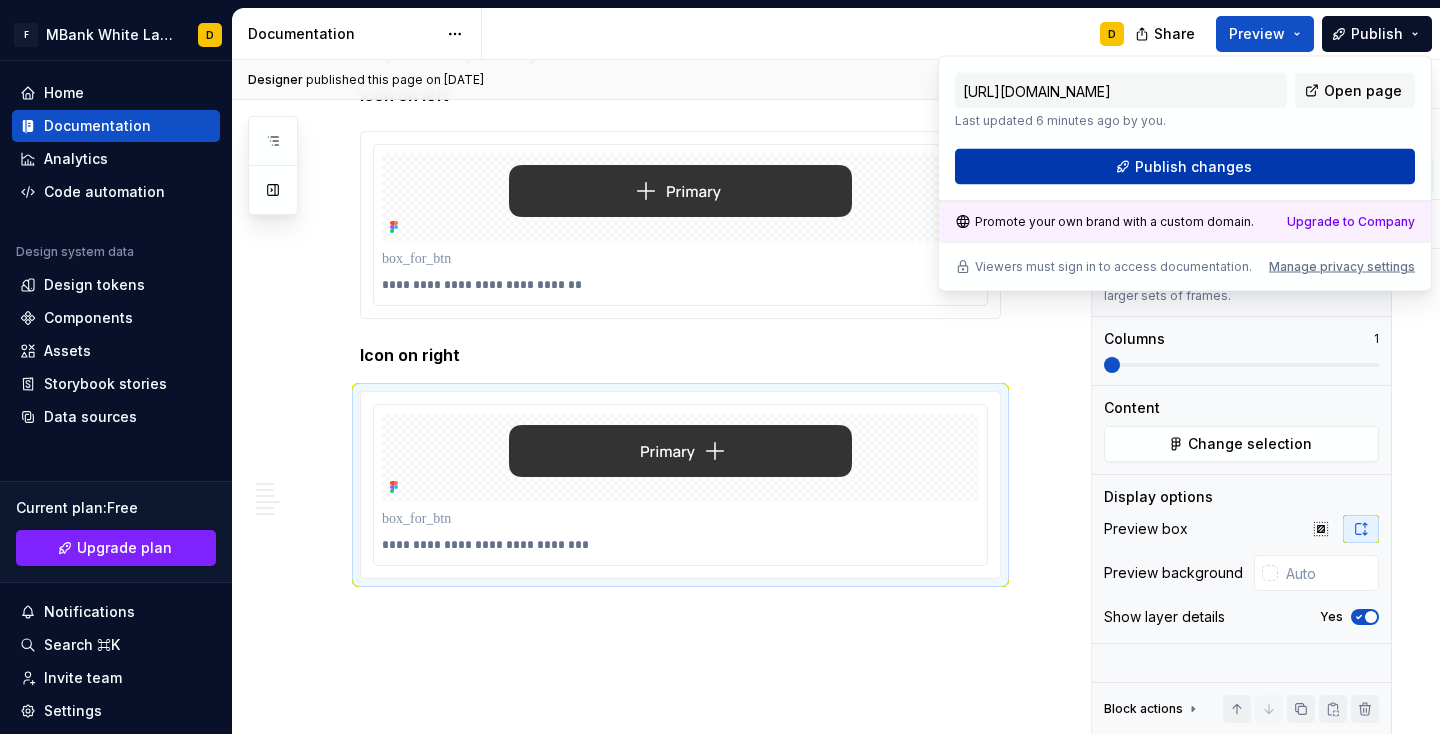 click on "Publish changes" at bounding box center (1193, 167) 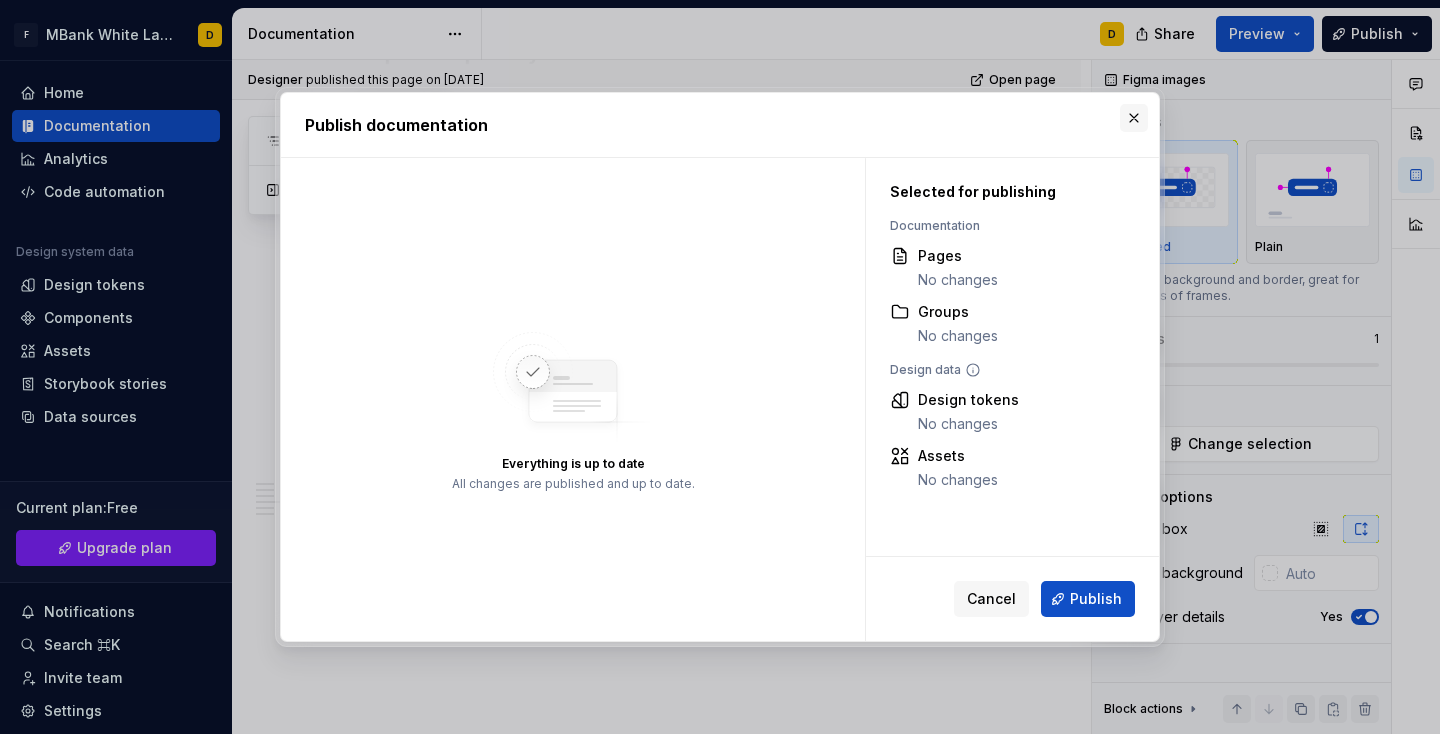 click at bounding box center [1134, 118] 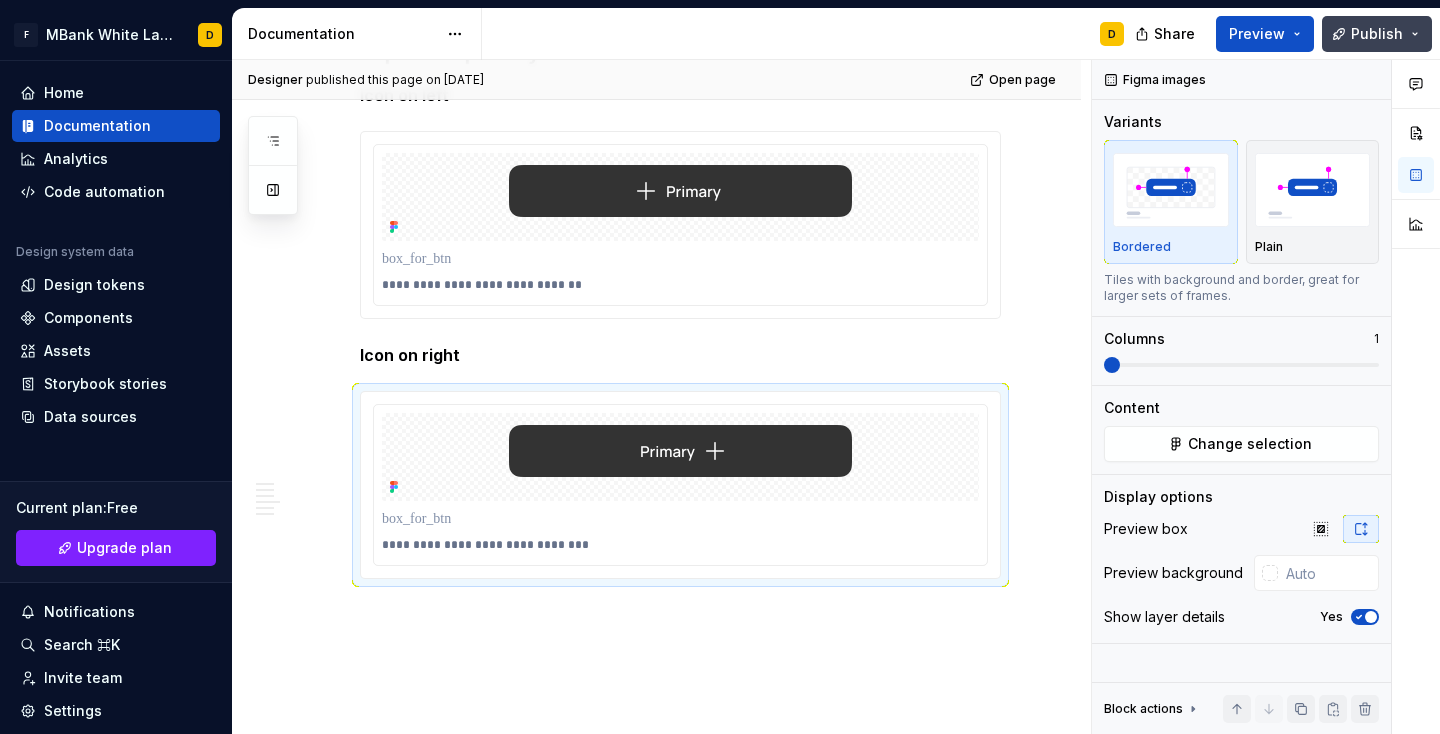 click on "Publish" at bounding box center [1377, 34] 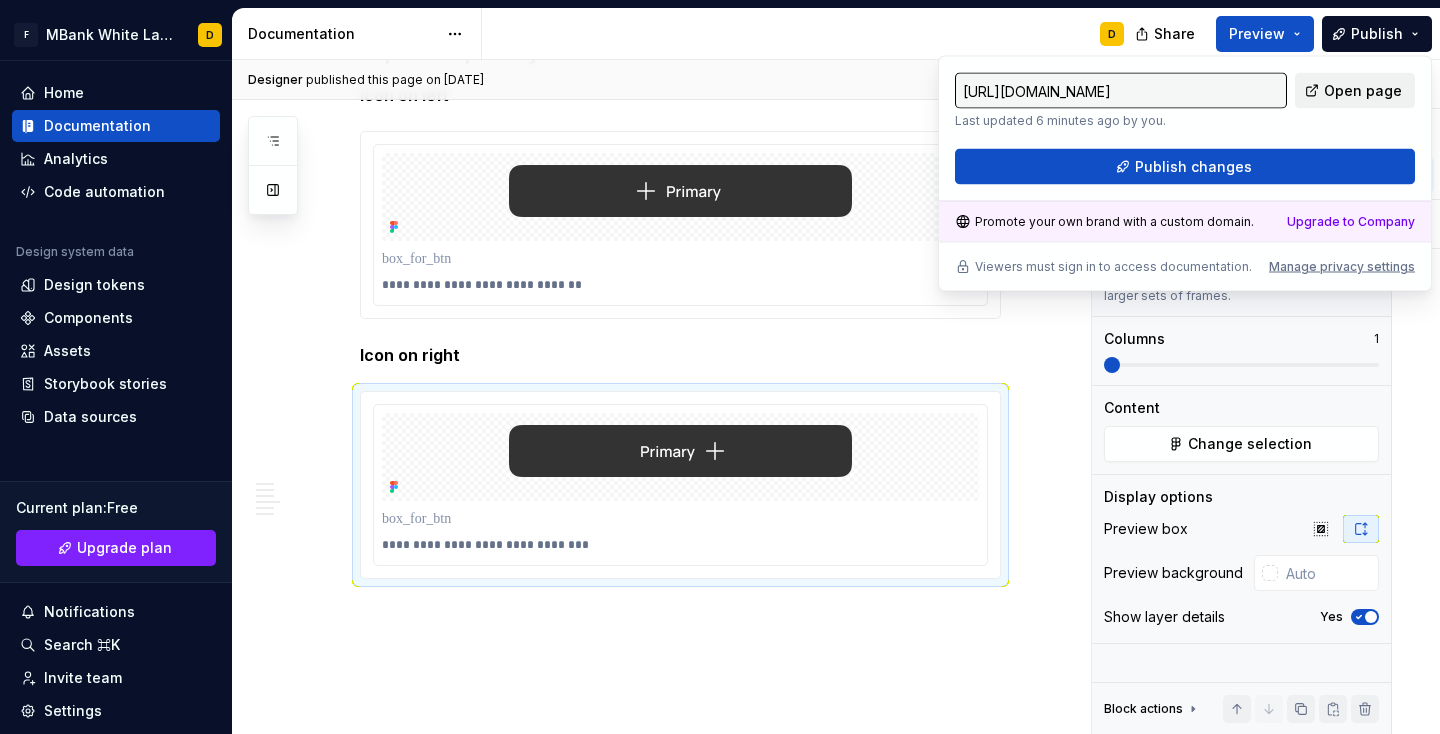 click on "Open page" at bounding box center [1363, 91] 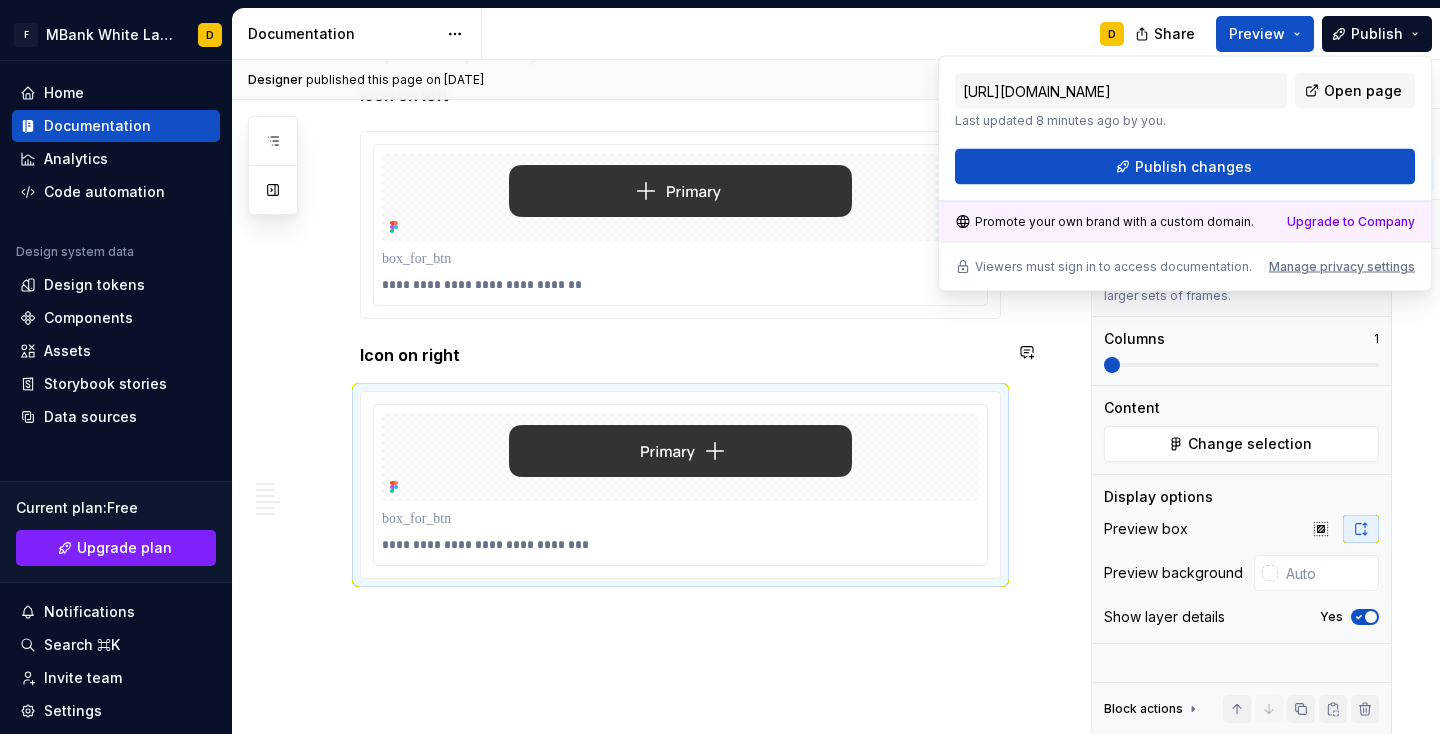 type on "*" 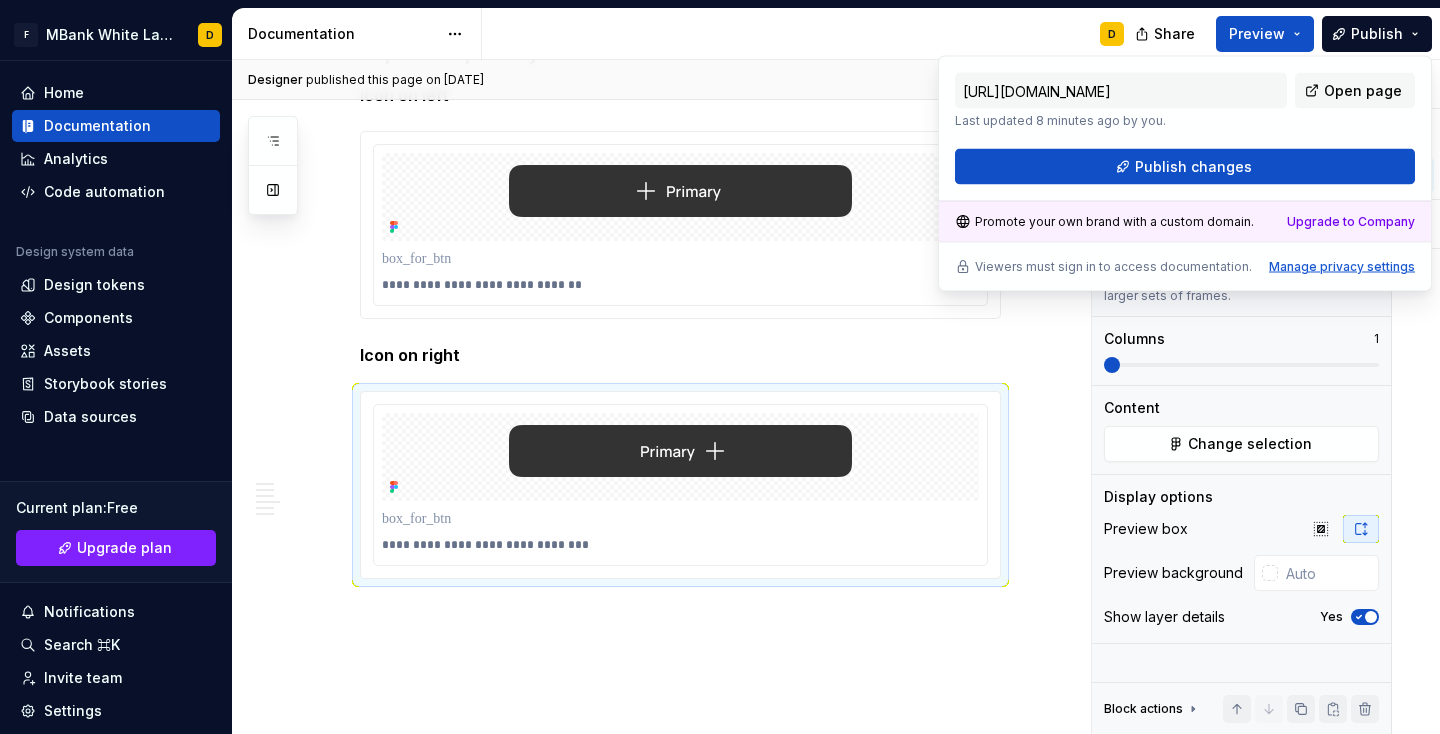 click on "Manage privacy settings" at bounding box center [1342, 267] 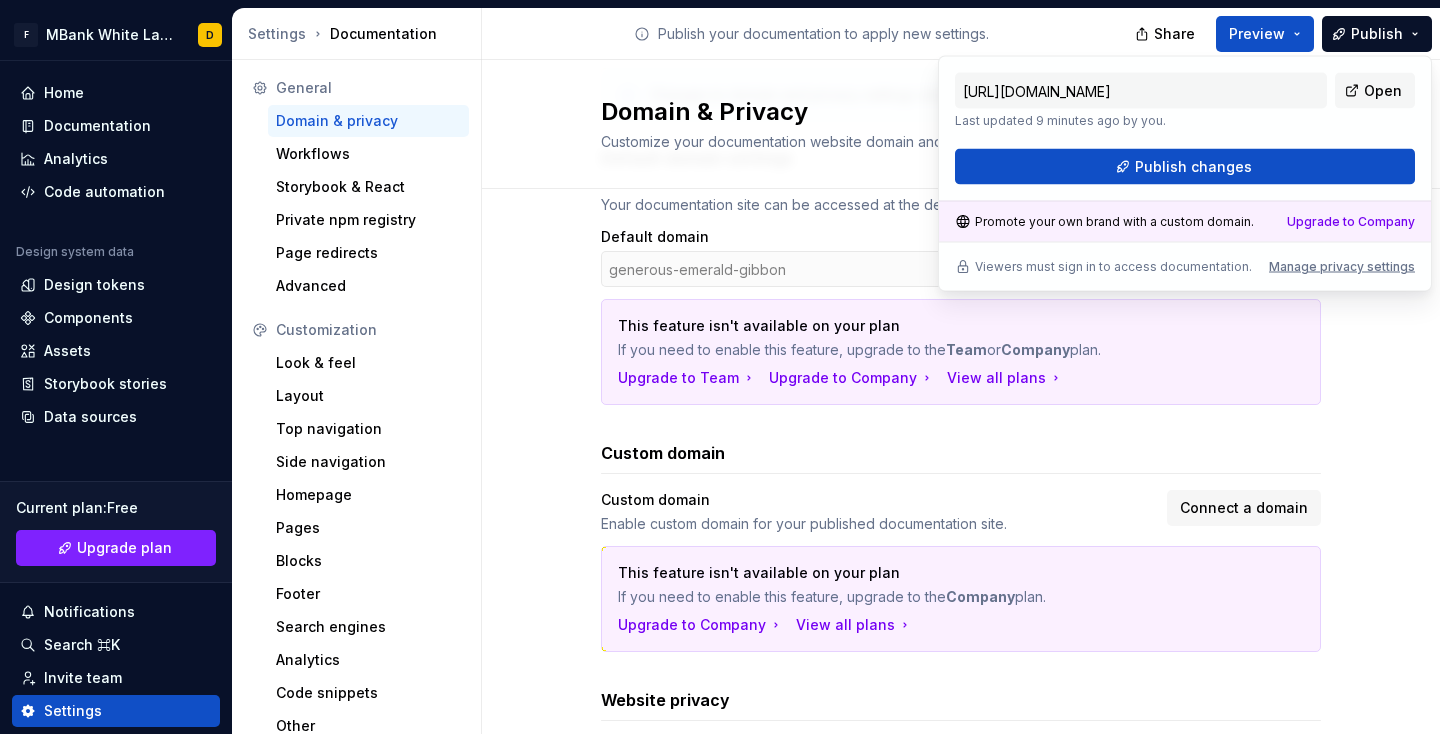 scroll, scrollTop: 0, scrollLeft: 0, axis: both 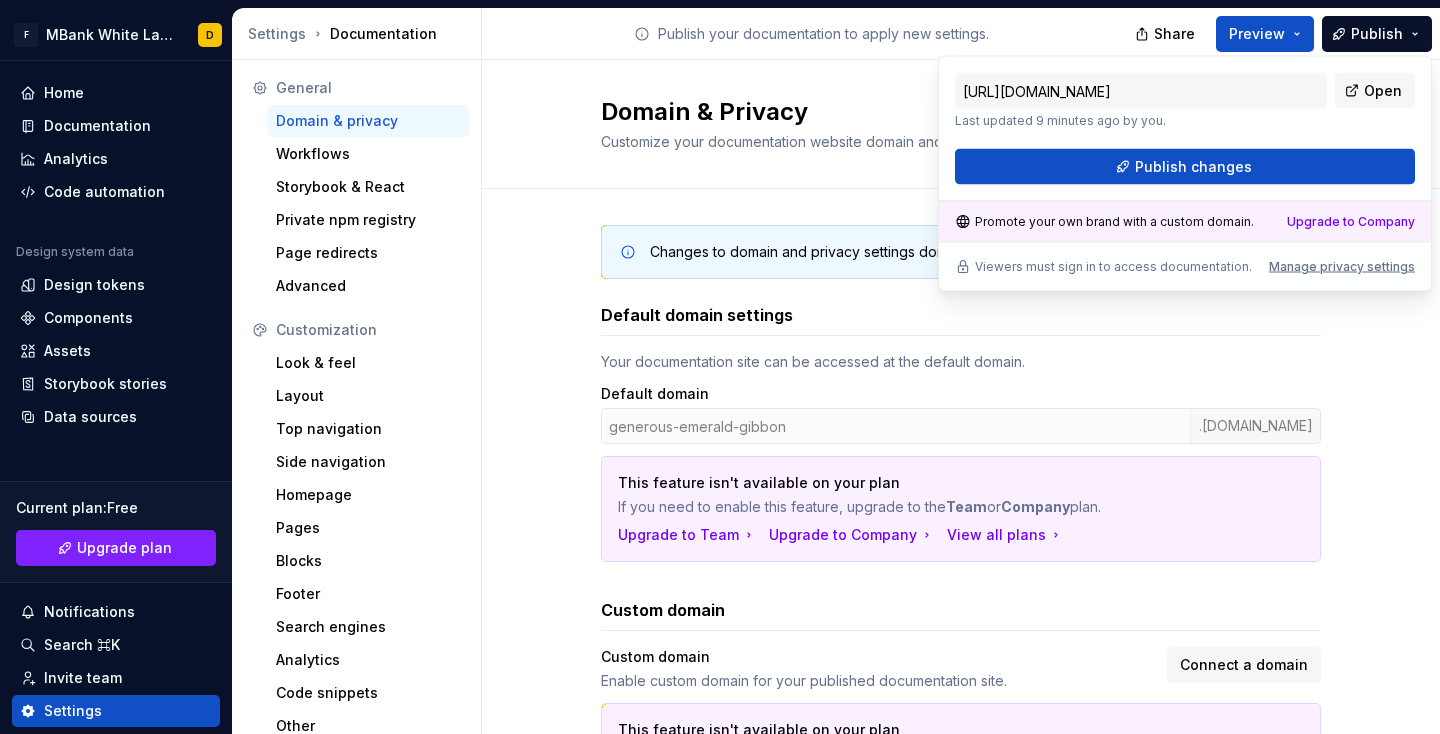click on "Default domain settings" at bounding box center [961, 315] 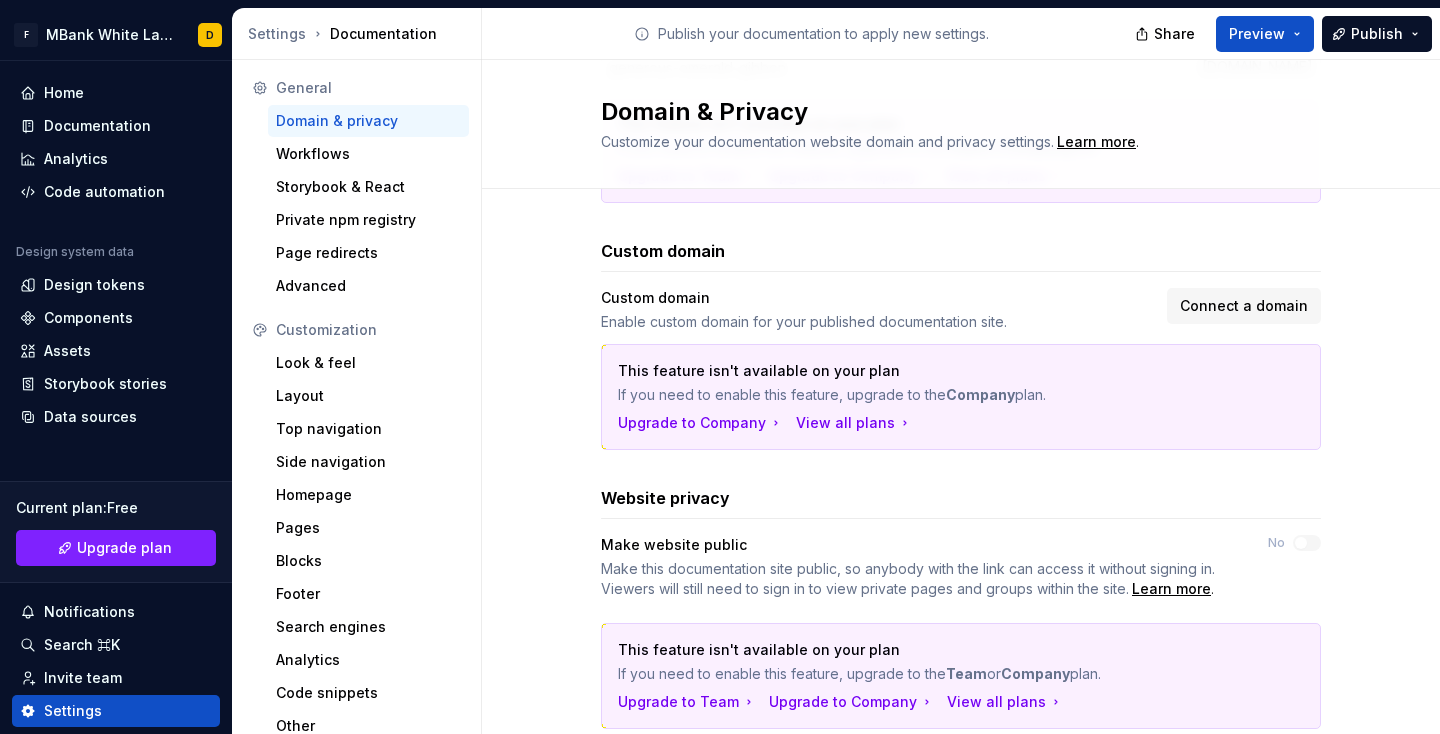scroll, scrollTop: 422, scrollLeft: 0, axis: vertical 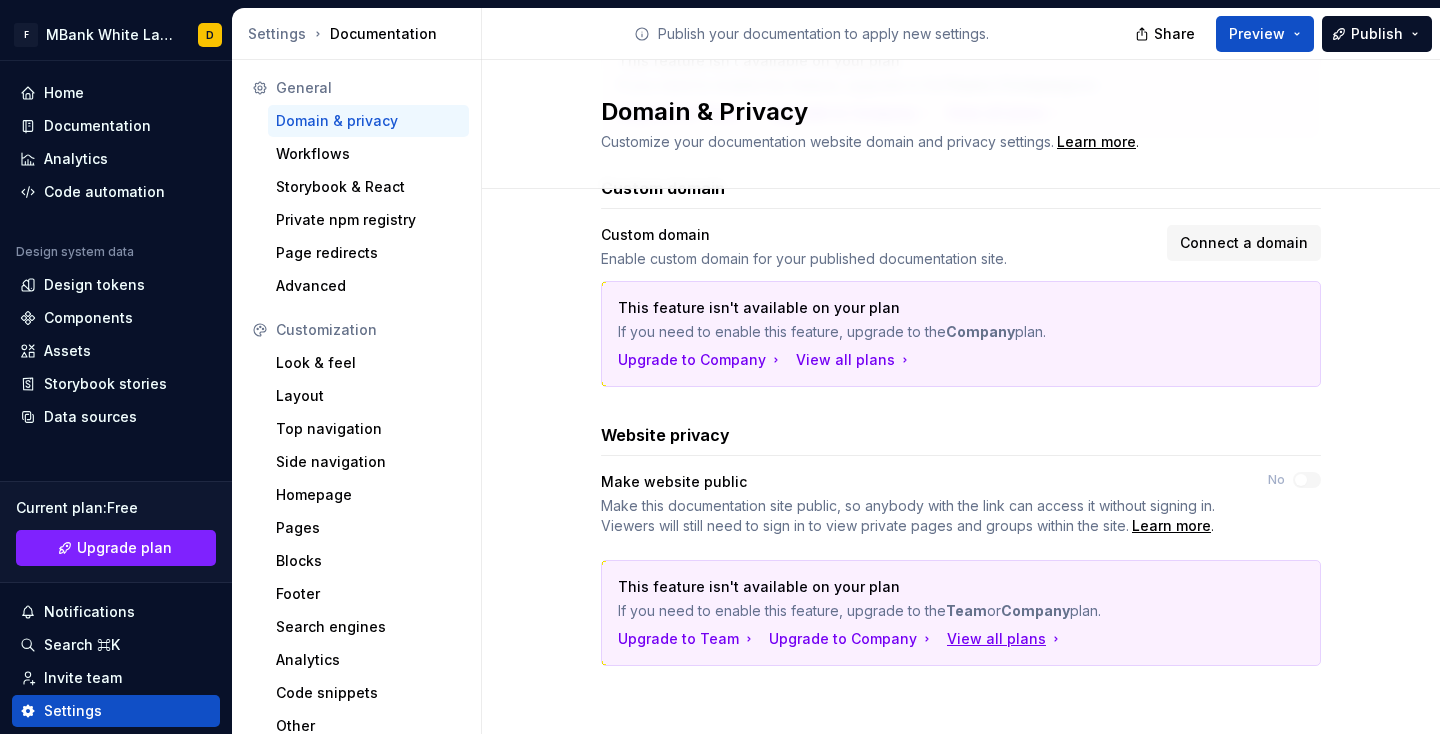 click on "View all plans" at bounding box center (1005, 639) 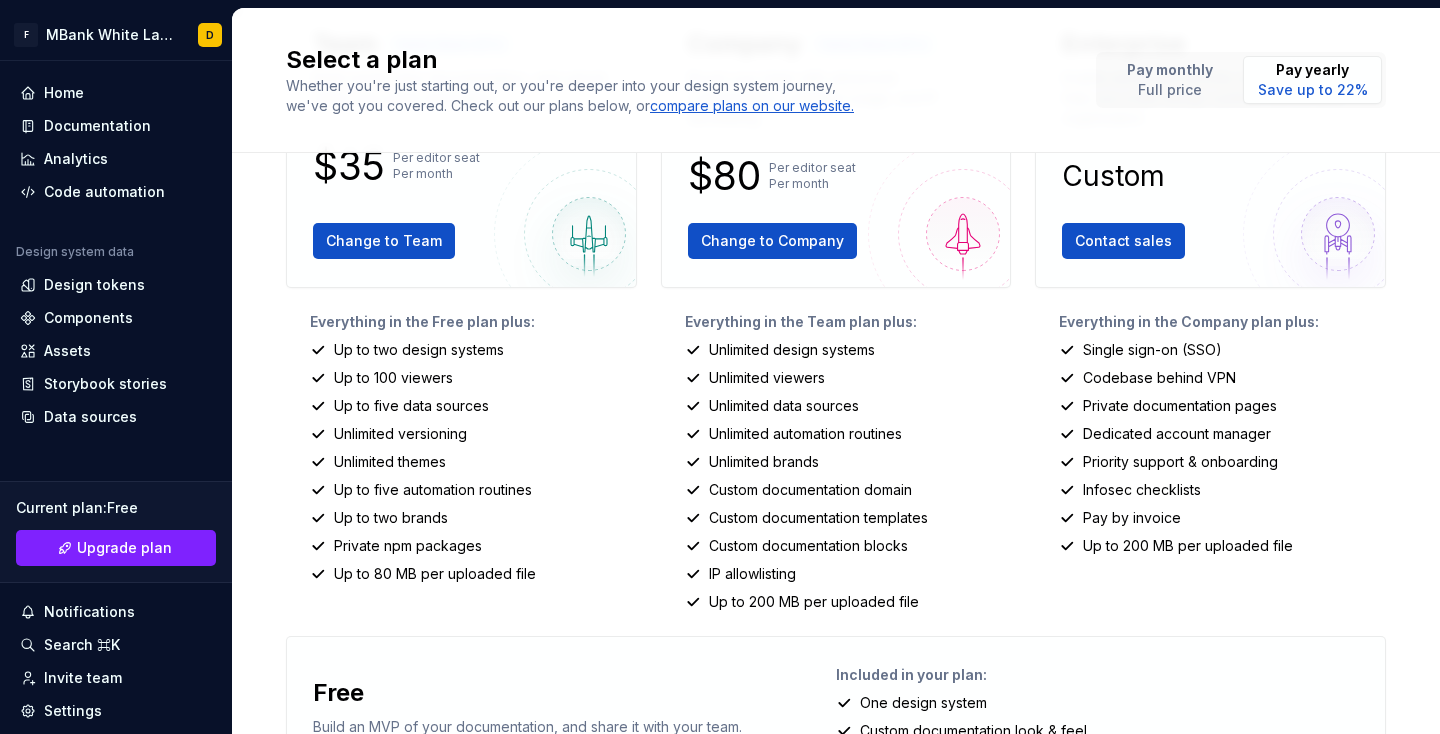 scroll, scrollTop: 0, scrollLeft: 0, axis: both 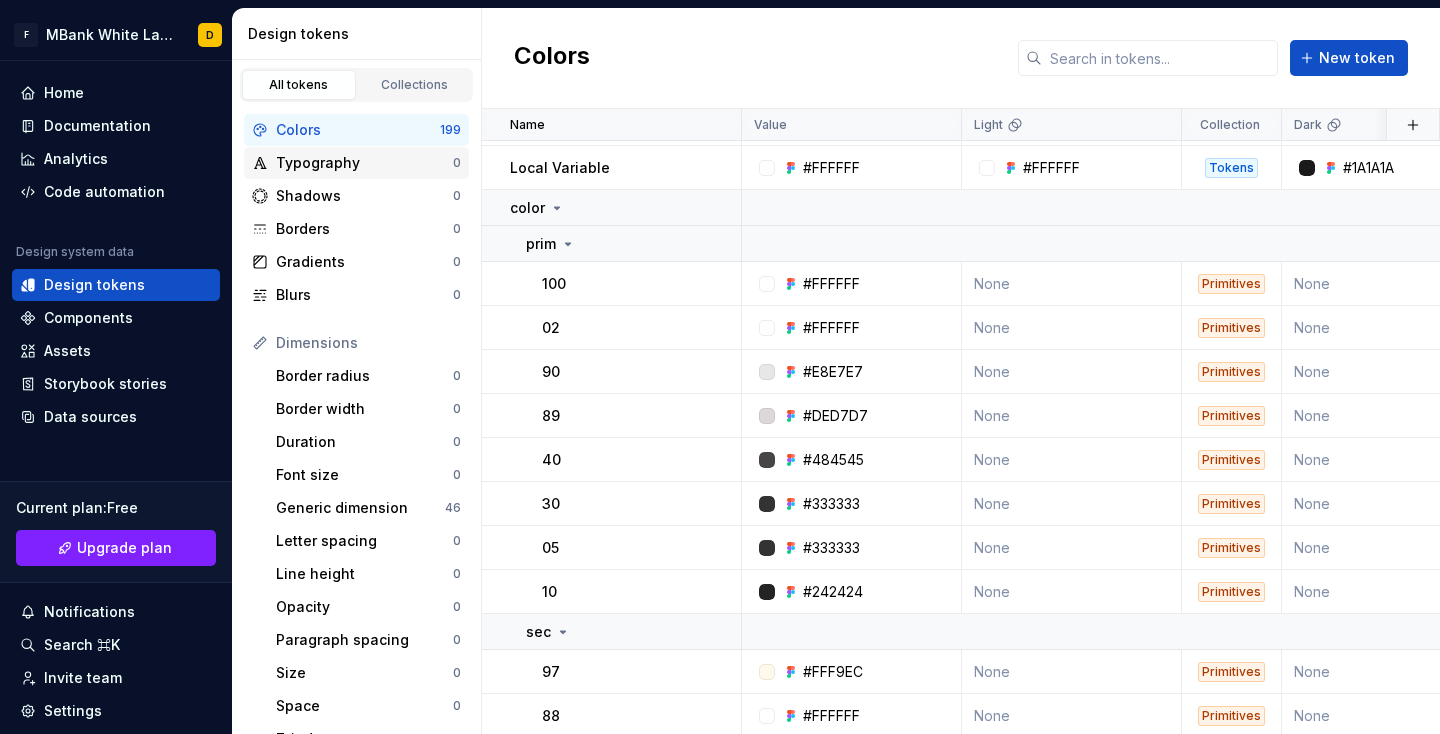 click on "Typography" at bounding box center [364, 163] 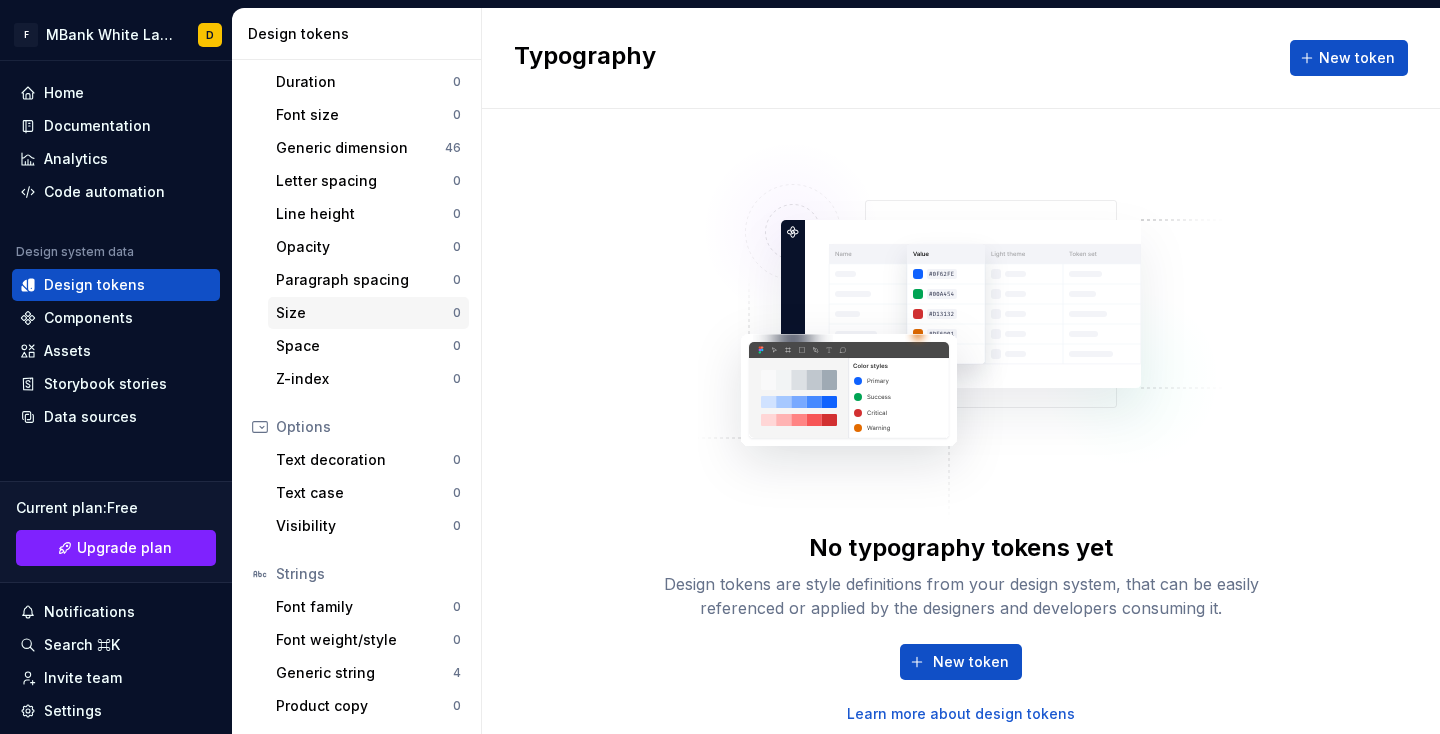 scroll, scrollTop: 0, scrollLeft: 0, axis: both 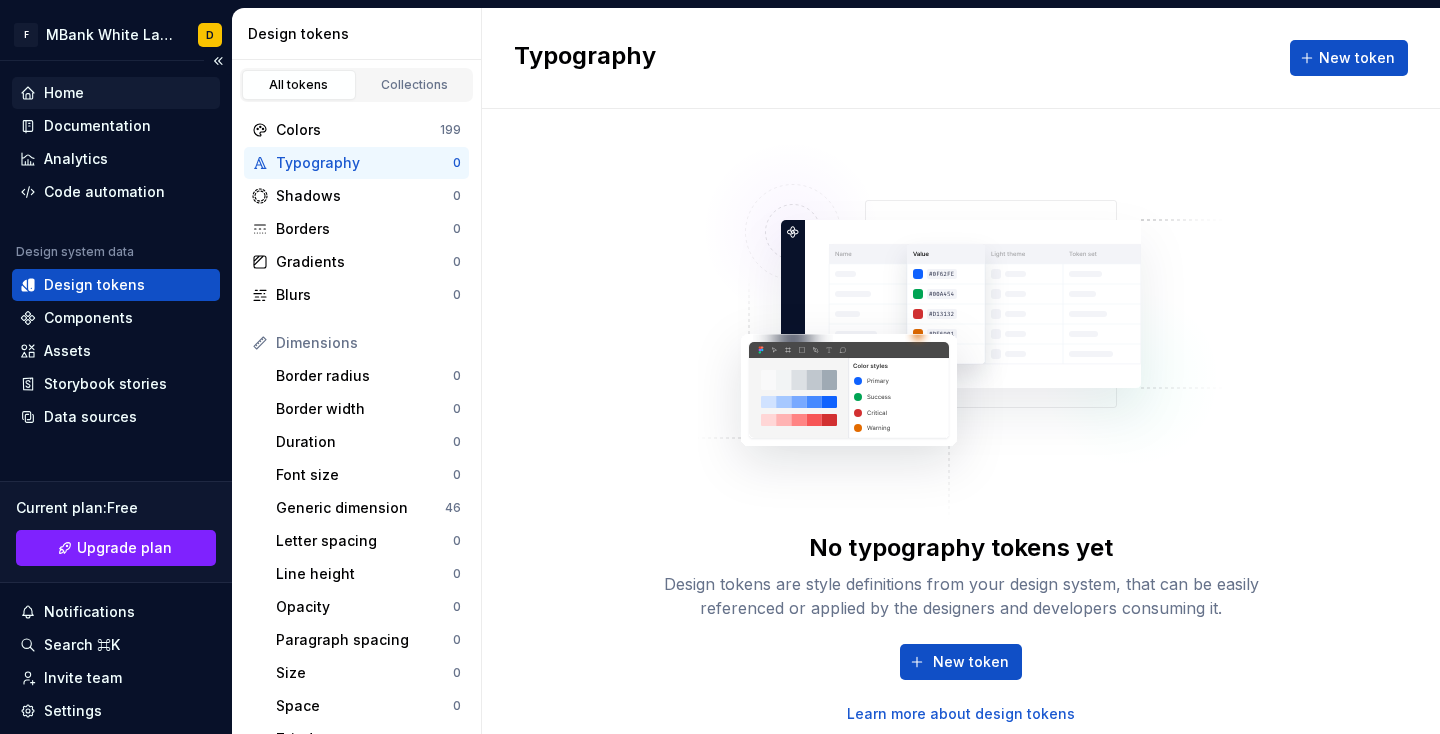 click on "Home" at bounding box center (116, 93) 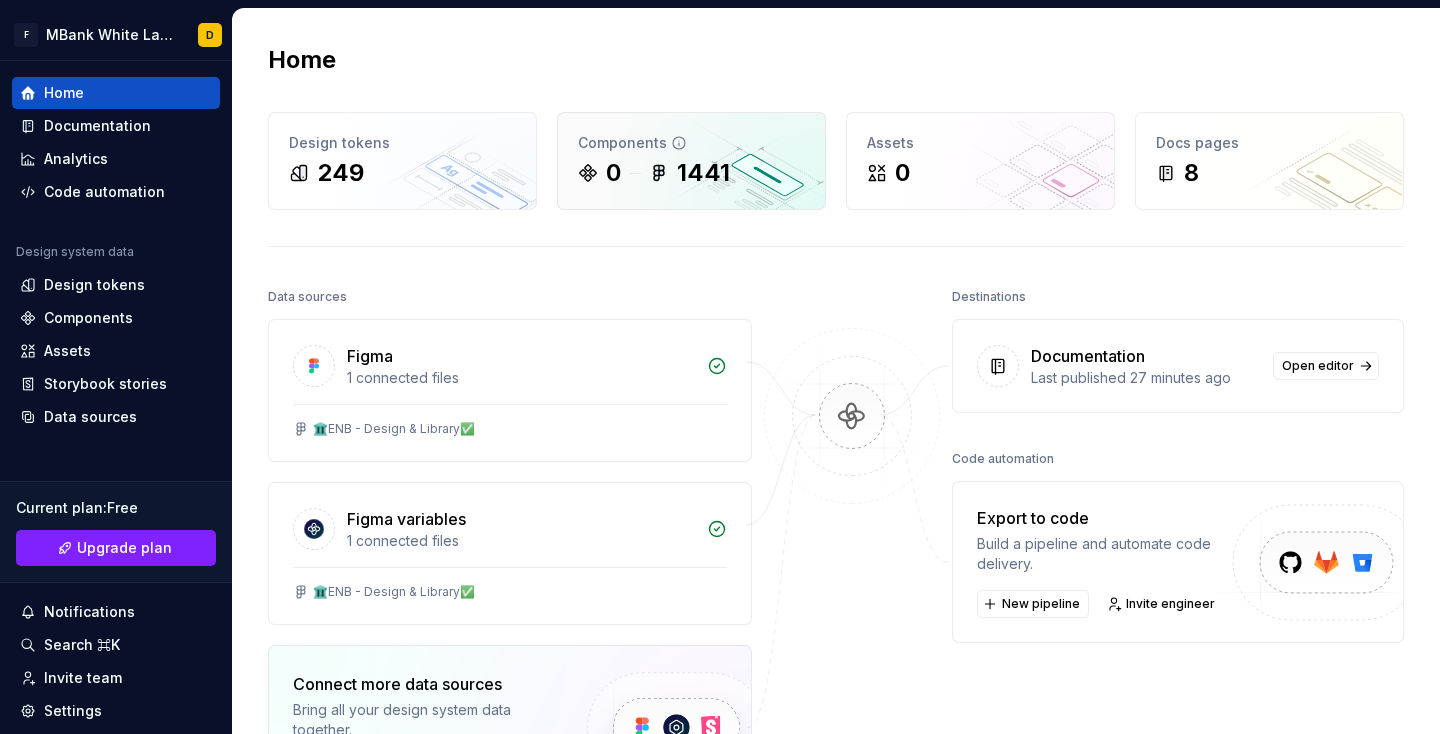 click on "1441" at bounding box center (689, 173) 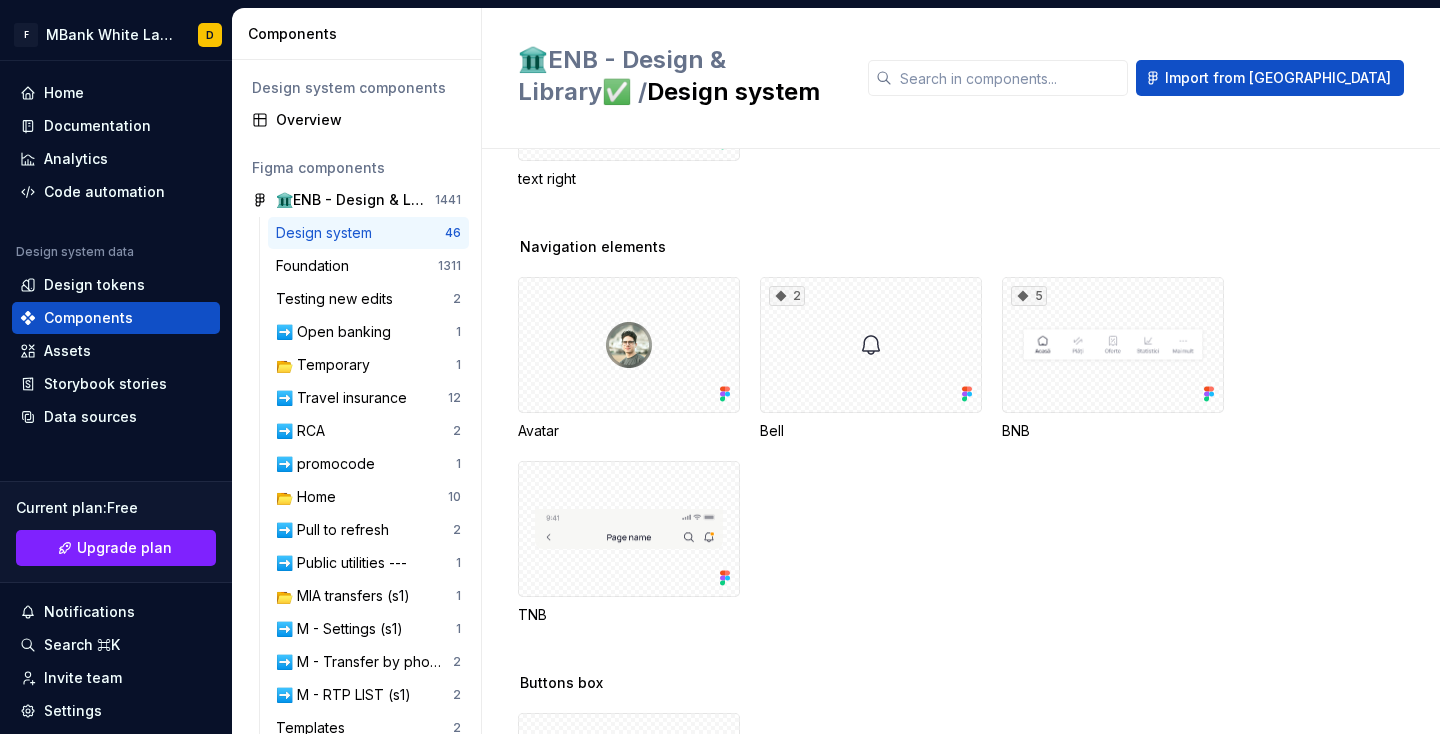 scroll, scrollTop: 0, scrollLeft: 0, axis: both 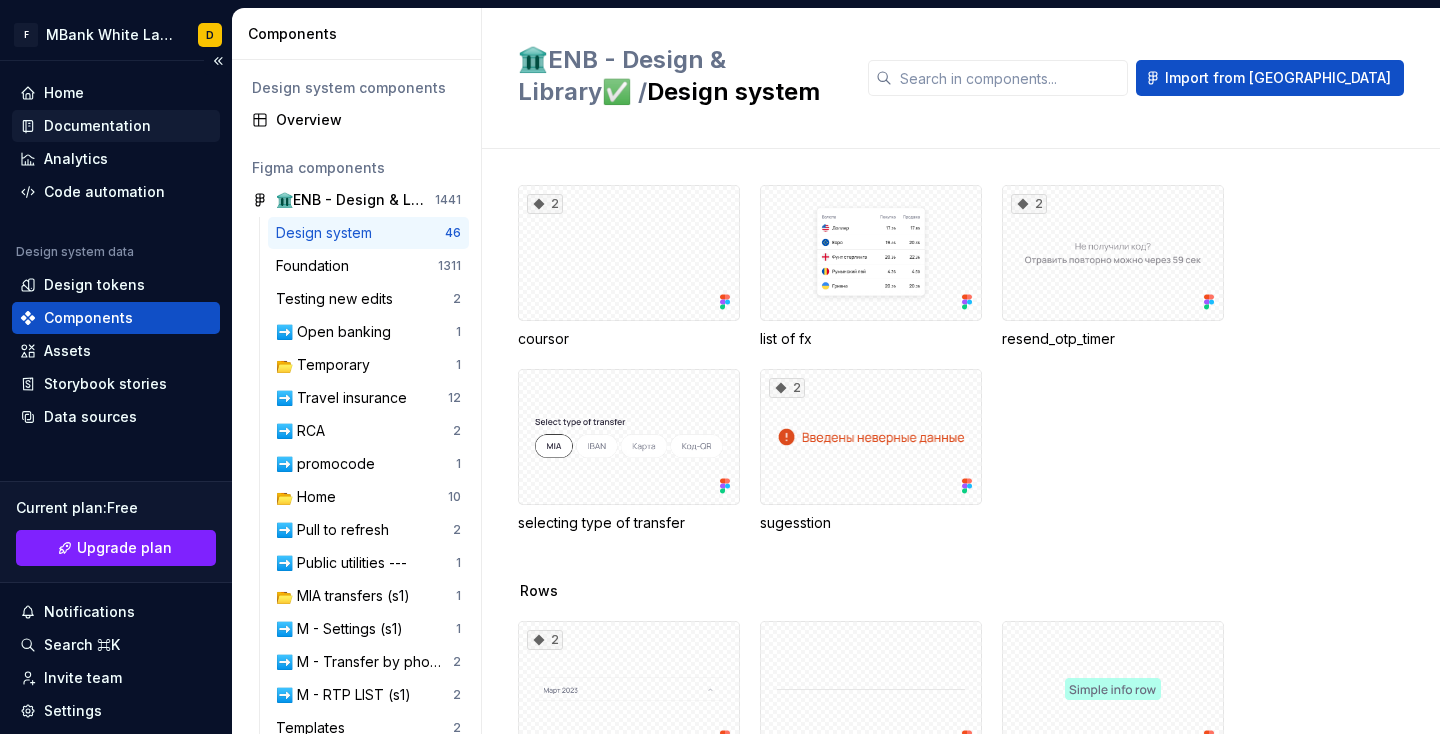 click on "Documentation" at bounding box center (97, 126) 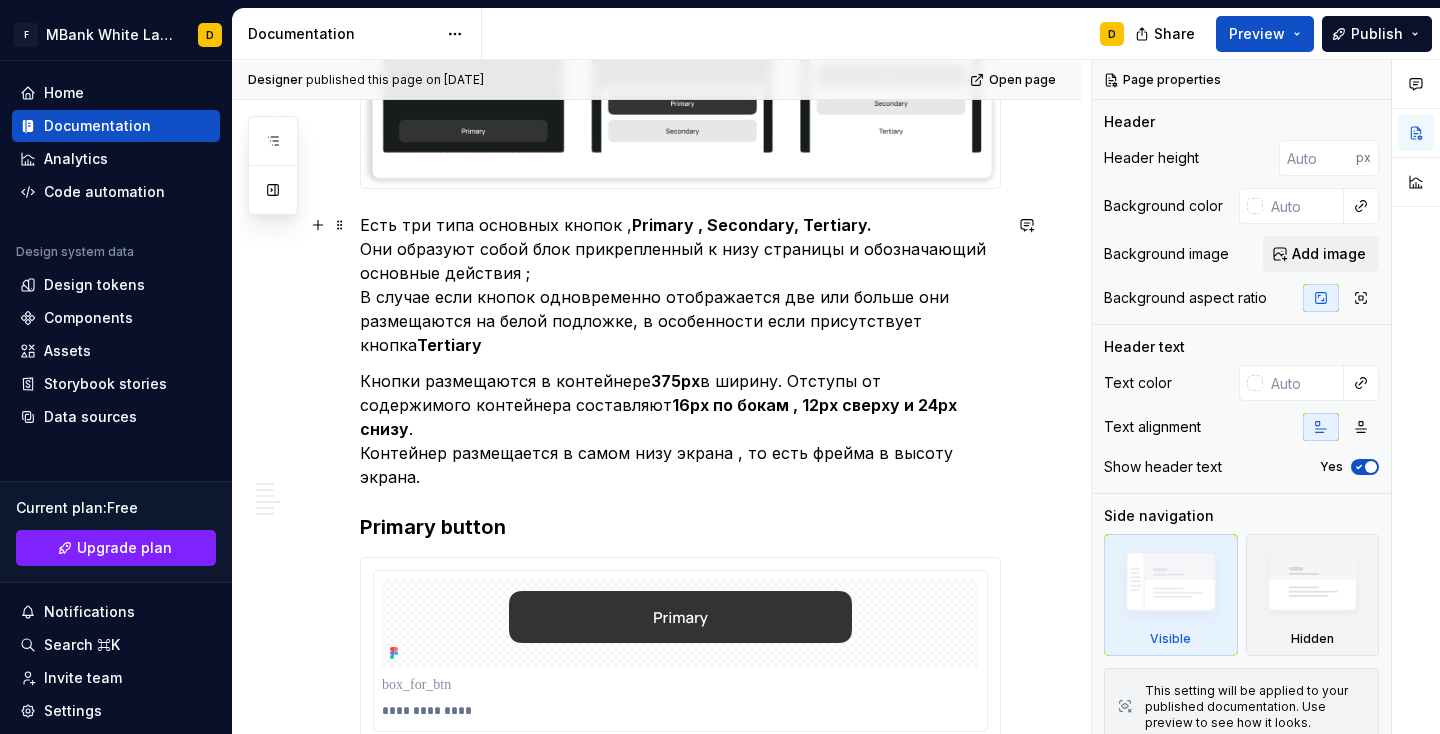 scroll, scrollTop: 15, scrollLeft: 0, axis: vertical 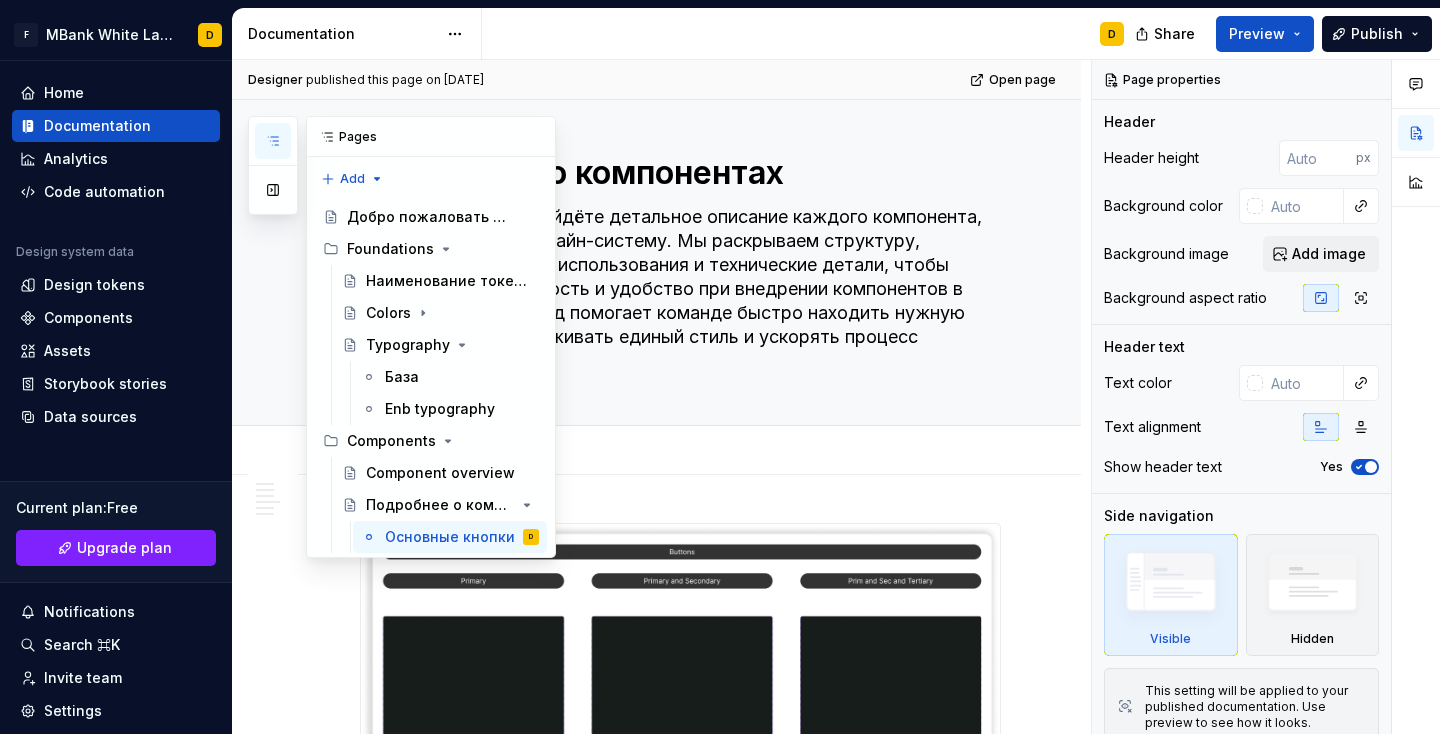 click at bounding box center (273, 141) 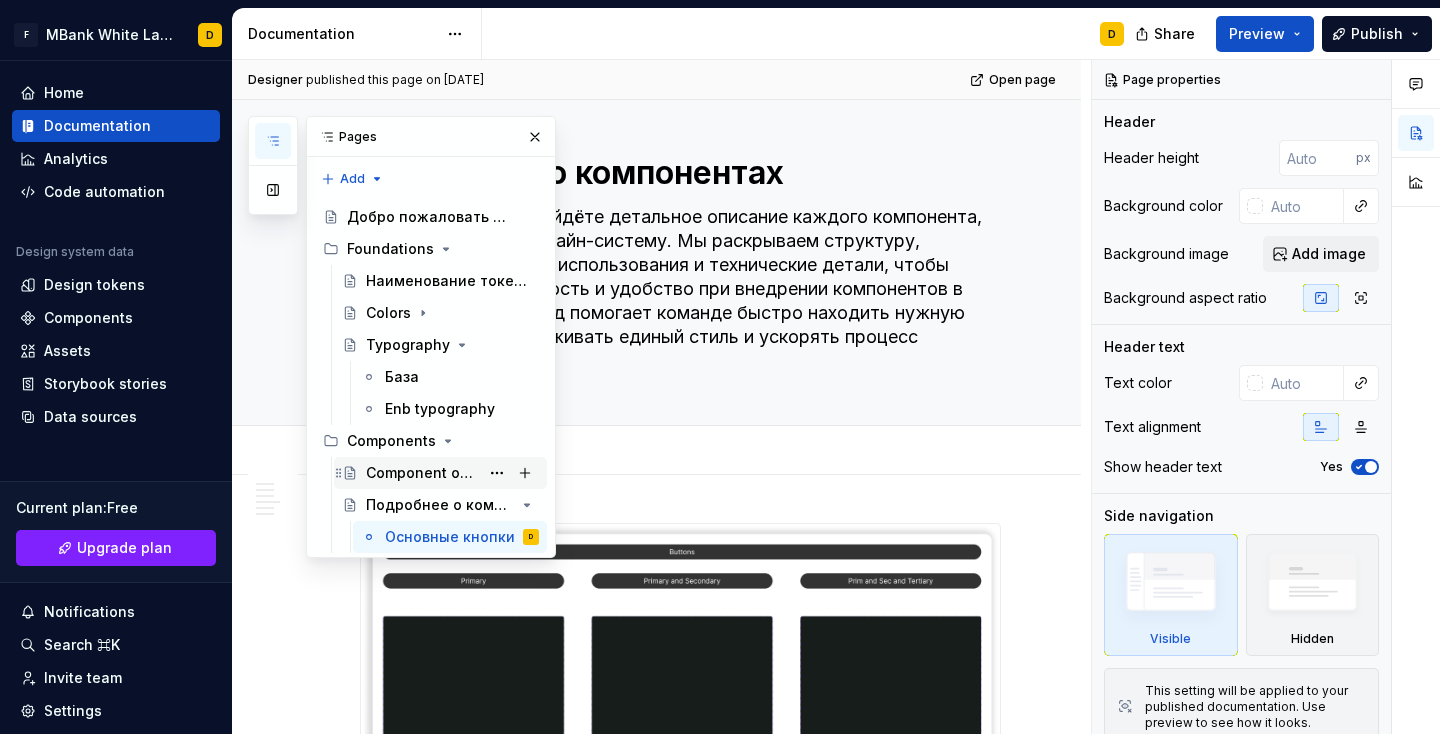 click on "Component overview" at bounding box center [422, 473] 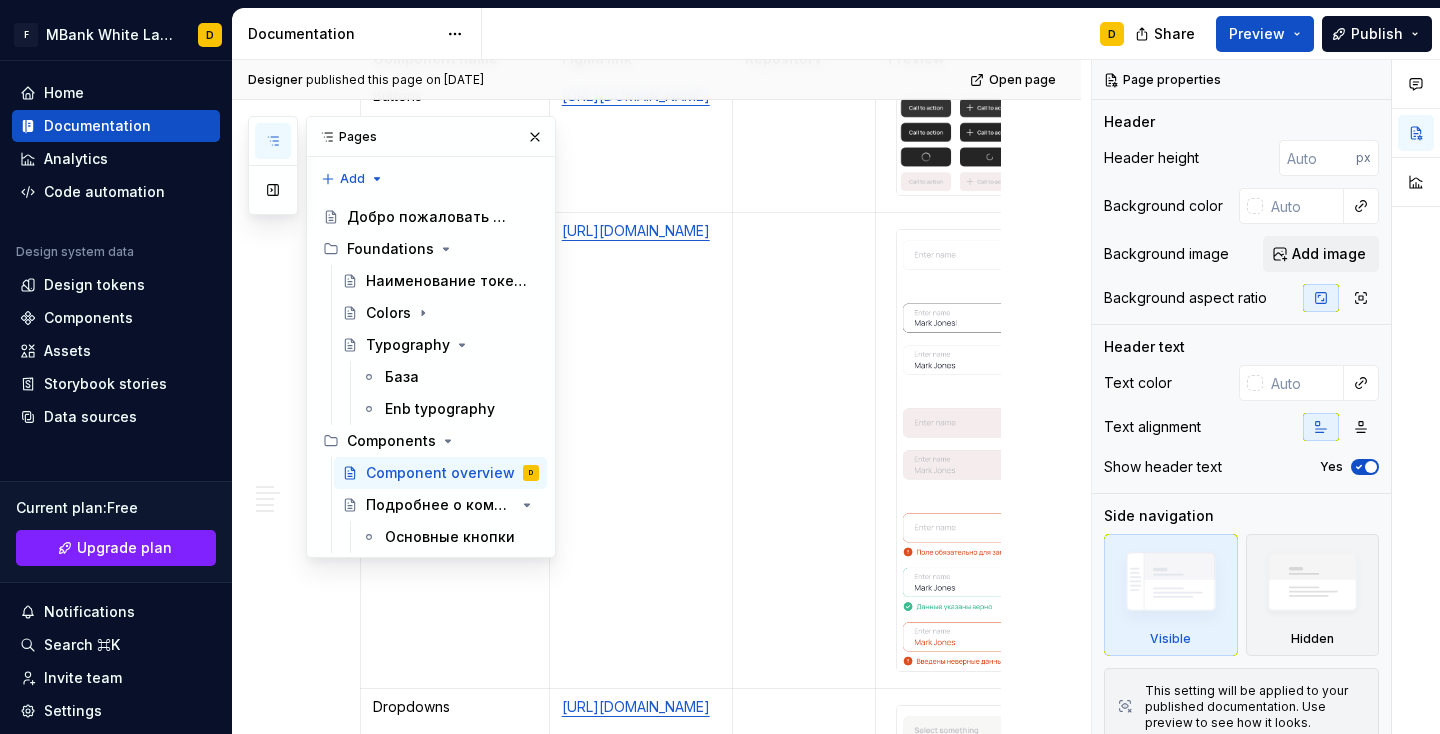 scroll, scrollTop: 869, scrollLeft: 0, axis: vertical 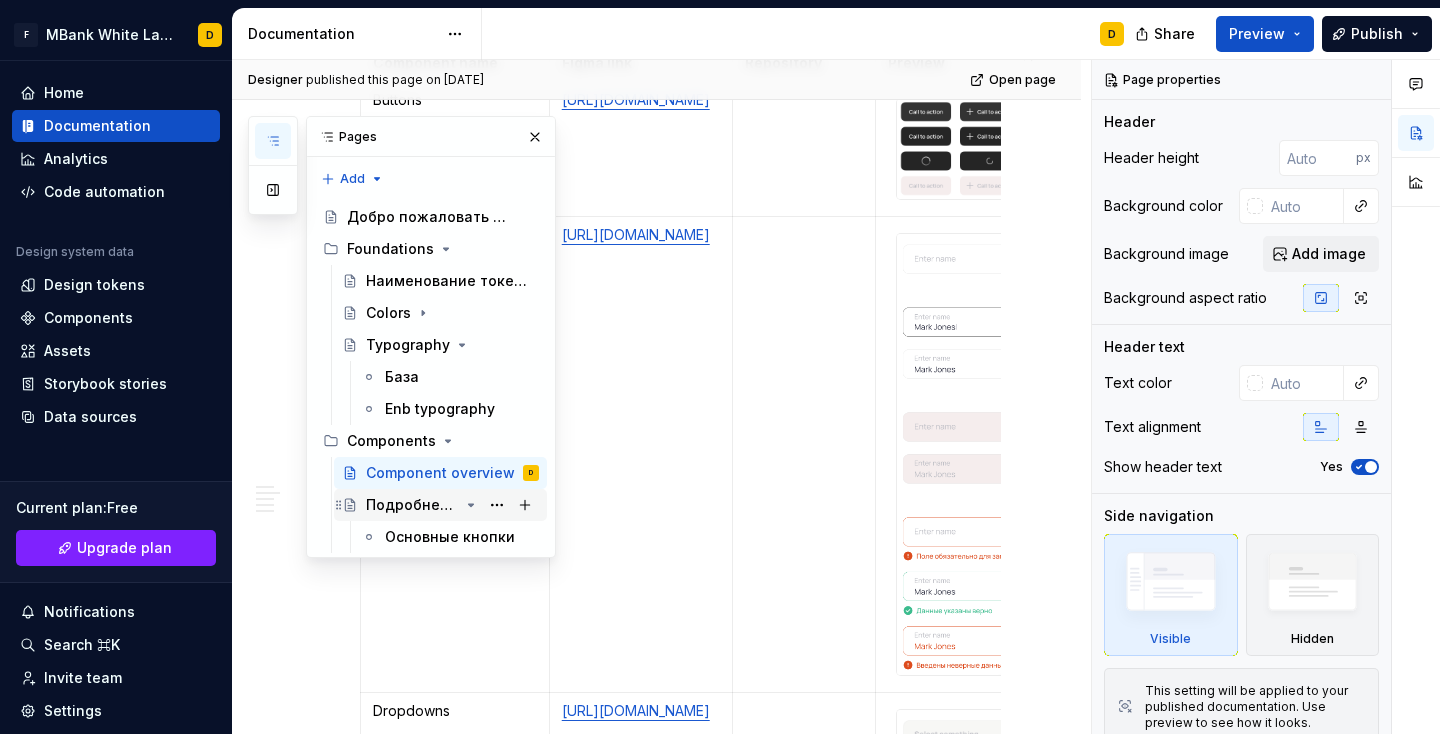 click on "Подробнее о компонентах" at bounding box center [412, 505] 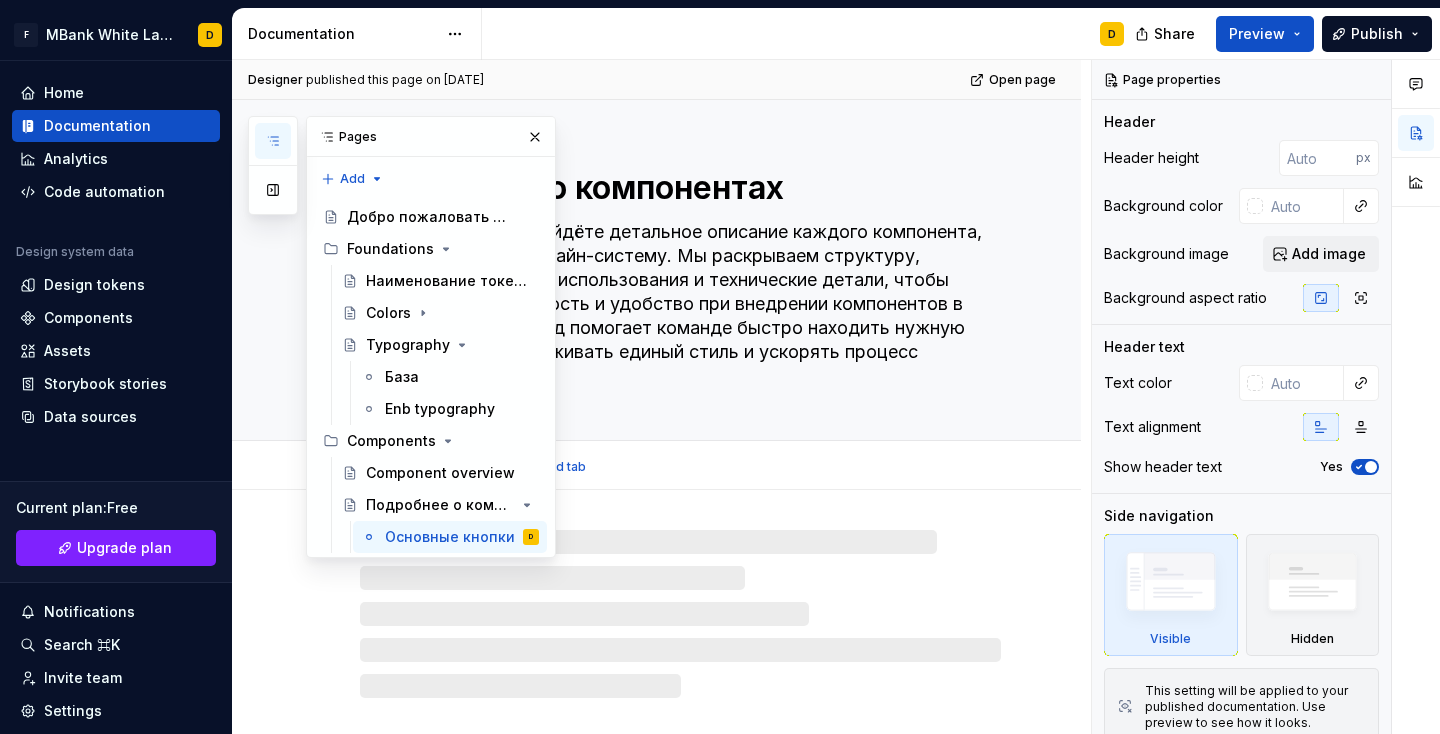 click on "Основные кнопки Add tab" at bounding box center [680, 467] 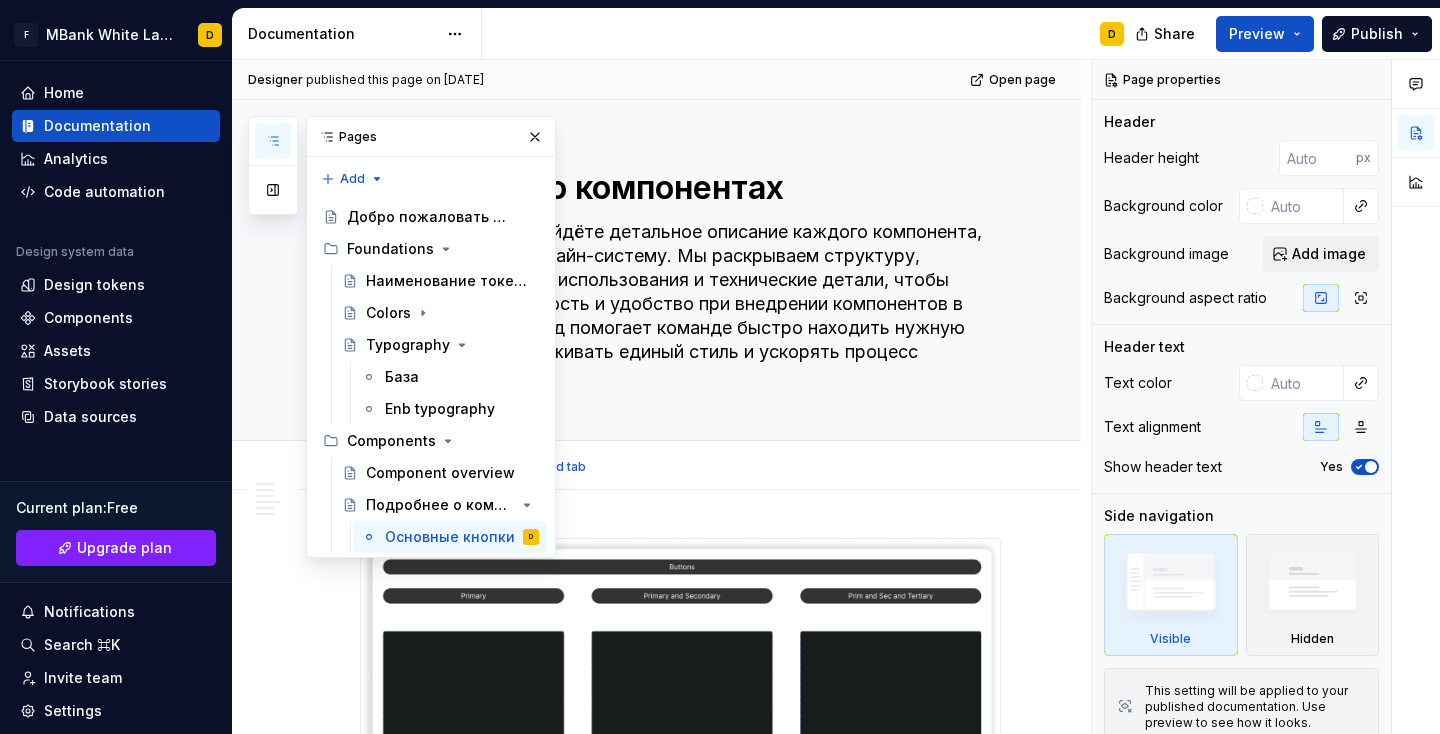 click on "Основные кнопки Add tab" at bounding box center (680, 467) 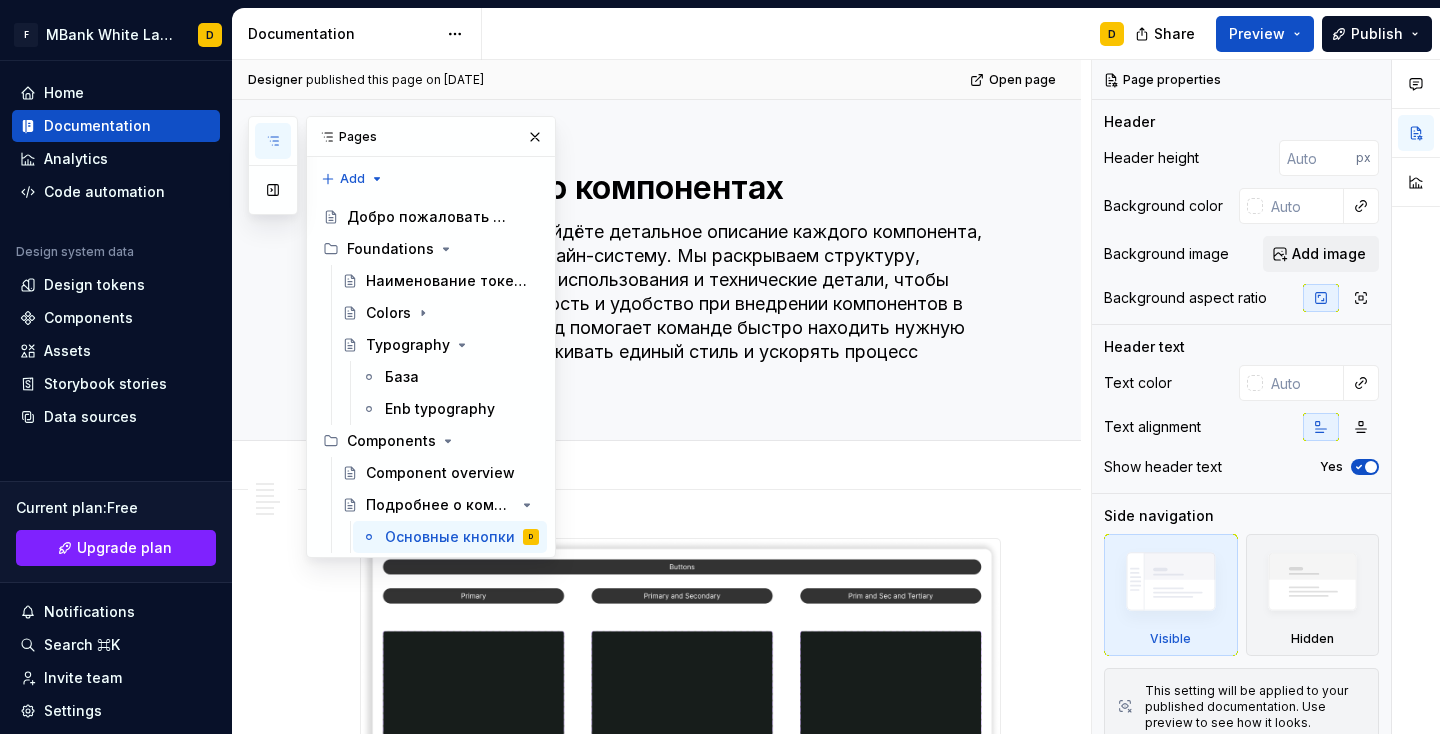 click 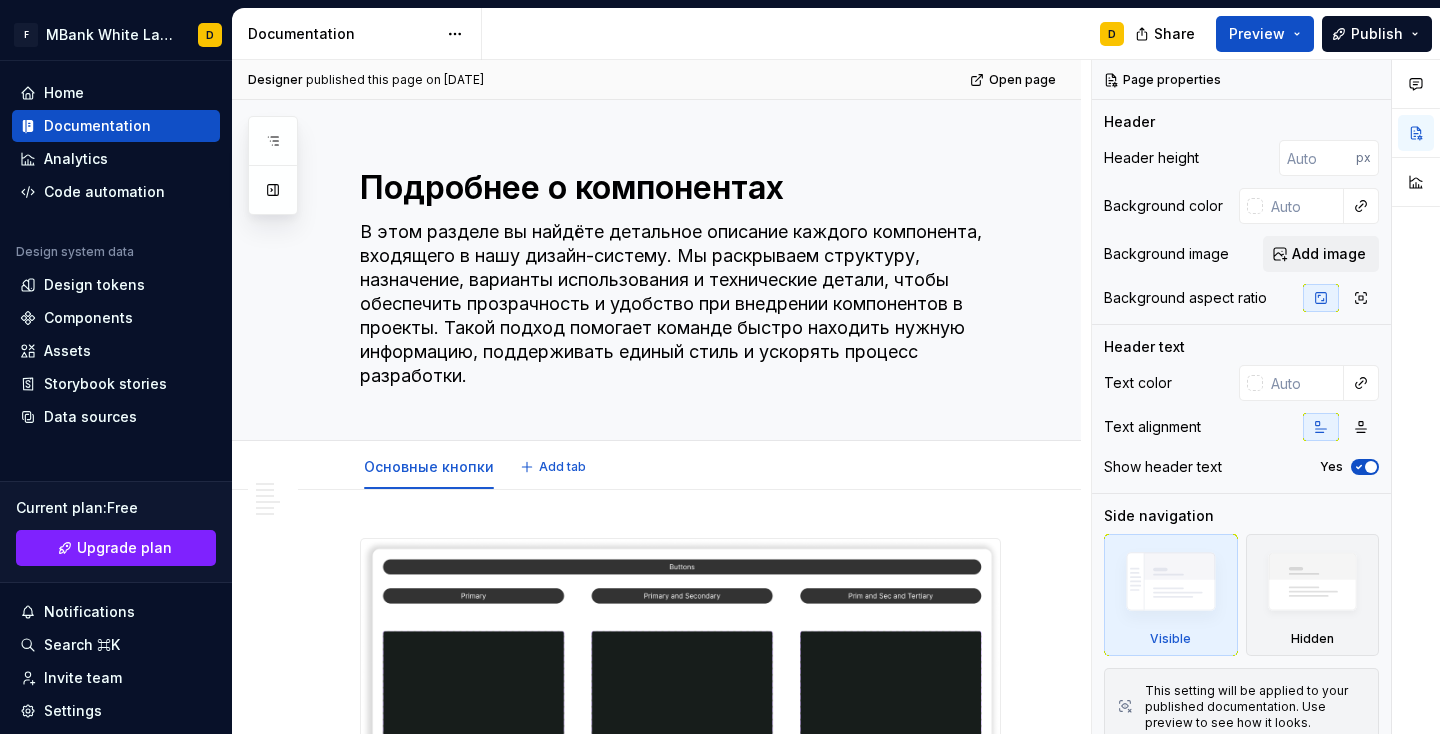 type on "*" 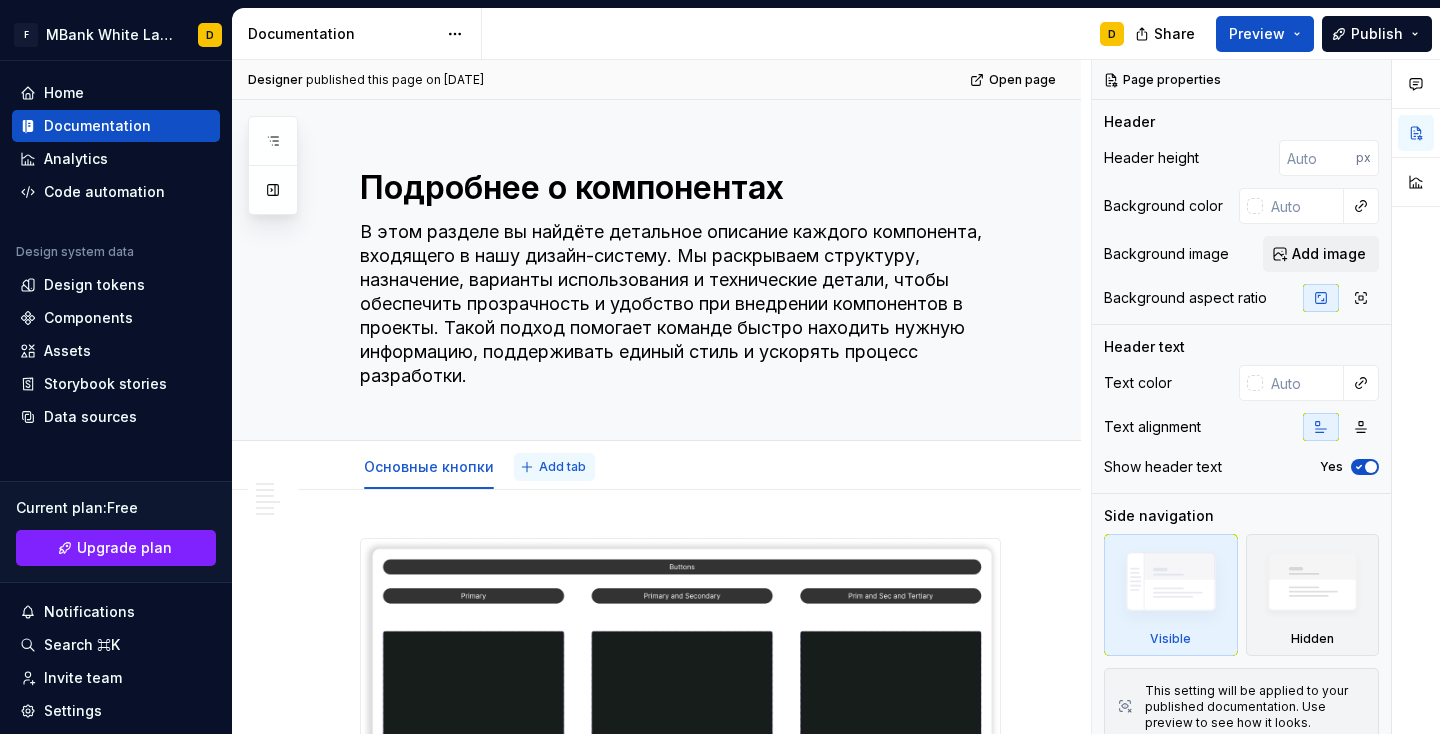 click on "Add tab" at bounding box center (562, 467) 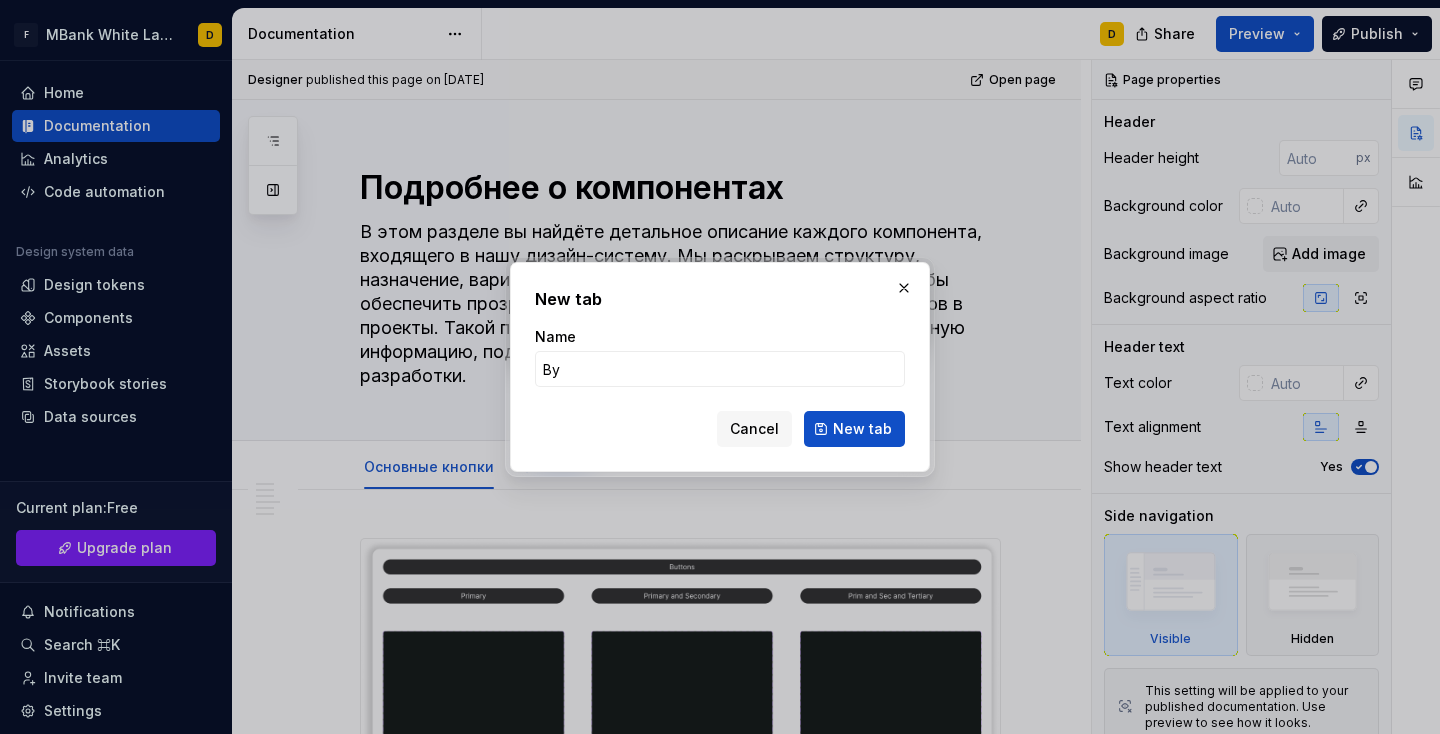 type on "B" 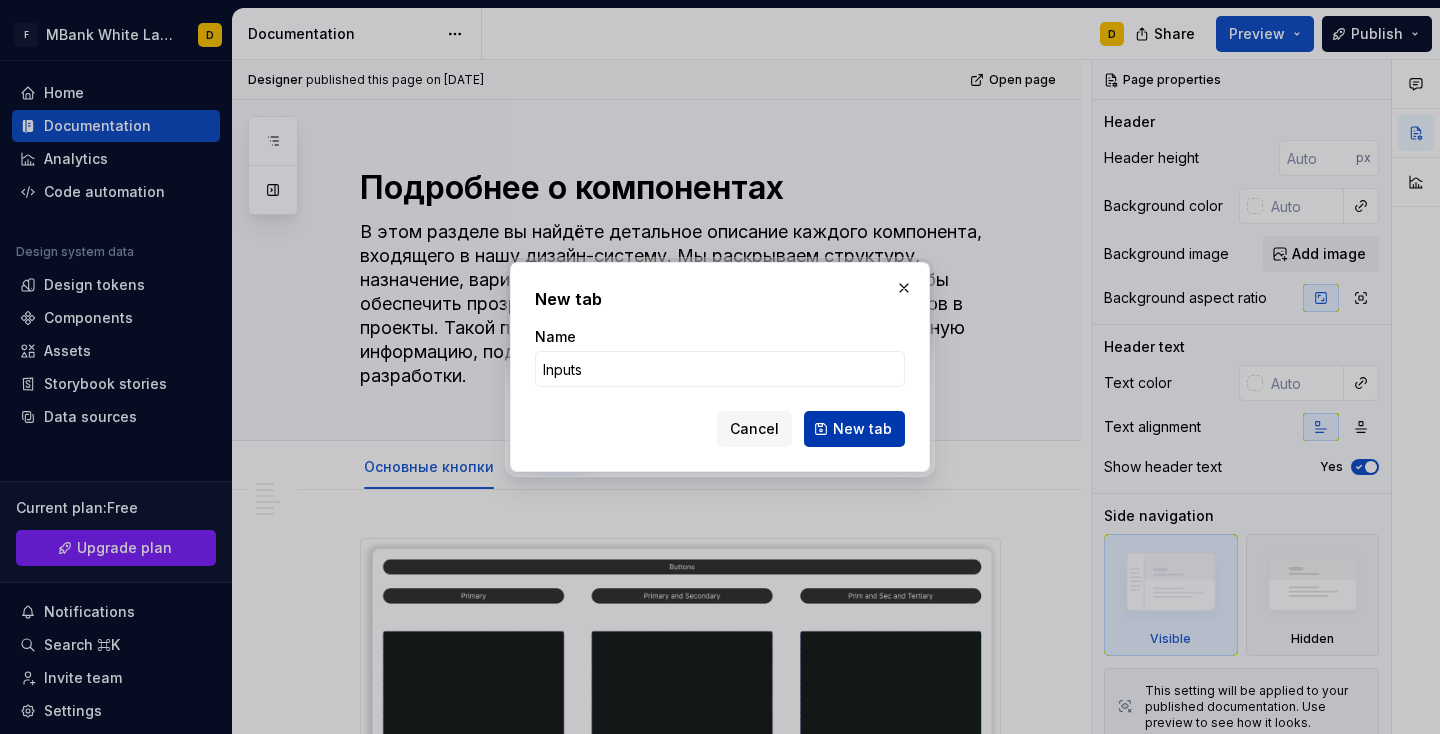 type on "Inputs" 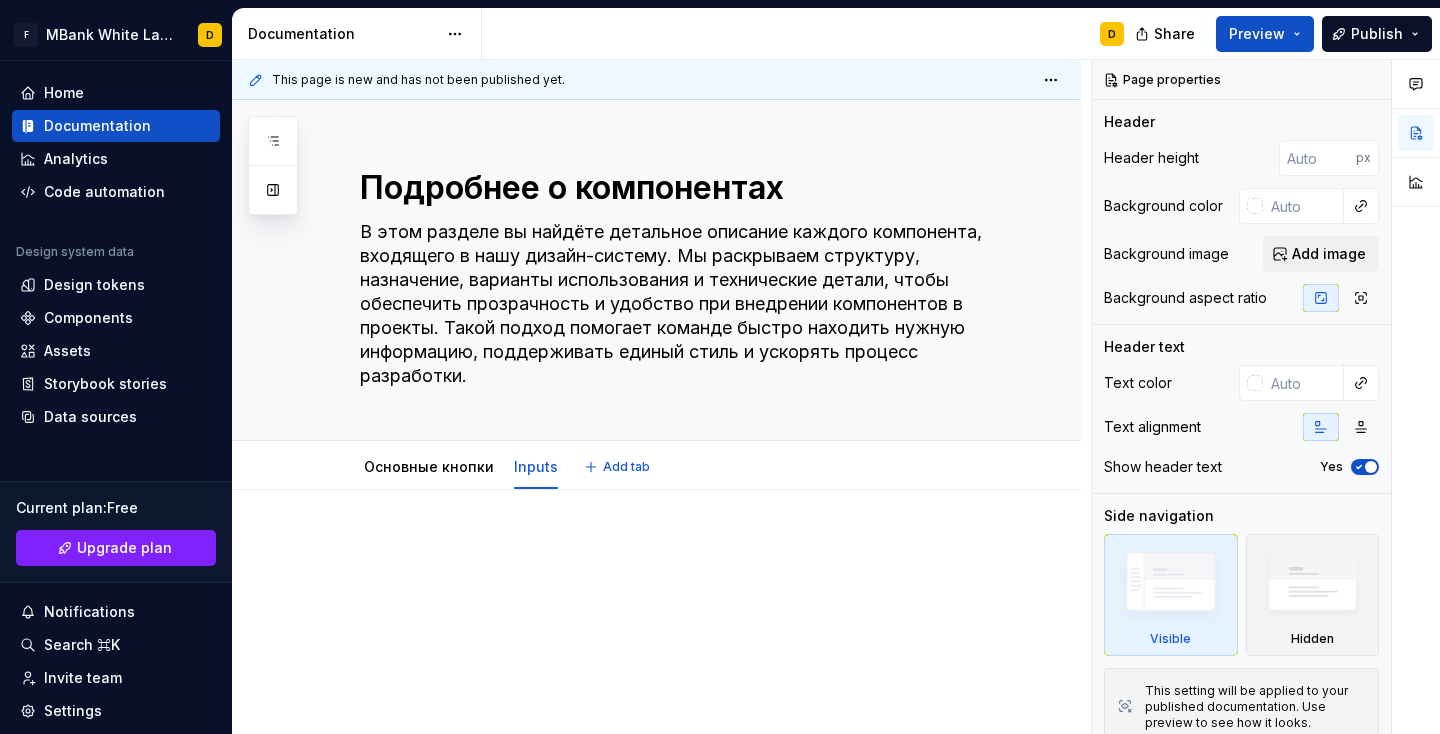 scroll, scrollTop: 124, scrollLeft: 0, axis: vertical 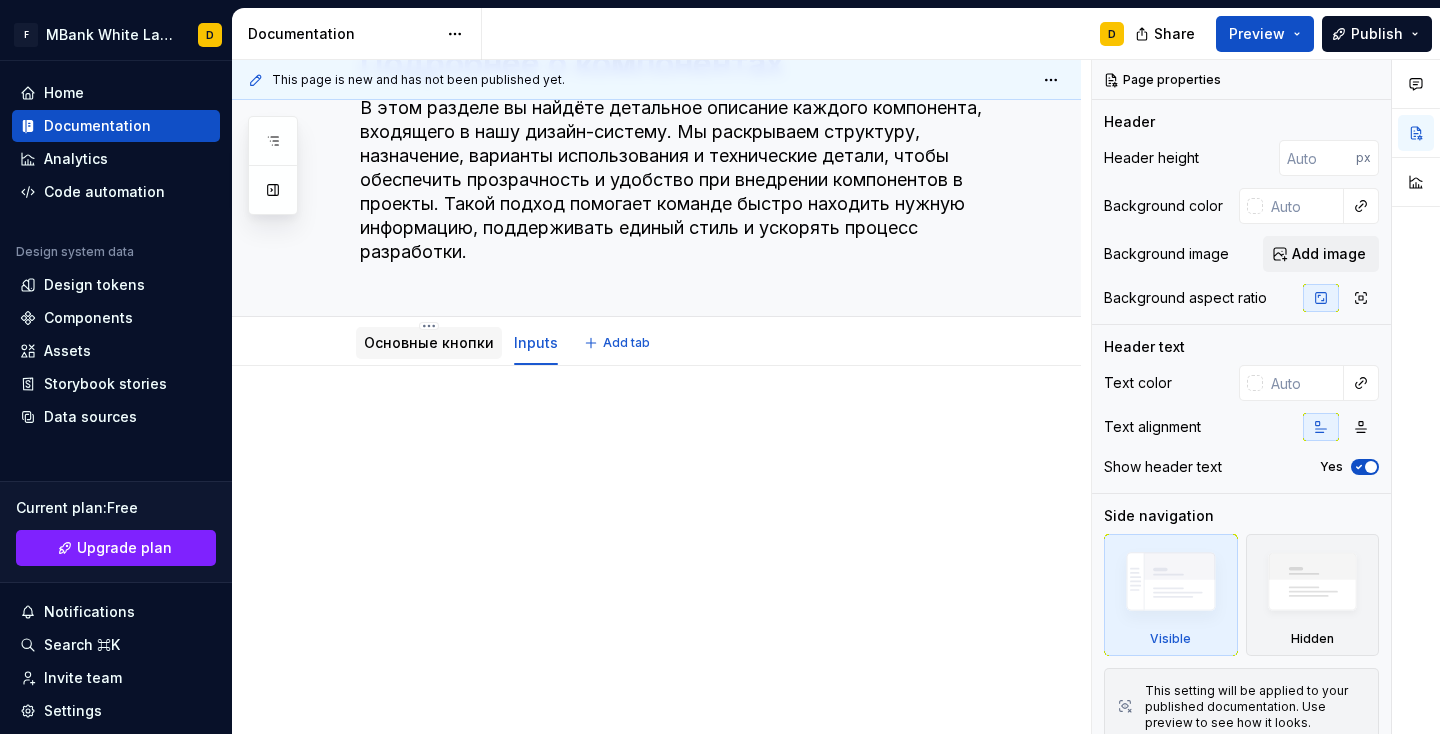 click on "Основные кнопки" at bounding box center (429, 343) 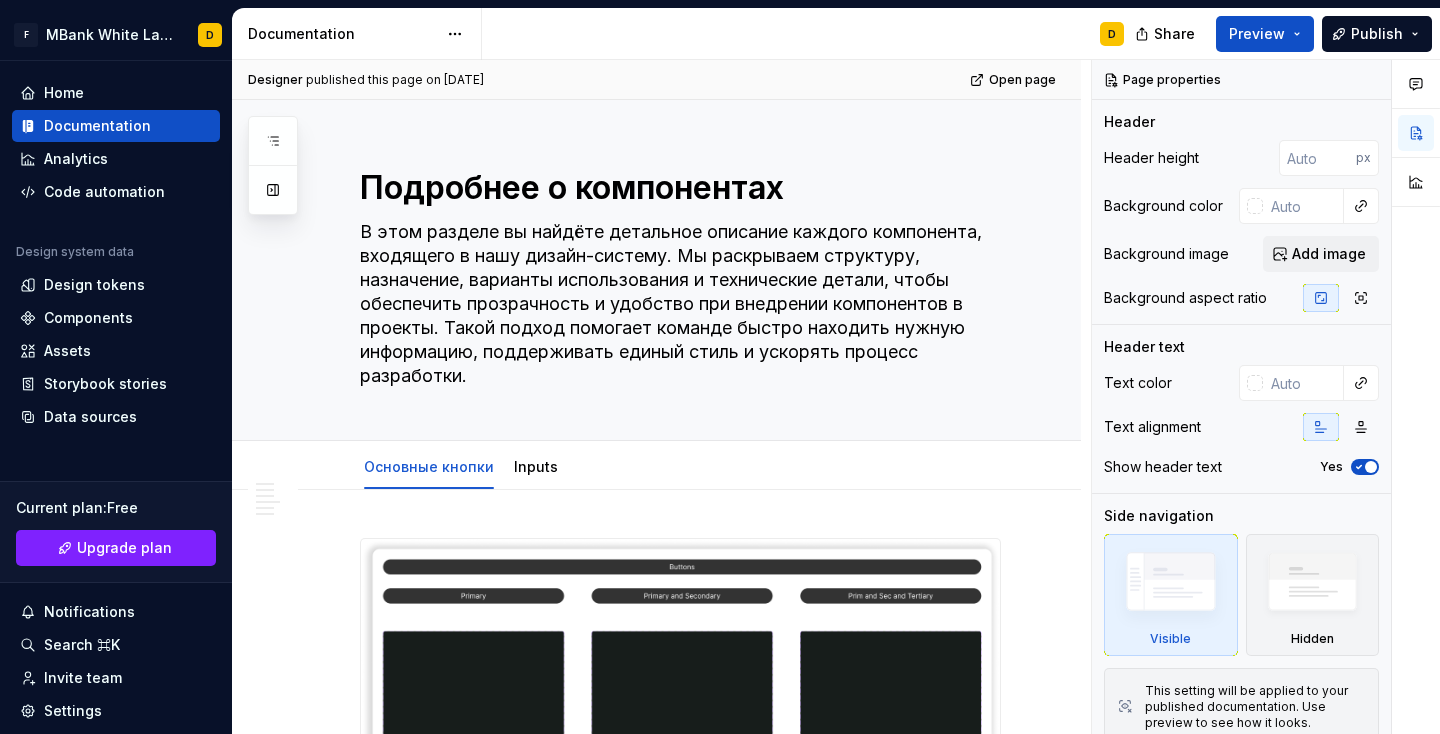 click on "**********" at bounding box center [656, 4593] 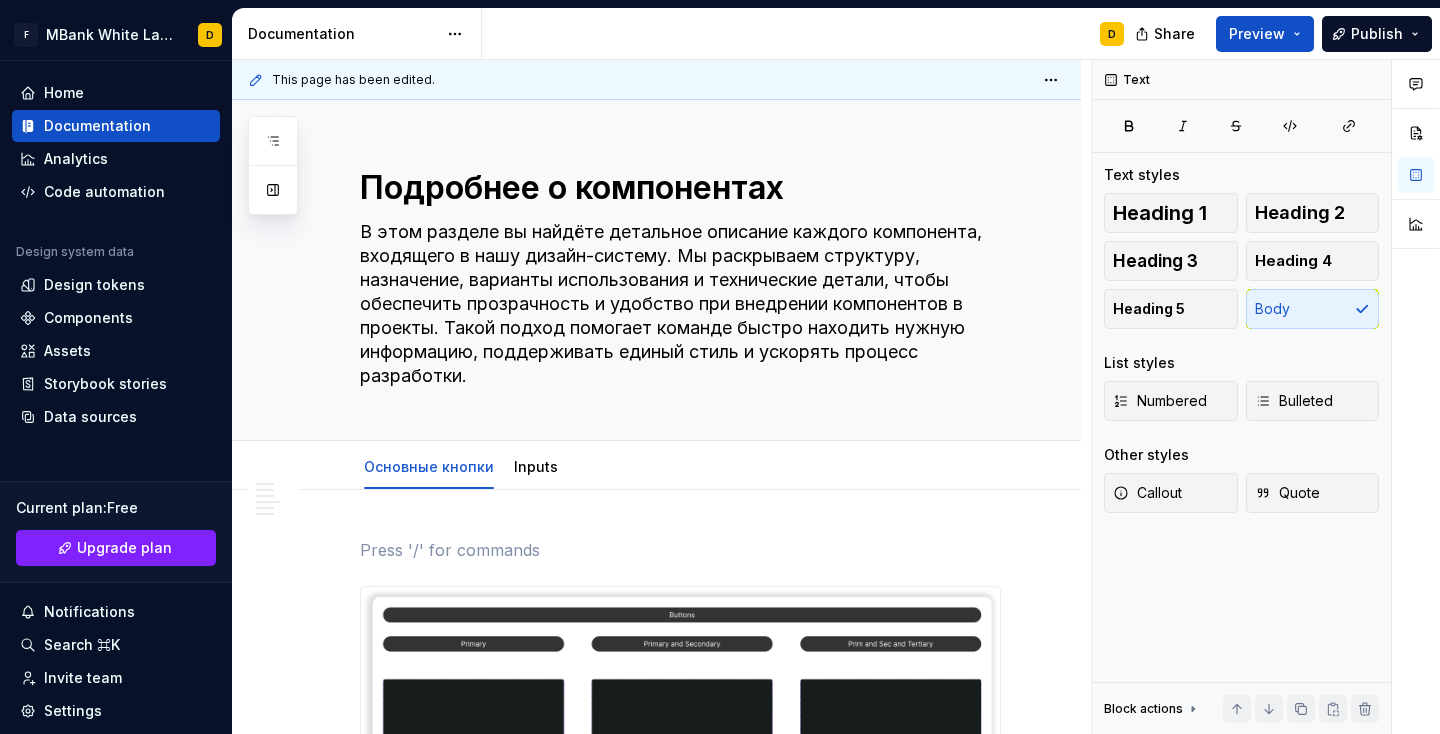 scroll, scrollTop: 48, scrollLeft: 0, axis: vertical 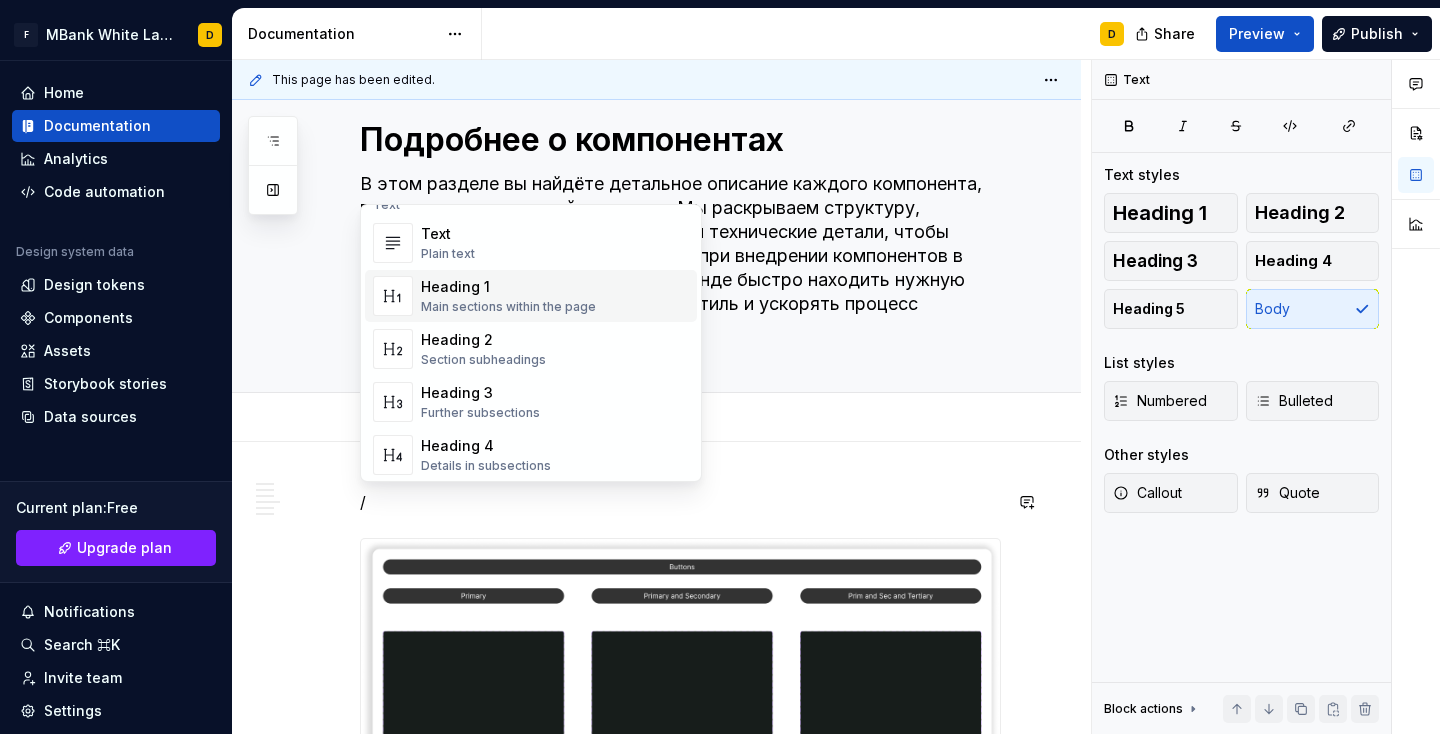 click on "Heading 1" at bounding box center [508, 287] 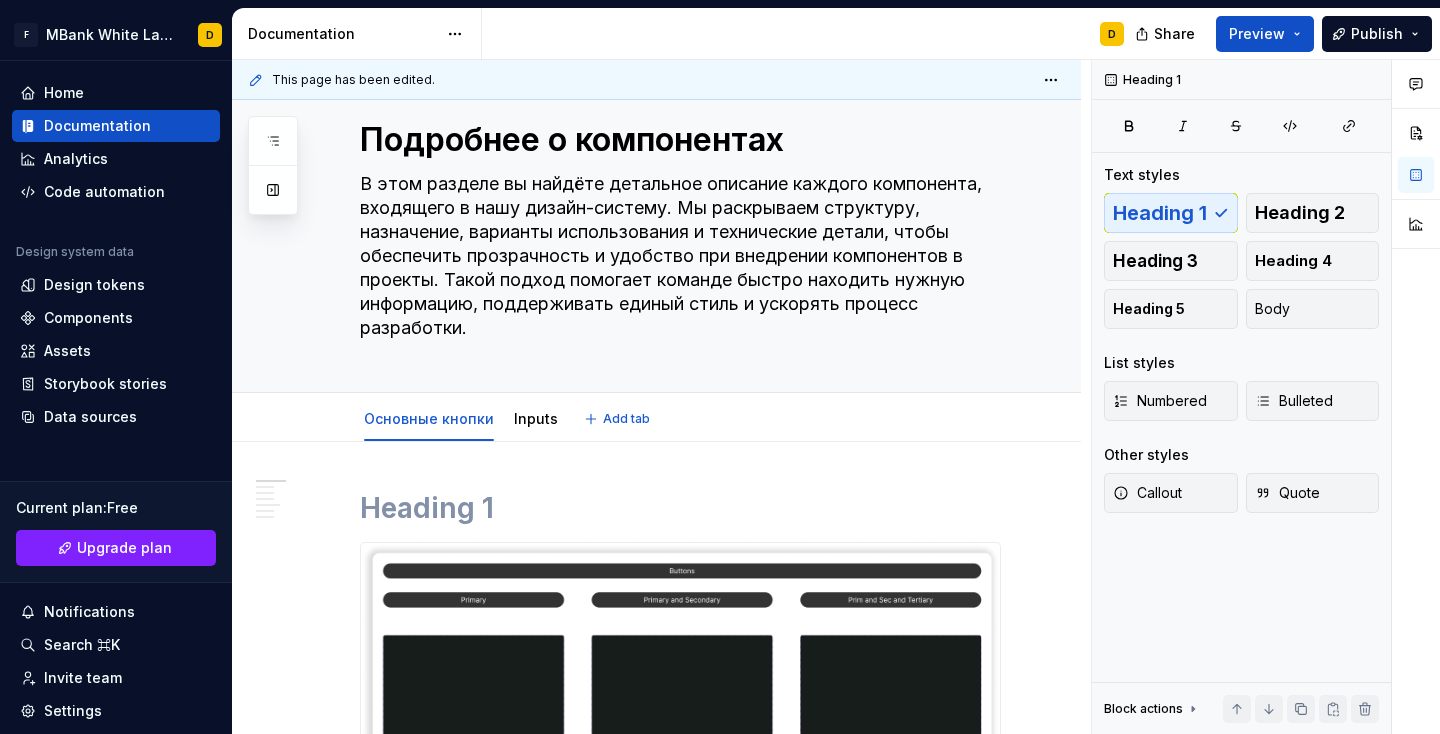 type on "*" 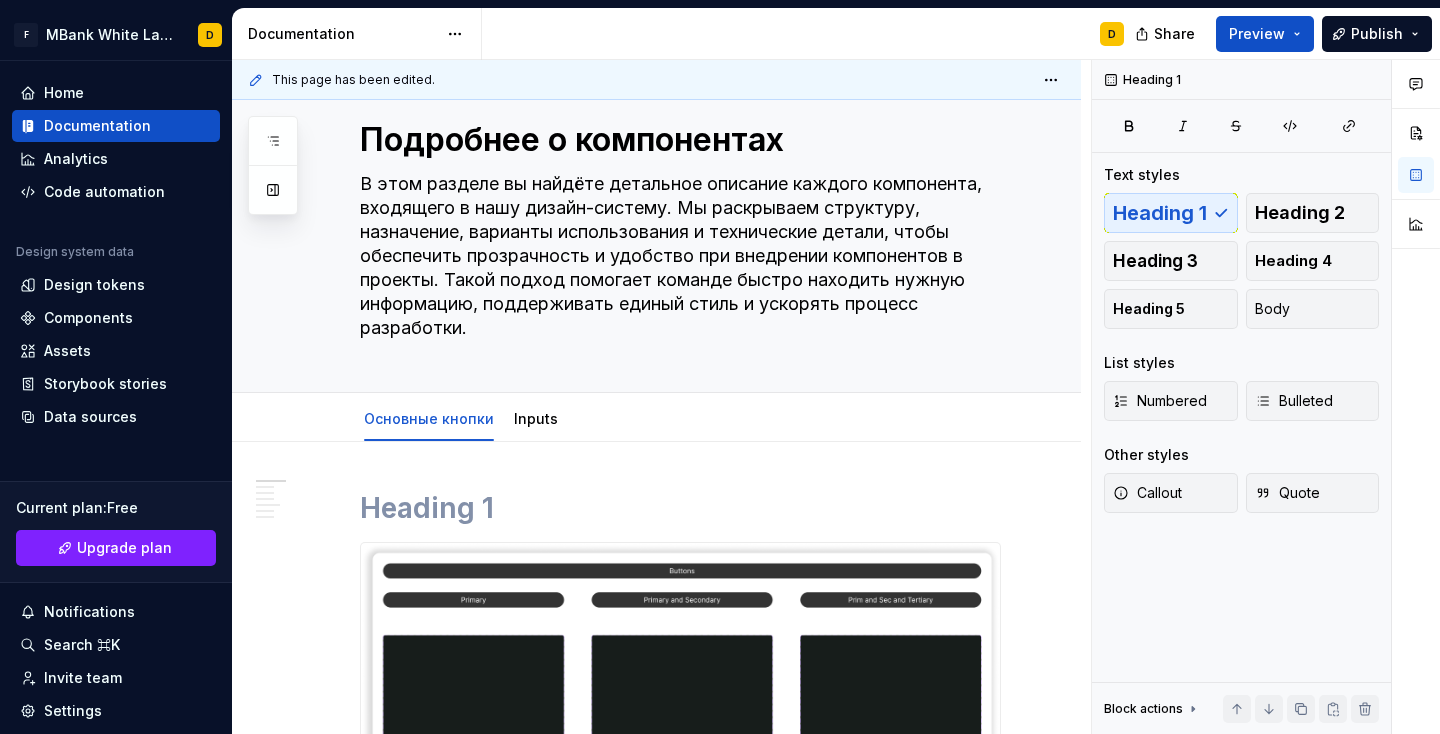 type 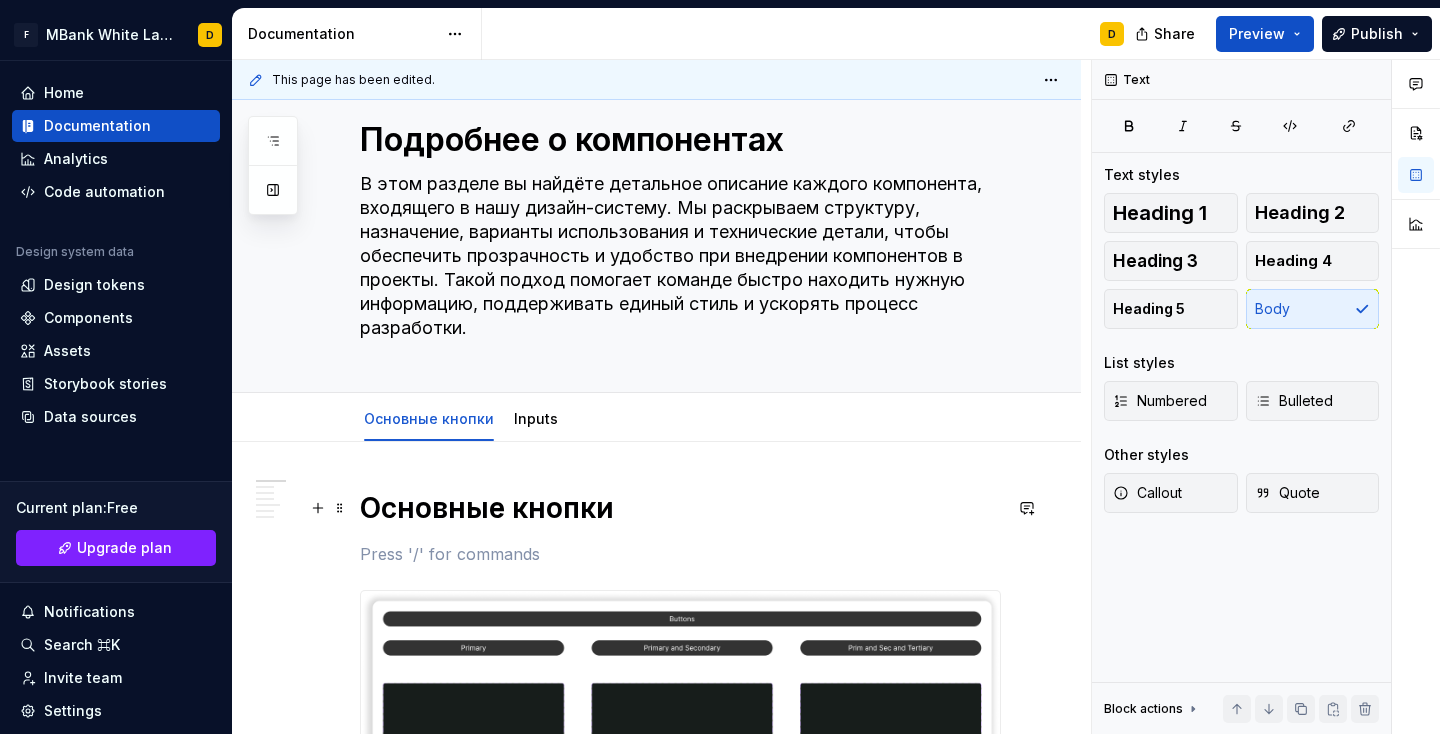click on "**********" at bounding box center [680, 4497] 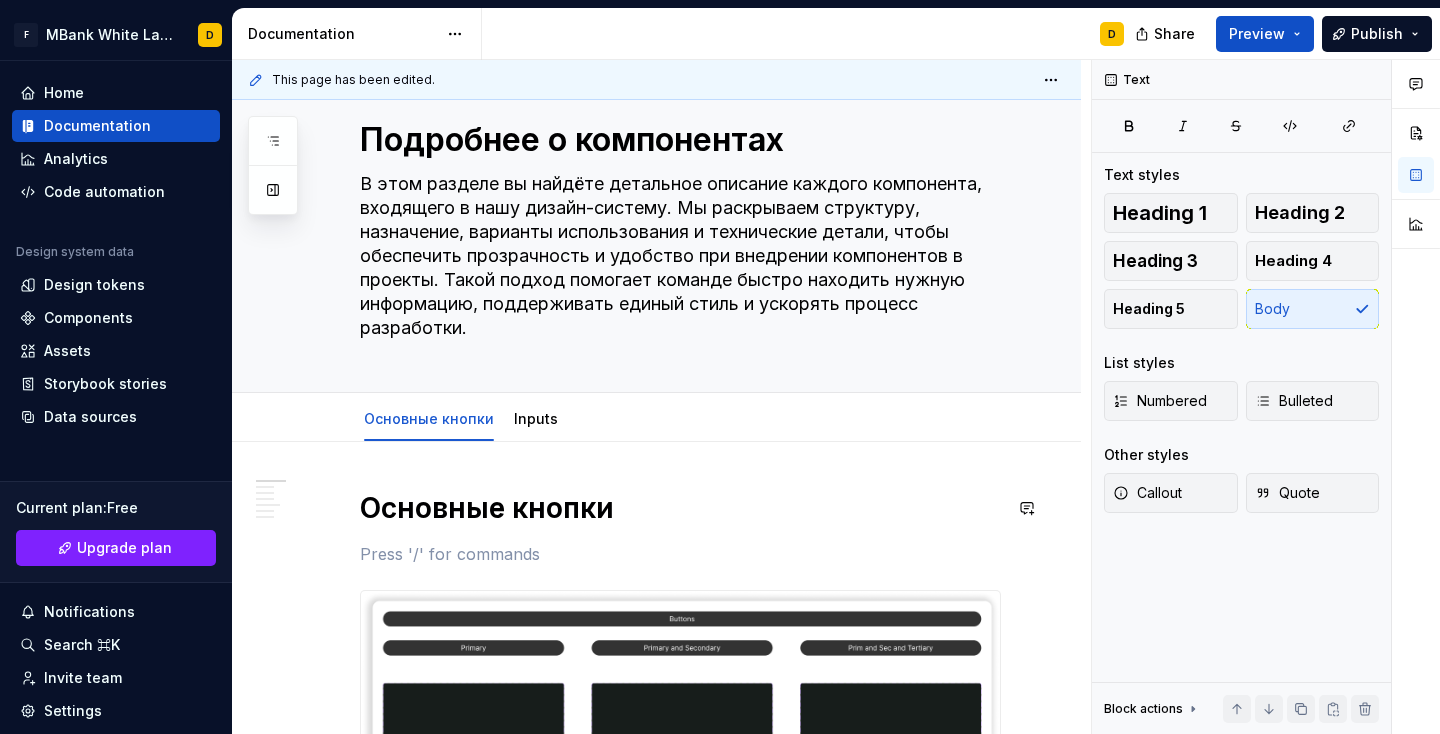 click on "**********" at bounding box center [656, 4595] 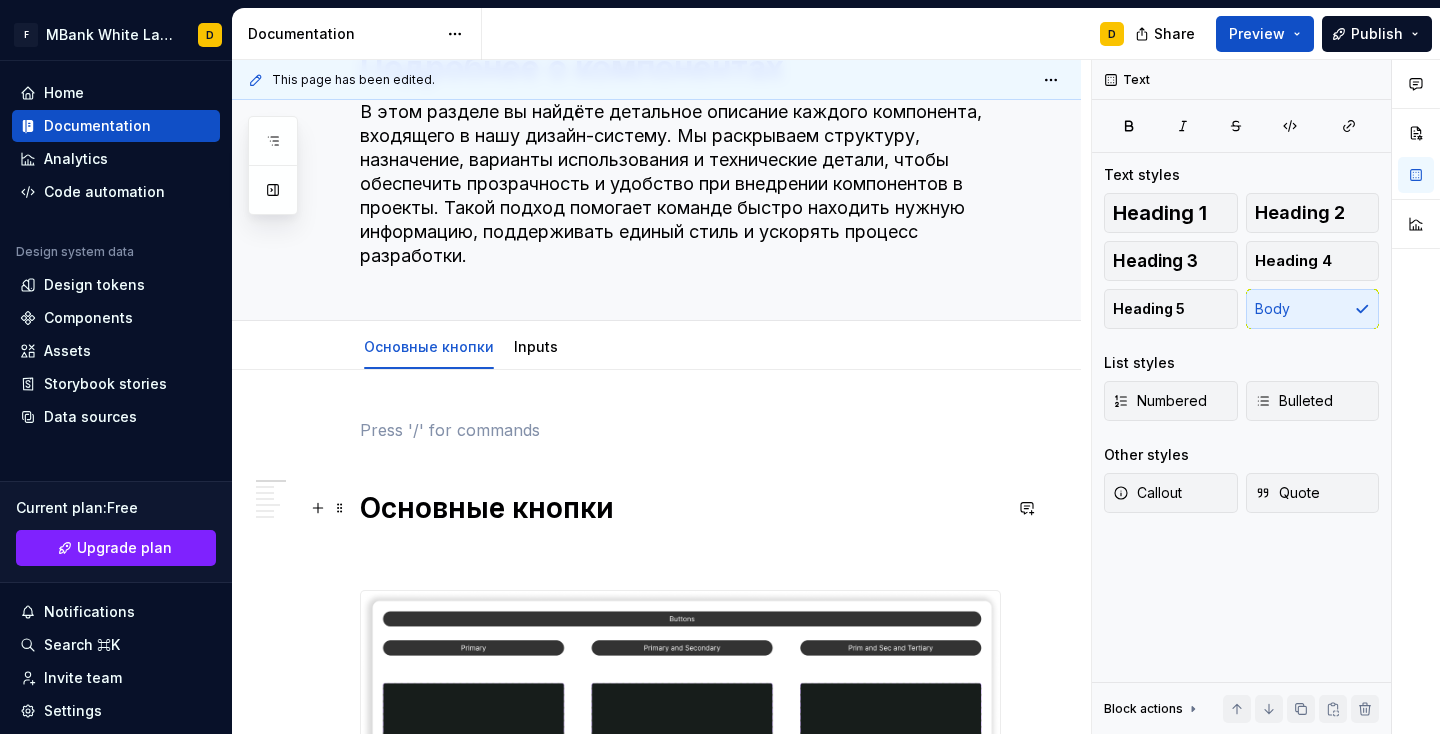 click on "Основные кнопки" at bounding box center [680, 508] 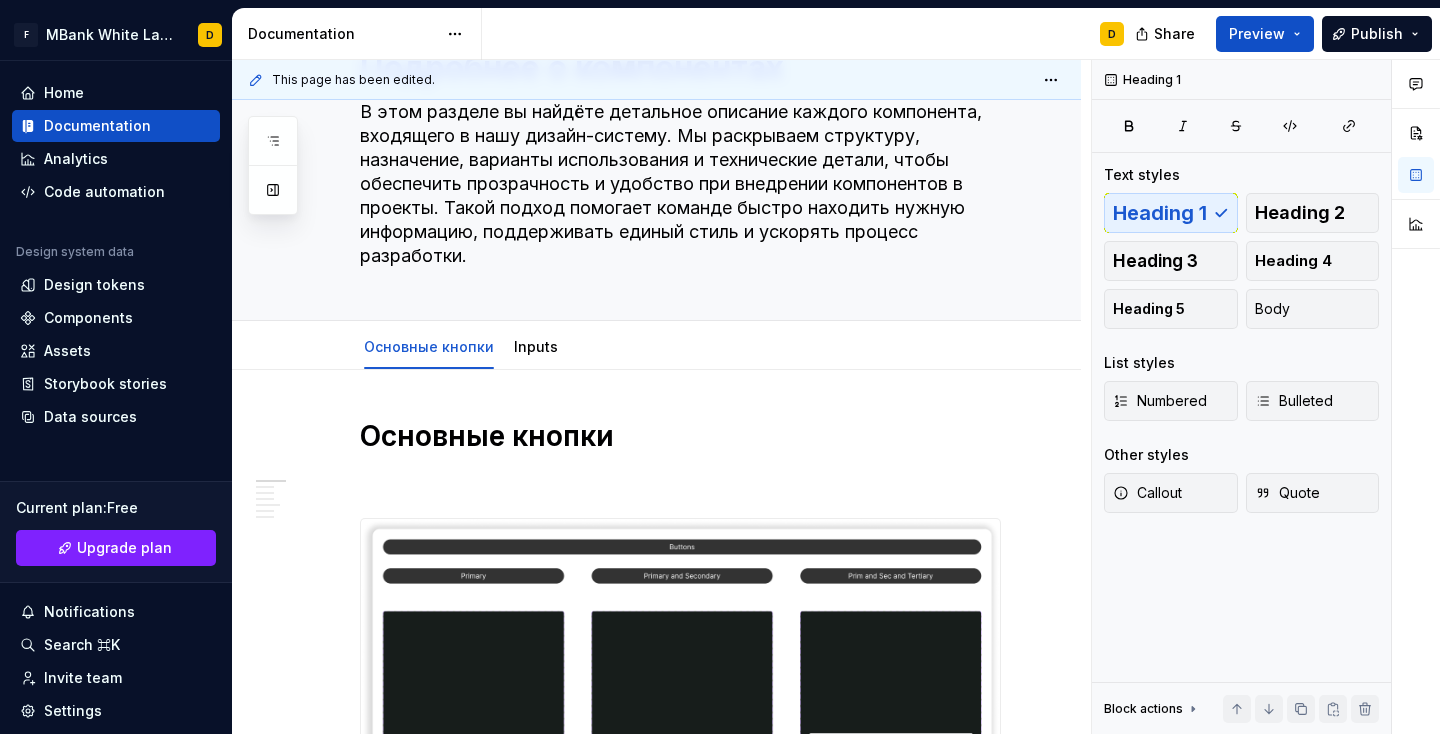 click on "**********" at bounding box center [656, 4523] 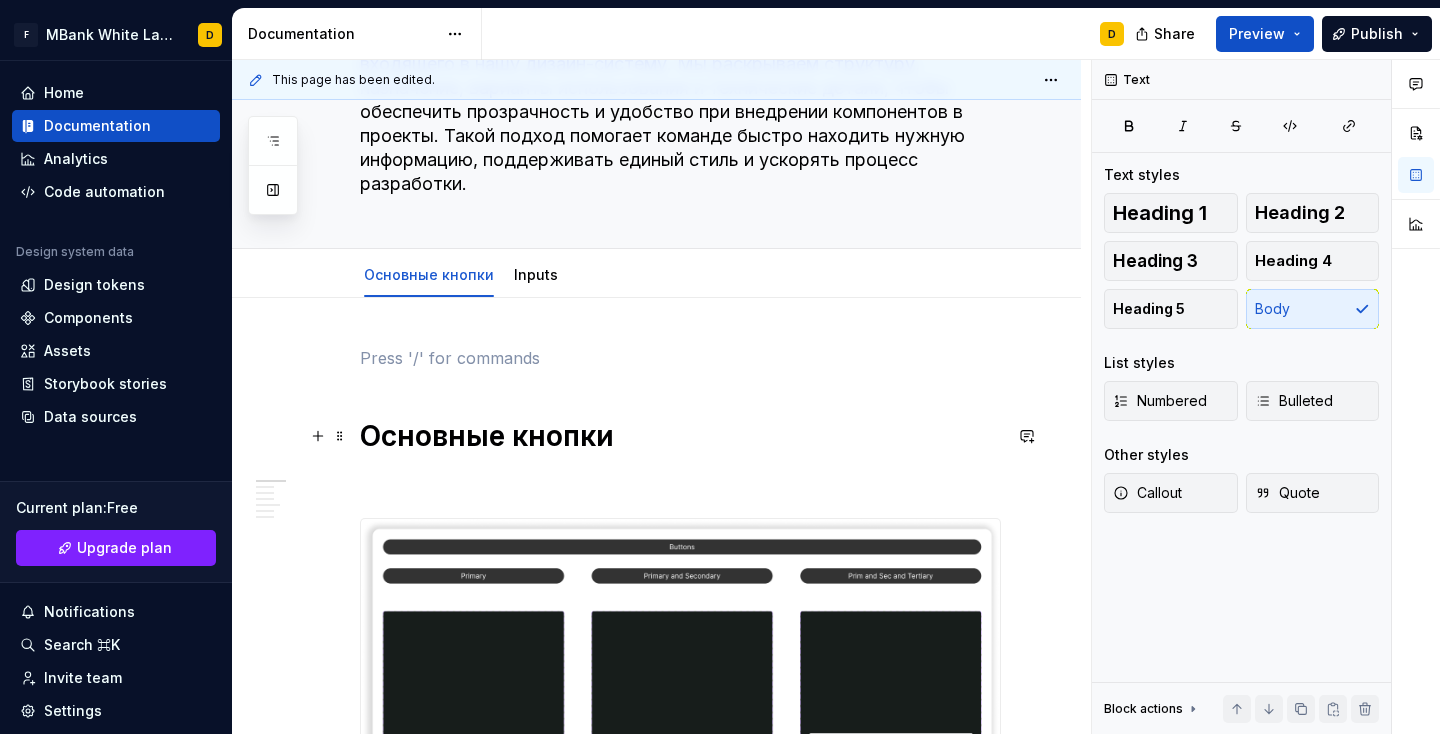 click on "Основные кнопки" at bounding box center (680, 436) 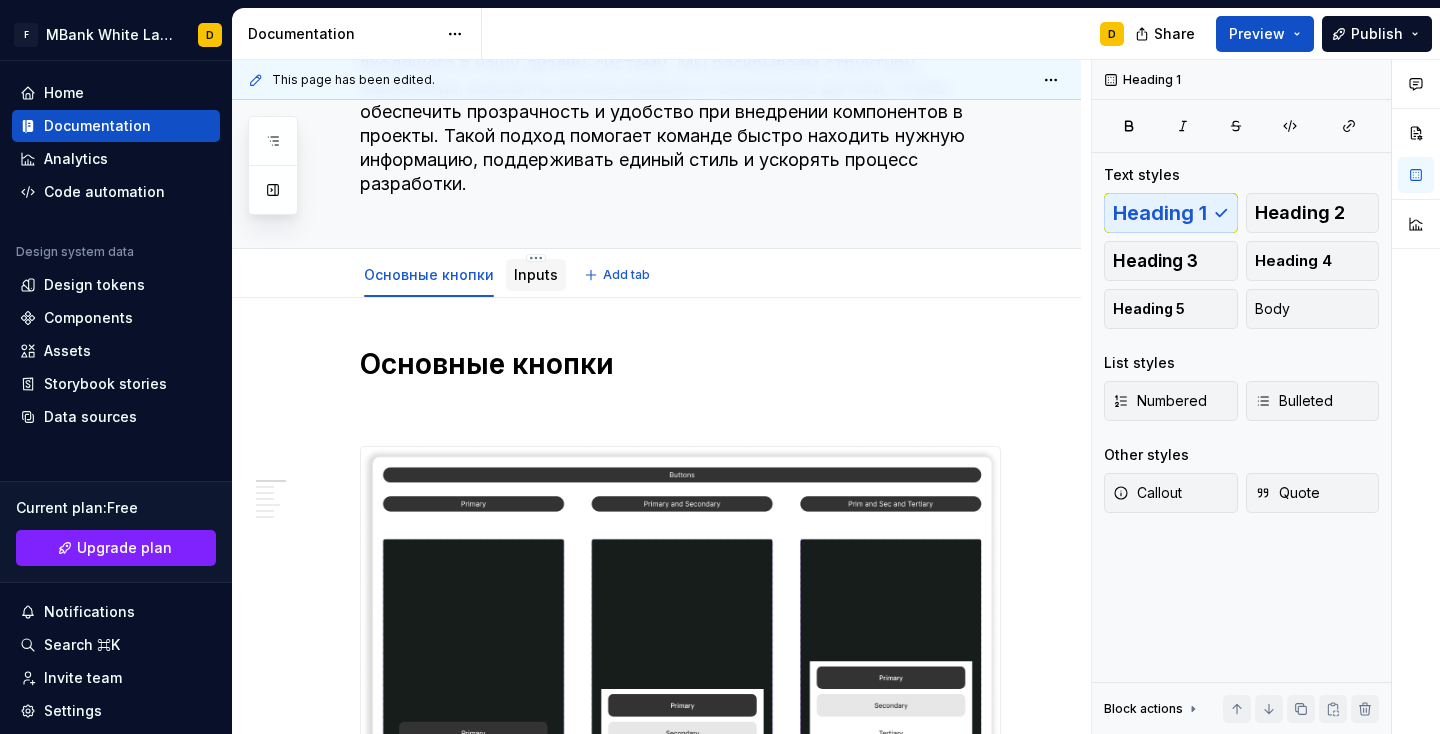 click on "Inputs" at bounding box center (536, 274) 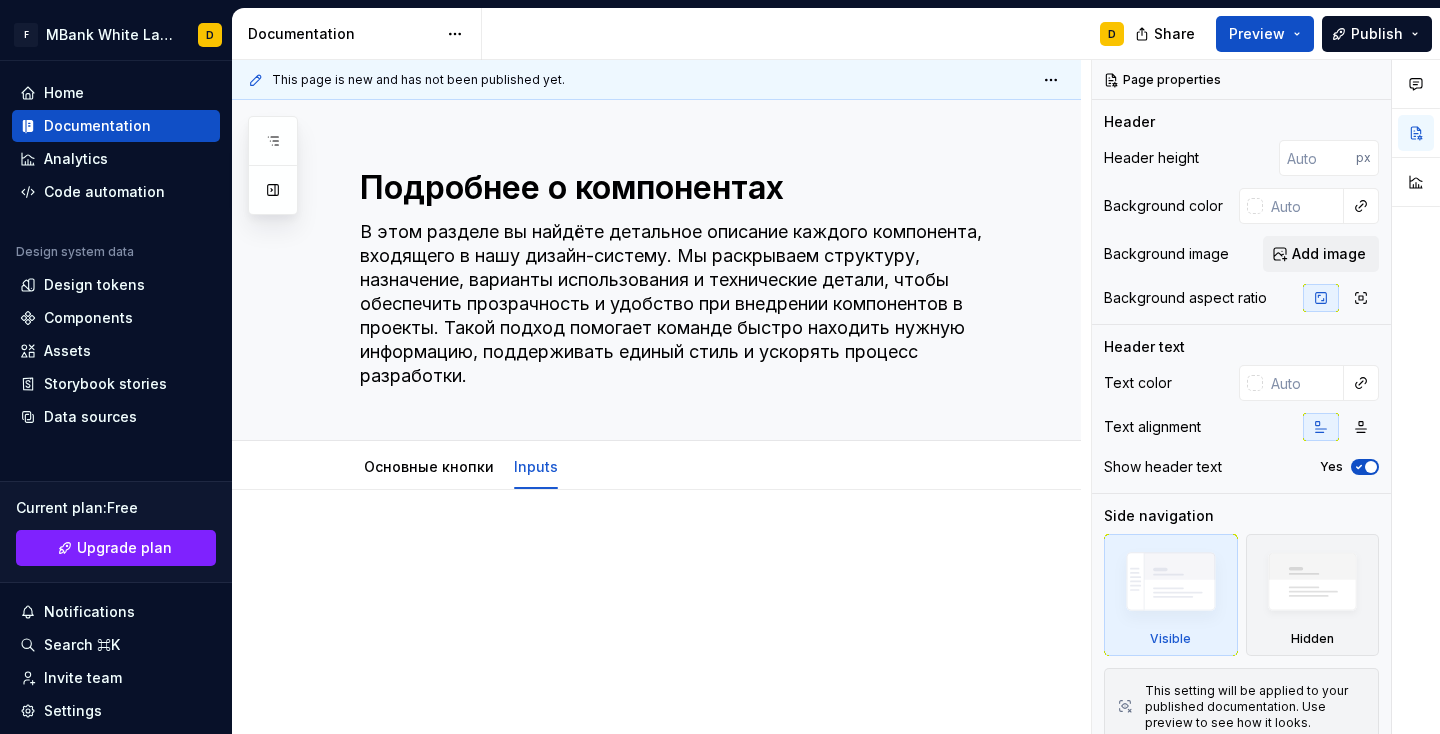 type on "*" 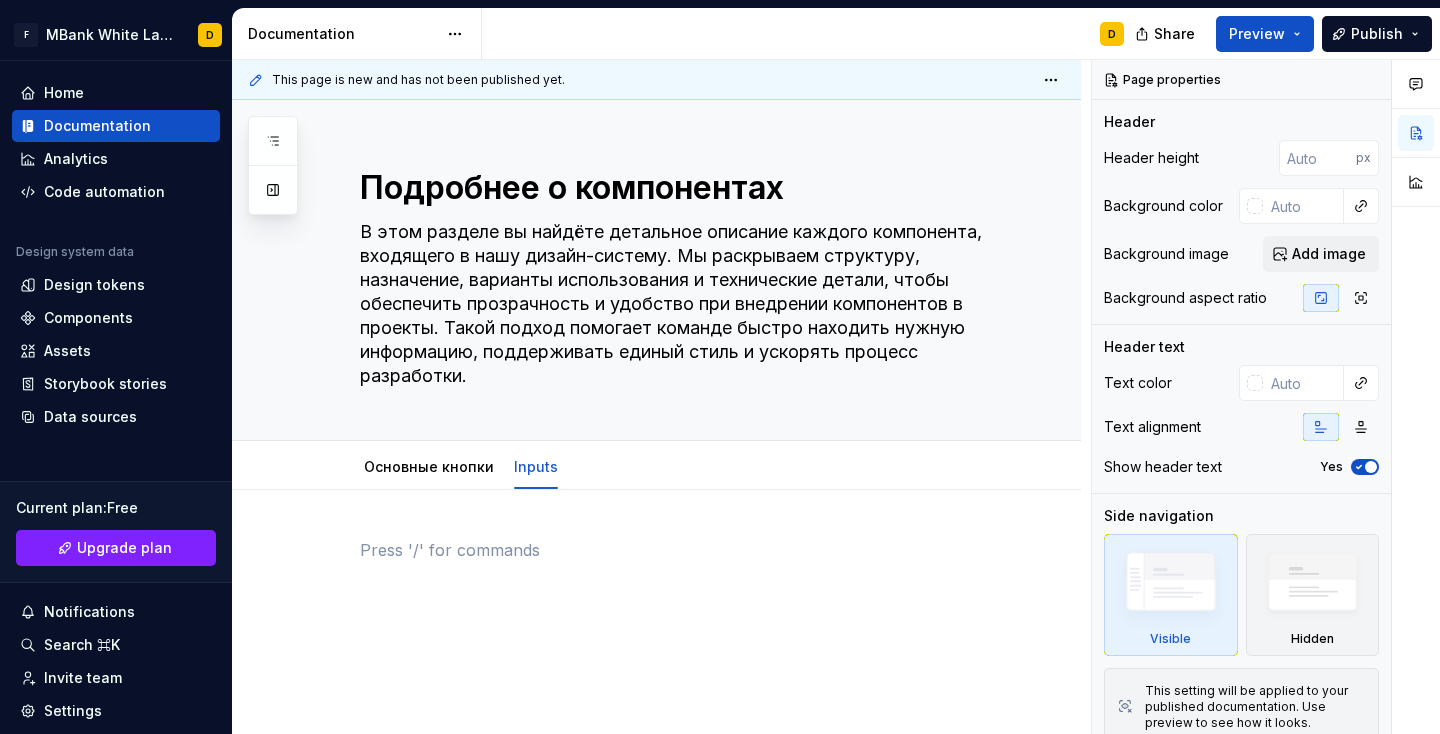 click at bounding box center (680, 588) 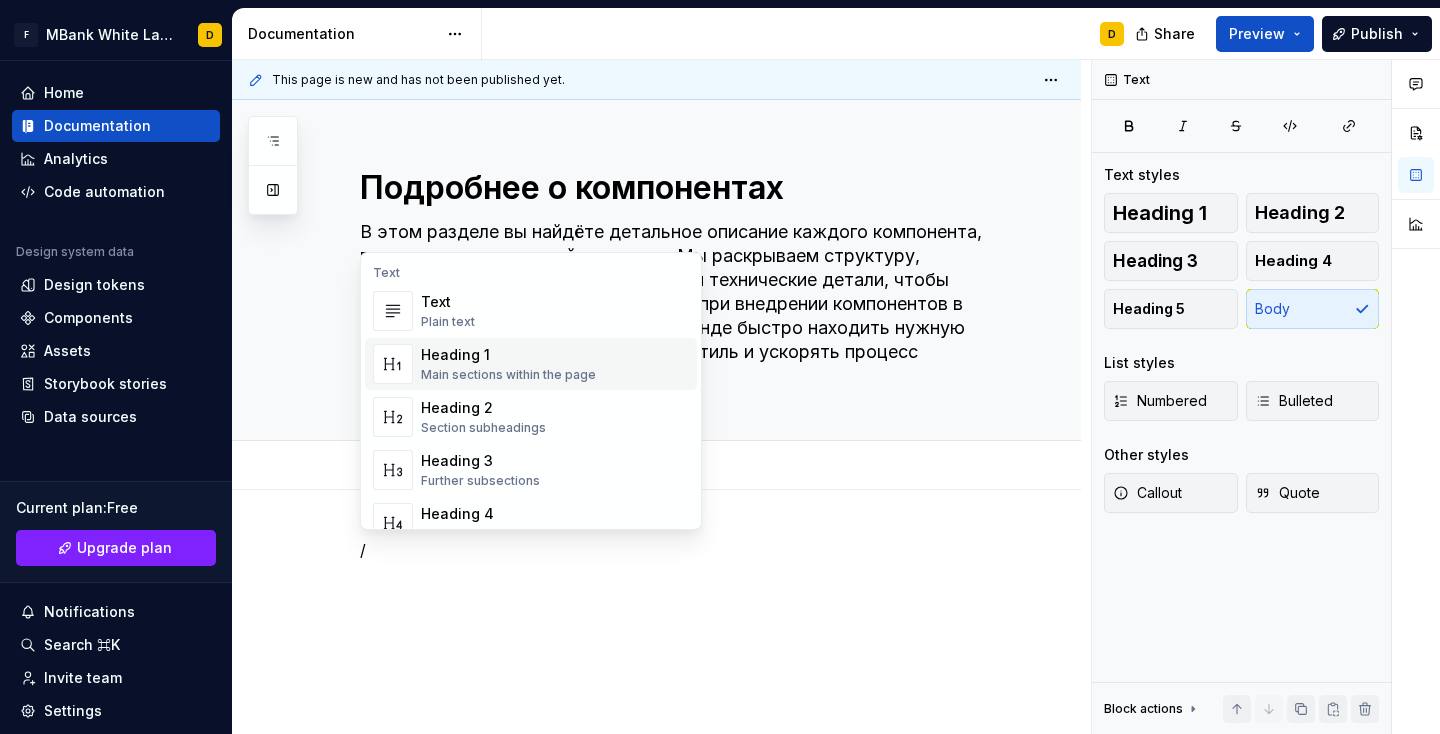 click on "Heading 1" at bounding box center (508, 355) 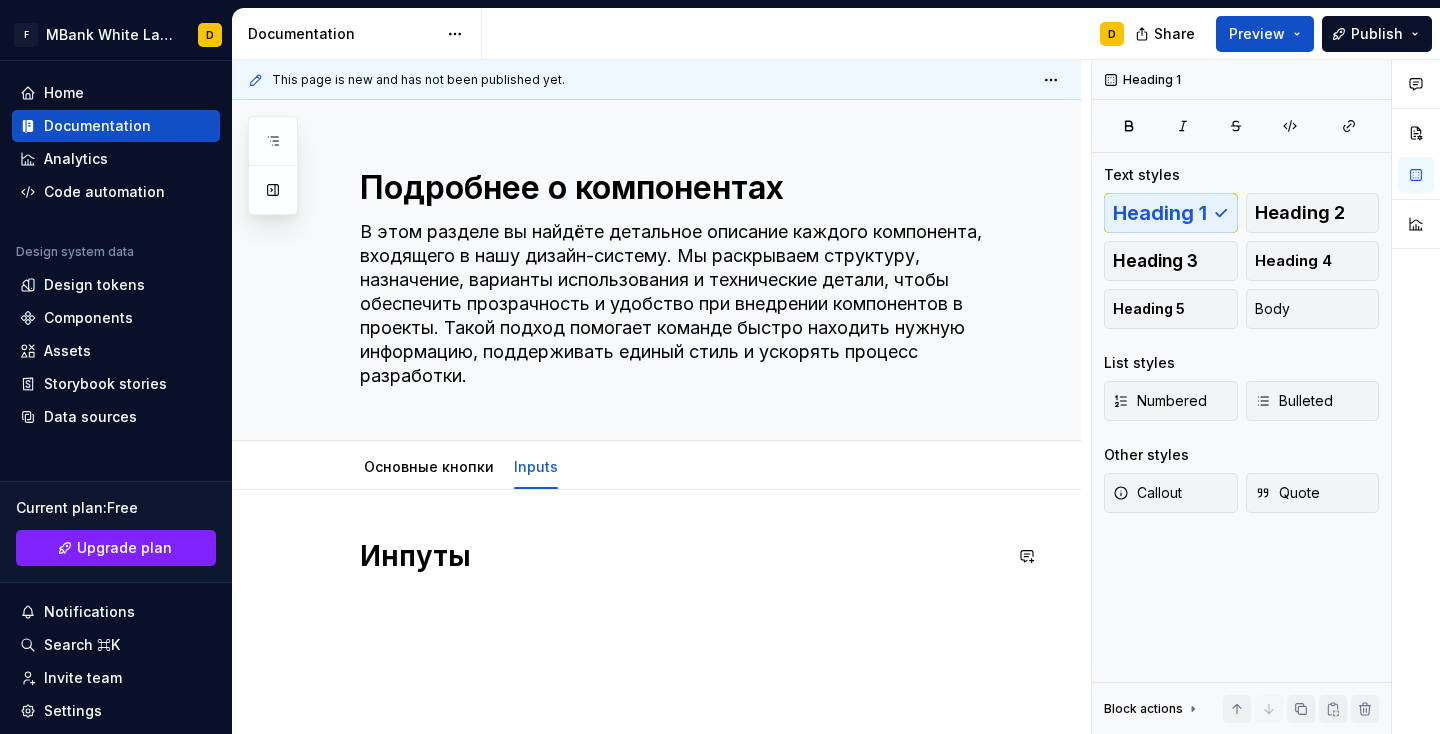 click on "Инпуты" at bounding box center (680, 576) 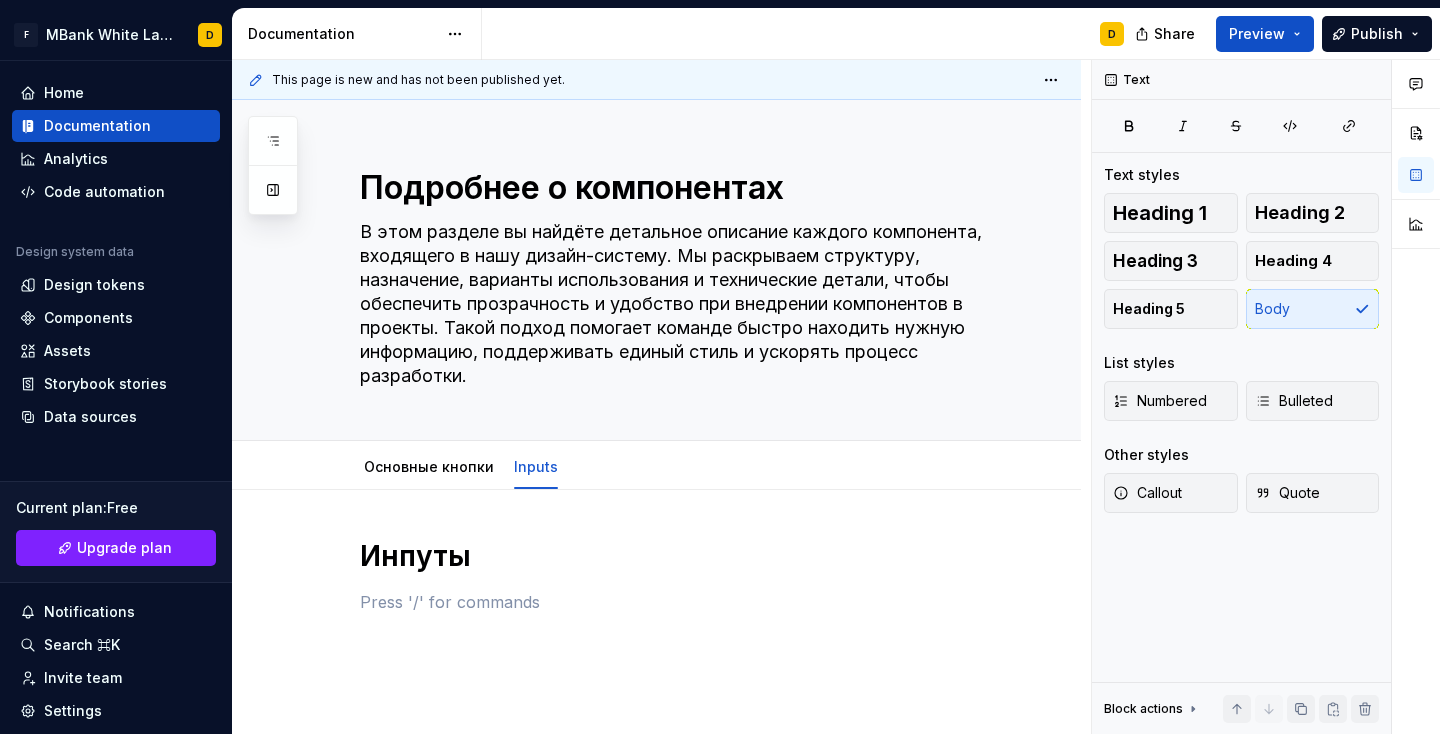 click on "Инпуты" at bounding box center (680, 588) 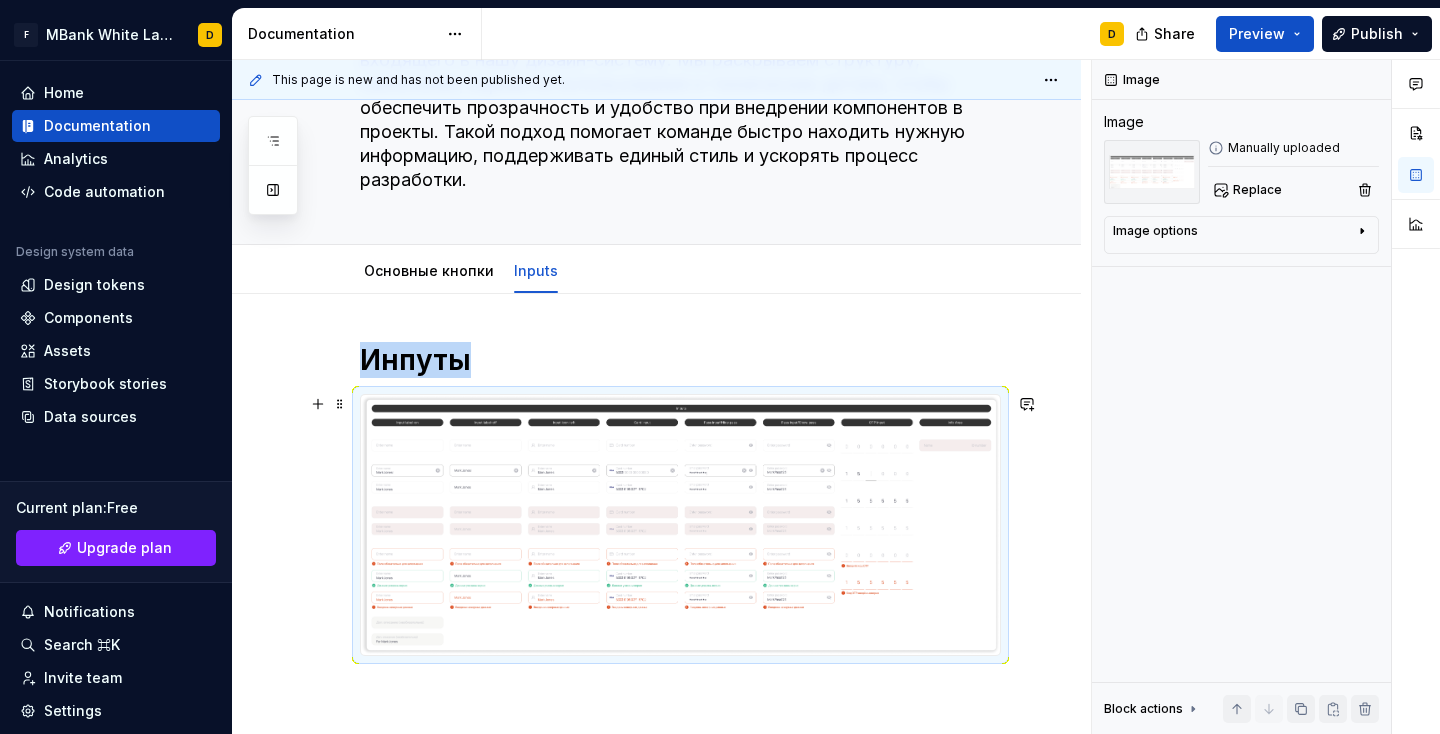 scroll, scrollTop: 361, scrollLeft: 0, axis: vertical 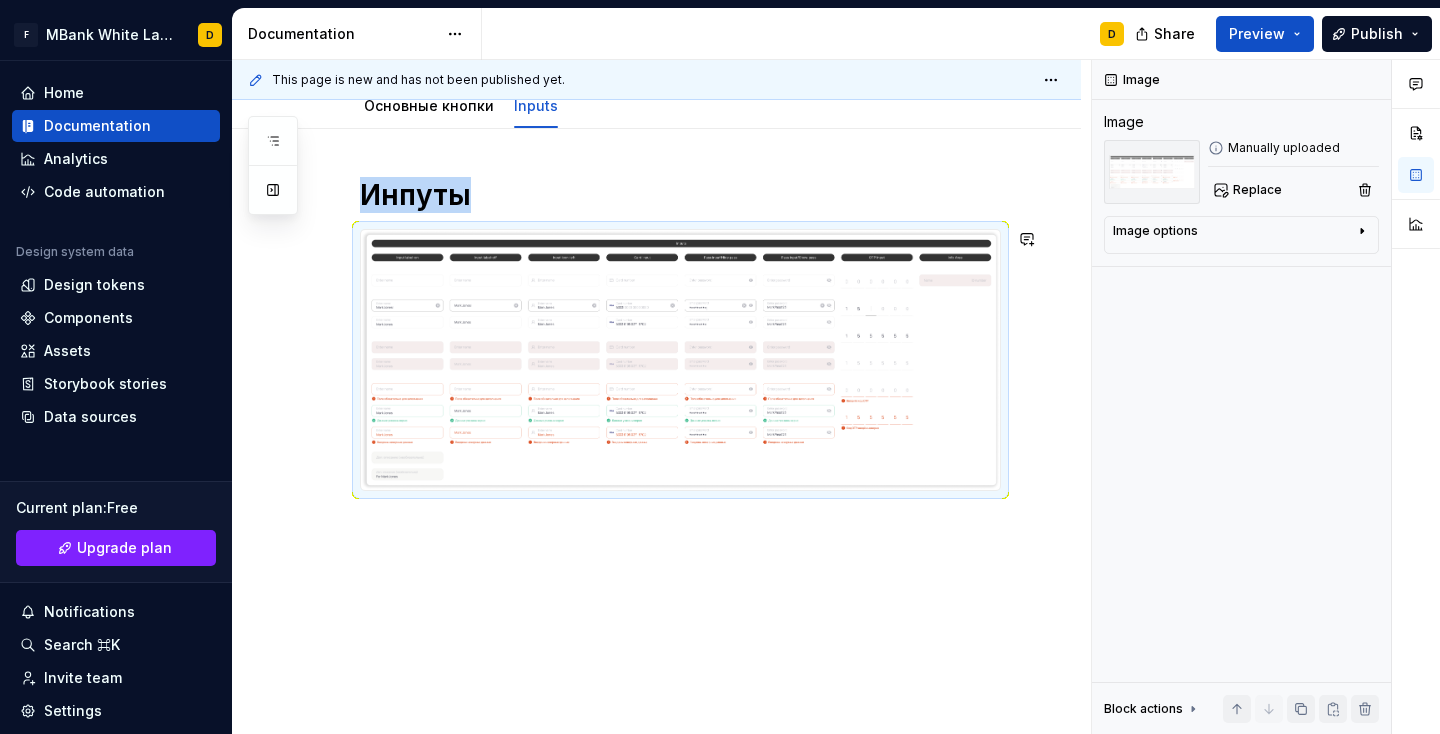 click on "Инпуты" at bounding box center [656, 432] 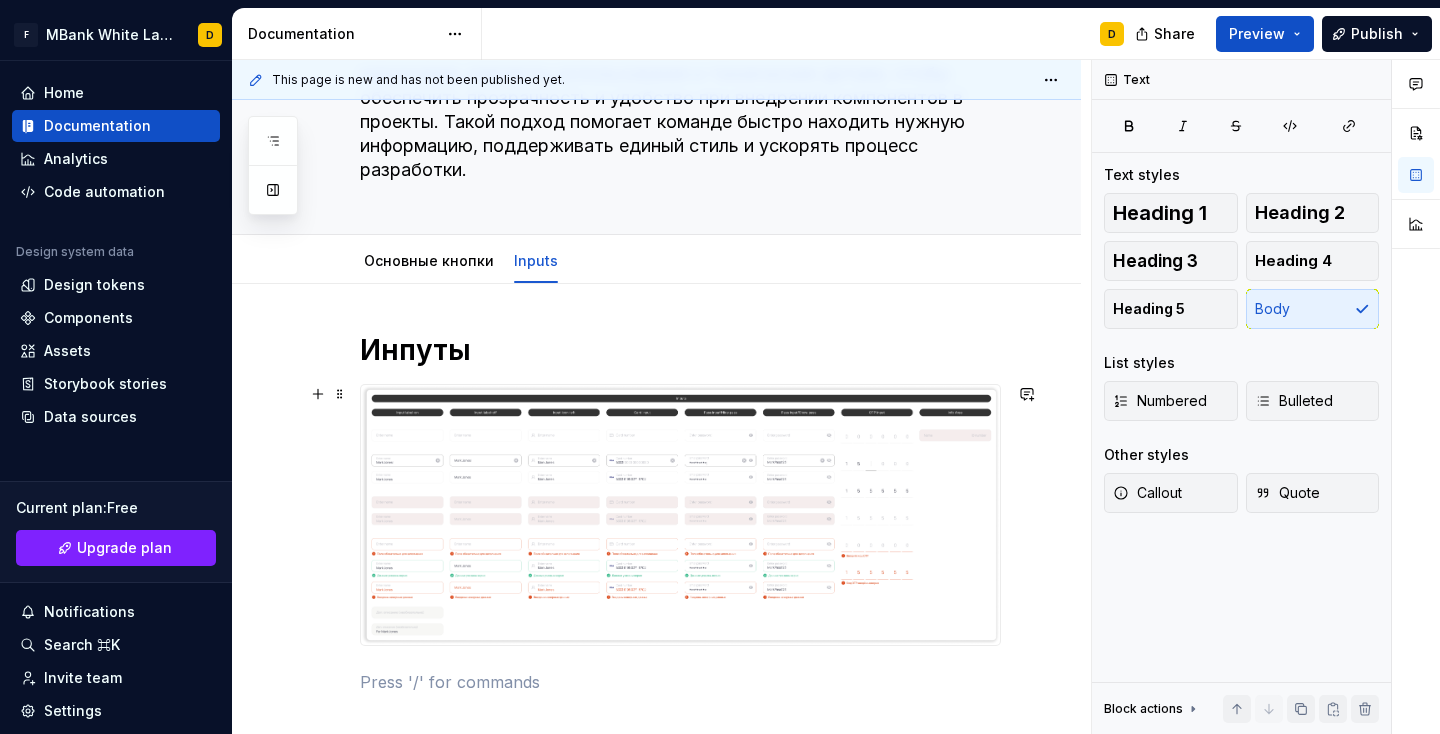 scroll, scrollTop: 409, scrollLeft: 0, axis: vertical 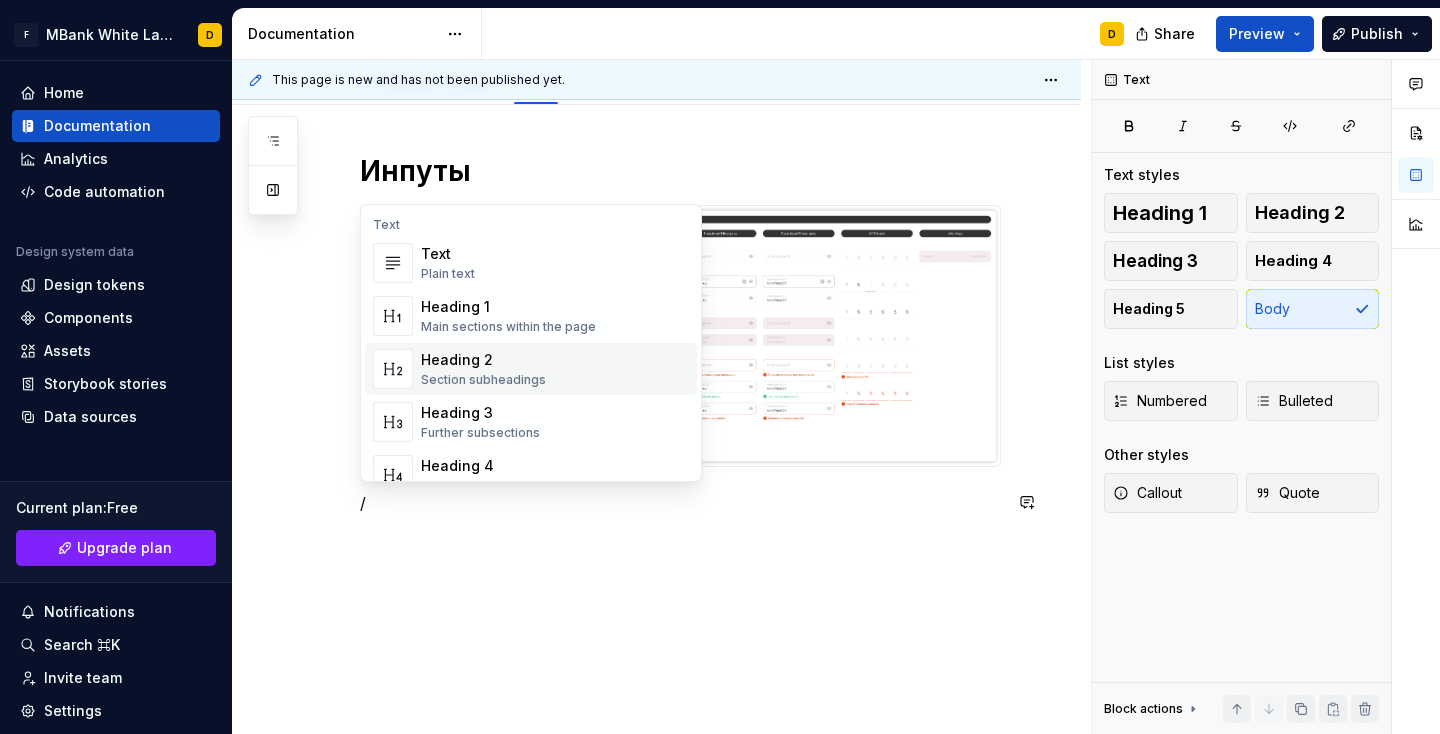 click on "Heading 2 Section subheadings" at bounding box center (555, 369) 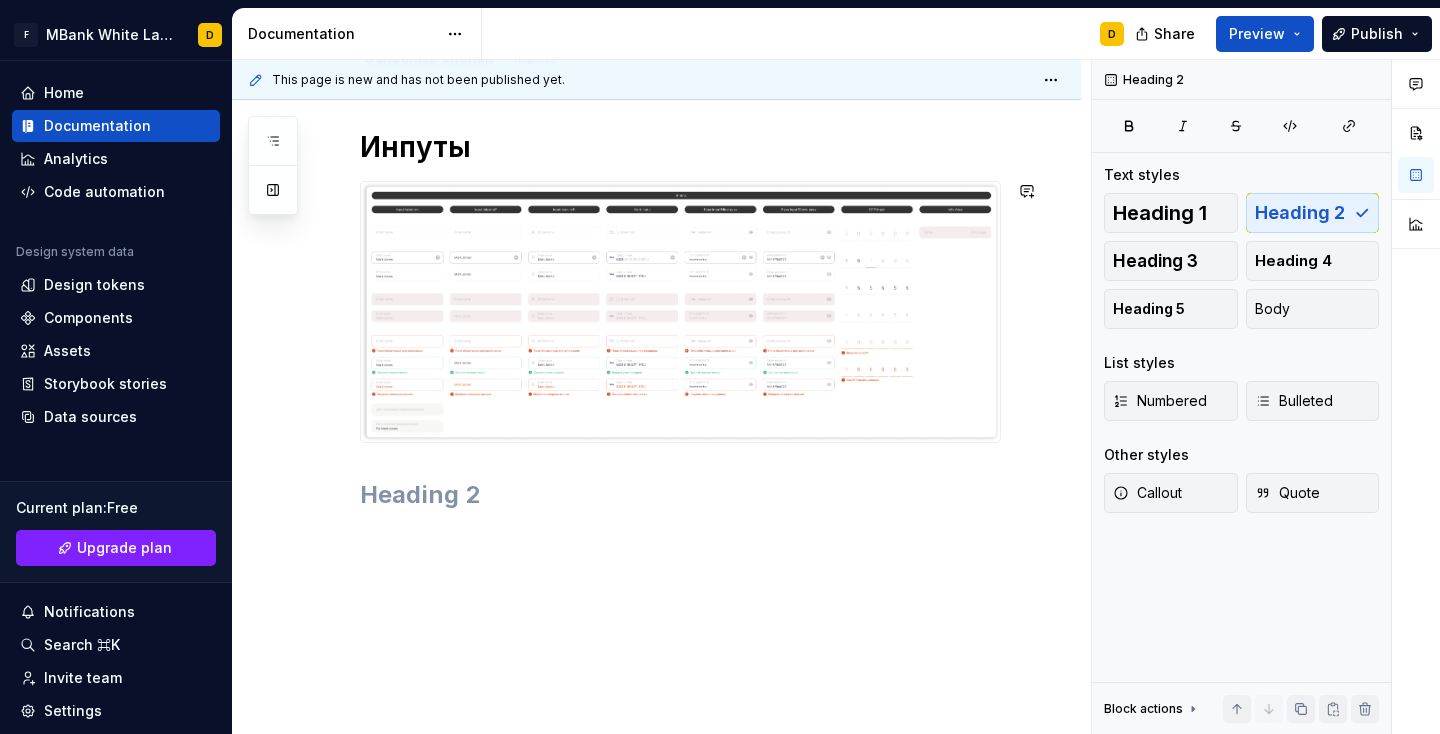 scroll, scrollTop: 397, scrollLeft: 0, axis: vertical 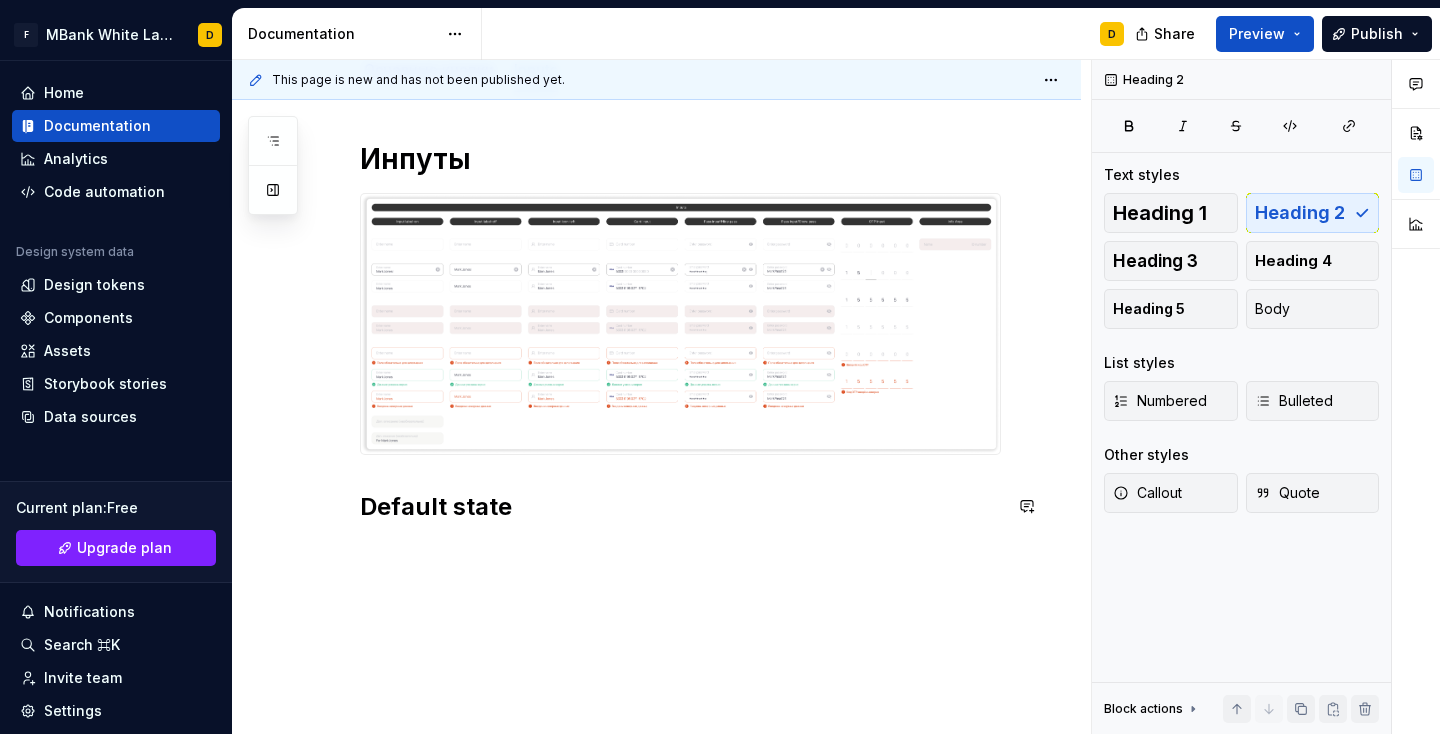 click on "Инпуты Default state" at bounding box center (656, 430) 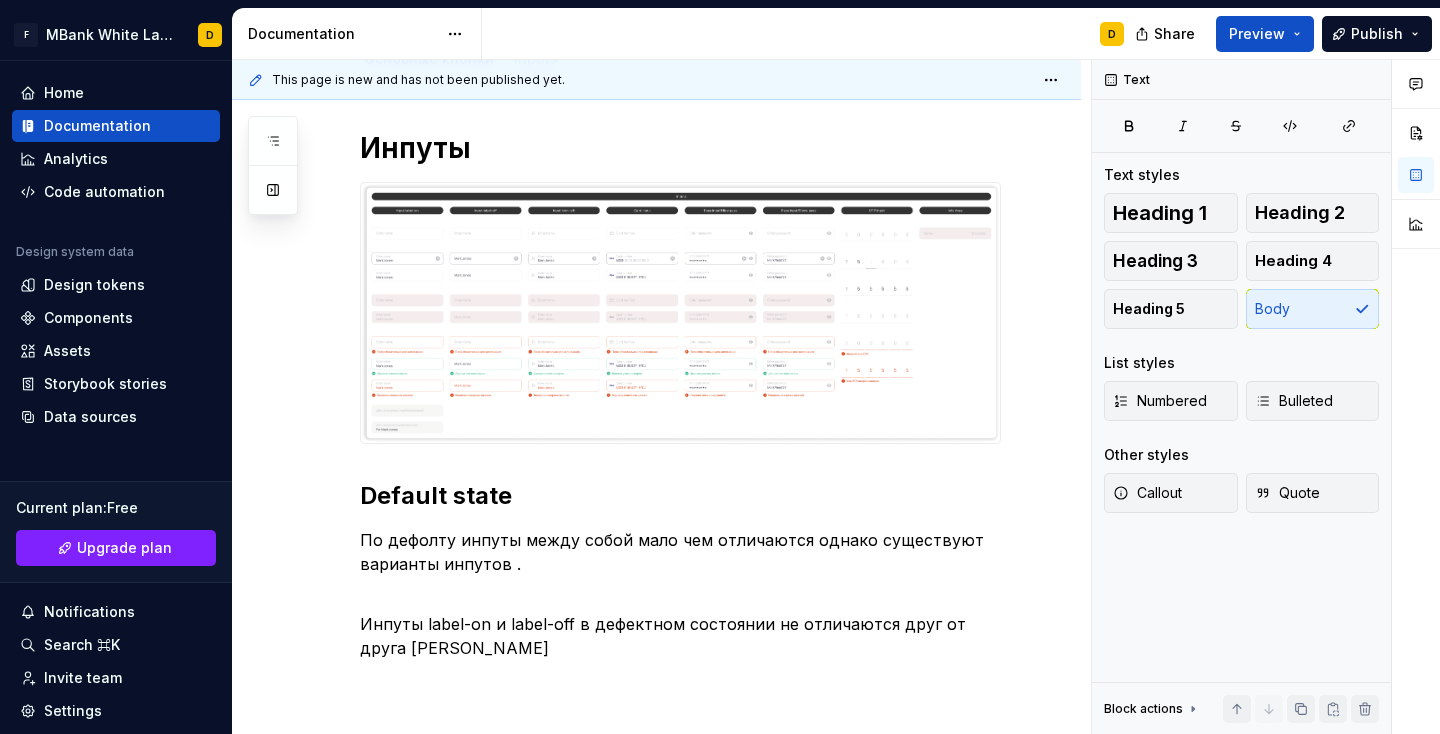 scroll, scrollTop: 432, scrollLeft: 0, axis: vertical 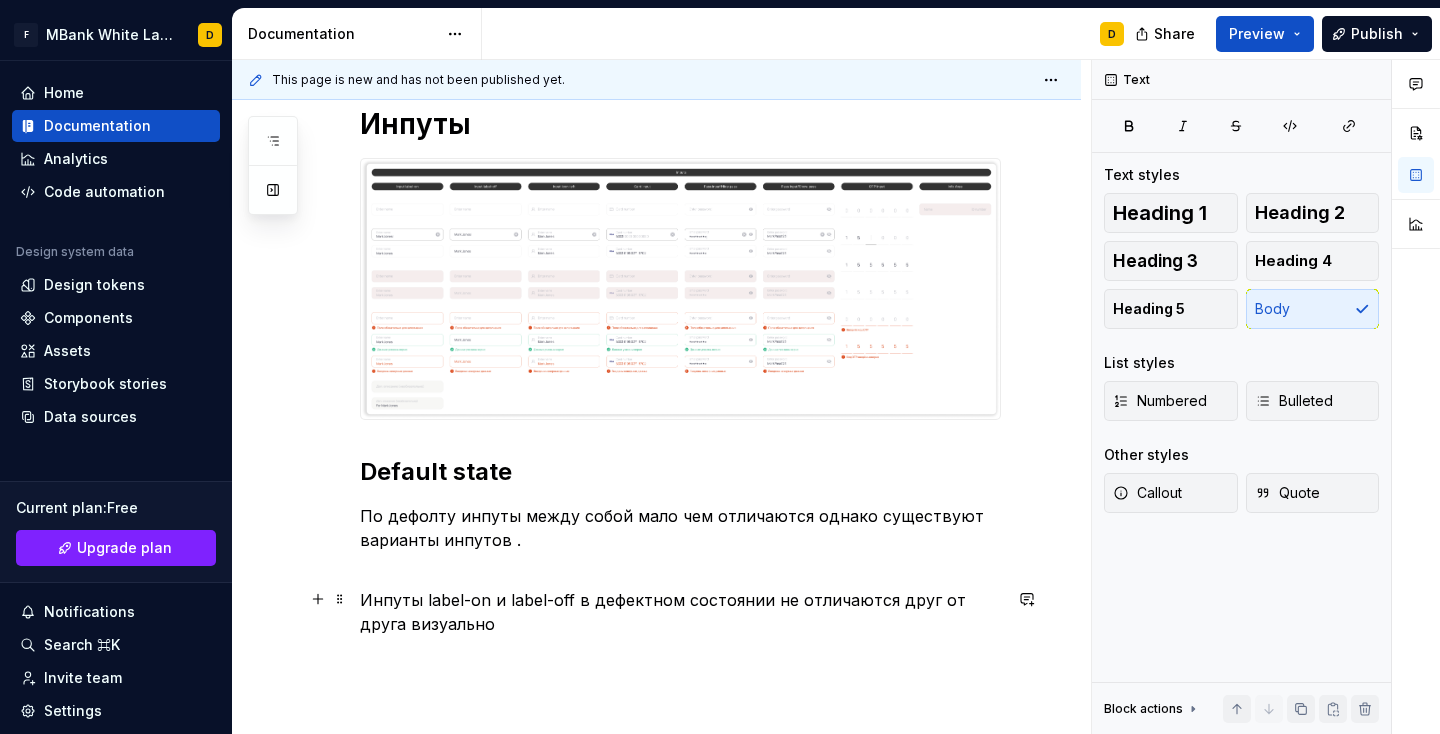 click on "Инпуты label-on и label-off в дефектном состоянии не отличаются друг от друга визуально" at bounding box center [680, 612] 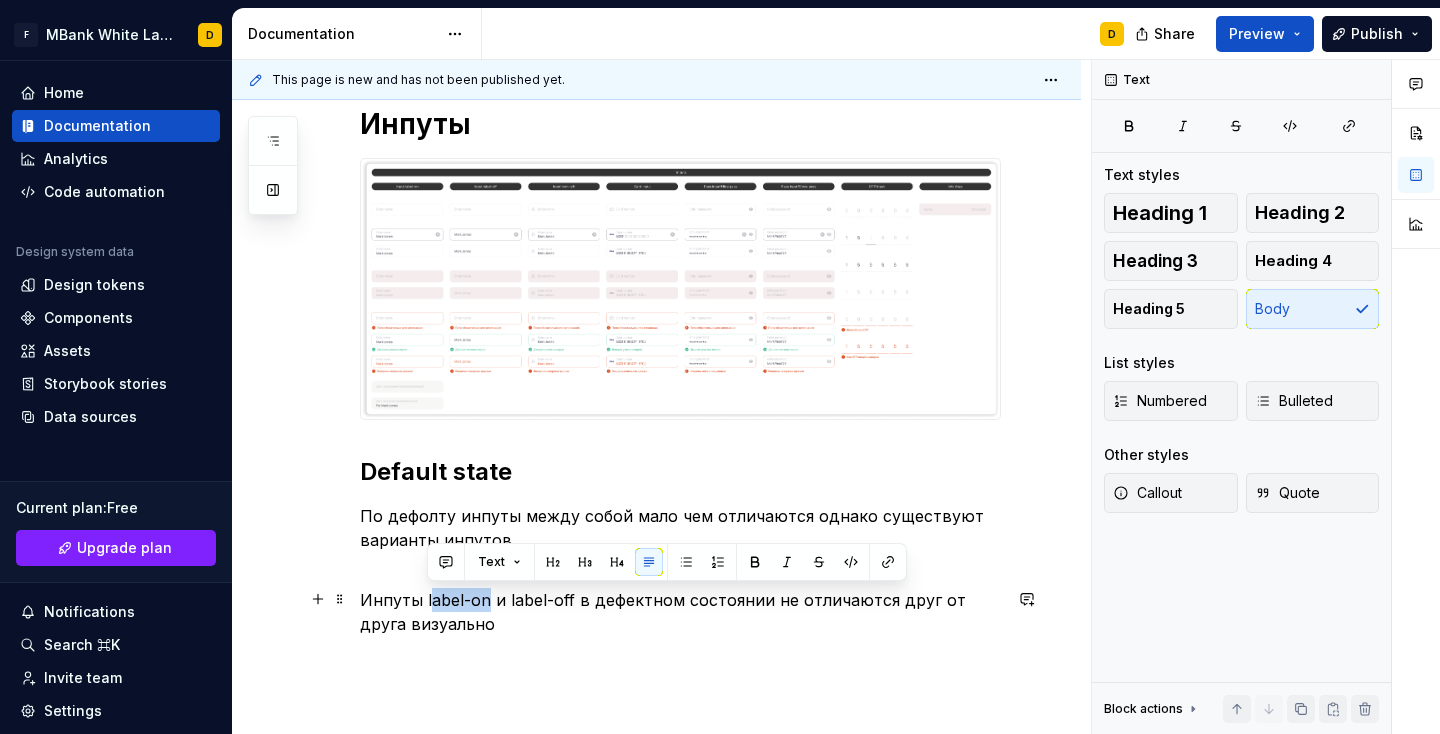 drag, startPoint x: 426, startPoint y: 600, endPoint x: 485, endPoint y: 597, distance: 59.07622 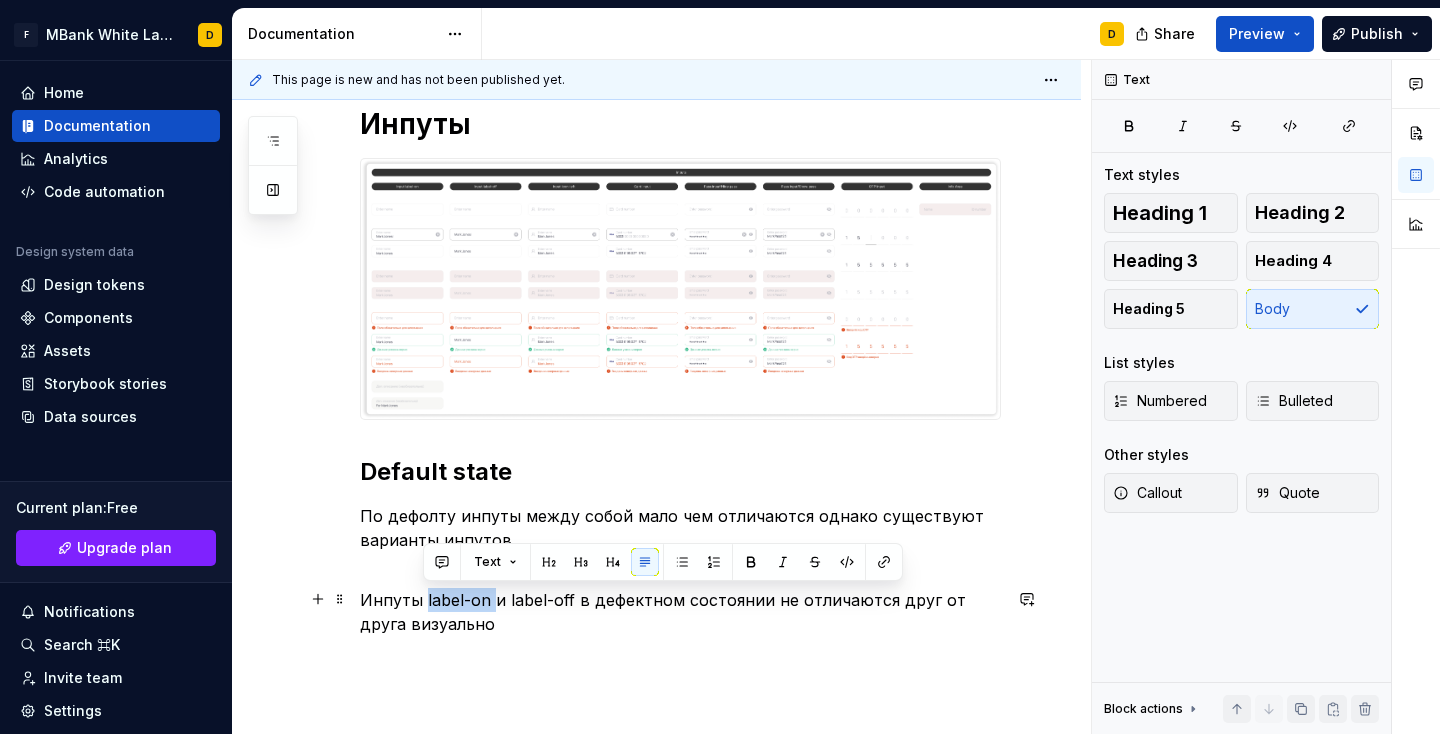 drag, startPoint x: 424, startPoint y: 595, endPoint x: 485, endPoint y: 594, distance: 61.008198 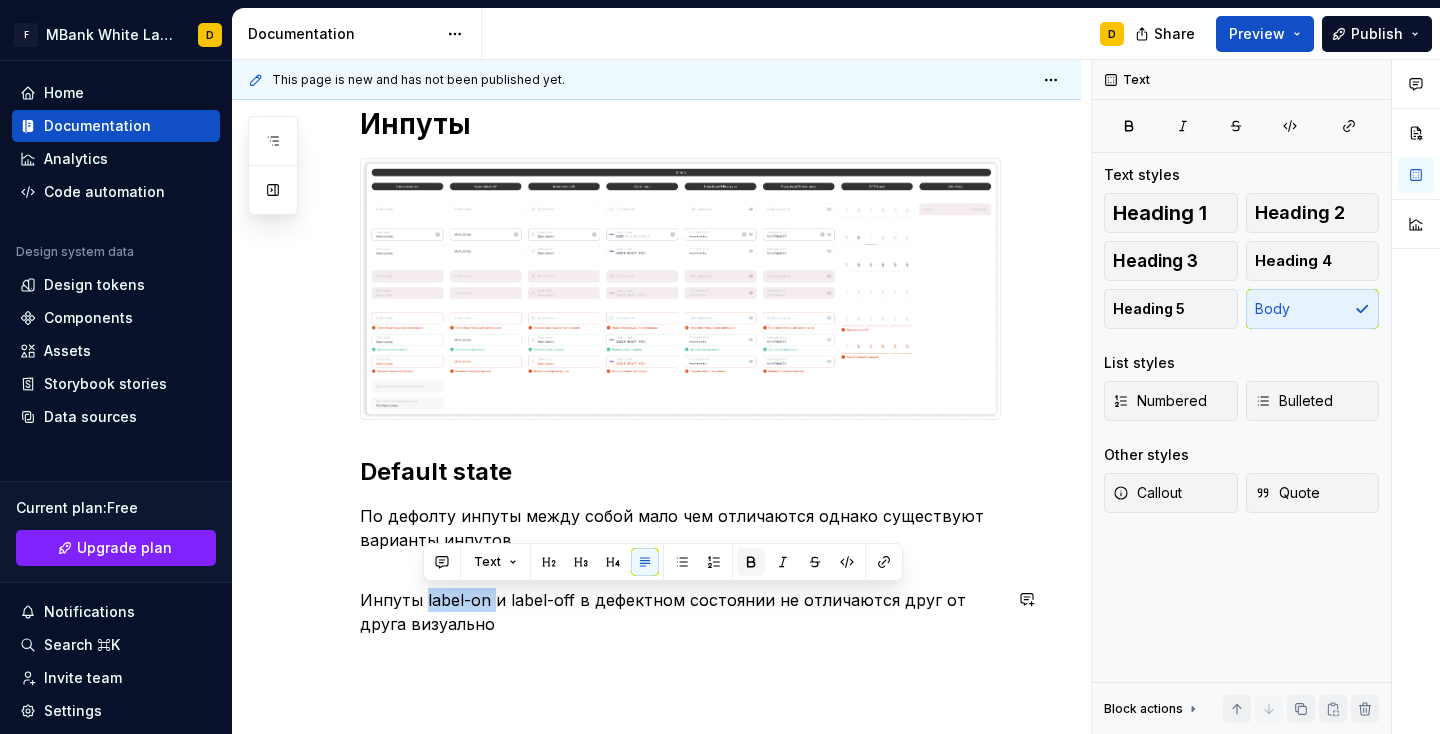 click at bounding box center (751, 562) 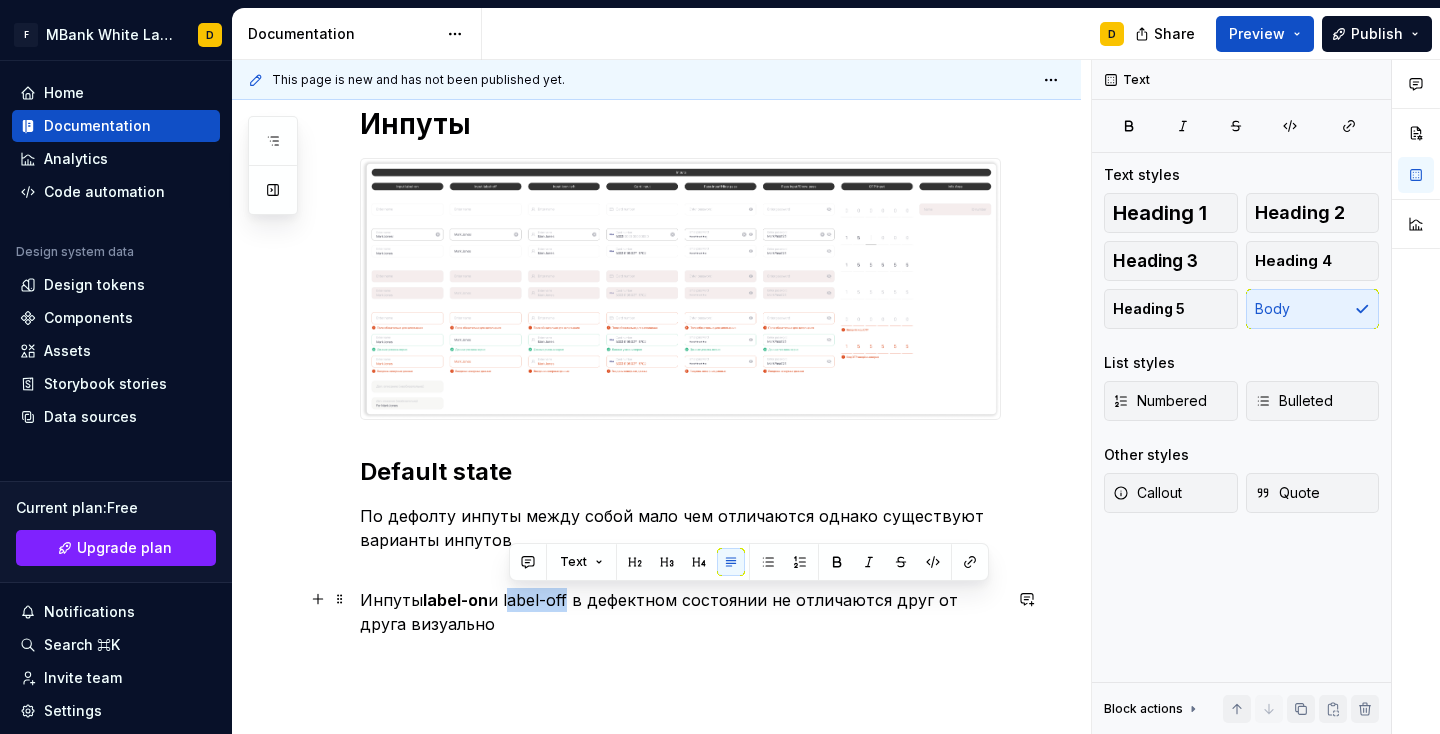 drag, startPoint x: 508, startPoint y: 601, endPoint x: 568, endPoint y: 598, distance: 60.074955 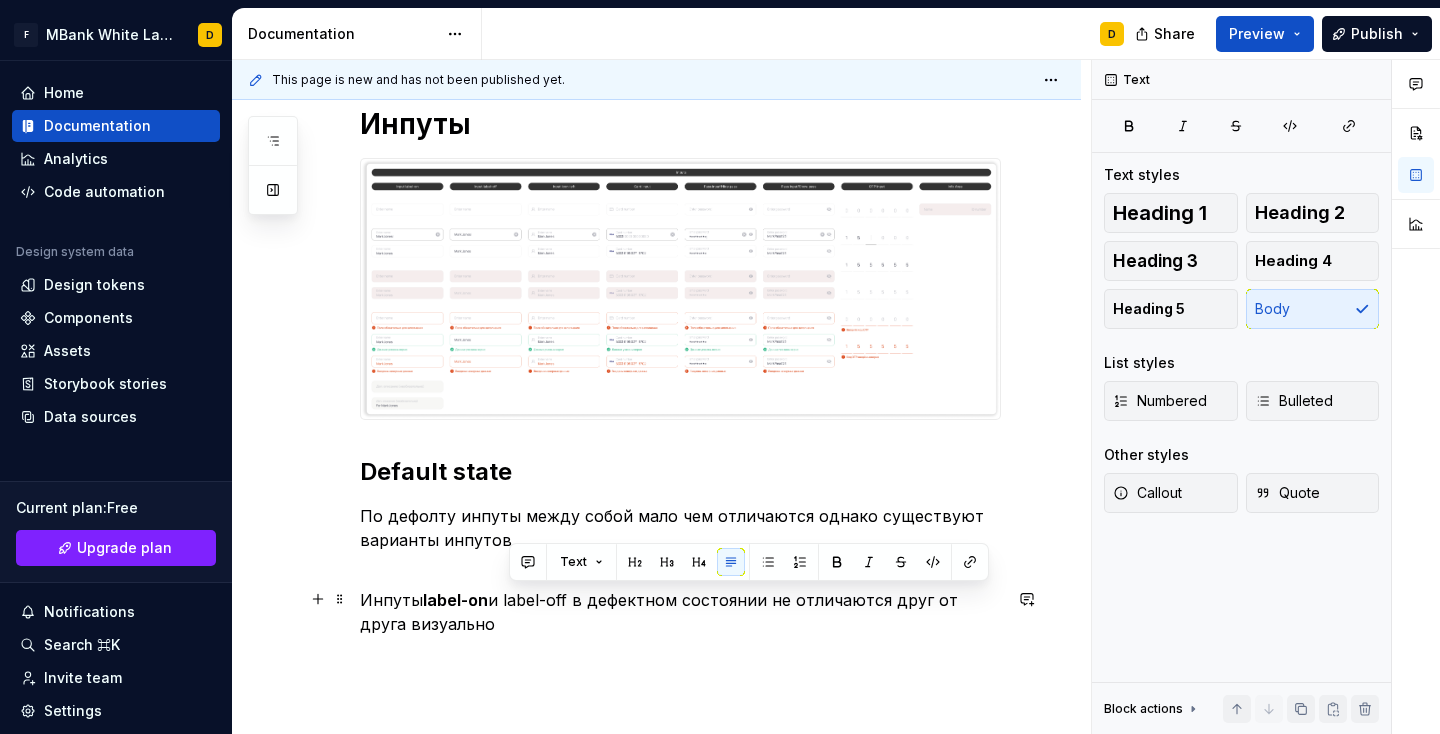 click on "Инпуты  label-on  и label-off в дефектном состоянии не отличаются друг от друга визуально" at bounding box center (680, 612) 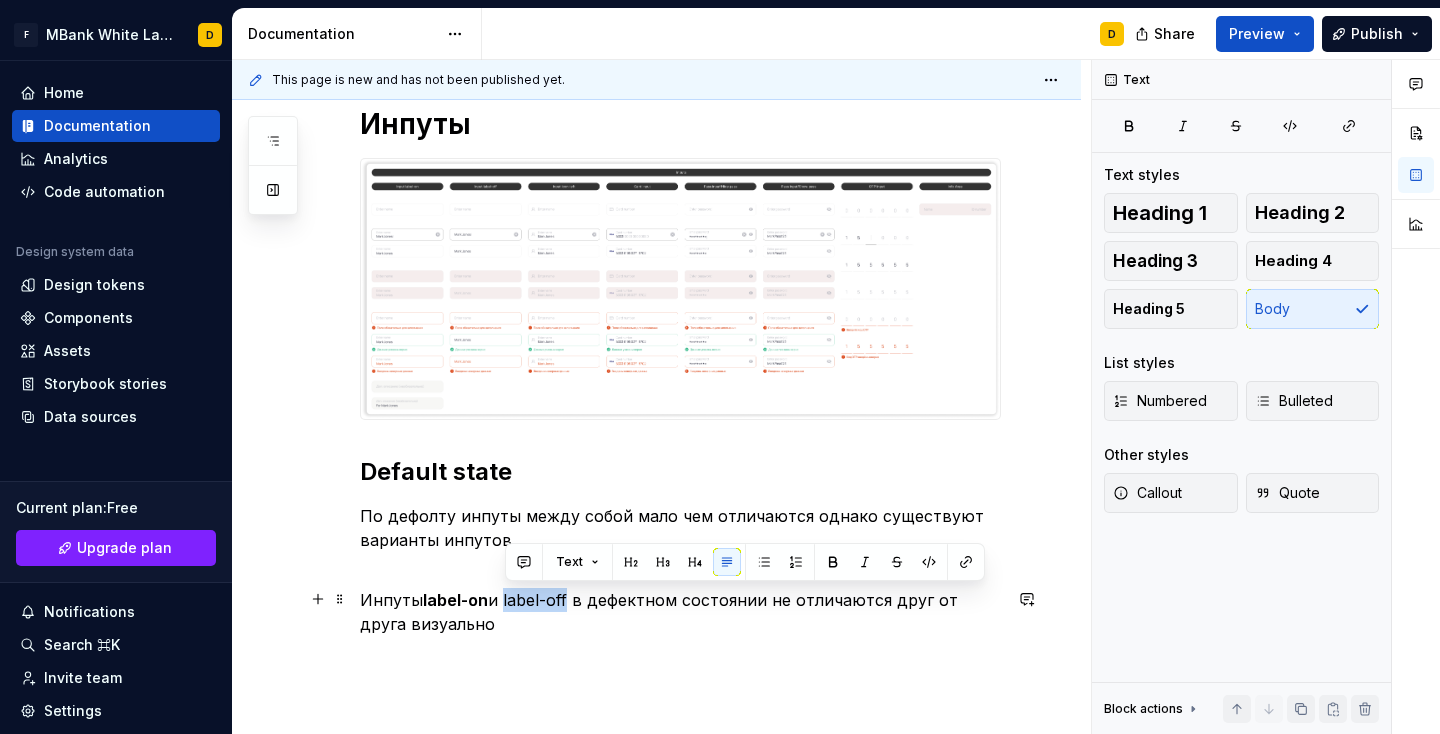 drag, startPoint x: 505, startPoint y: 600, endPoint x: 567, endPoint y: 598, distance: 62.03225 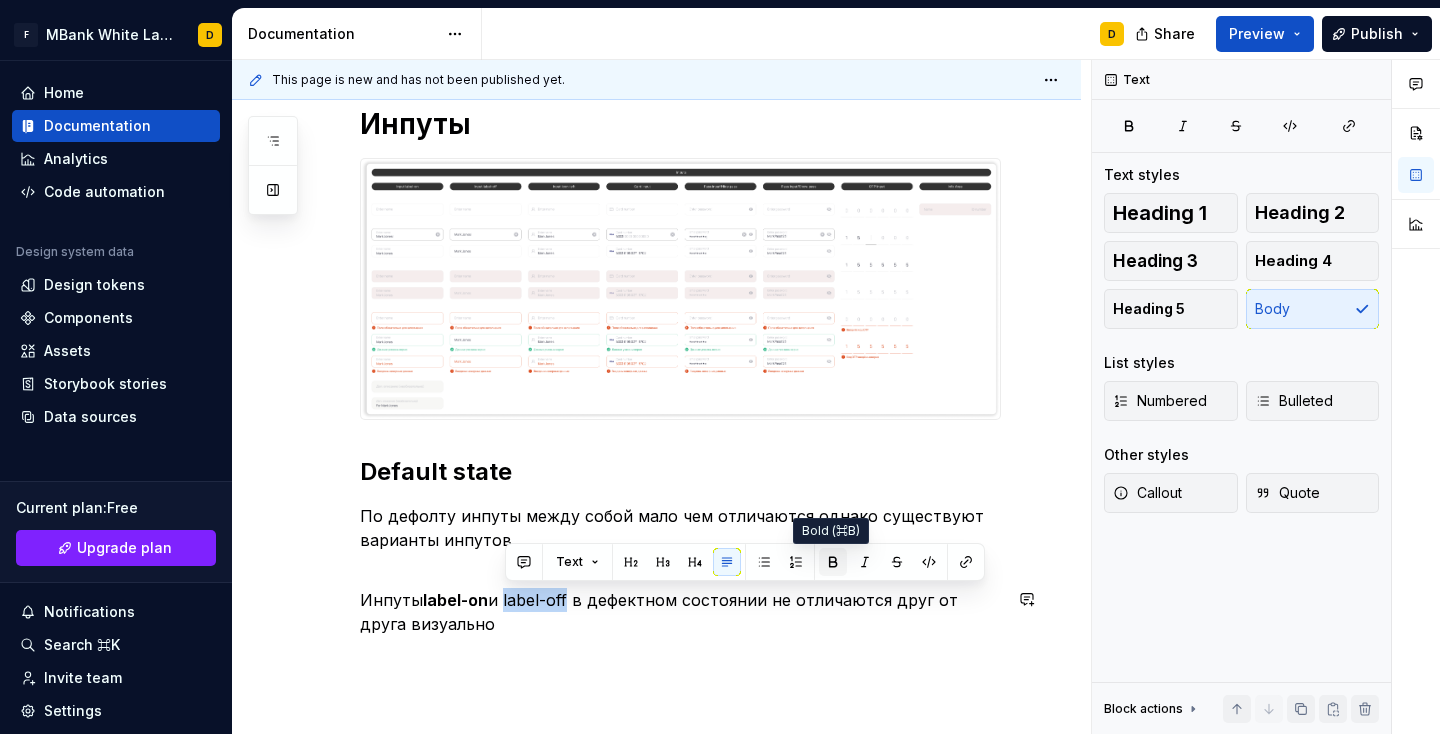 click at bounding box center [833, 562] 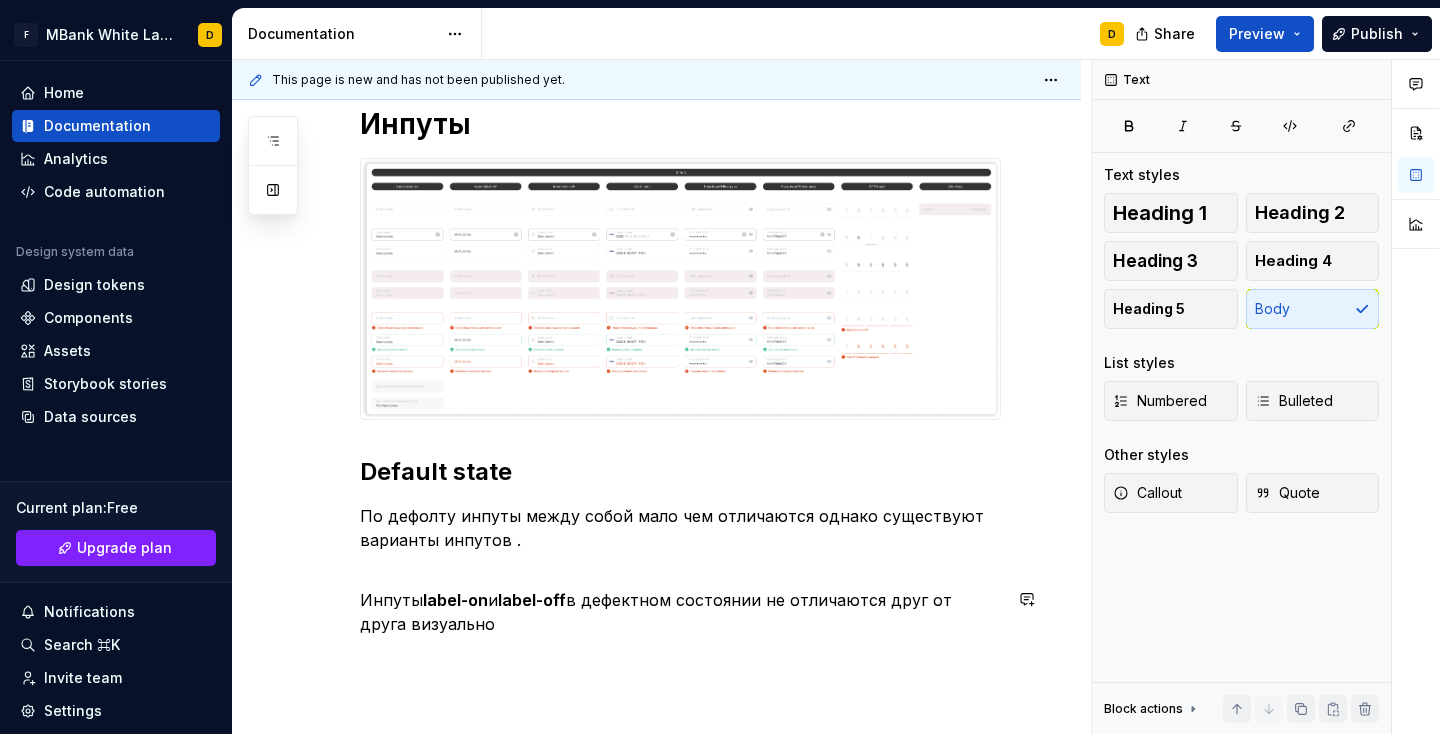 click on "Инпуты Default state По дефолту инпуты между собой мало чем отличаются однако существуют варианты инпутов . Инпуты  label-on  и  label-off  в дефектном состоянии не отличаются друг от друга визуально" at bounding box center (680, 383) 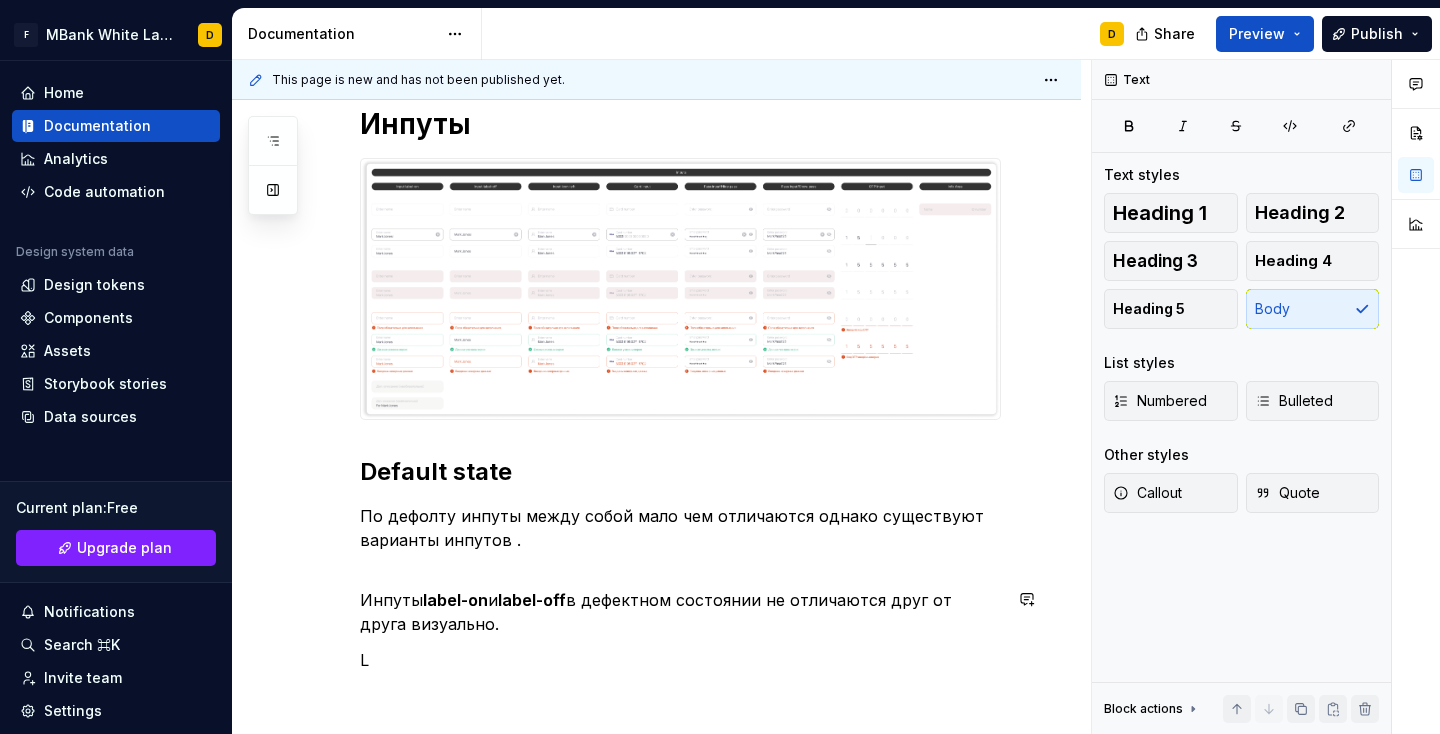 scroll, scrollTop: 468, scrollLeft: 0, axis: vertical 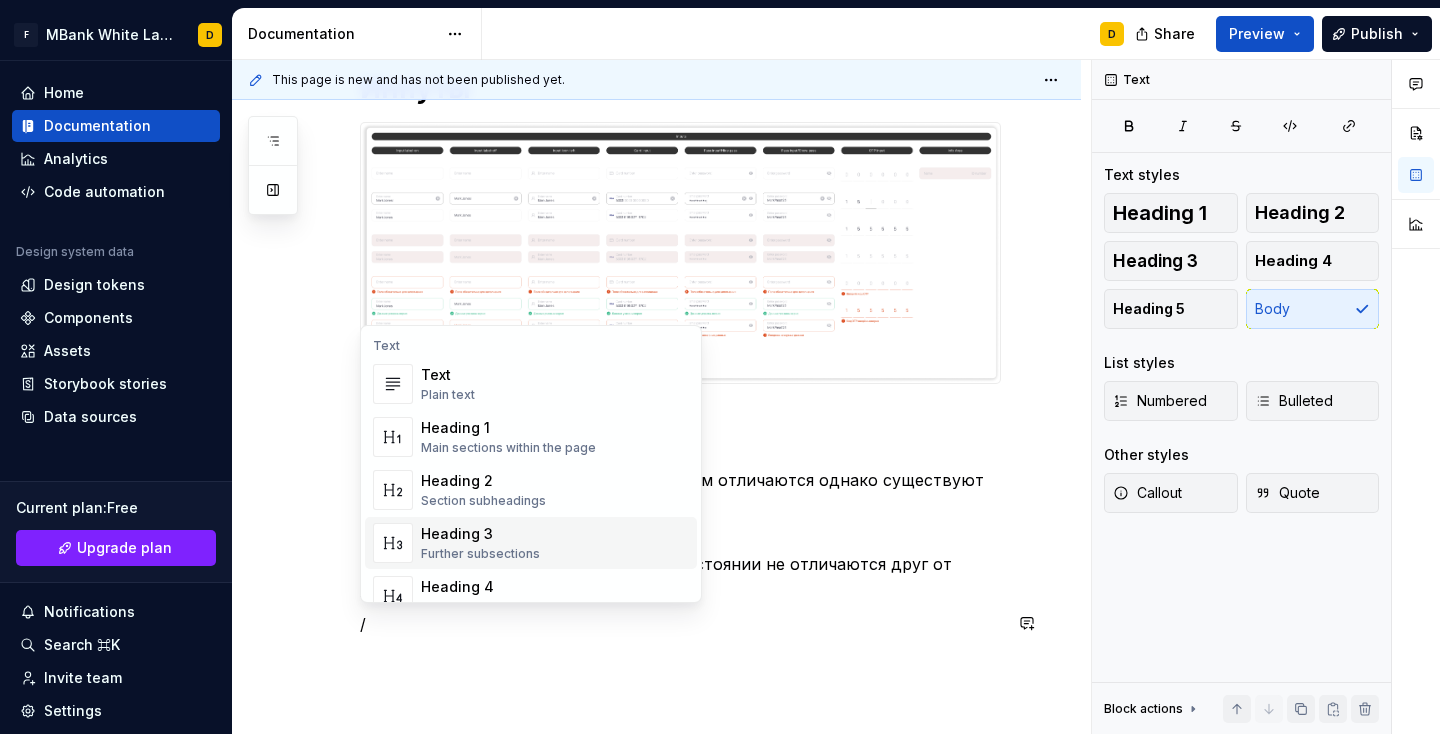 click on "Heading 3" at bounding box center [480, 534] 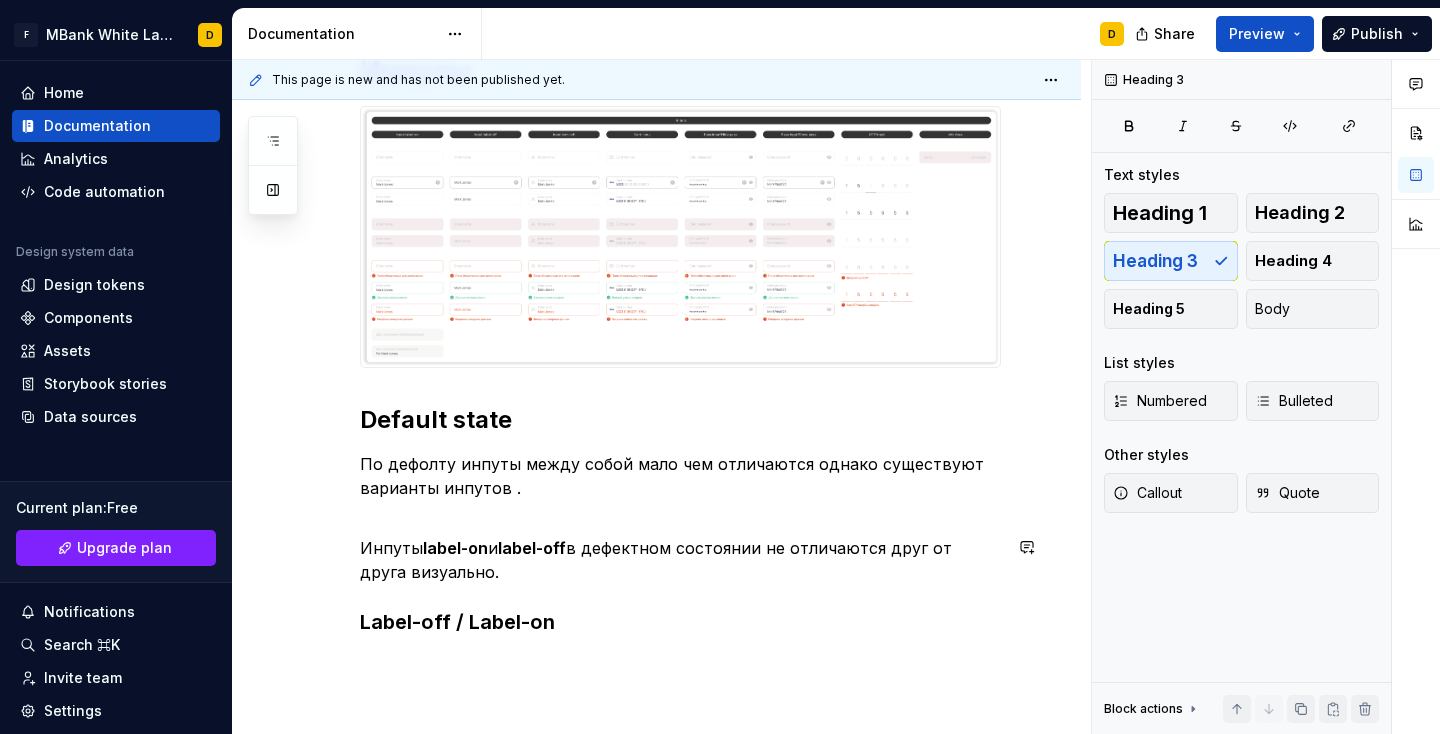 scroll, scrollTop: 526, scrollLeft: 0, axis: vertical 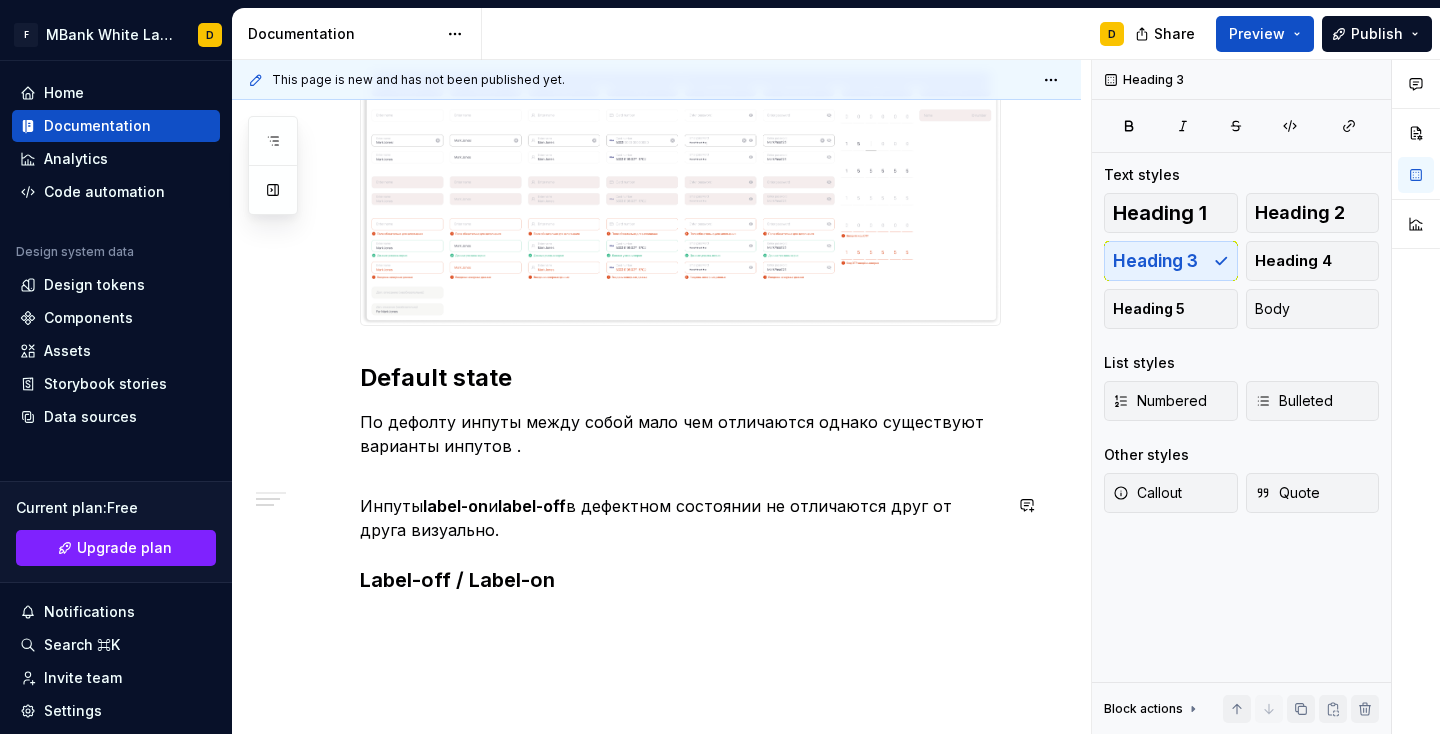 click on "Инпуты Default state По дефолту инпуты между собой мало чем отличаются однако существуют варианты инпутов . Инпуты  label-on  и  label-off  в дефектном состоянии не отличаются друг от друга визуально. Label-off / Label-on" at bounding box center (656, 401) 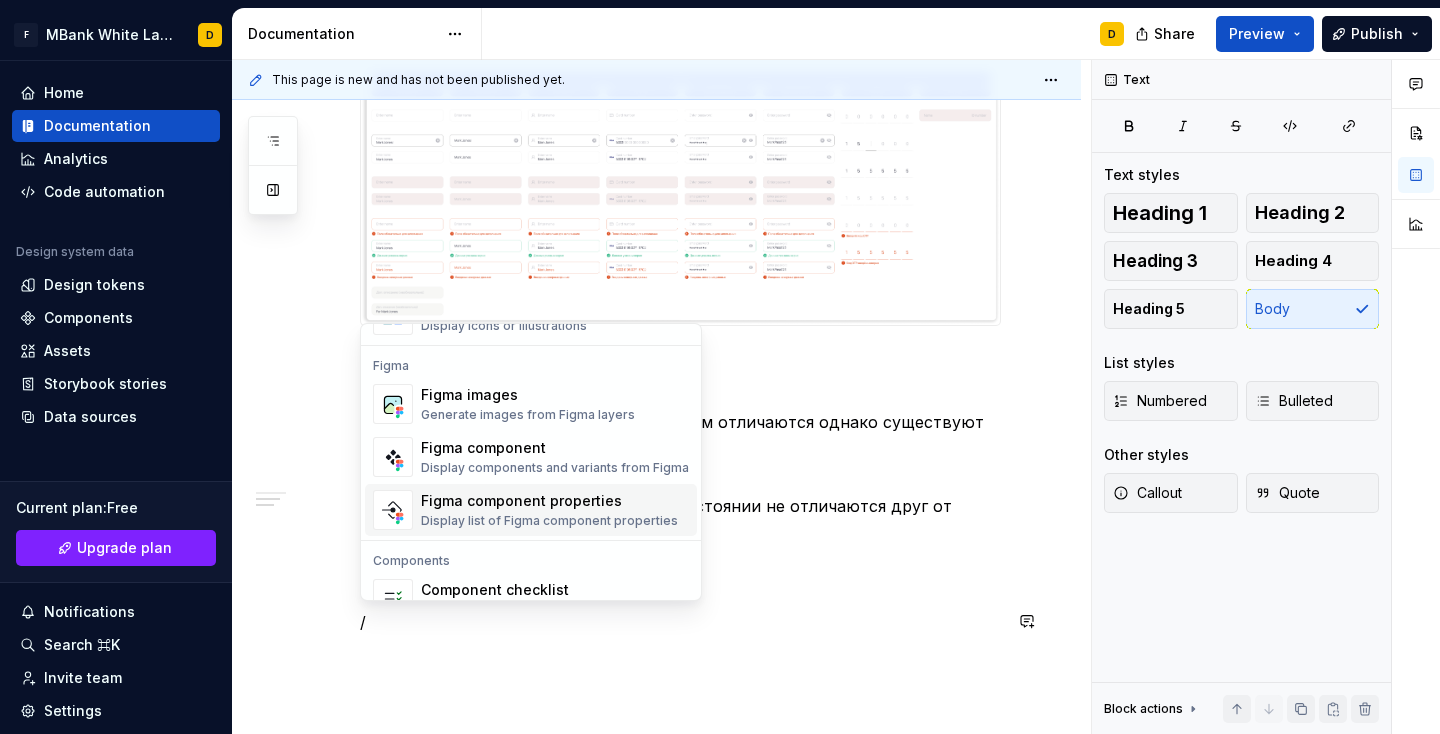 scroll, scrollTop: 1818, scrollLeft: 0, axis: vertical 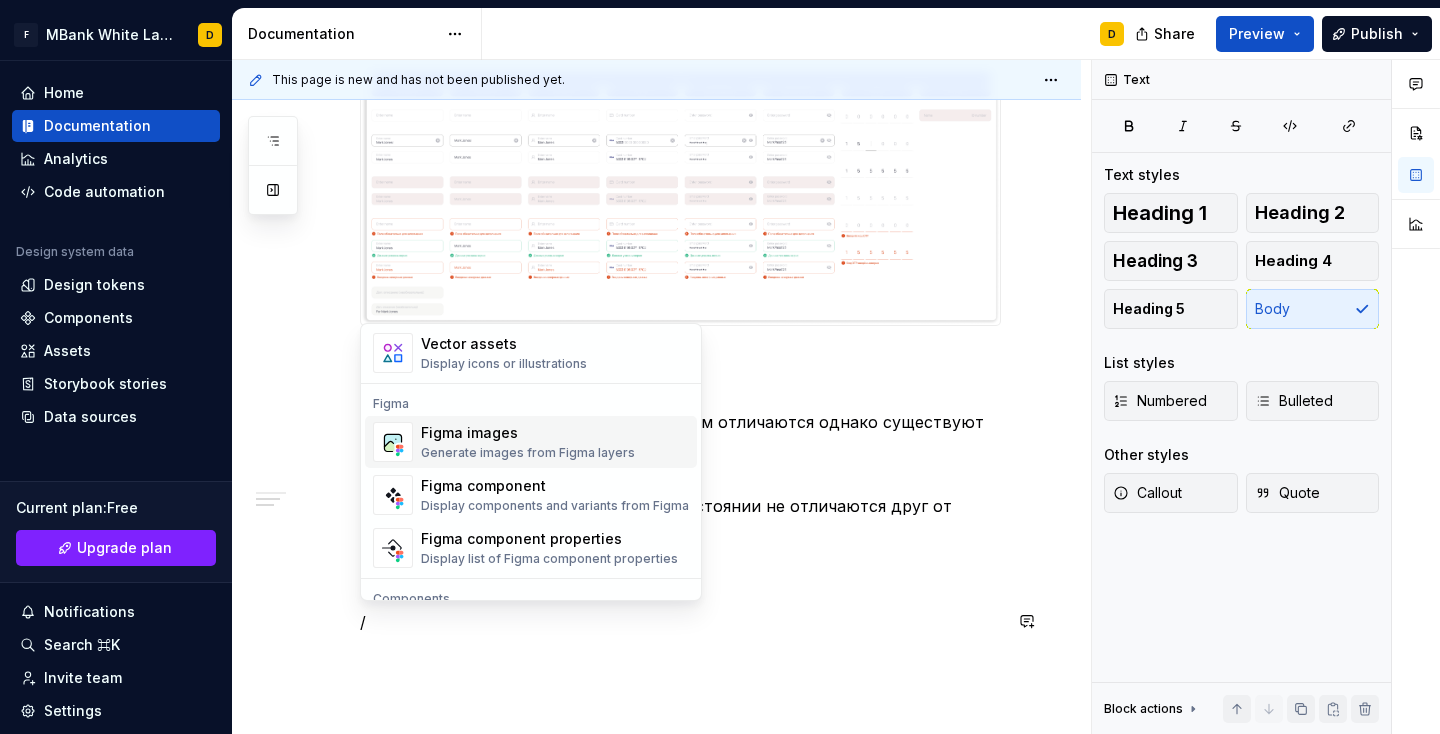 click on "Generate images from Figma layers" at bounding box center [528, 453] 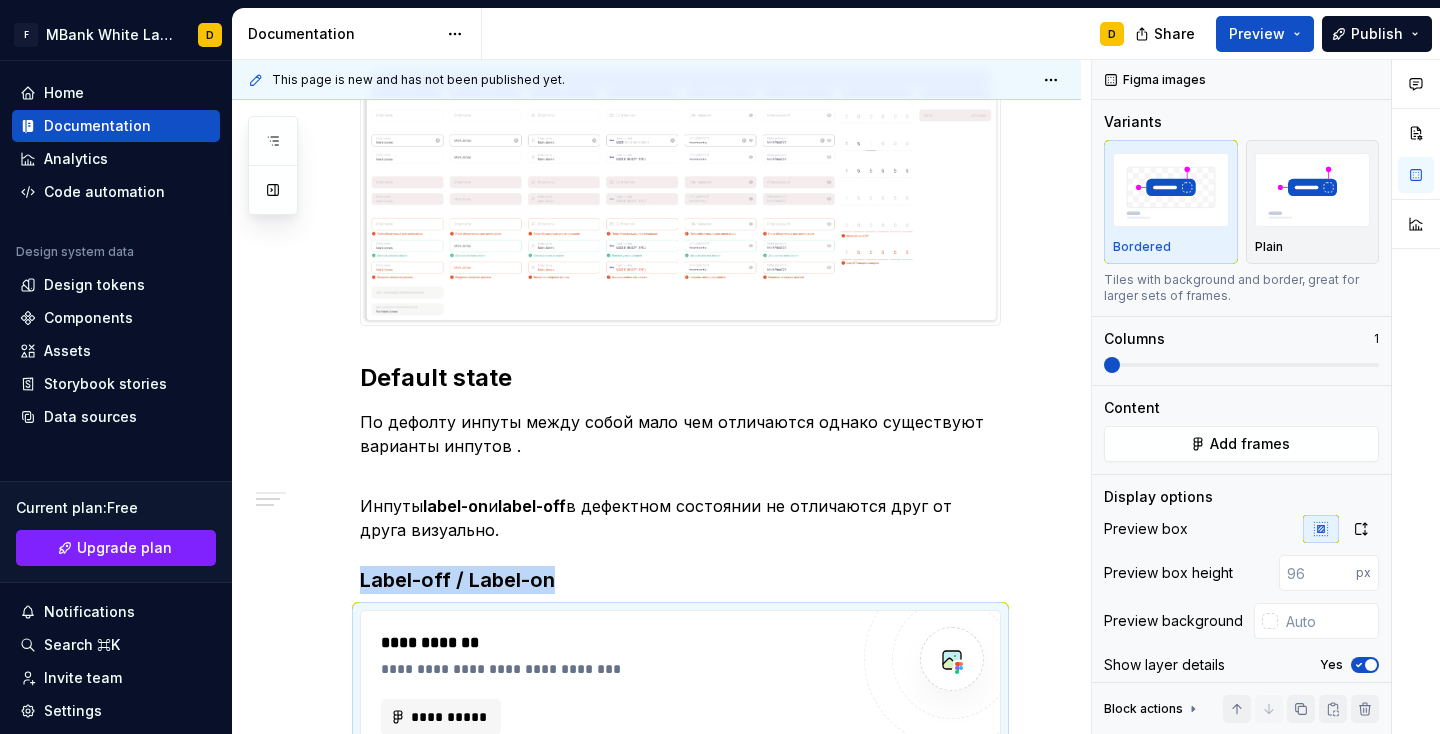 scroll, scrollTop: 547, scrollLeft: 0, axis: vertical 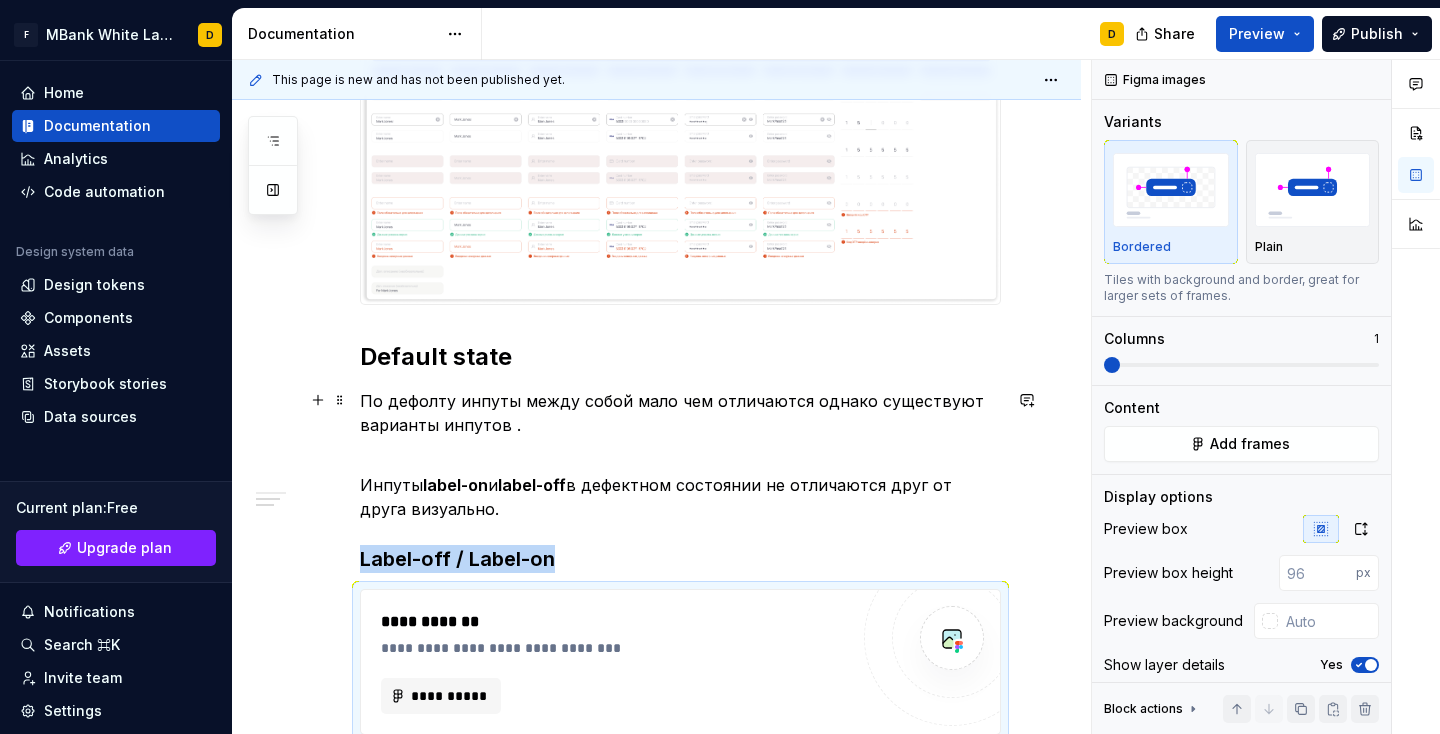 type on "*" 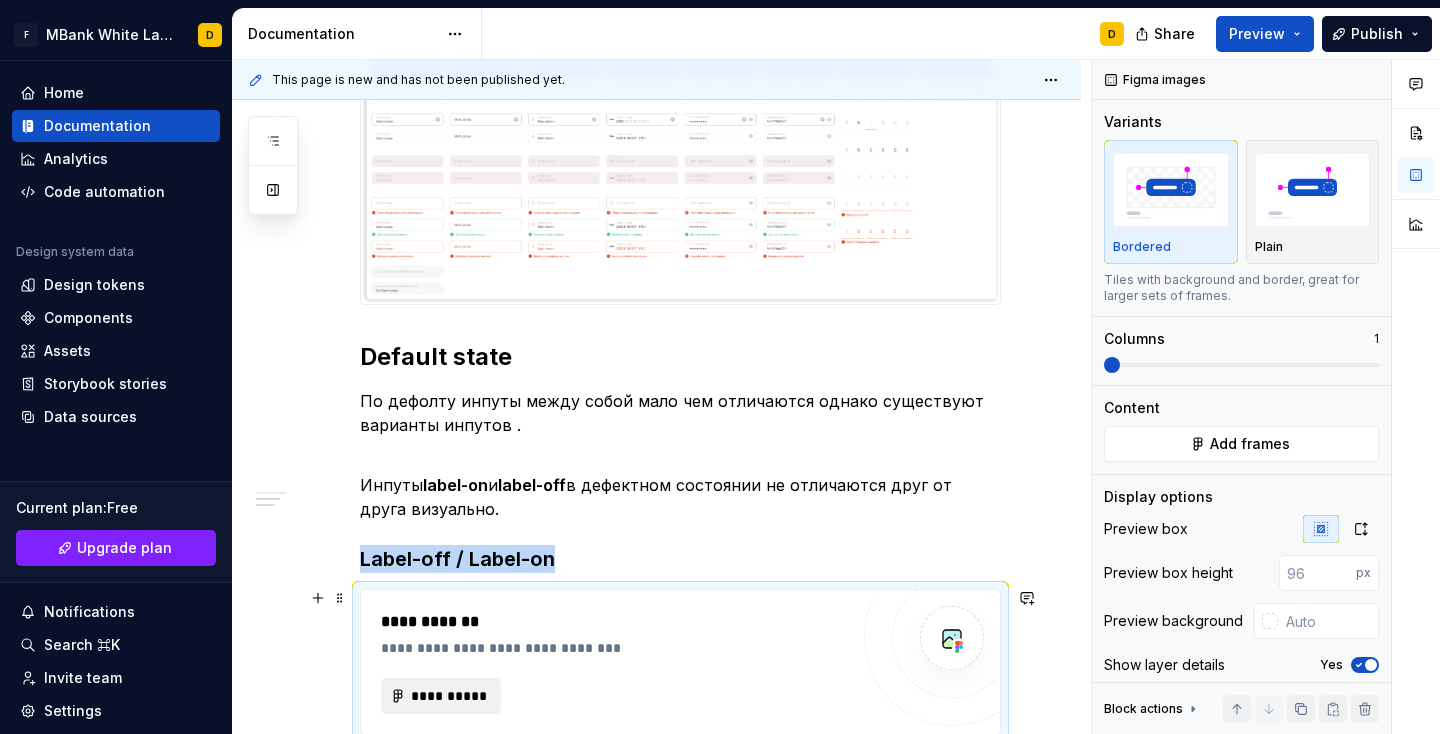 click on "**********" at bounding box center (449, 696) 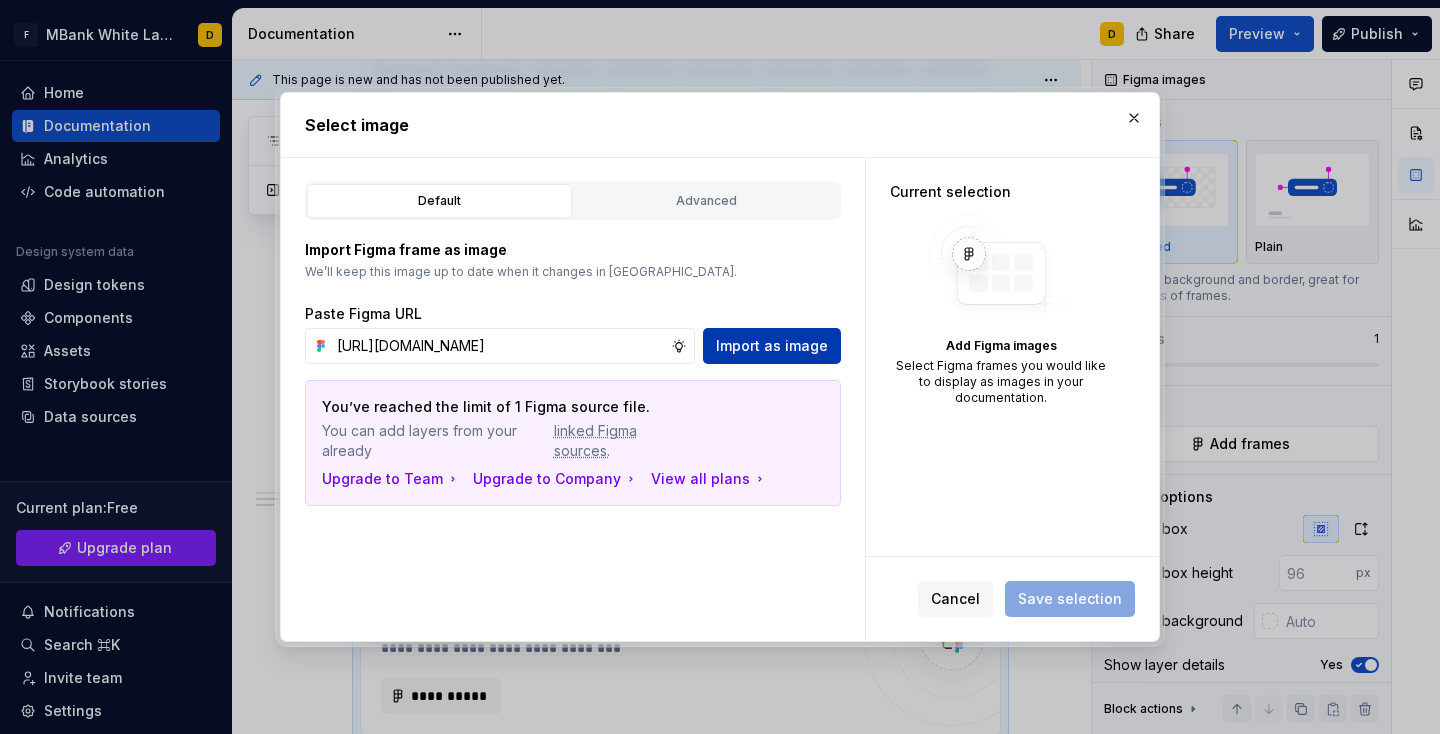 type on "[URL][DOMAIN_NAME]" 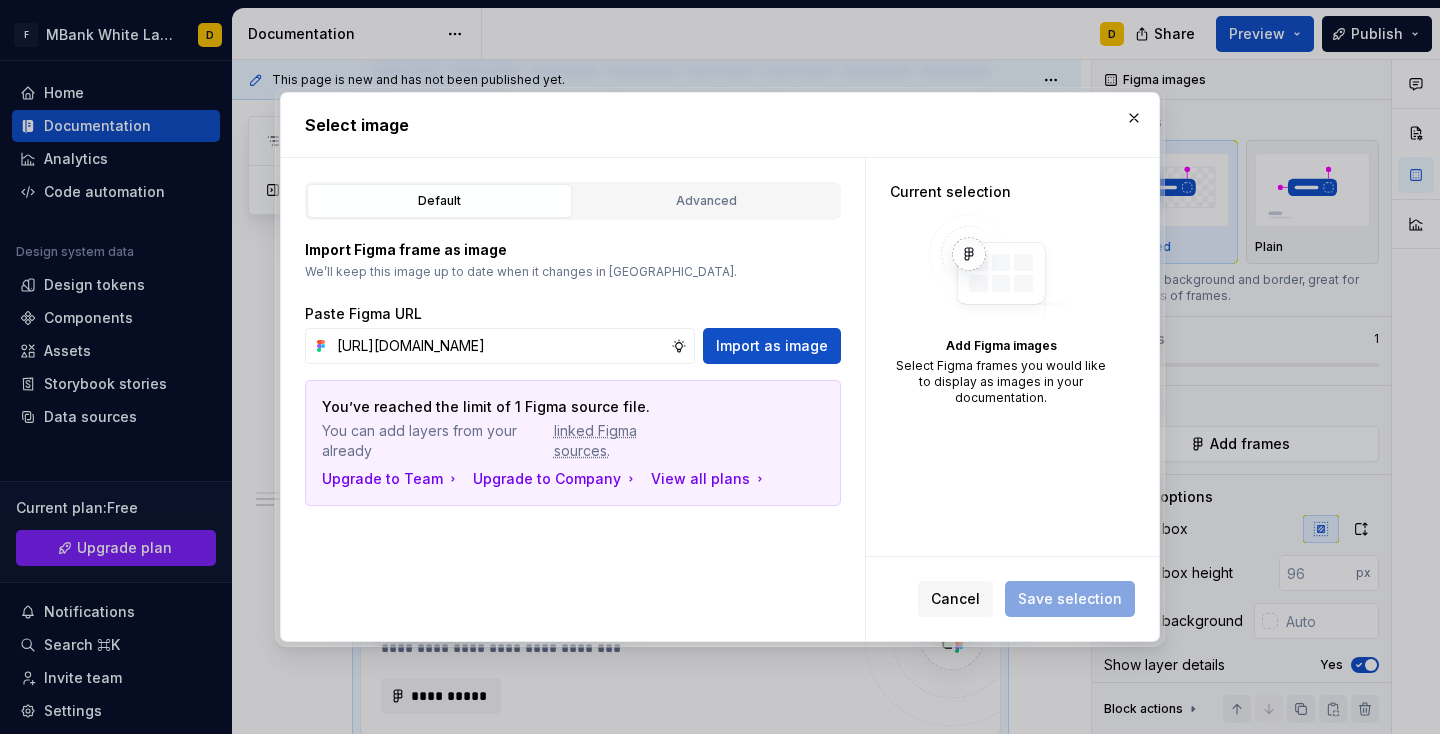 click on "Import as image" at bounding box center (772, 346) 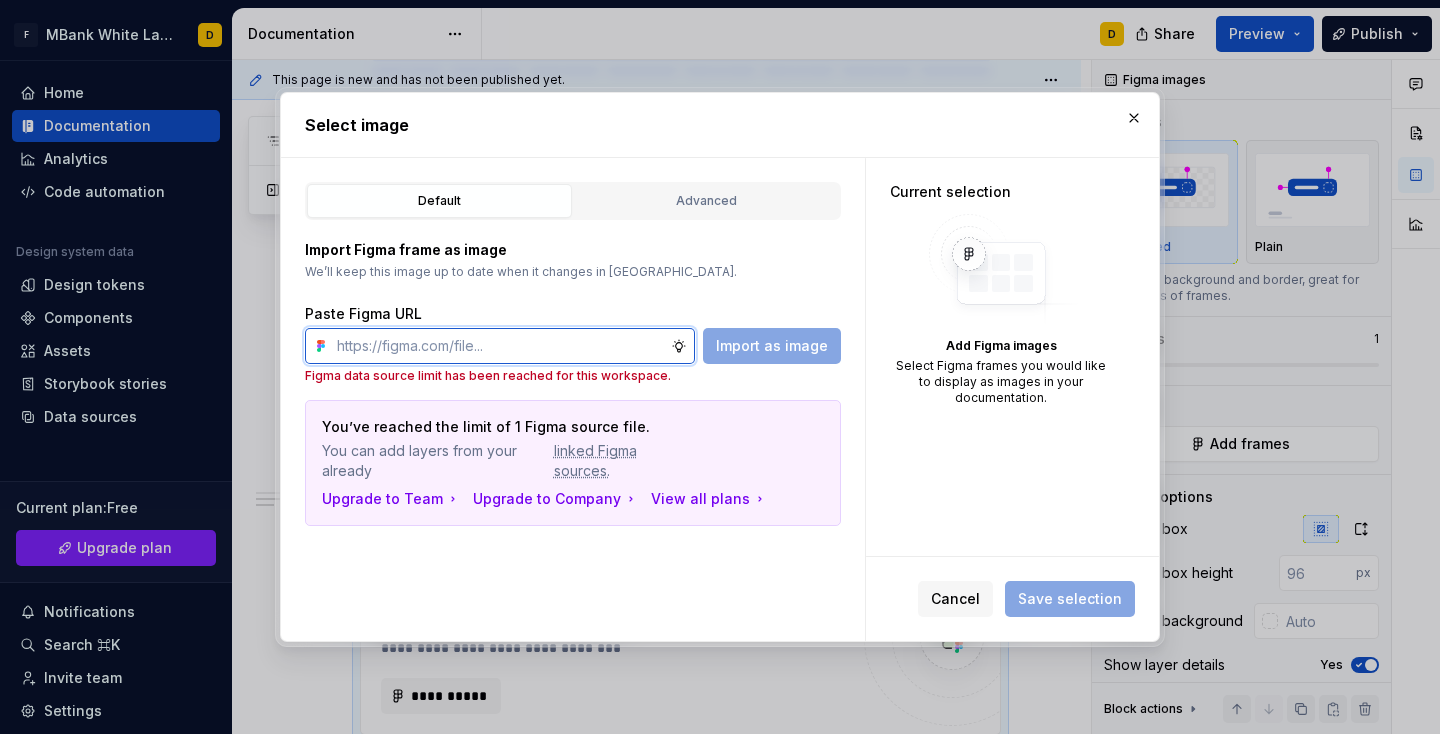 drag, startPoint x: 1370, startPoint y: 185, endPoint x: 550, endPoint y: 348, distance: 836.04364 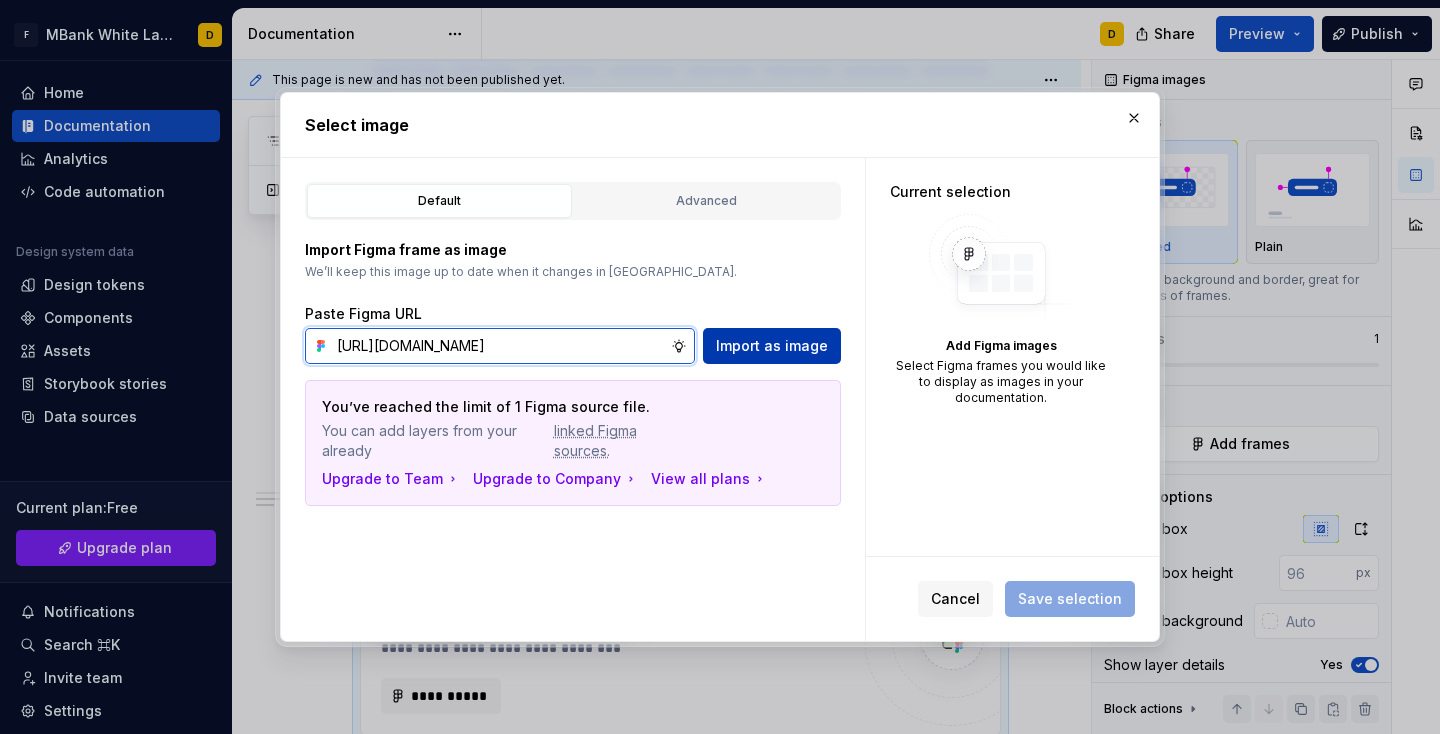 type on "[URL][DOMAIN_NAME]" 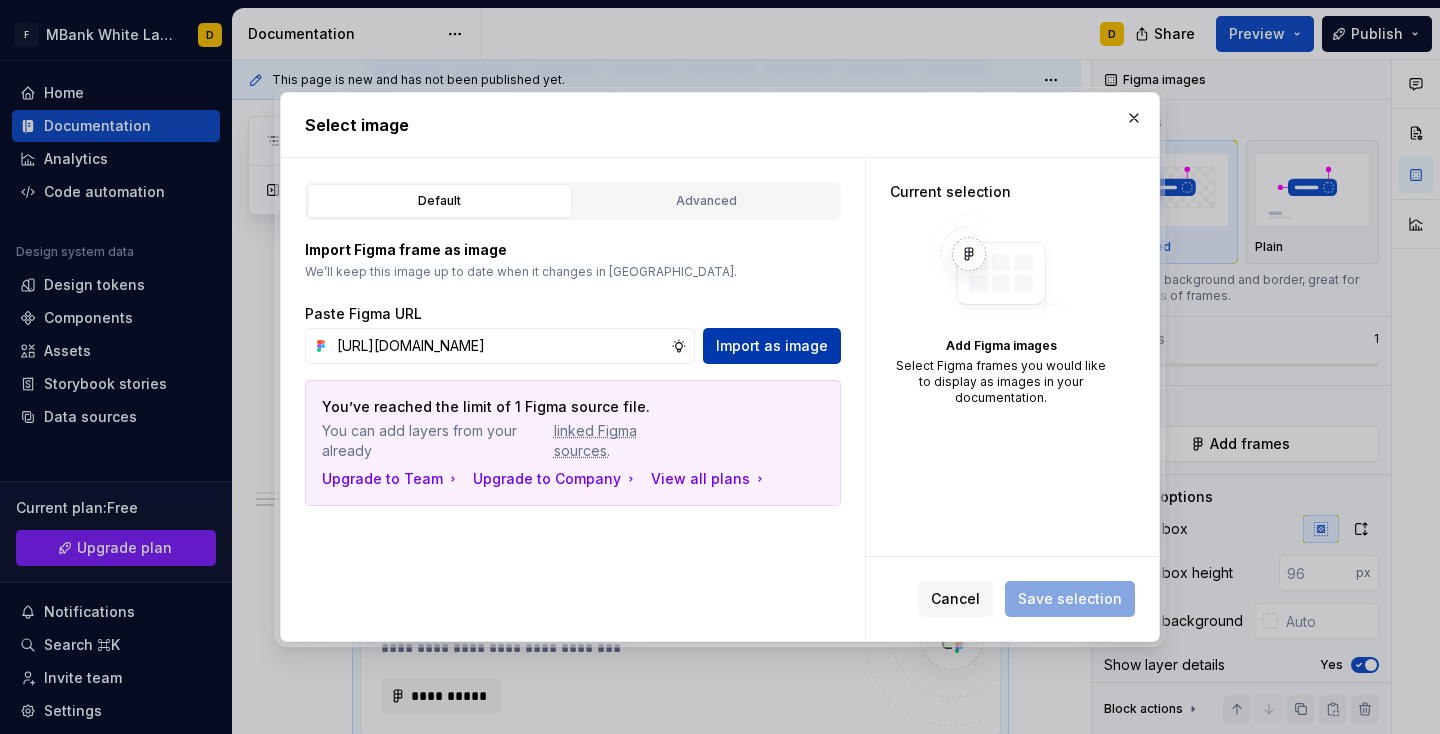 click on "Import as image" at bounding box center [772, 346] 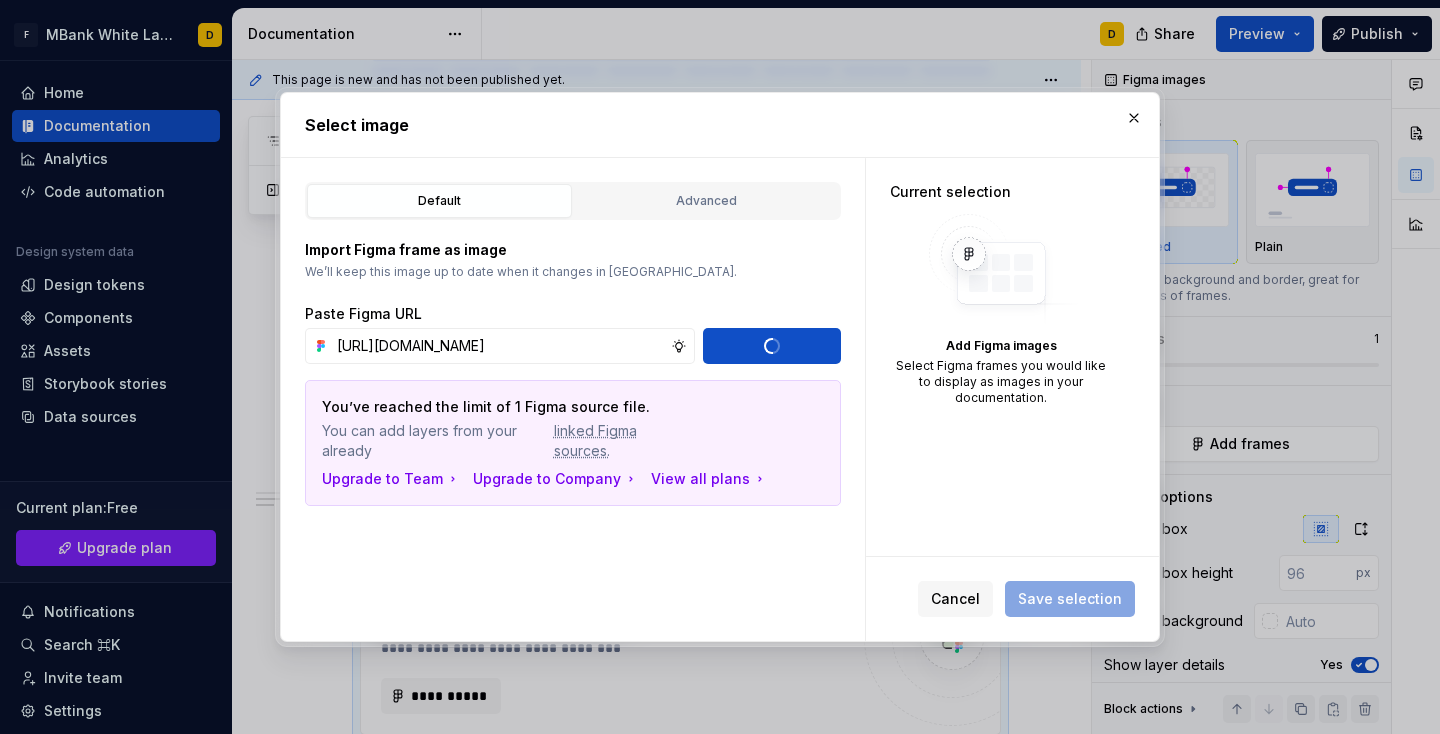 type 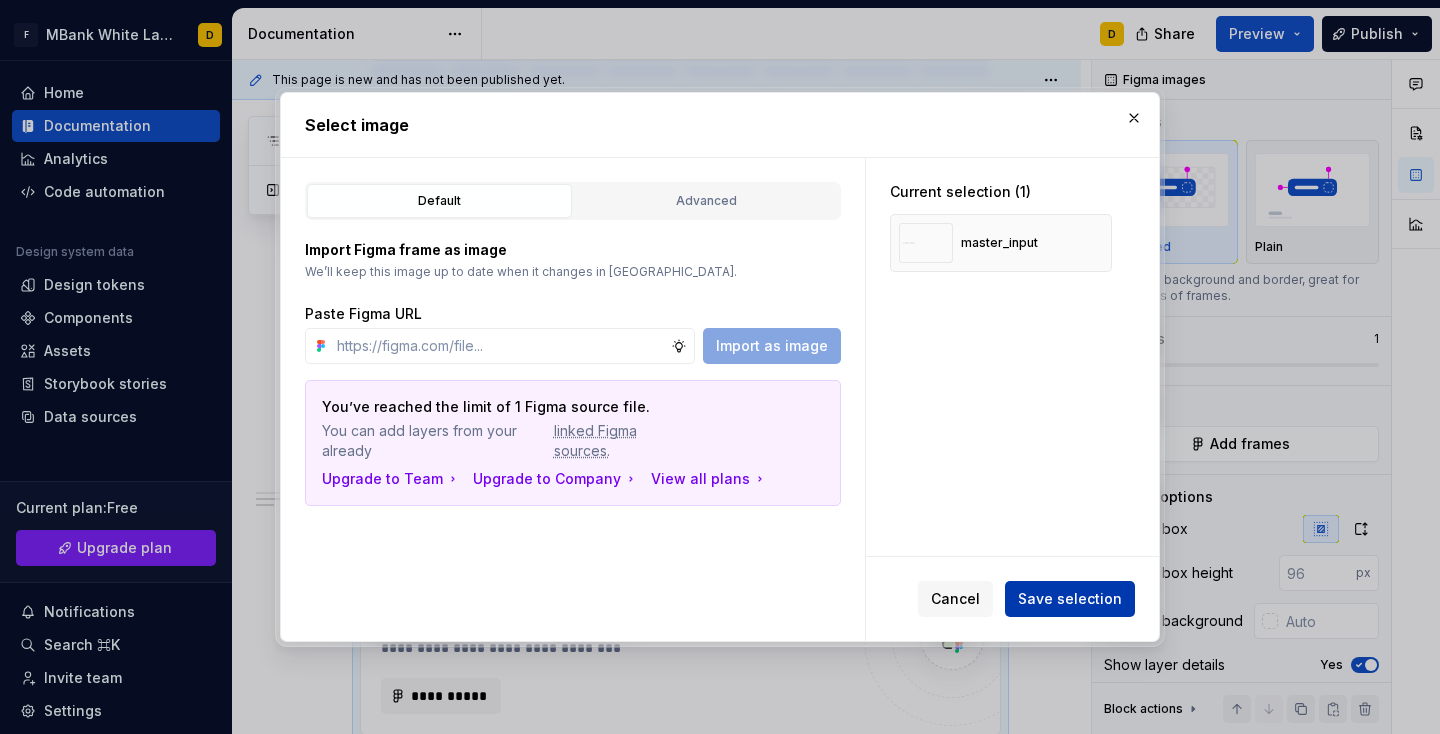 click on "Save selection" at bounding box center (1070, 599) 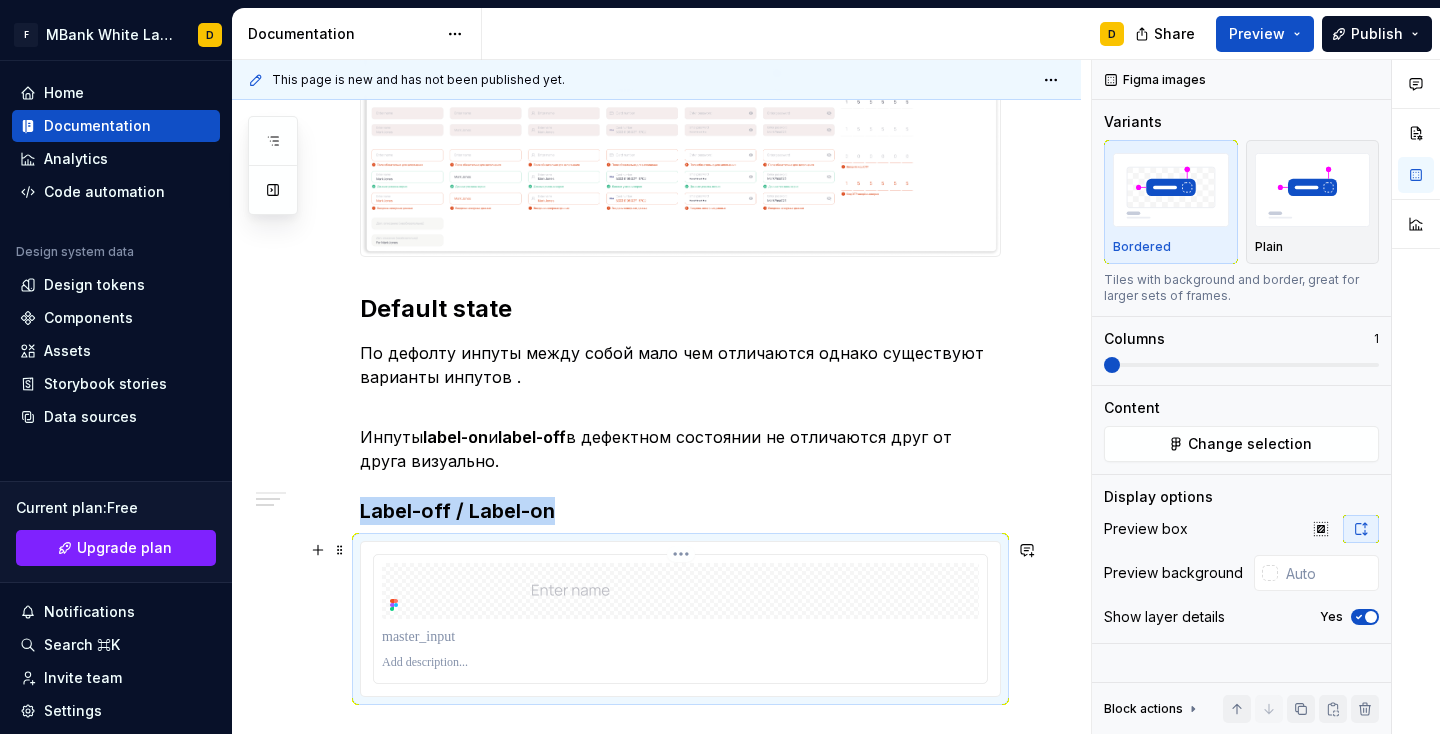 scroll, scrollTop: 611, scrollLeft: 0, axis: vertical 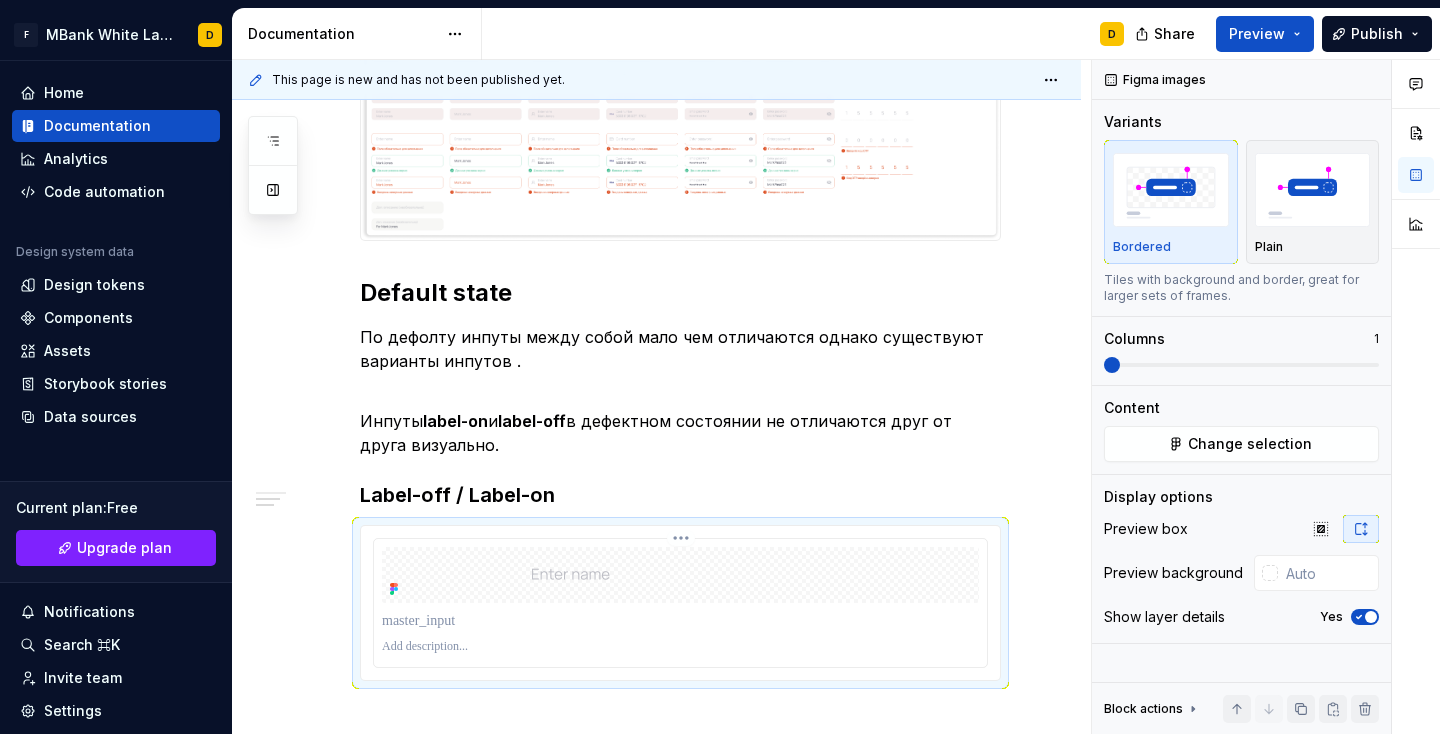 click at bounding box center [680, 621] 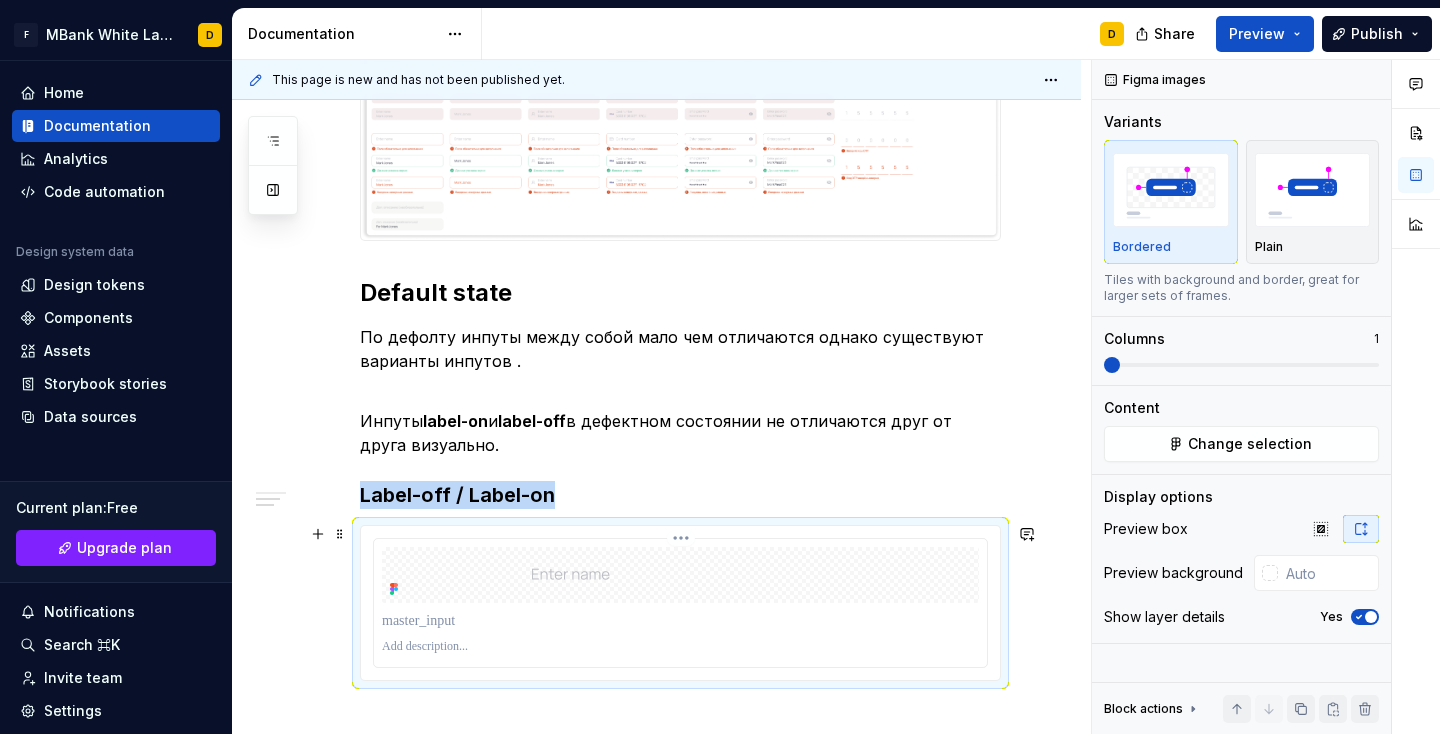 click at bounding box center [680, 575] 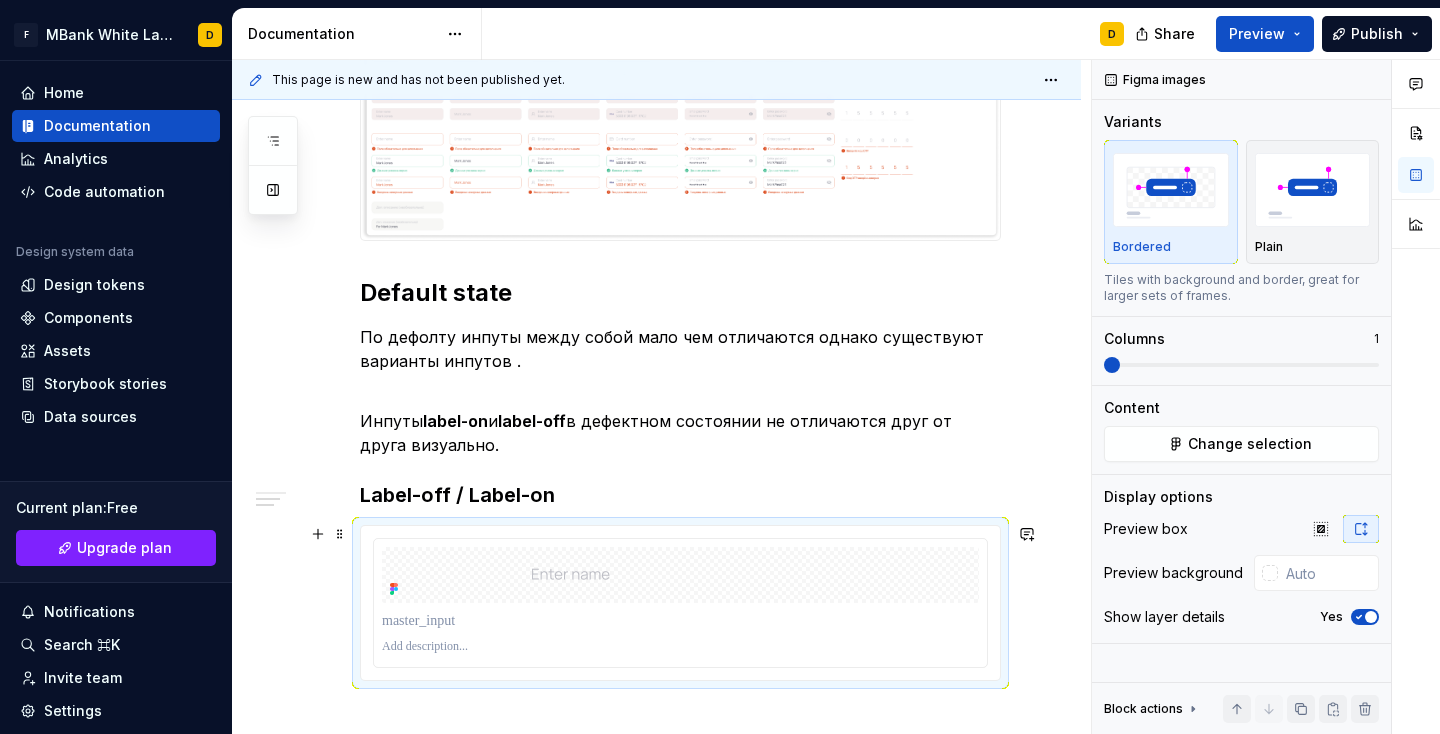 click on "Инпуты Default state По дефолту инпуты между собой мало чем отличаются однако существуют варианты инпутов . Инпуты  label-on  и  label-off  в дефектном состоянии не отличаются друг от друга визуально. Label-off / Label-on" at bounding box center [656, 402] 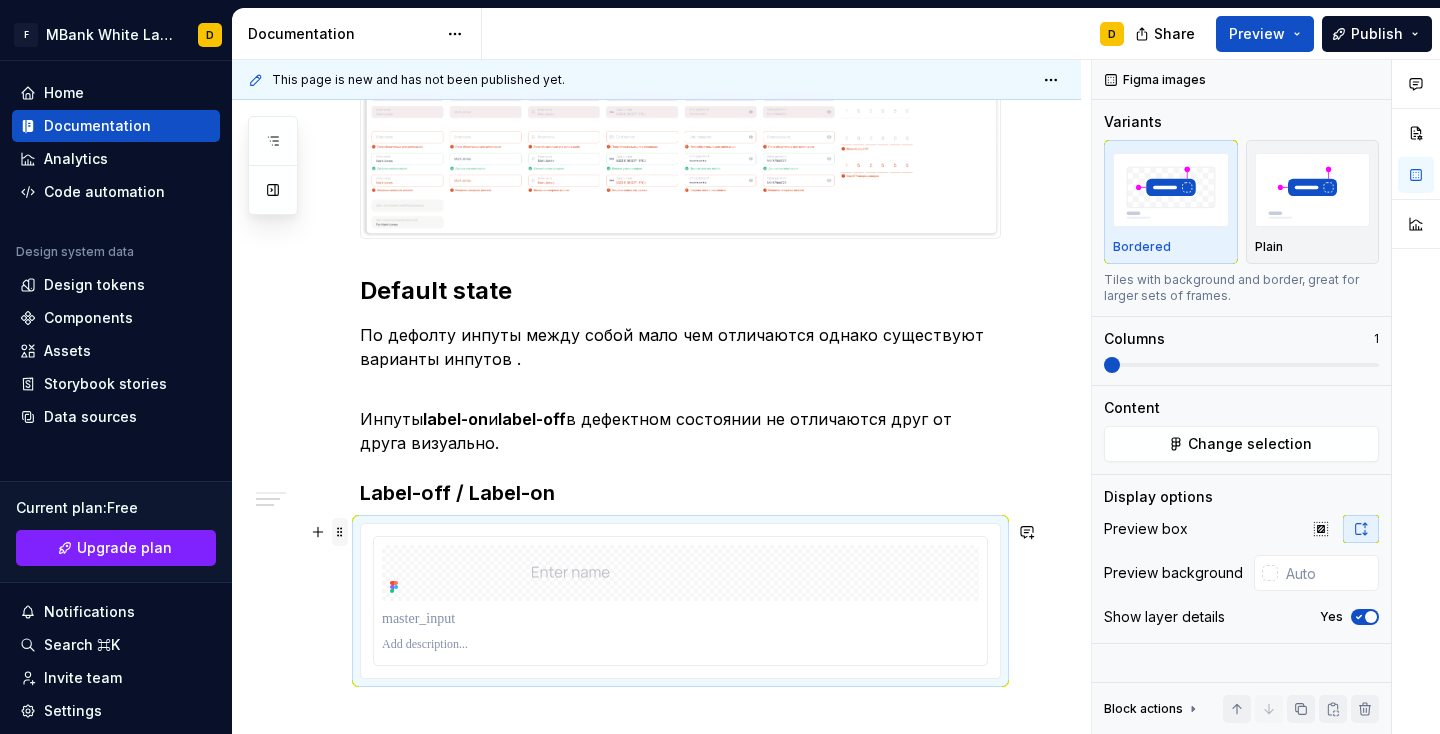 click at bounding box center [340, 532] 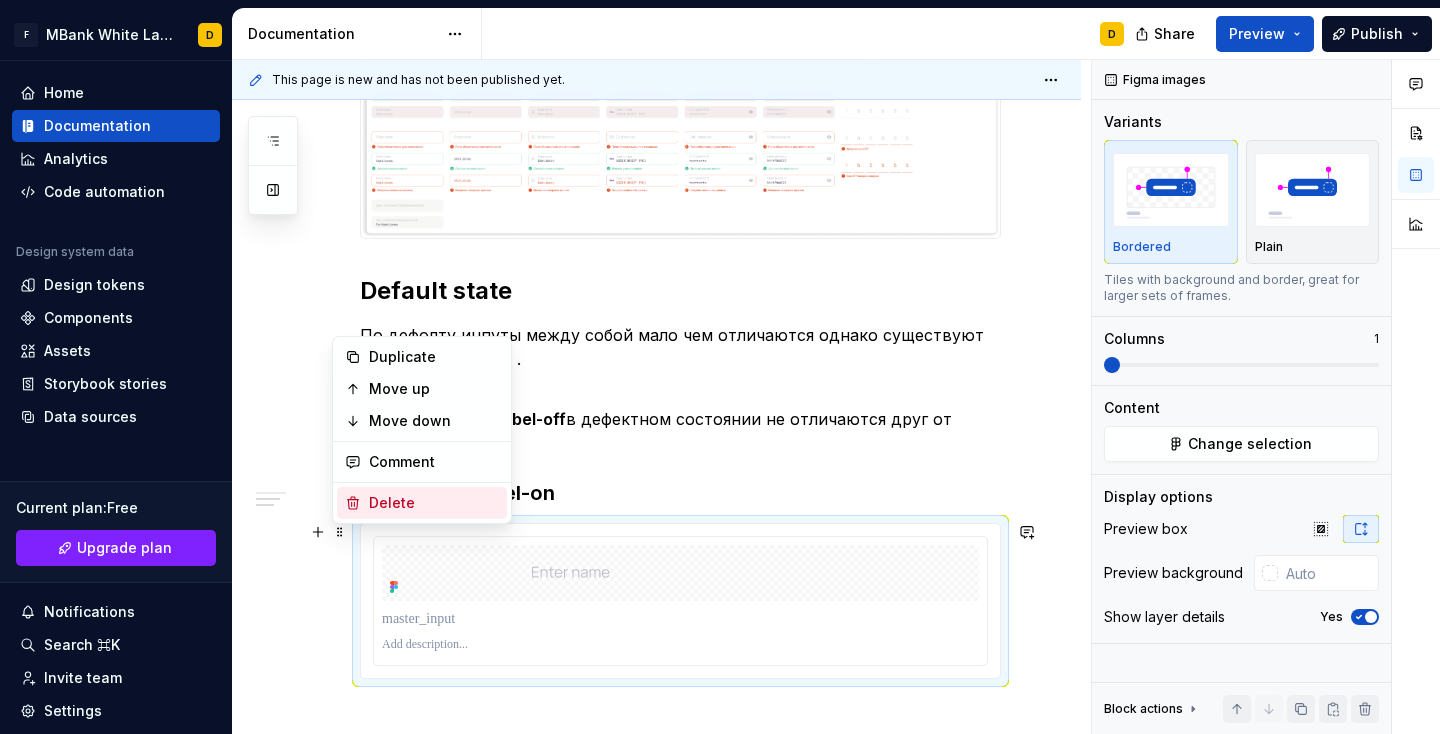 click on "Delete" at bounding box center (434, 503) 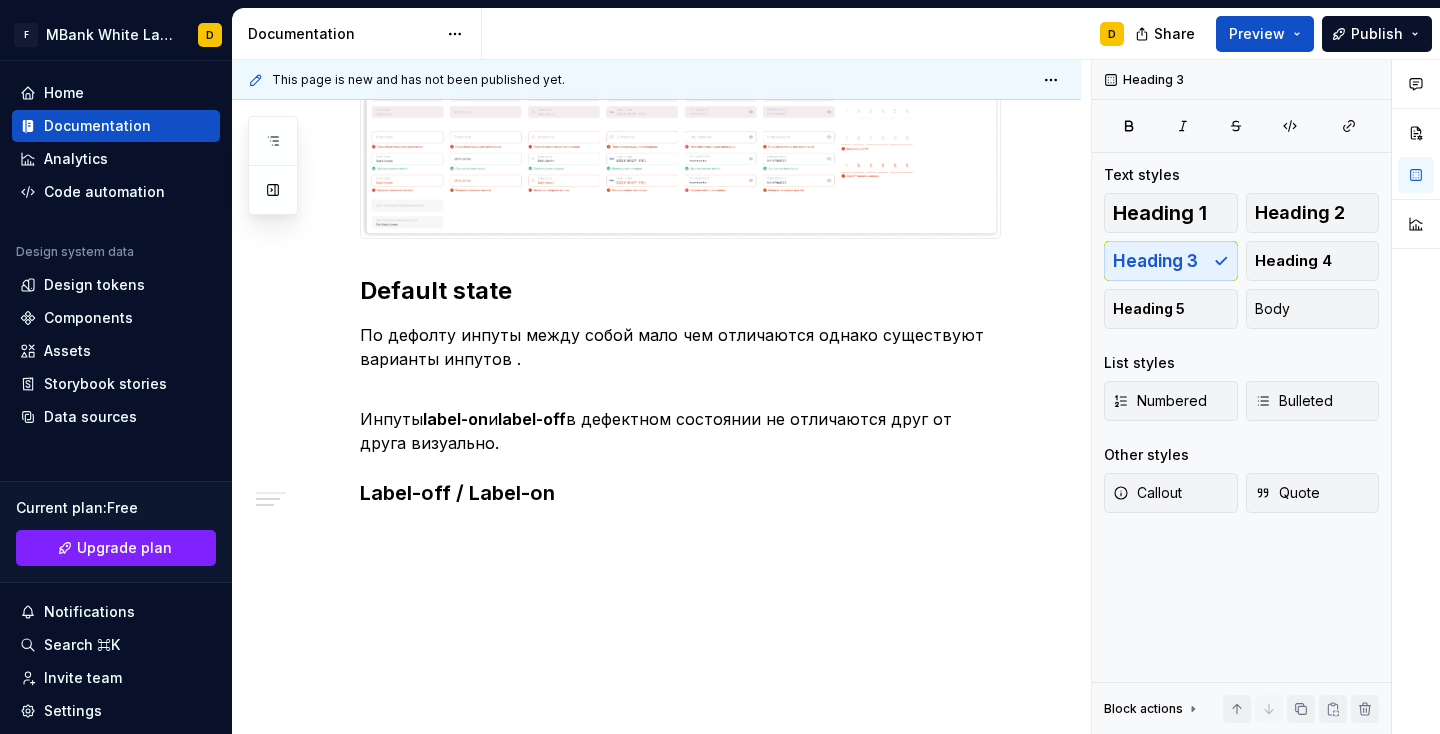 click on "Инпуты Default state По дефолту инпуты между собой мало чем отличаются однако существуют варианты инпутов . Инпуты  label-on  и  label-off  в дефектном состоянии не отличаются друг от друга визуально. Label-off / Label-on" at bounding box center [656, 314] 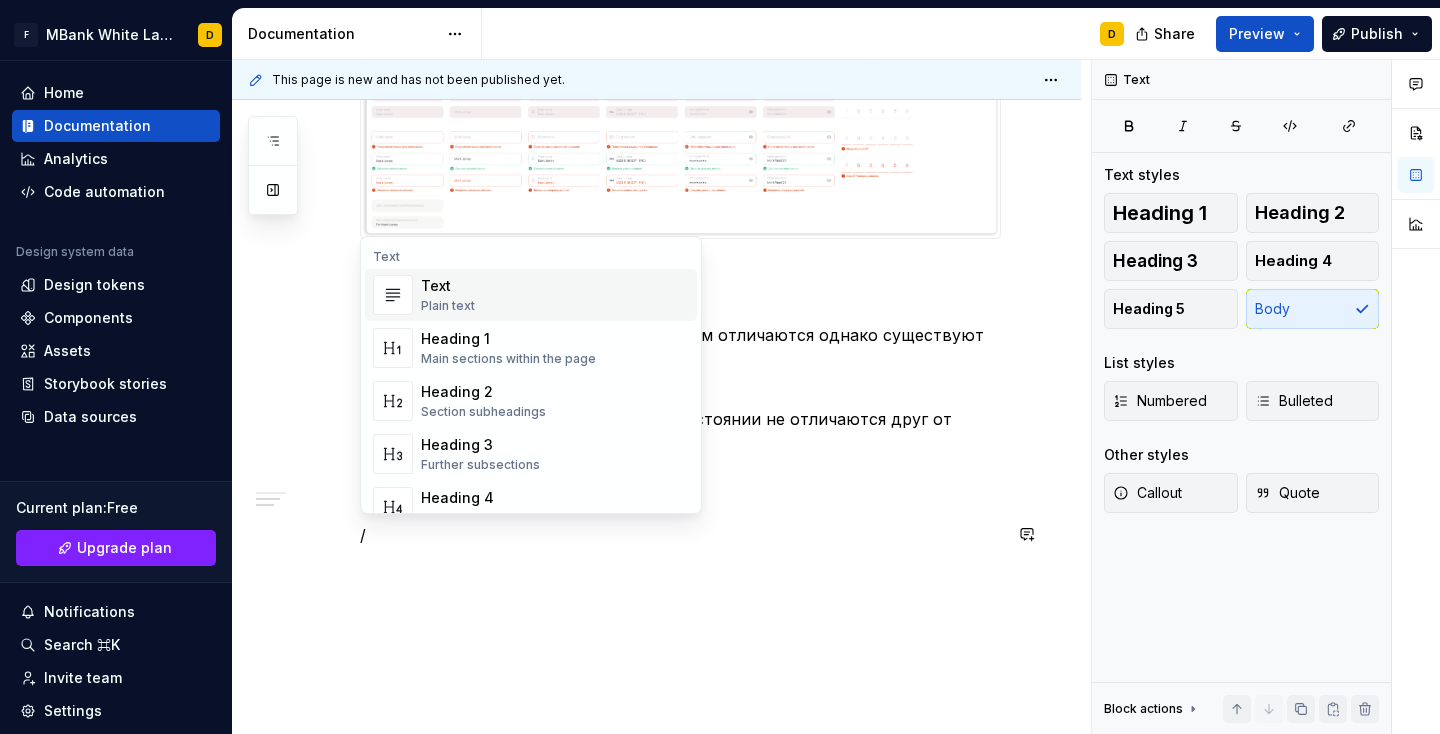 scroll, scrollTop: 617, scrollLeft: 0, axis: vertical 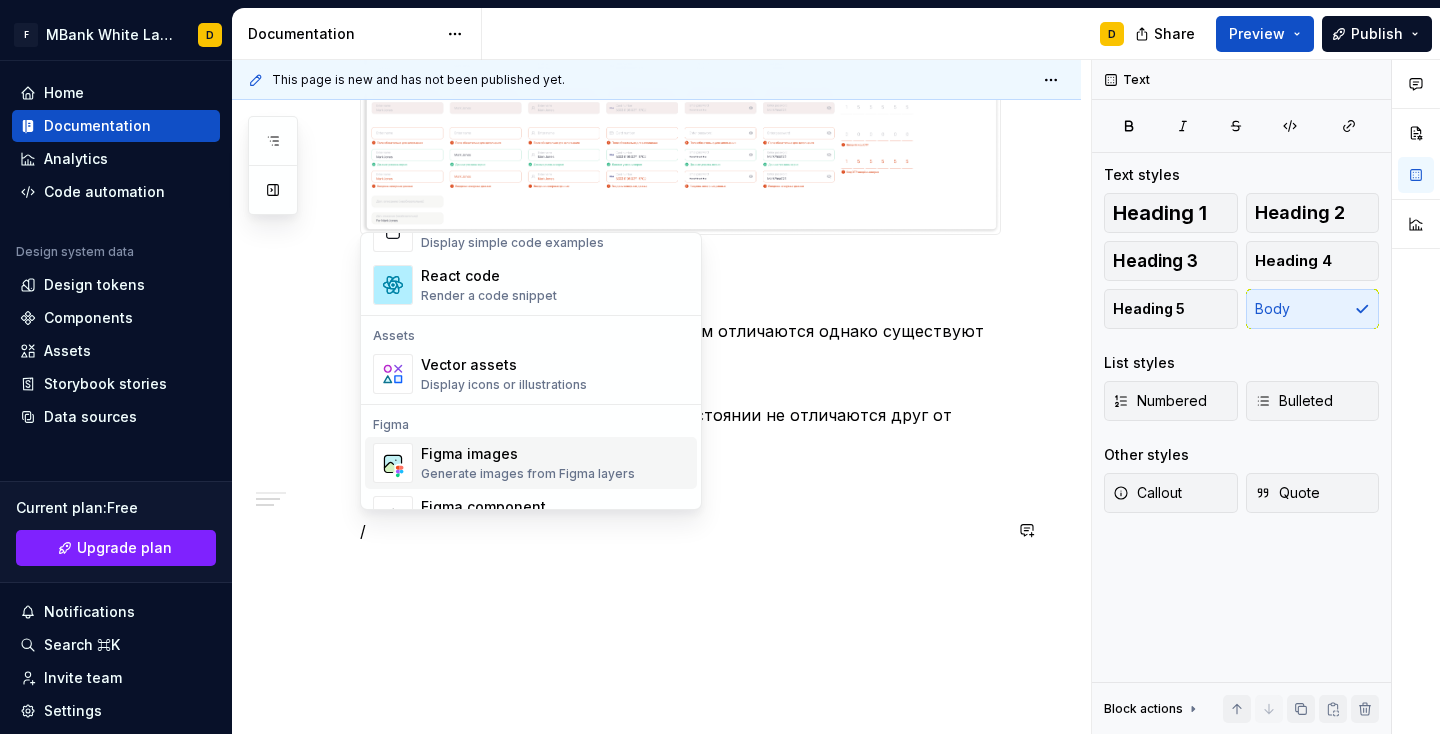 click on "Figma images" at bounding box center [528, 454] 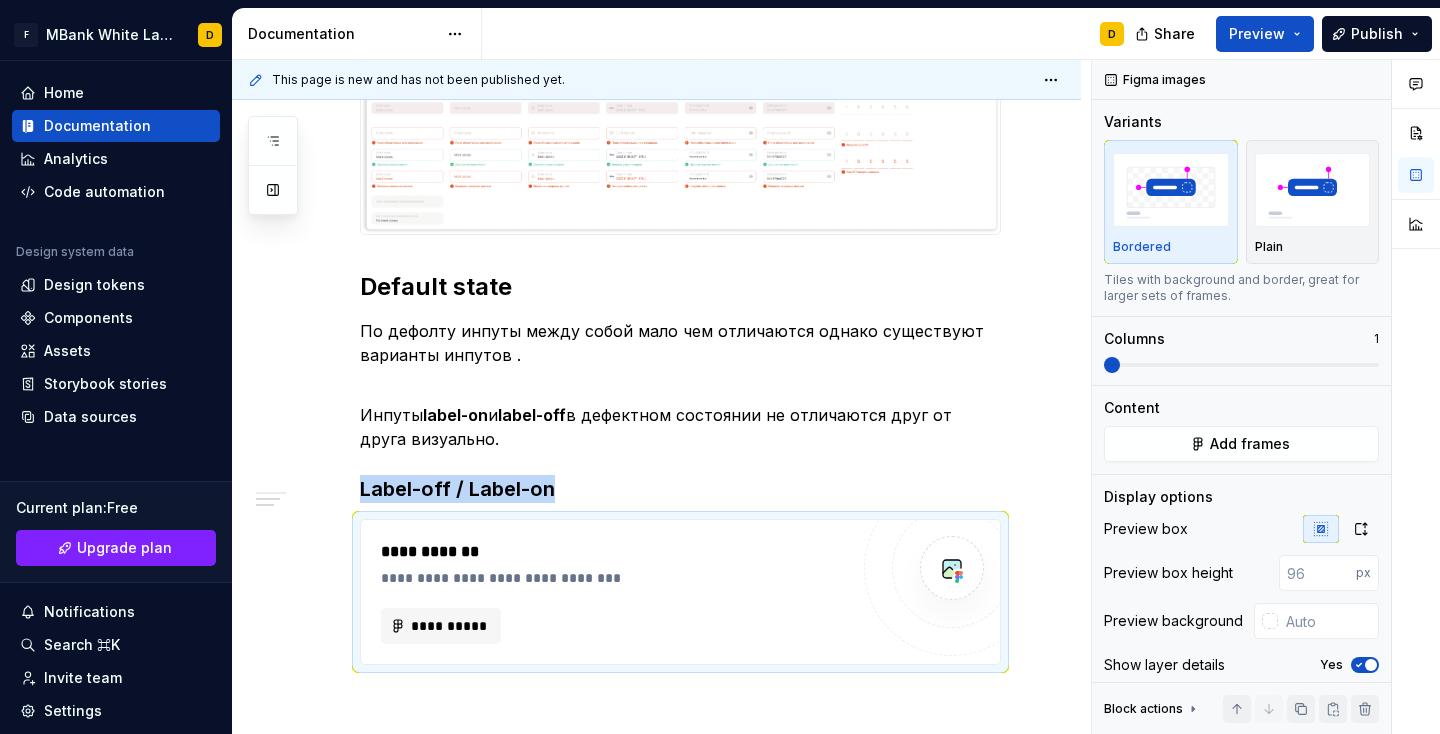 type on "*" 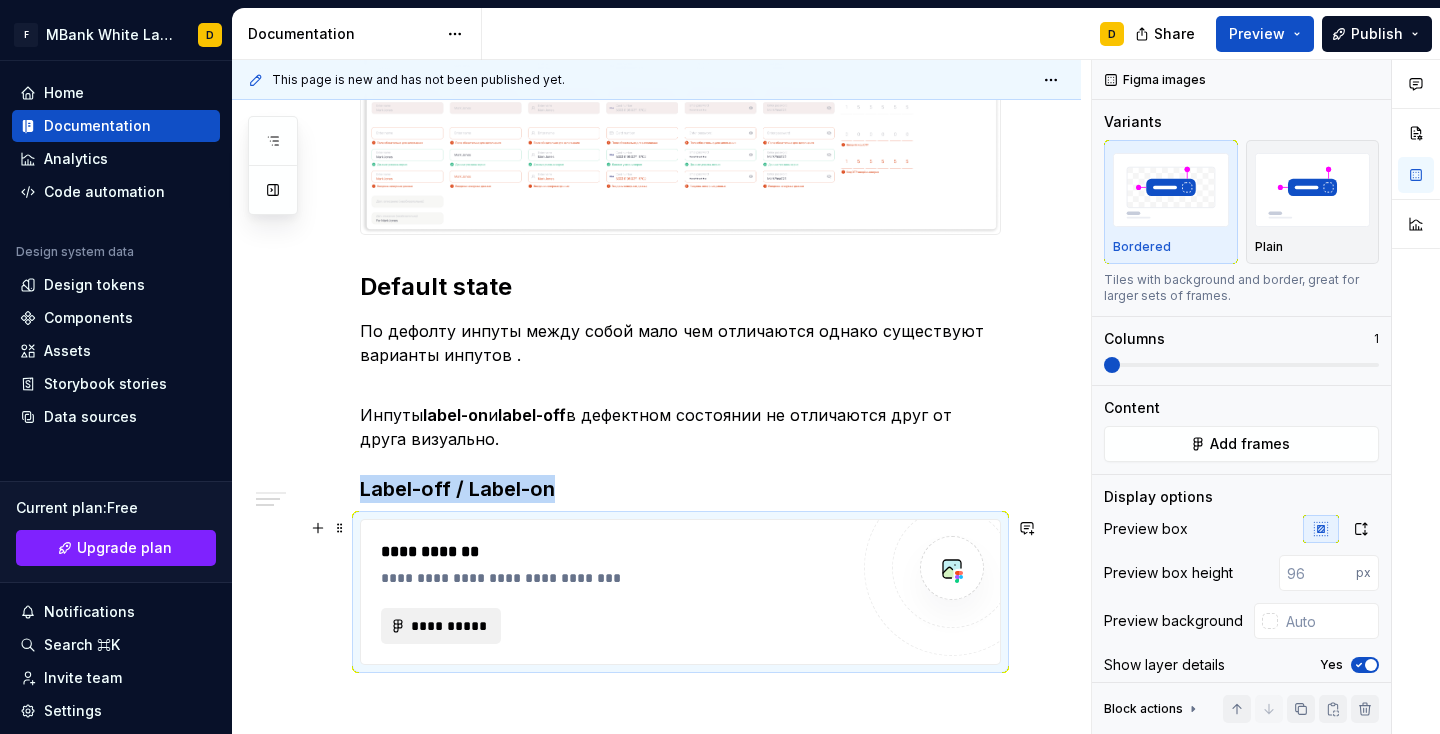 click on "**********" at bounding box center (449, 626) 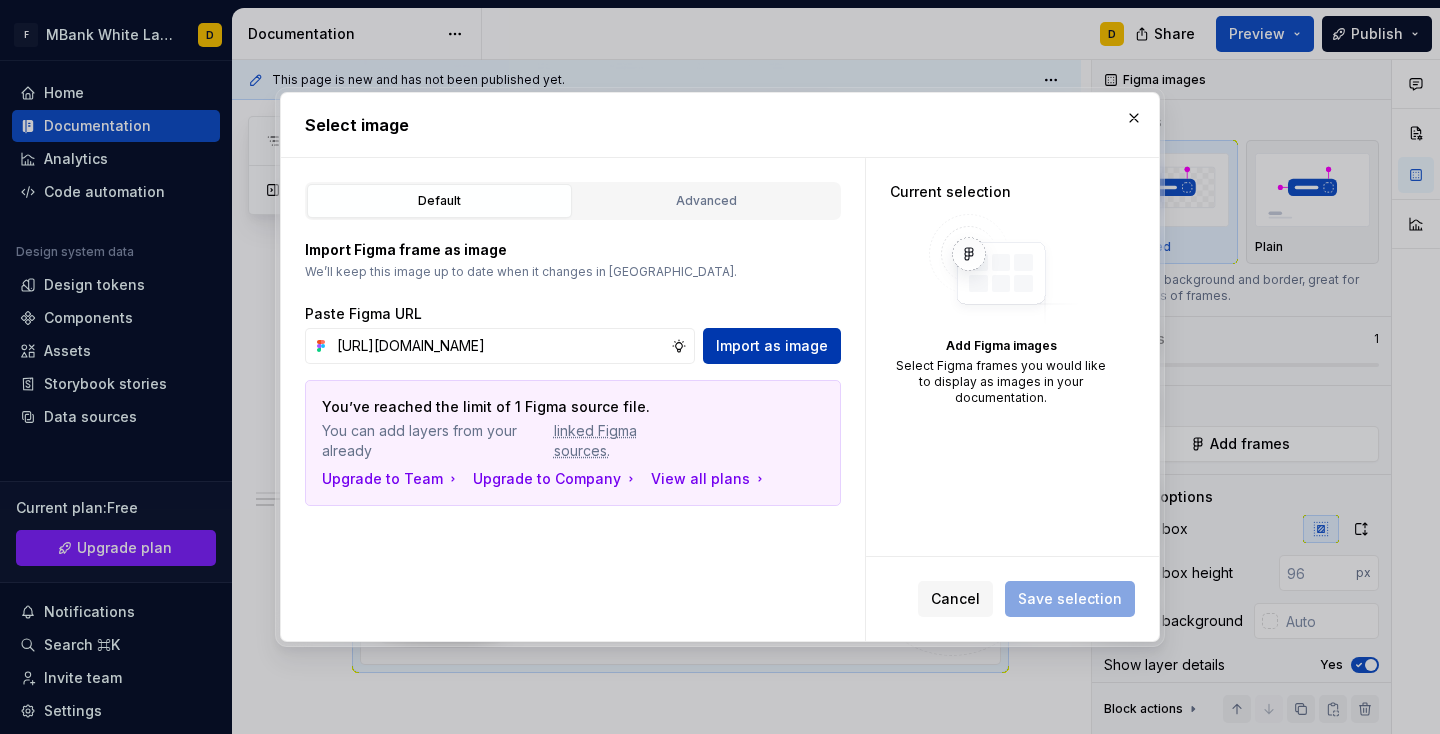 type on "[URL][DOMAIN_NAME]" 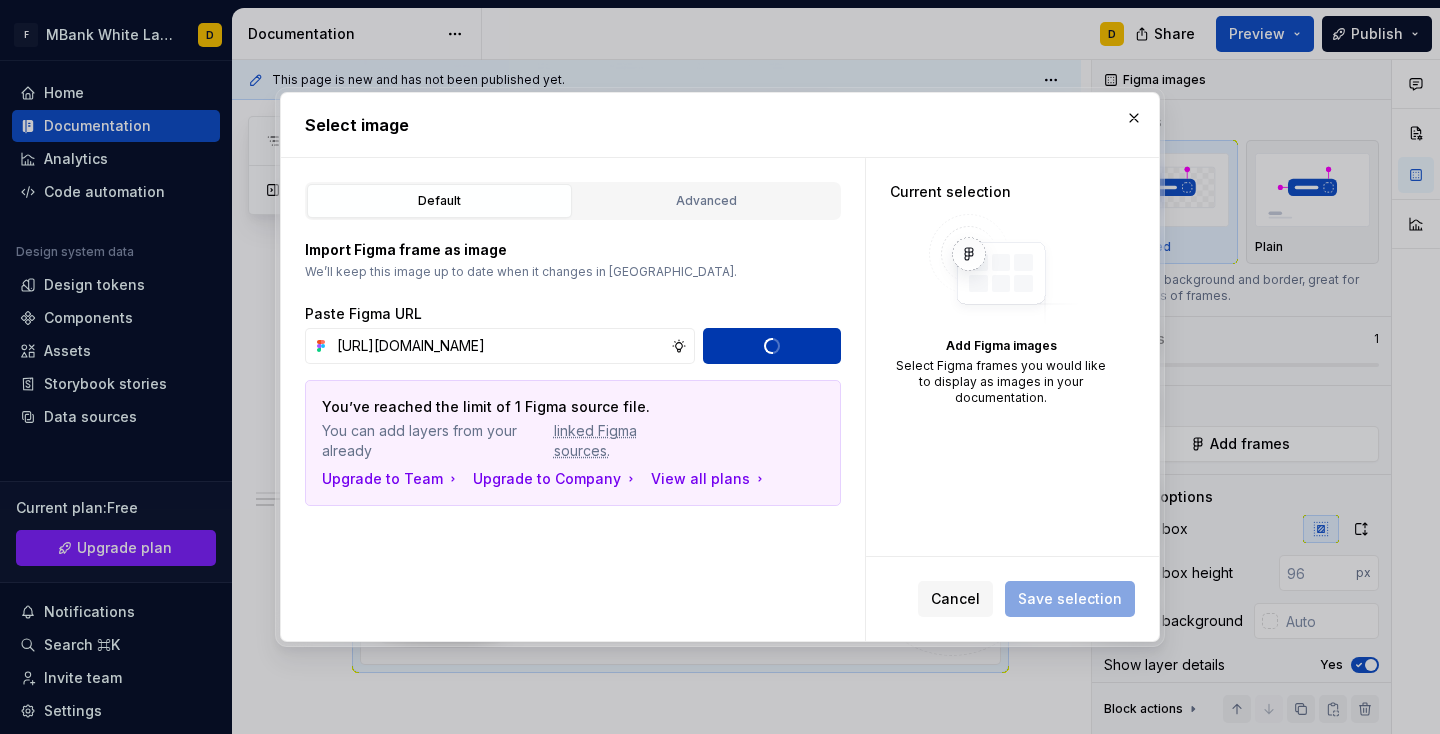 type 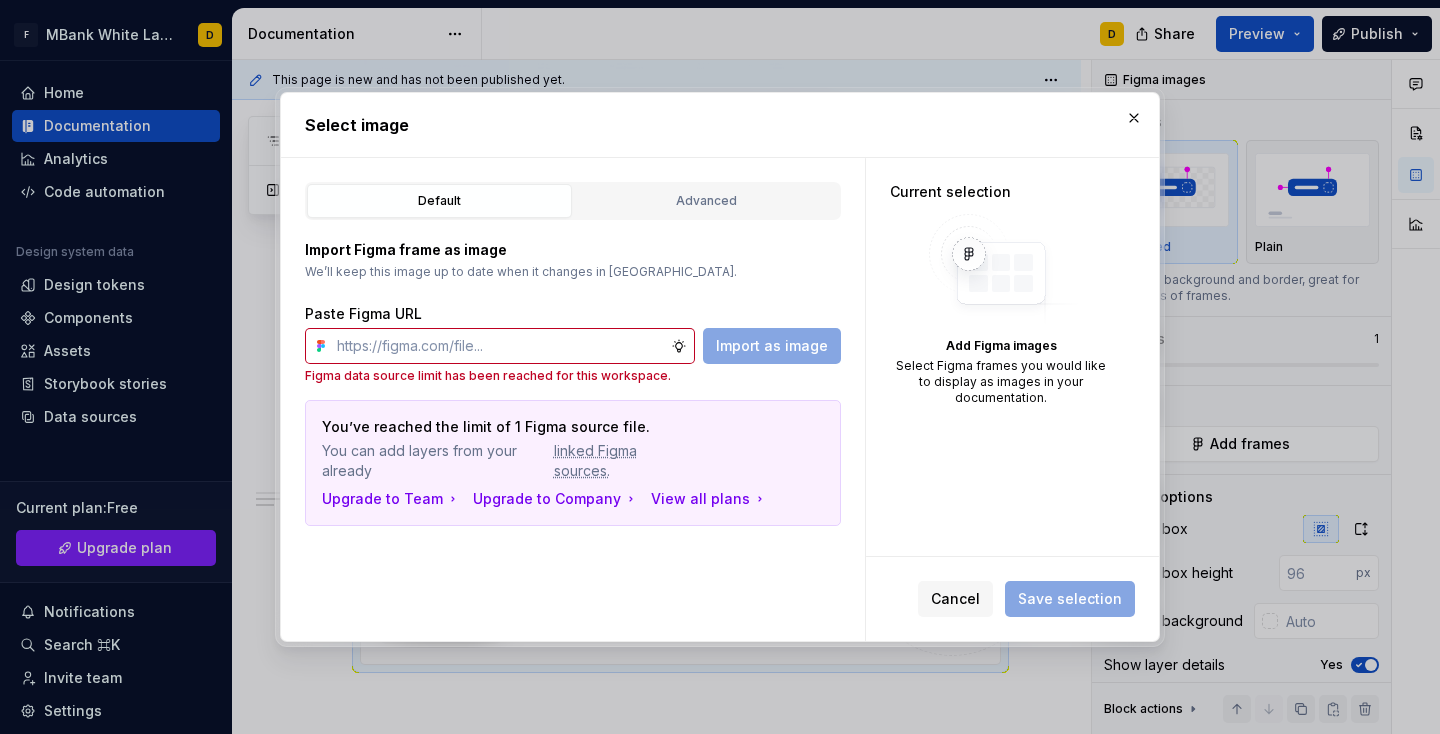 type on "*" 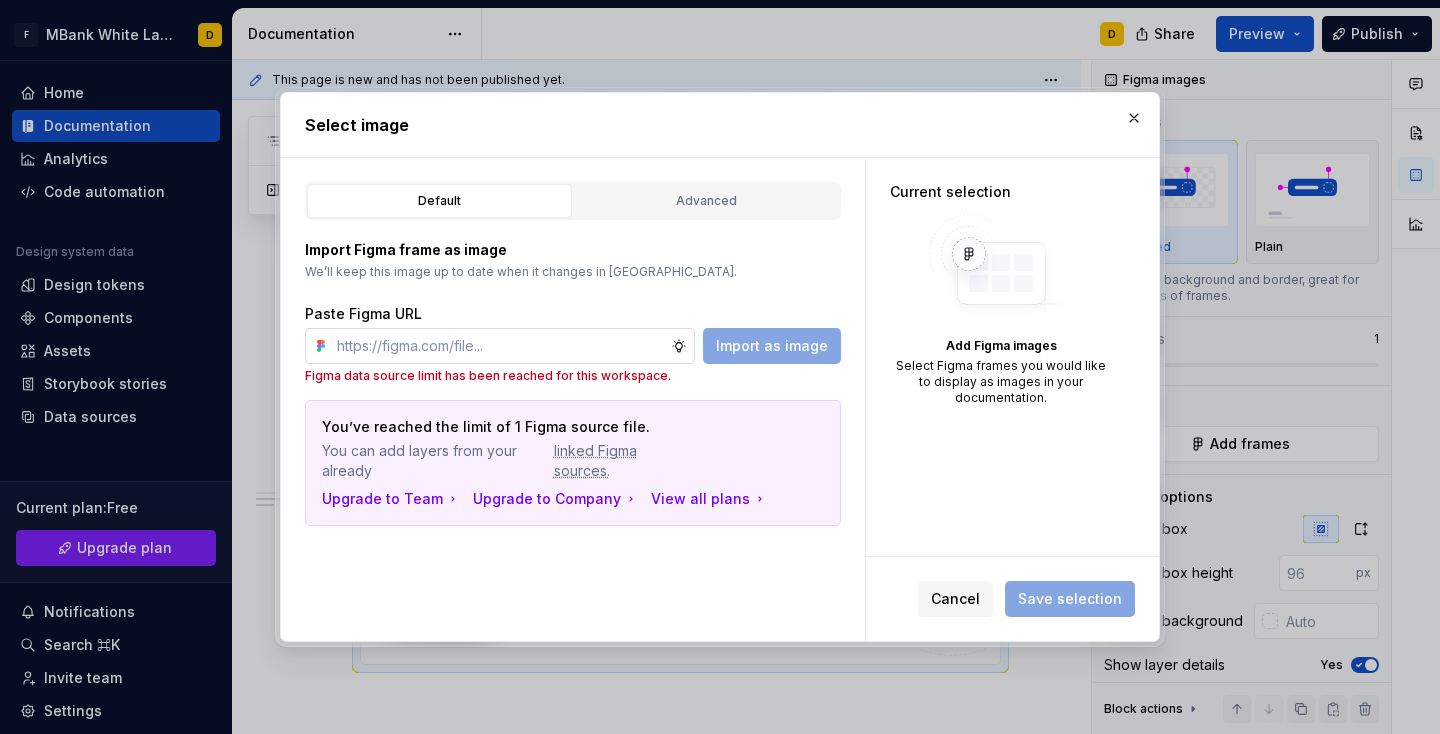 click at bounding box center (500, 346) 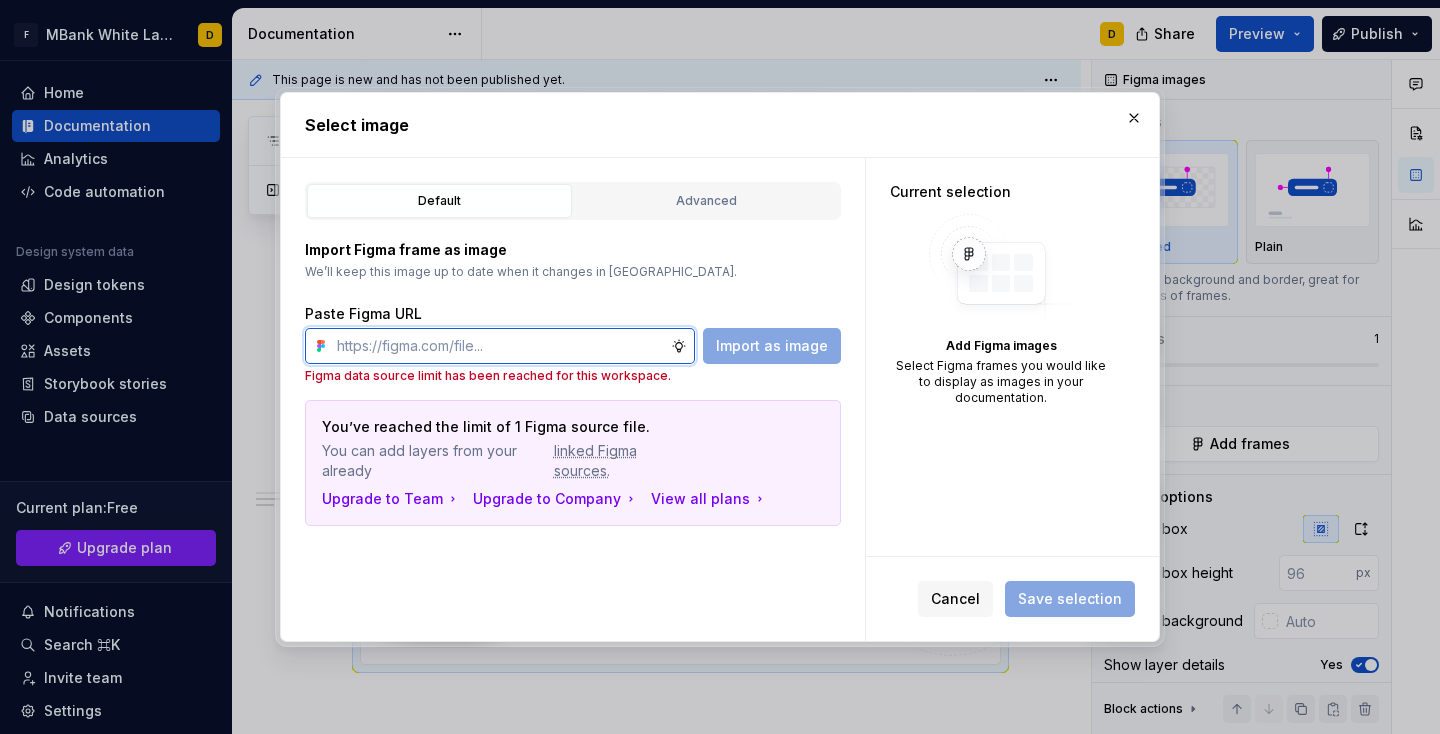 paste on "[URL][DOMAIN_NAME]" 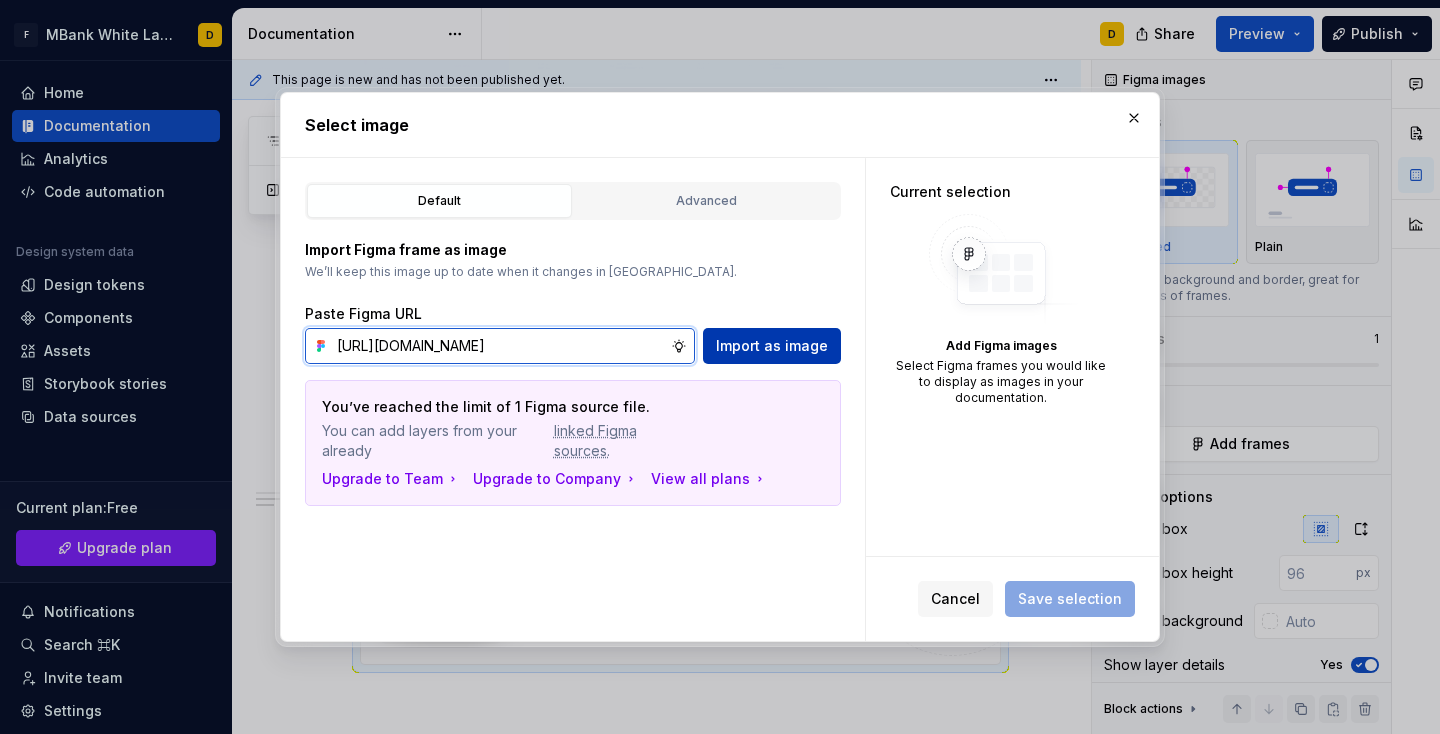 type on "[URL][DOMAIN_NAME]" 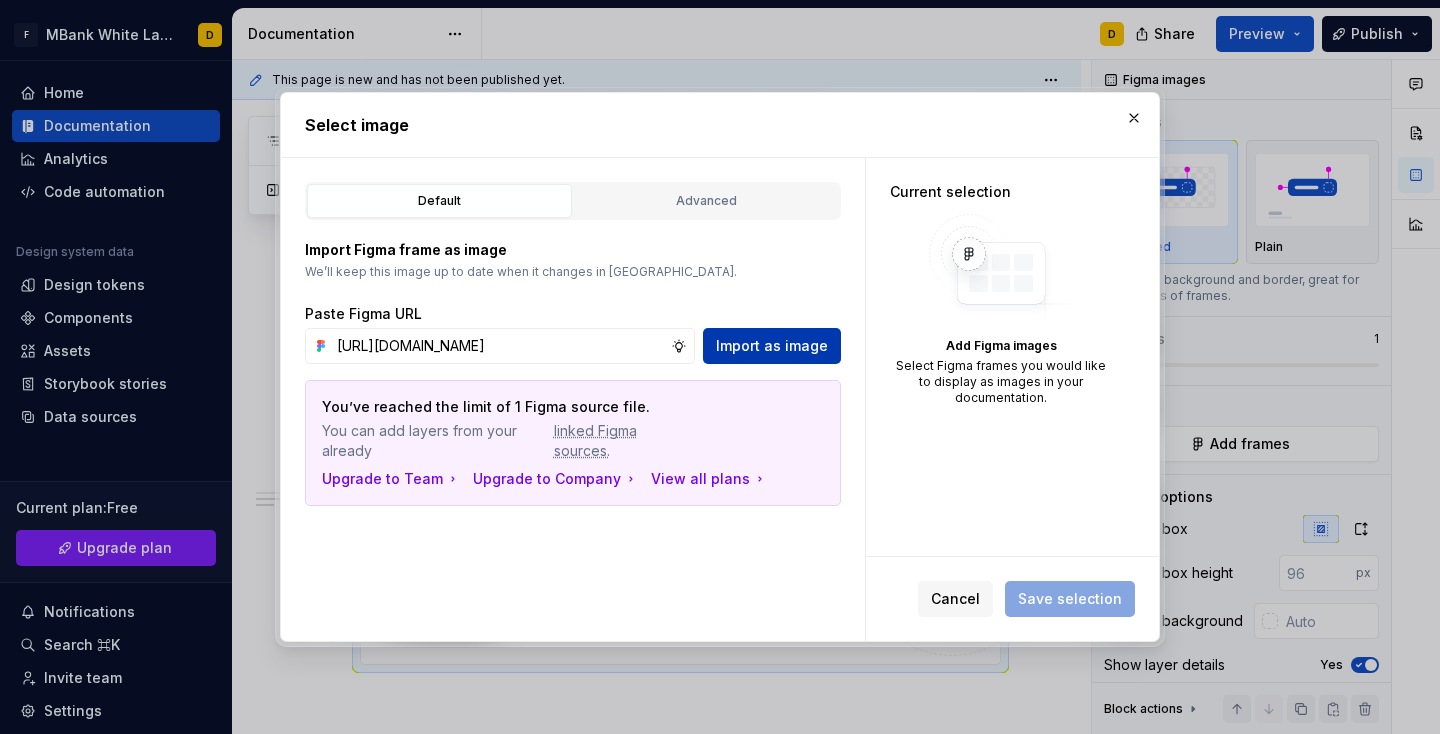 click on "Import as image" at bounding box center [772, 346] 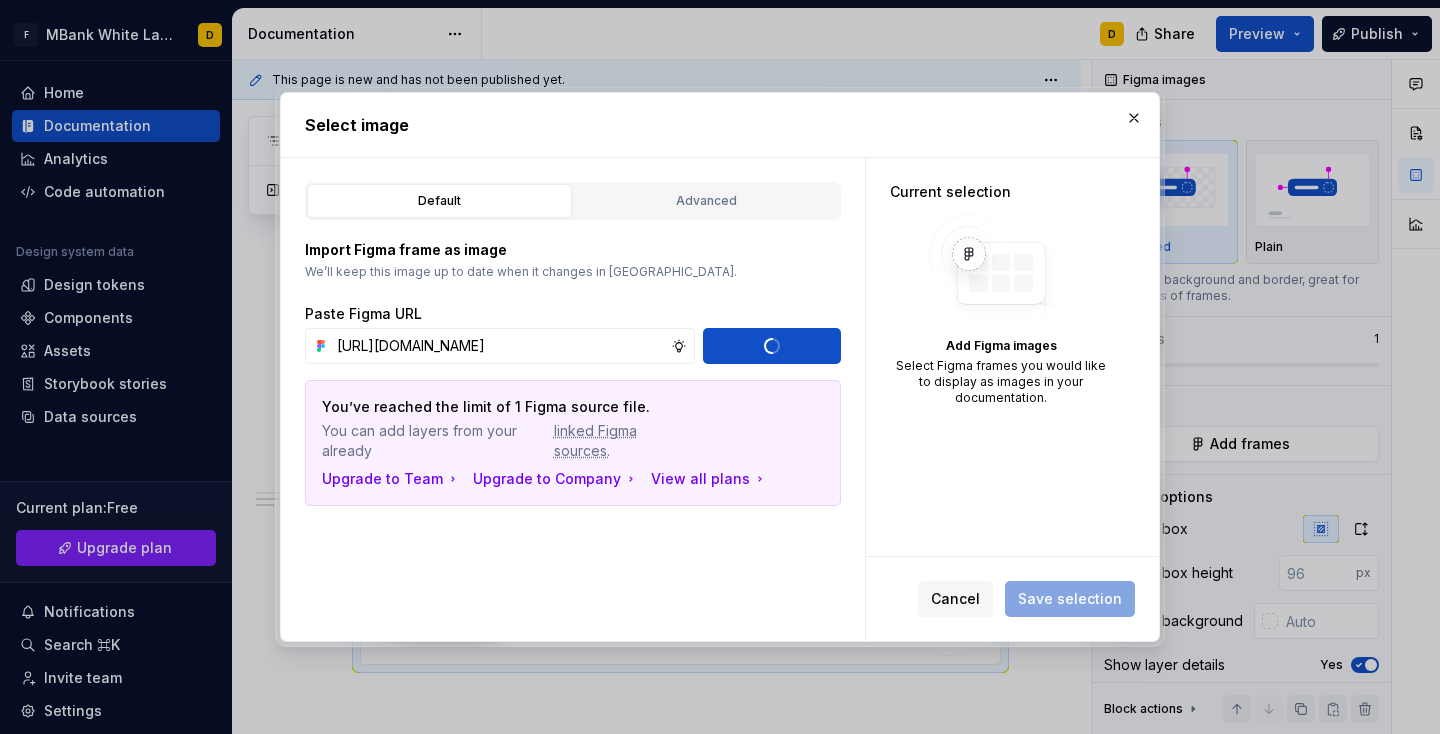 type 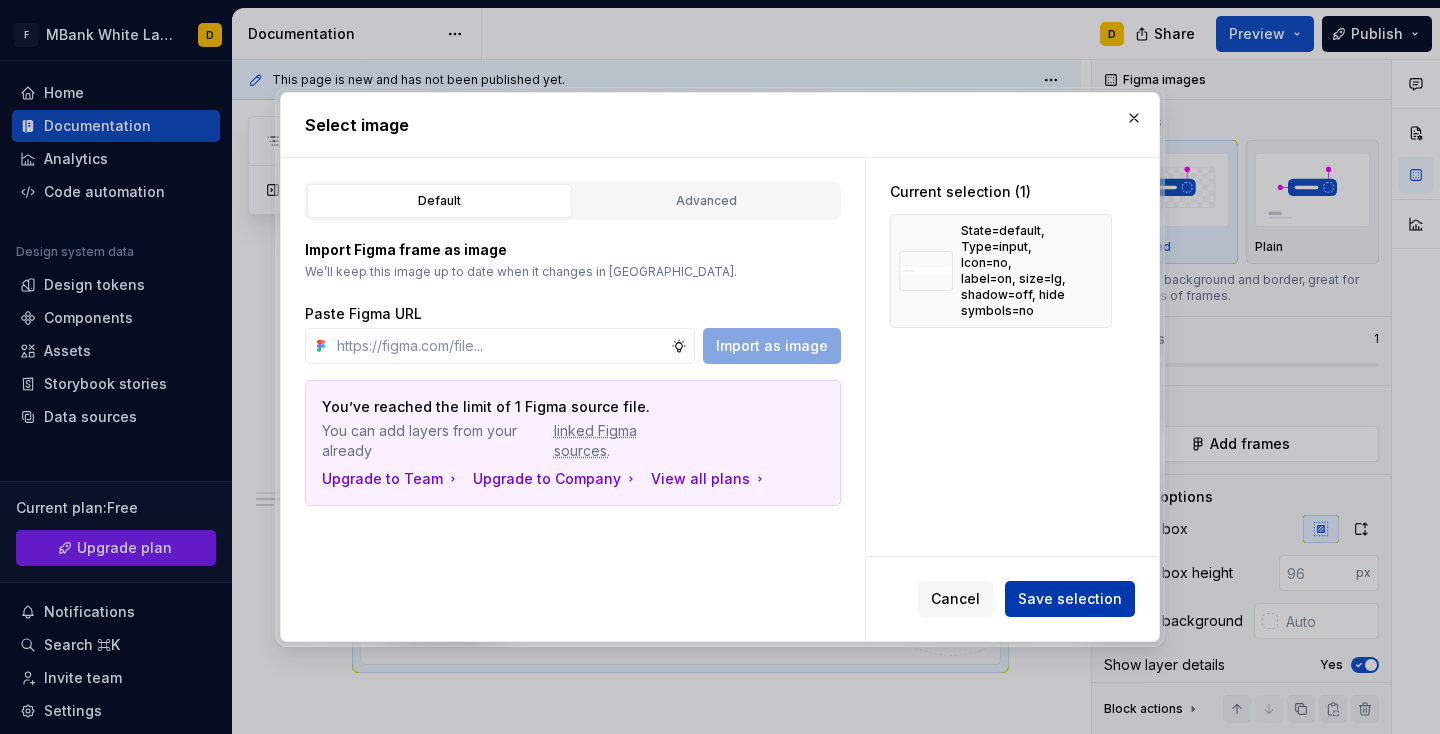 click on "Save selection" at bounding box center [1070, 599] 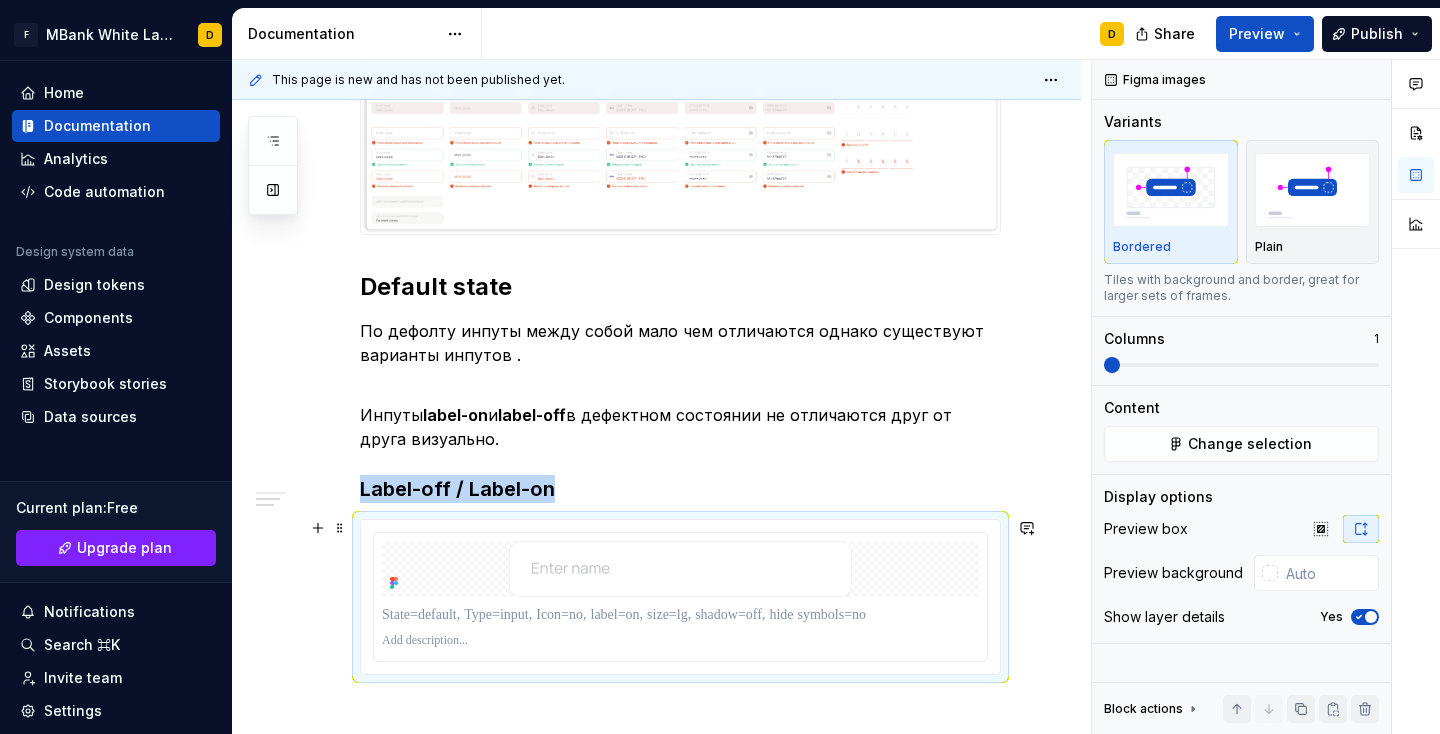 click on "Инпуты Default state По дефолту инпуты между собой мало чем отличаются однако существуют варианты инпутов . Инпуты  label-on  и  label-off  в дефектном состоянии не отличаются друг от друга визуально. Label-off / Label-on" at bounding box center [656, 396] 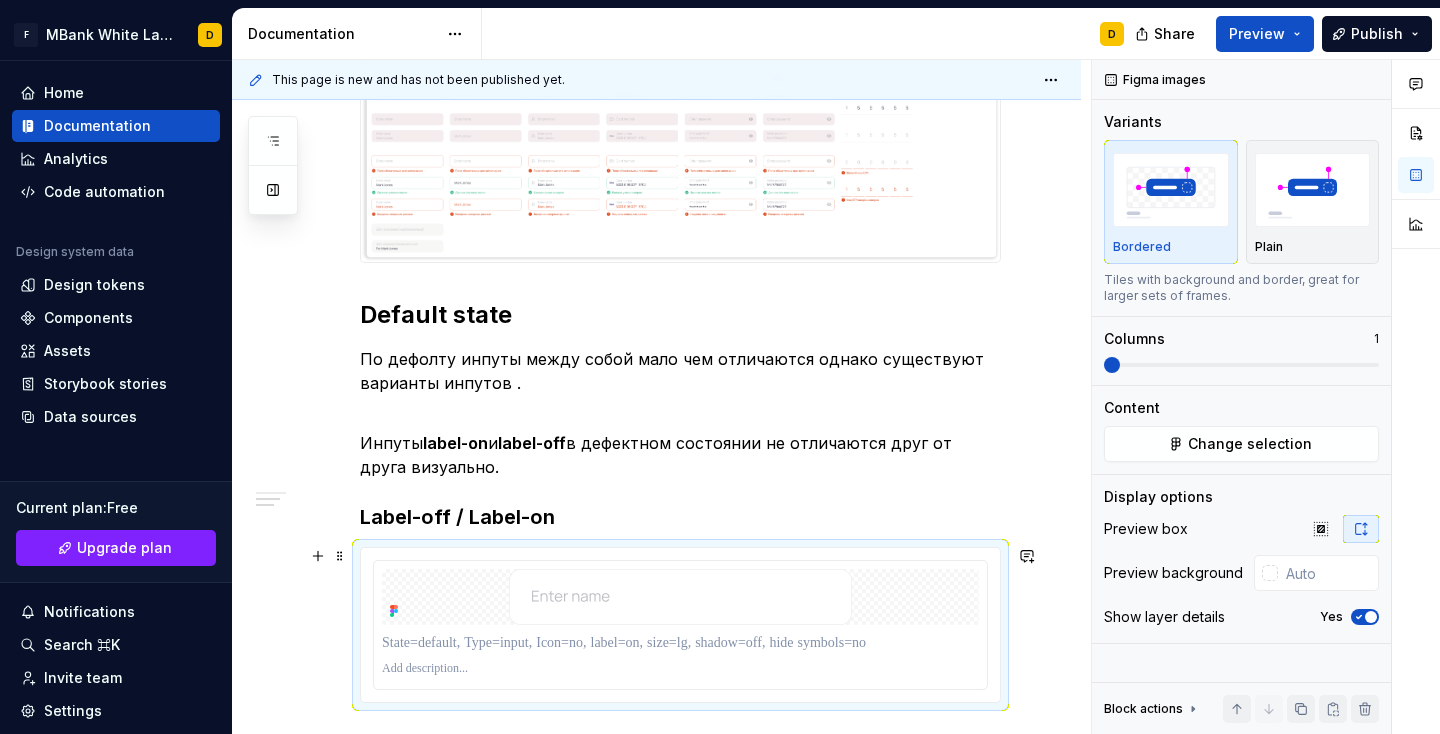 scroll, scrollTop: 757, scrollLeft: 0, axis: vertical 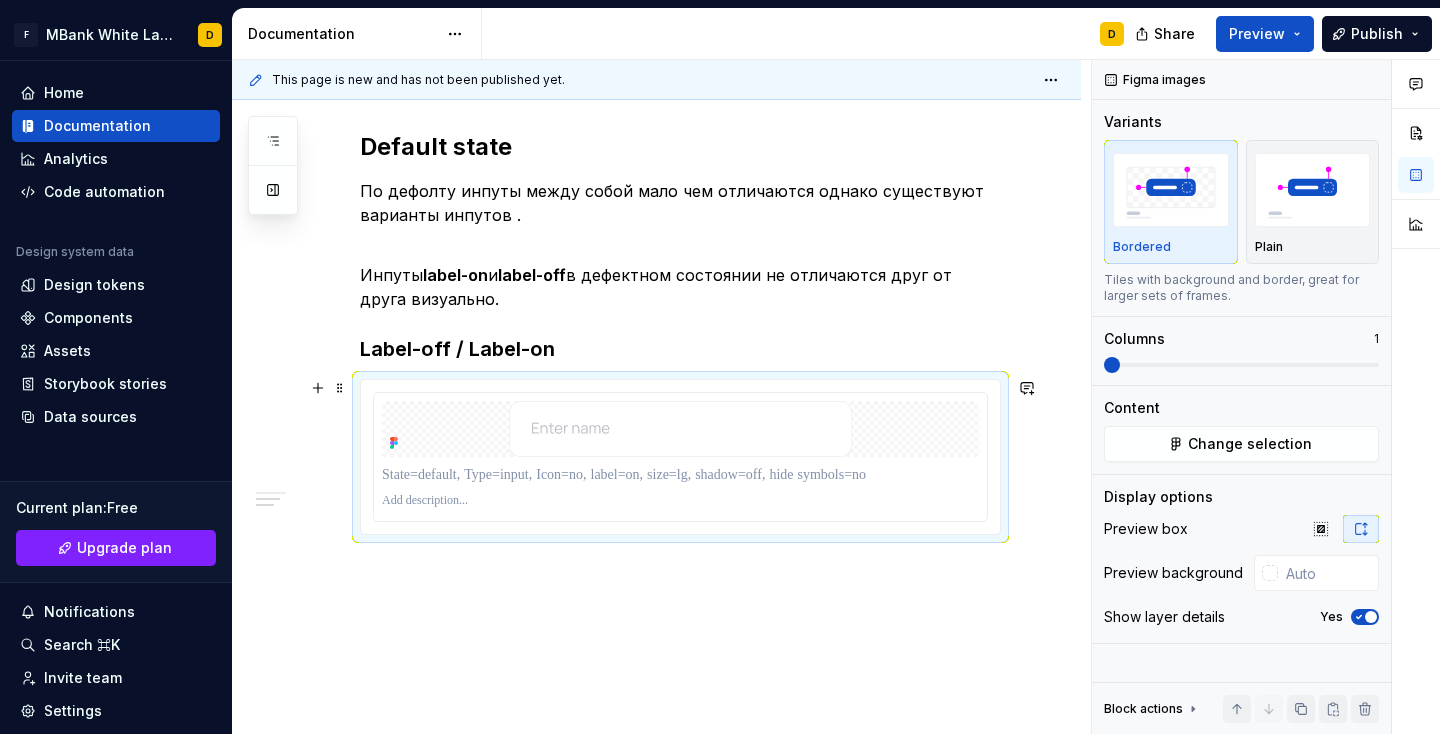 click on "Инпуты Default state По дефолту инпуты между собой мало чем отличаются однако существуют варианты инпутов . Инпуты  label-on  и  label-off  в дефектном состоянии не отличаются друг от друга визуально. Label-off / Label-on" at bounding box center [656, 256] 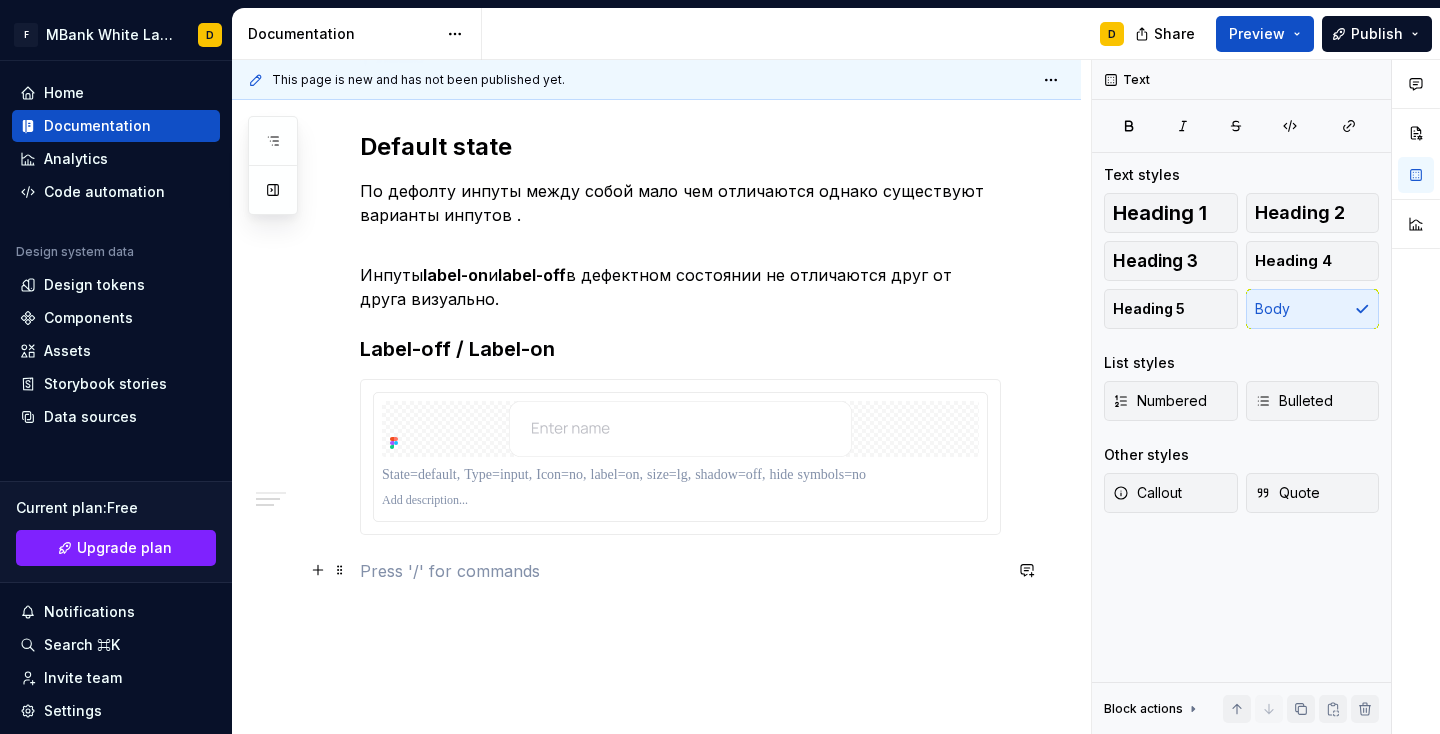 click at bounding box center [680, 571] 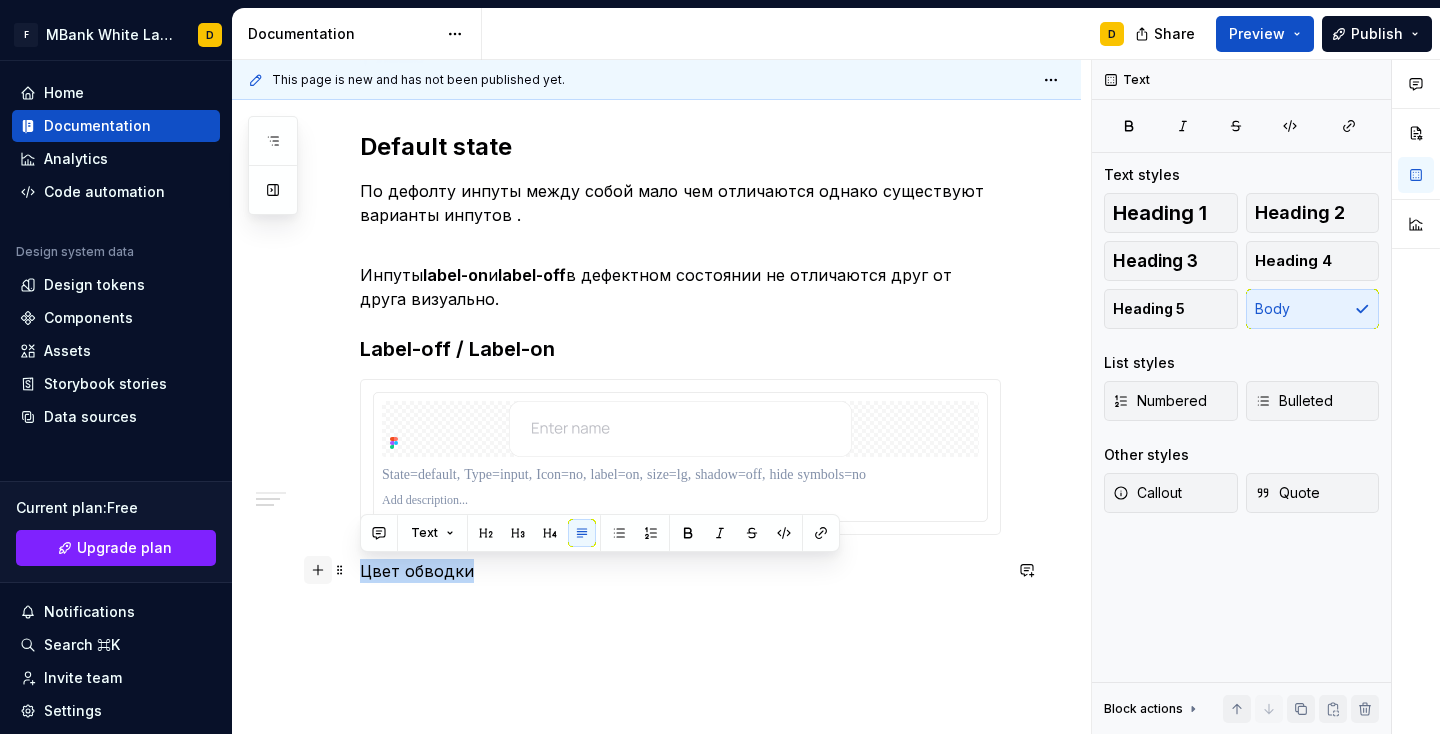 drag, startPoint x: 474, startPoint y: 564, endPoint x: 321, endPoint y: 565, distance: 153.00327 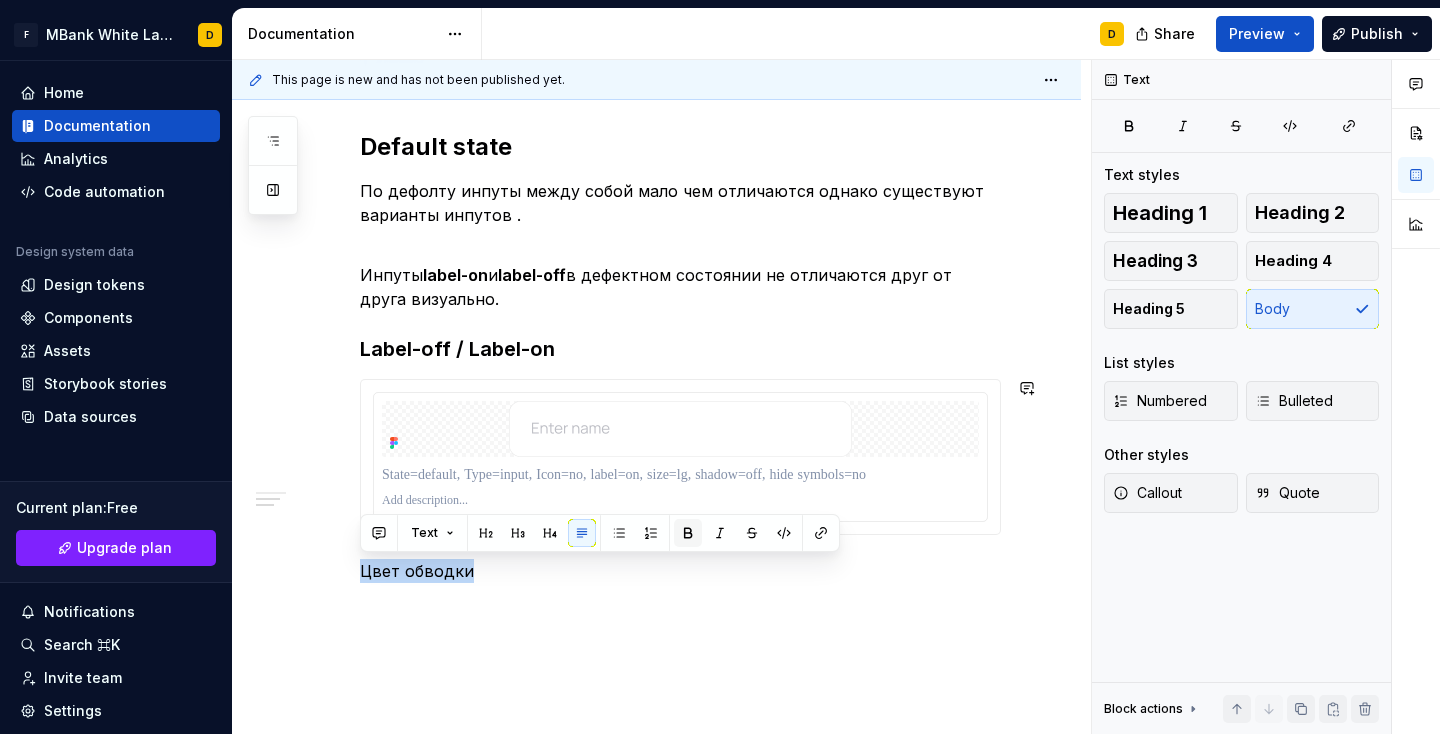 click at bounding box center (688, 533) 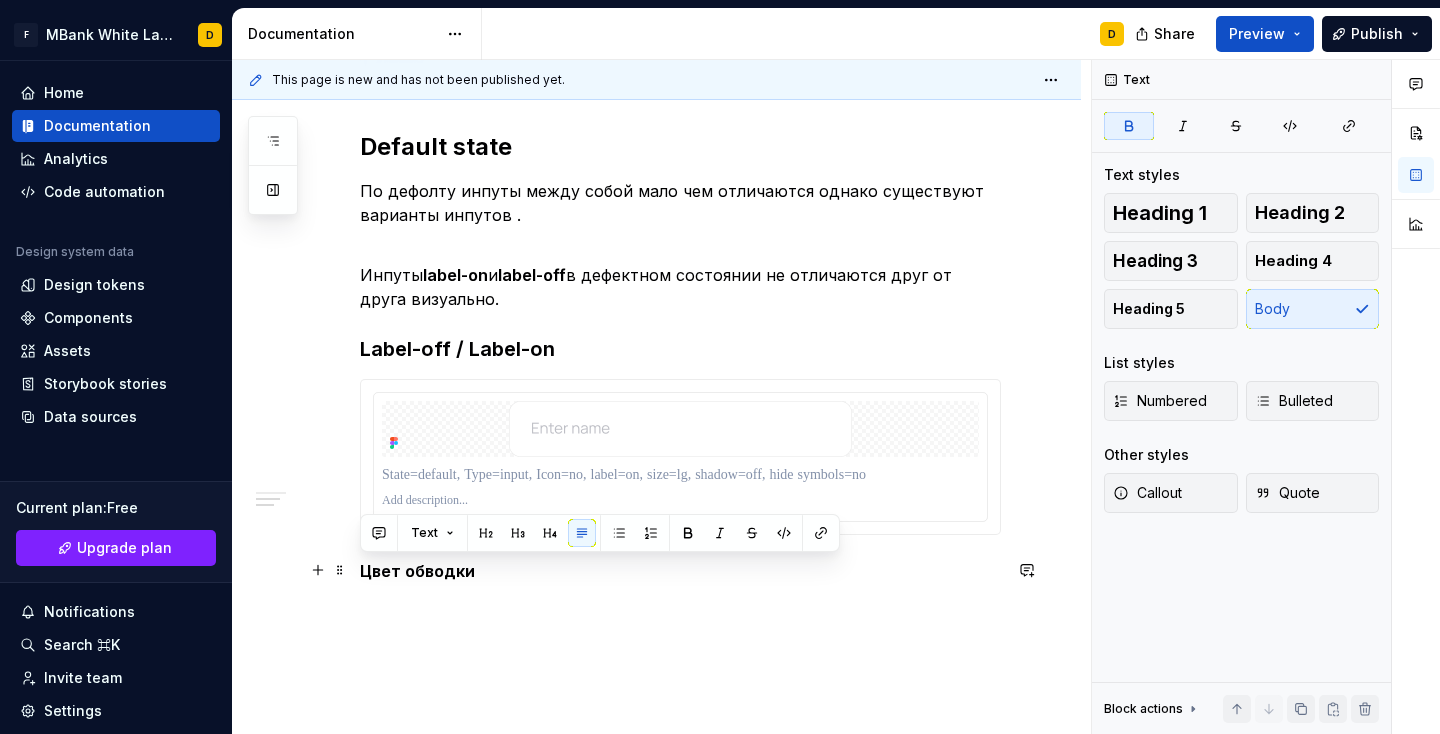 click on "Цвет обводки" at bounding box center (680, 571) 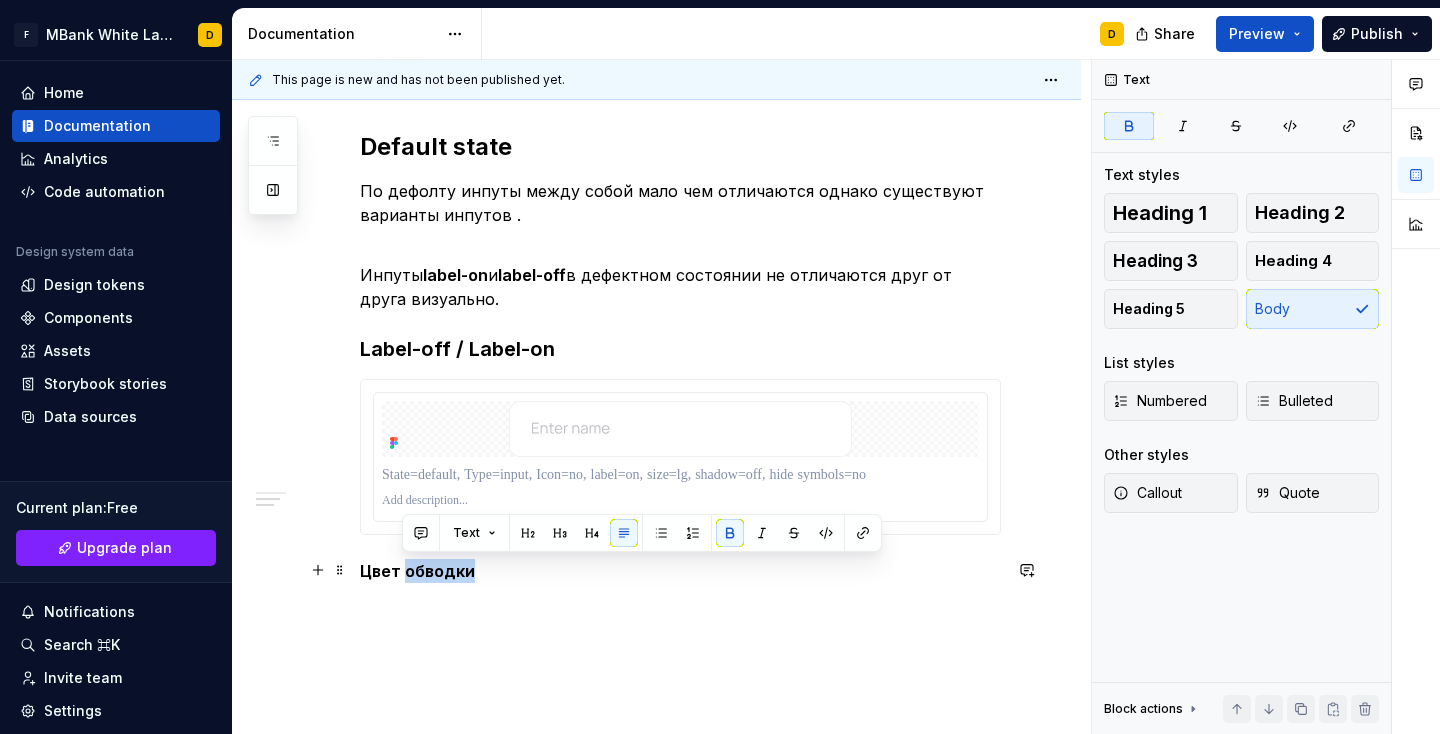 drag, startPoint x: 466, startPoint y: 569, endPoint x: 406, endPoint y: 570, distance: 60.00833 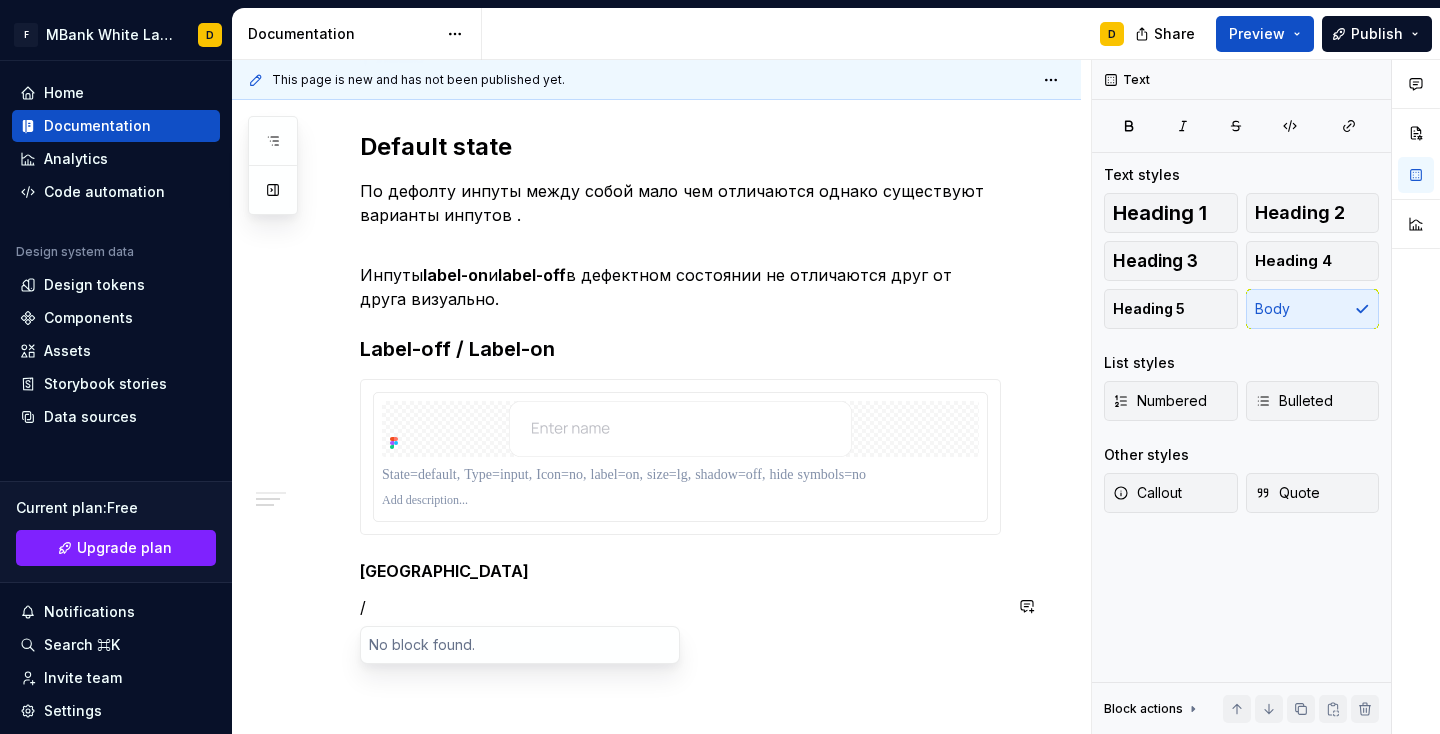 scroll, scrollTop: 13, scrollLeft: 0, axis: vertical 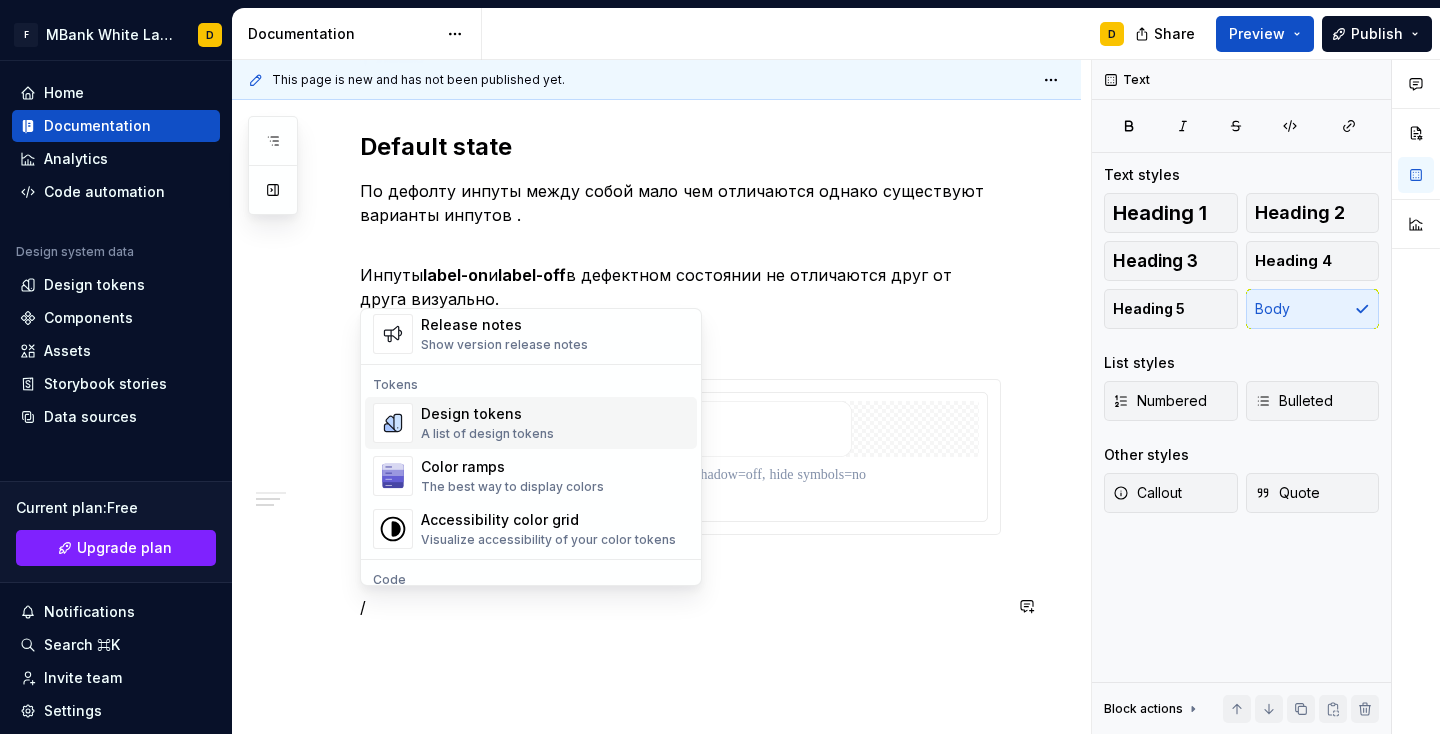 click on "Design tokens A list of design tokens" at bounding box center (531, 423) 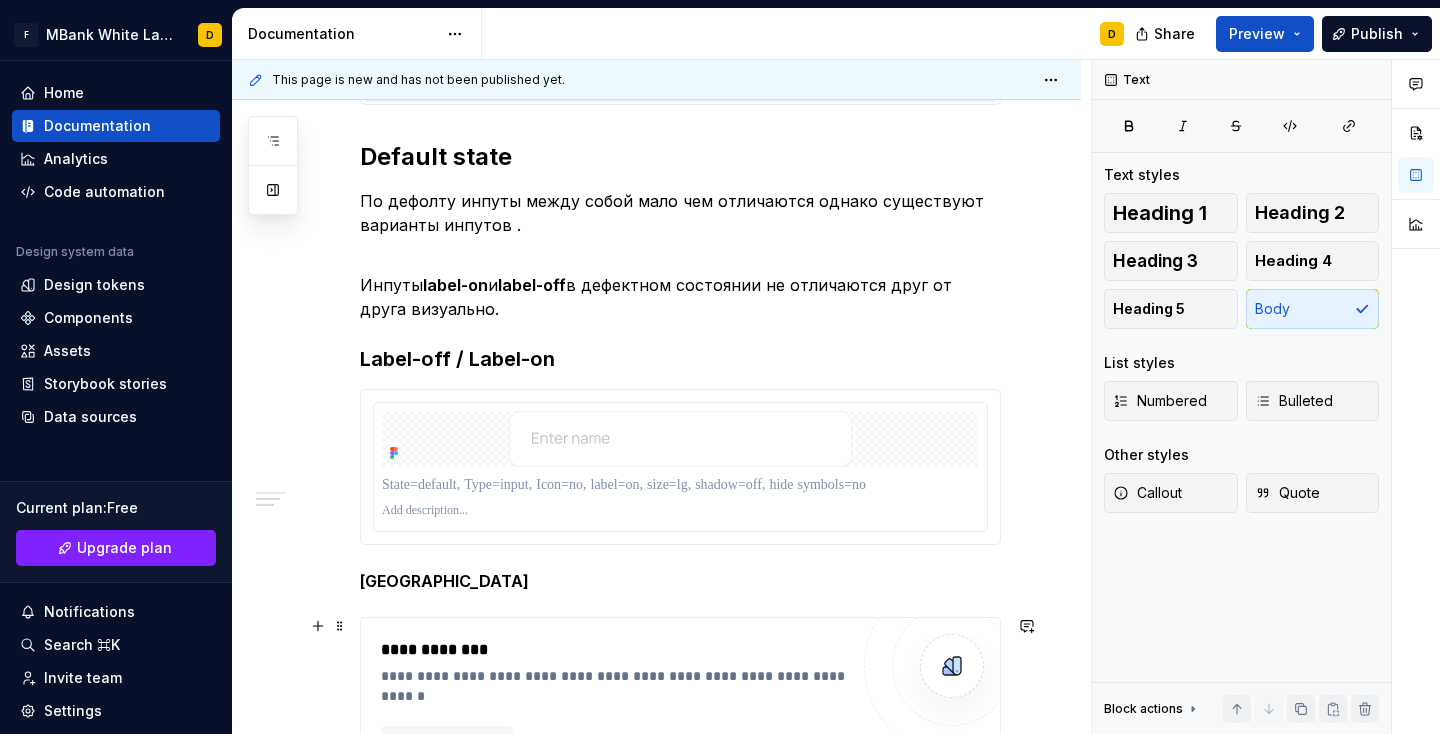 scroll, scrollTop: 1087, scrollLeft: 0, axis: vertical 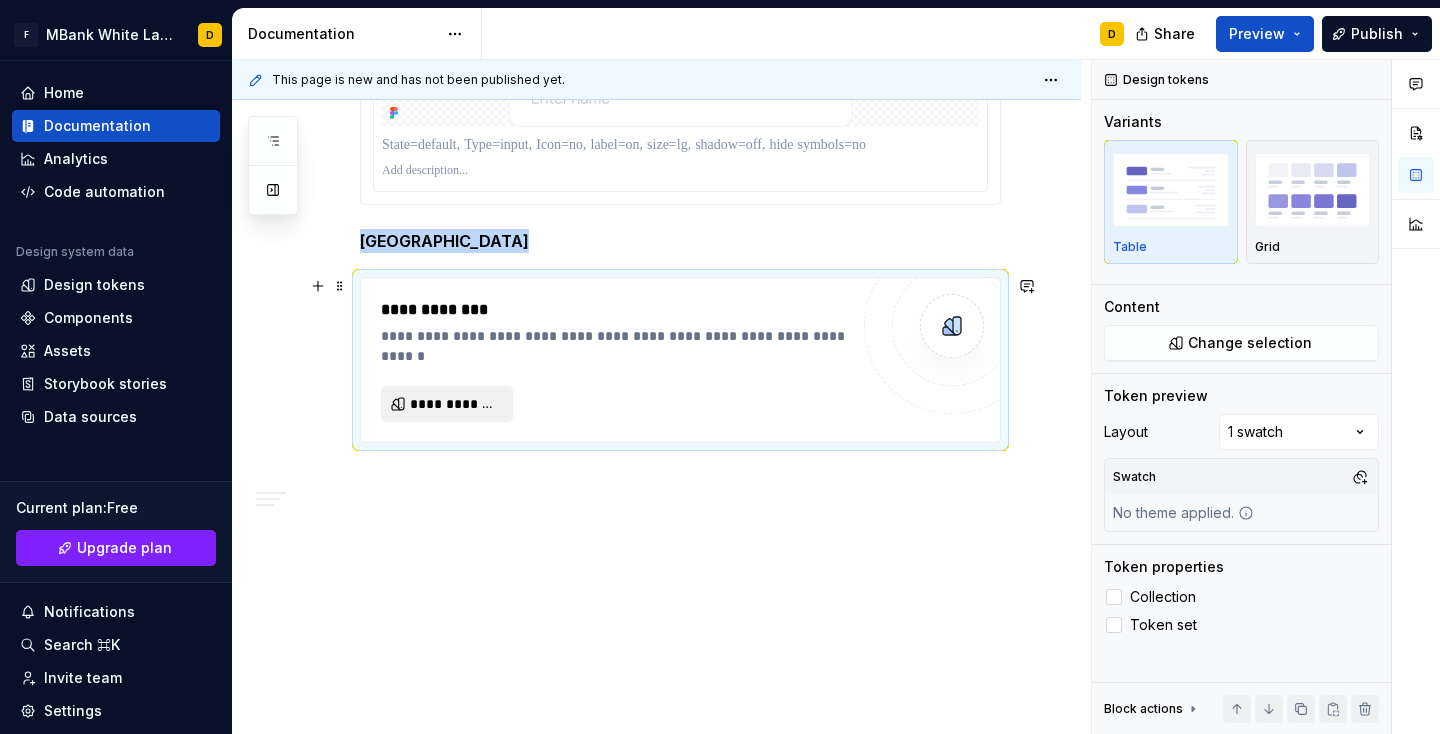 click on "**********" at bounding box center [447, 404] 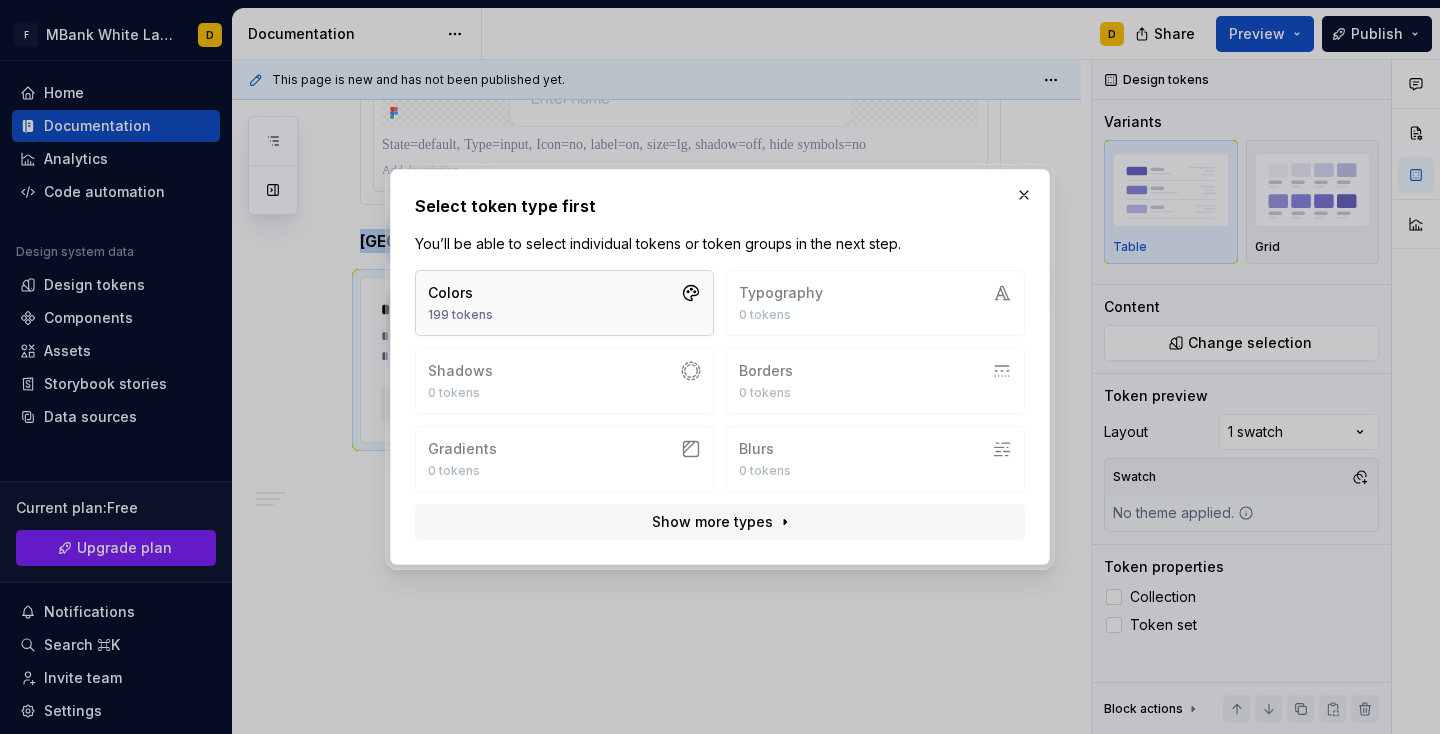 click on "Colors 199 tokens" at bounding box center [564, 303] 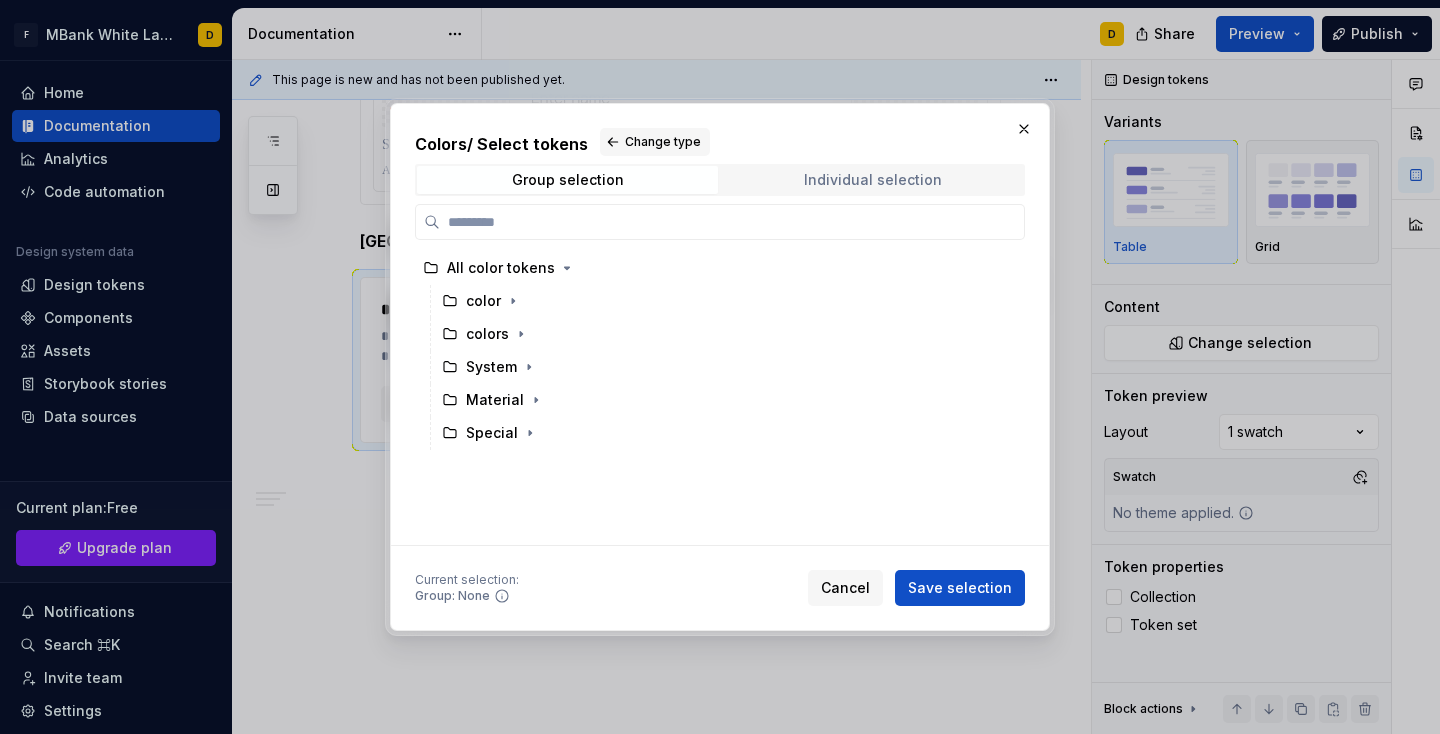 click on "Individual selection" at bounding box center [873, 180] 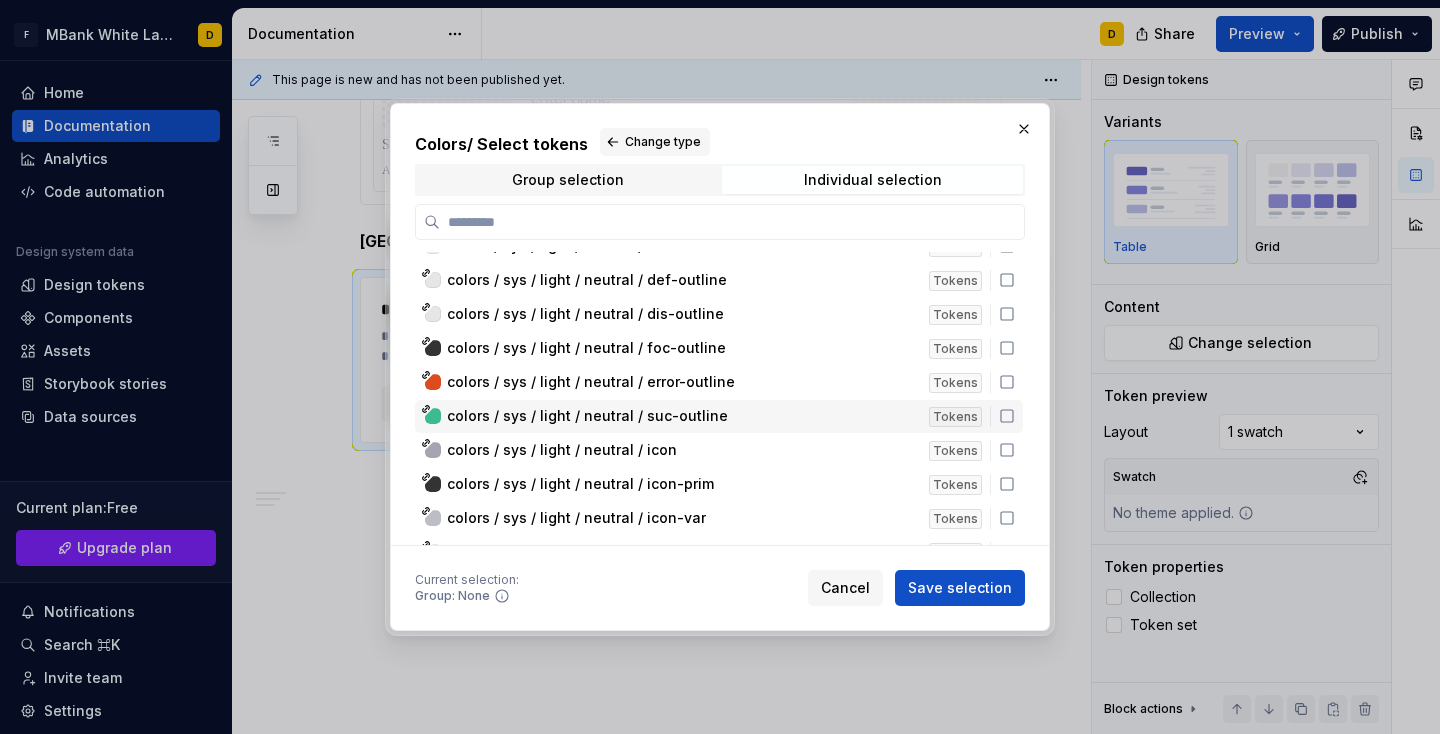 scroll, scrollTop: 4956, scrollLeft: 0, axis: vertical 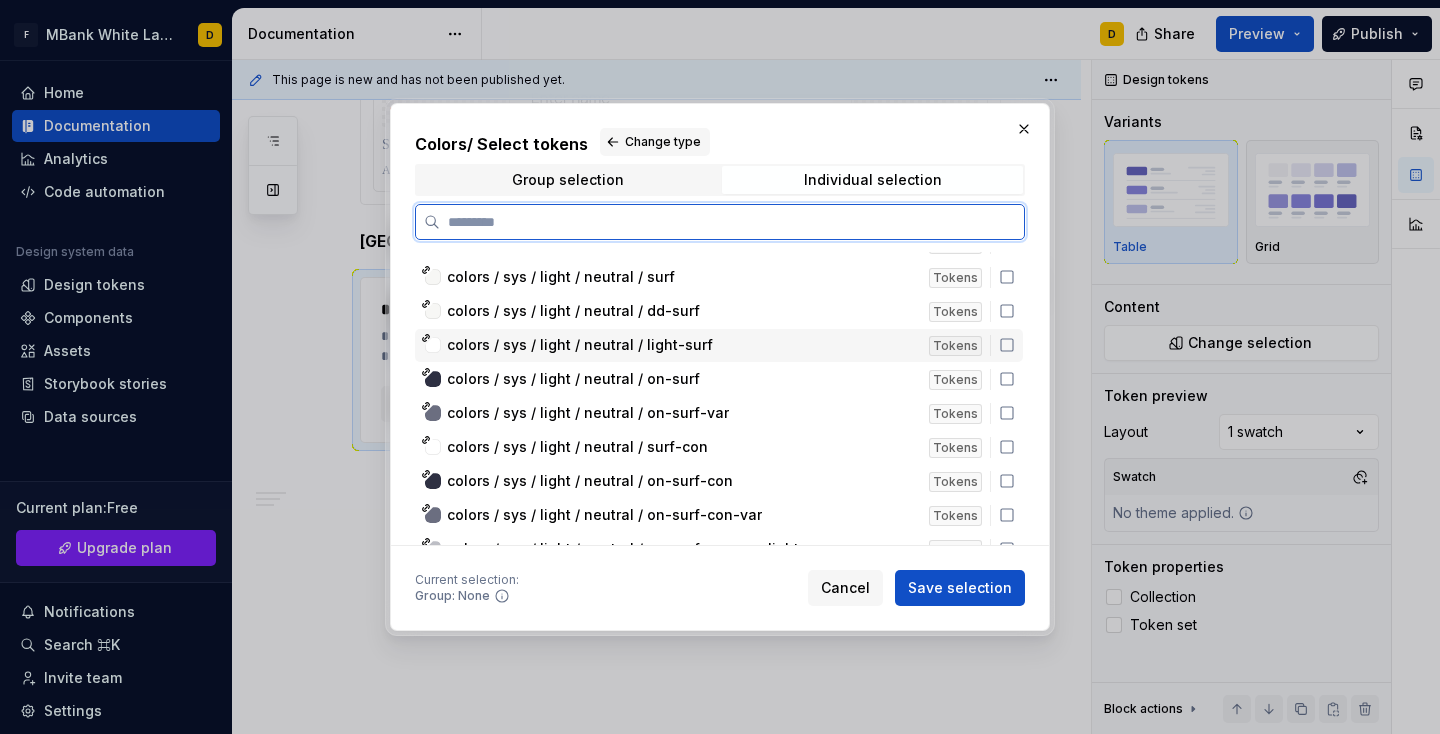 click on "colors / sys / light / neutral / light-surf Tokens" at bounding box center (719, 345) 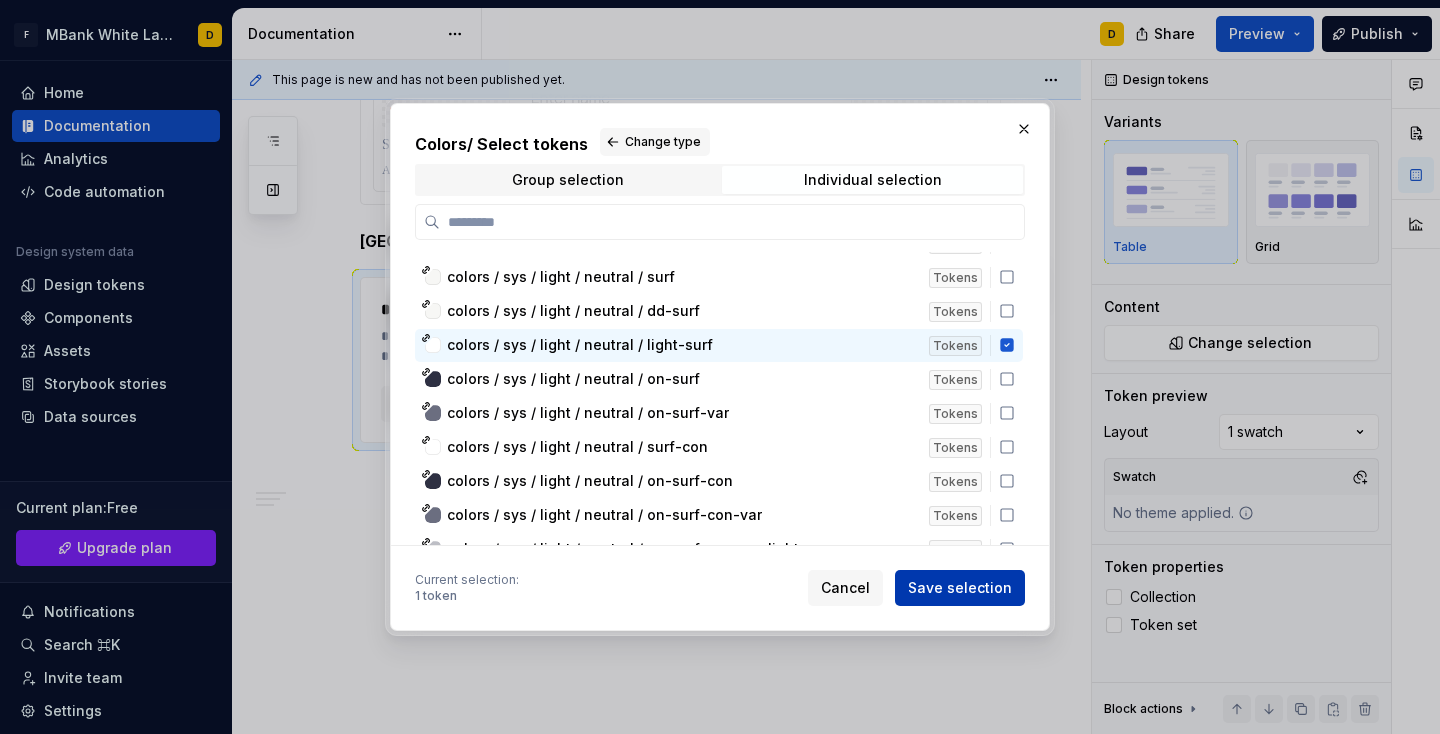 click on "Save selection" at bounding box center [960, 588] 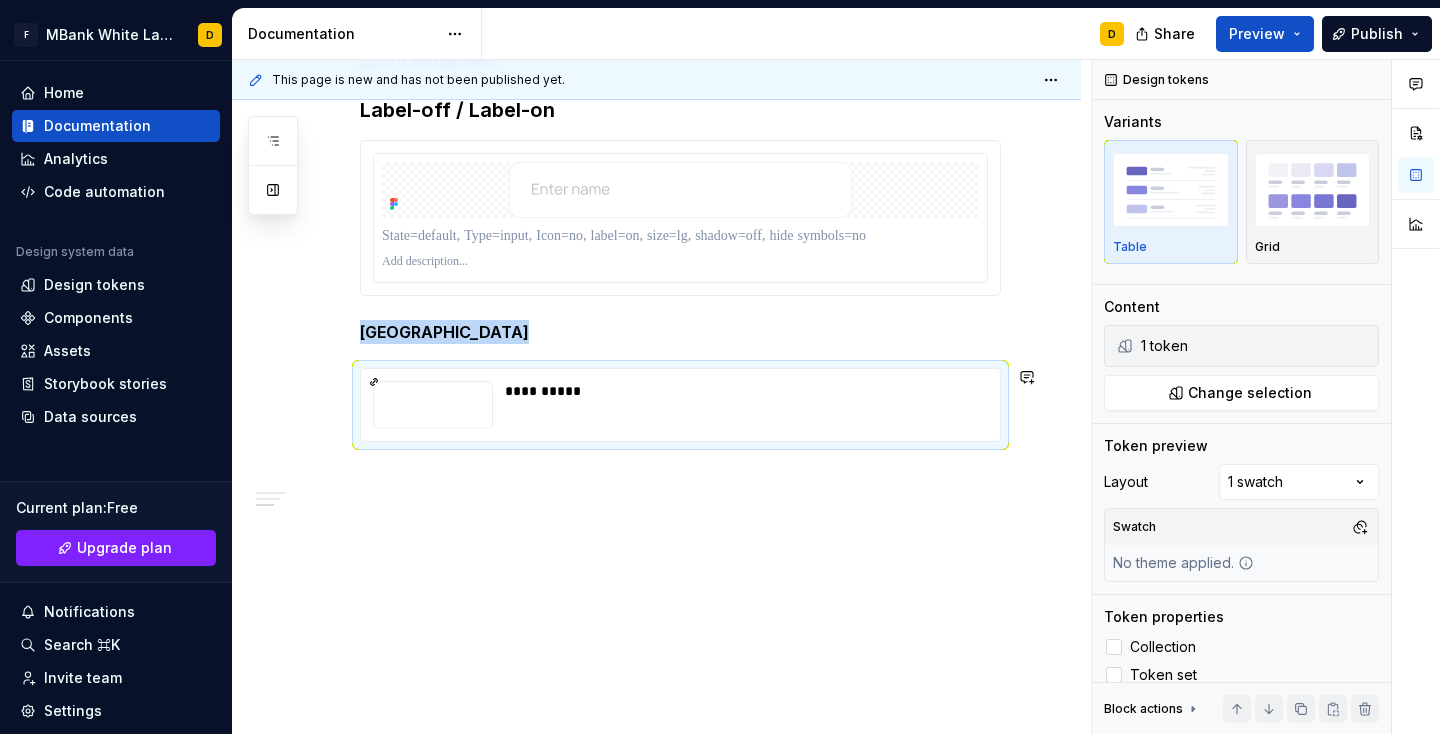 scroll, scrollTop: 941, scrollLeft: 0, axis: vertical 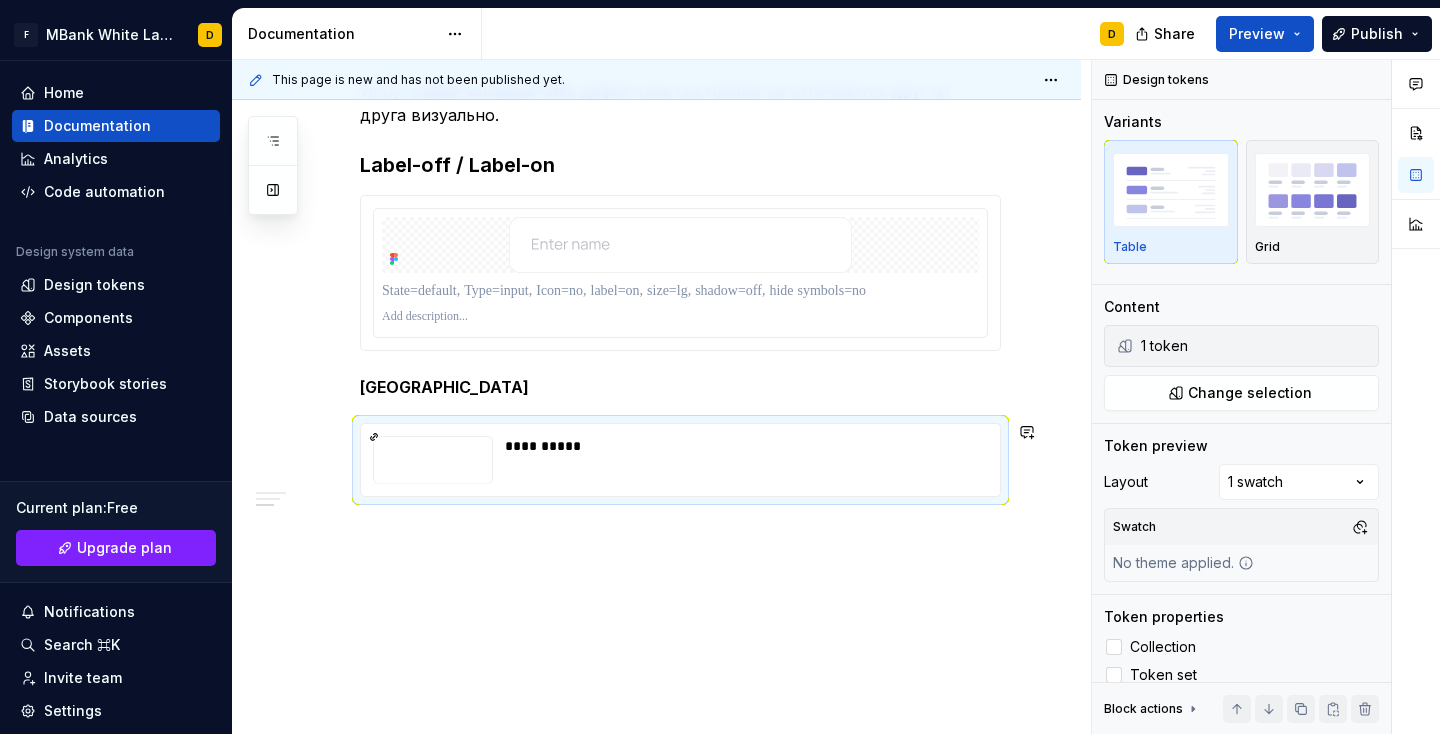 click at bounding box center [680, 533] 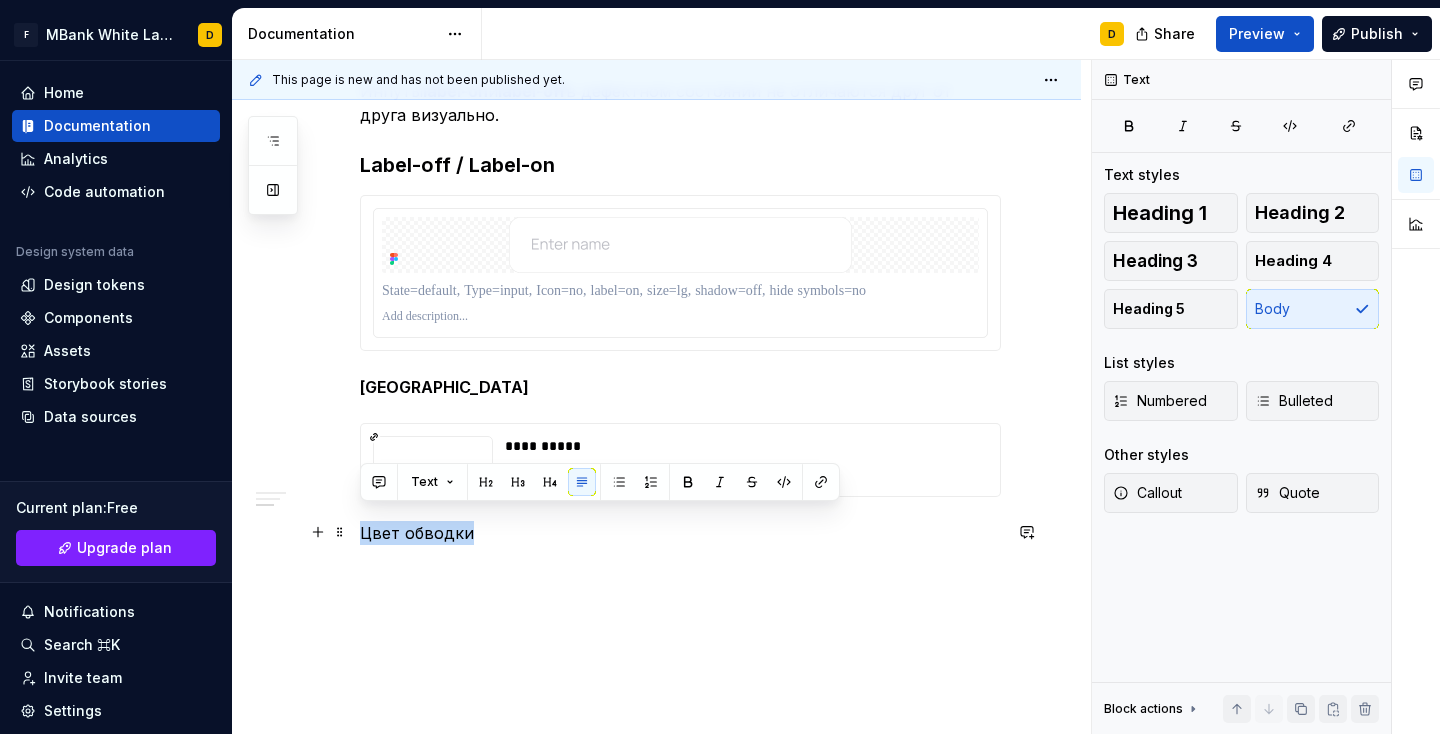 drag, startPoint x: 466, startPoint y: 532, endPoint x: 349, endPoint y: 525, distance: 117.20921 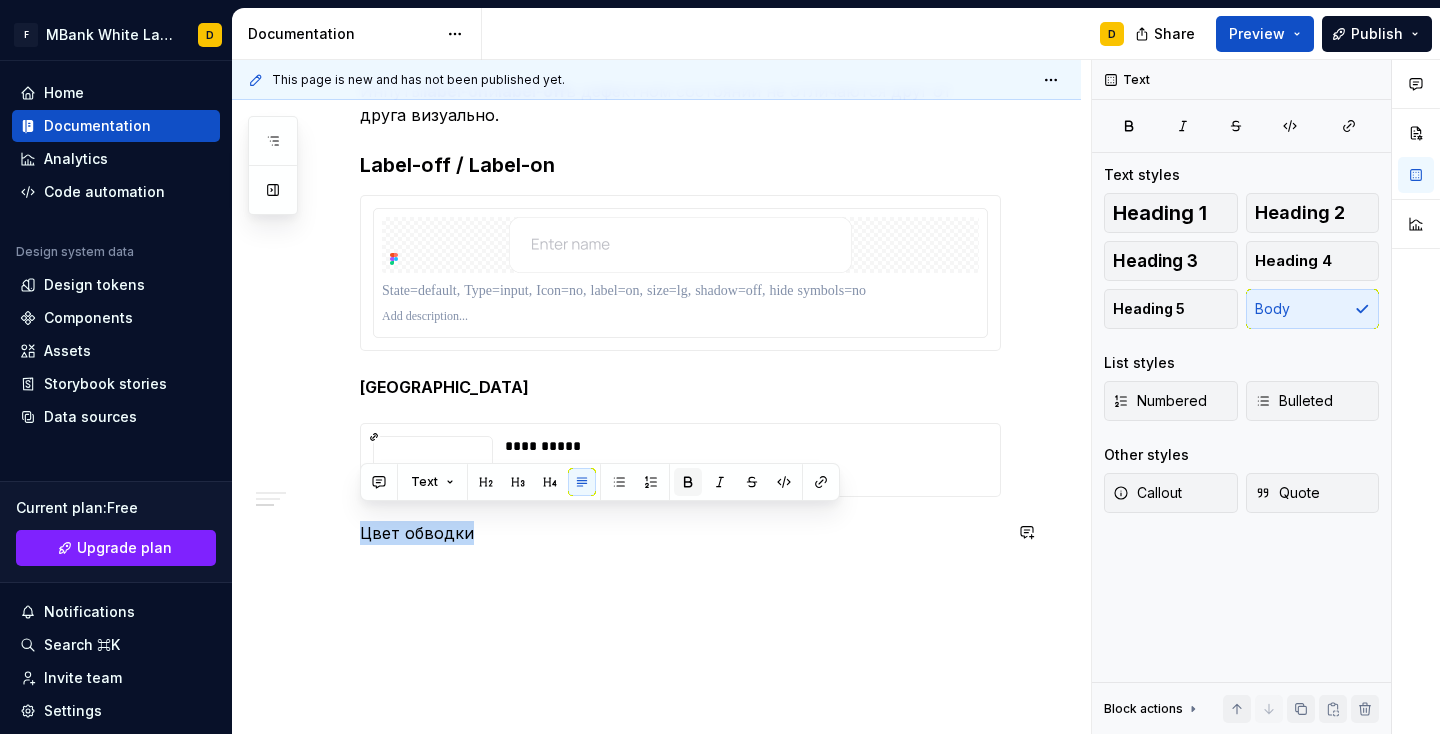 click at bounding box center [688, 482] 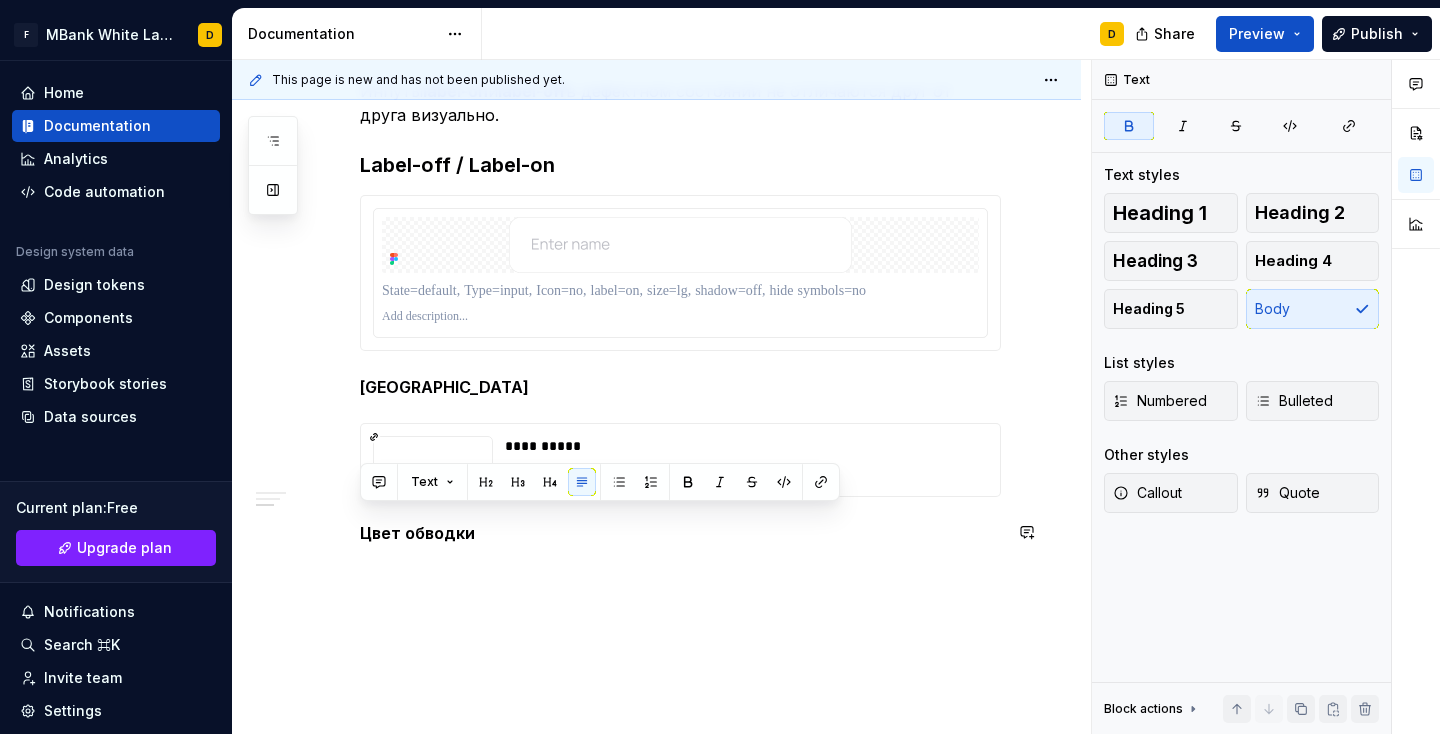 click on "**********" at bounding box center [680, 83] 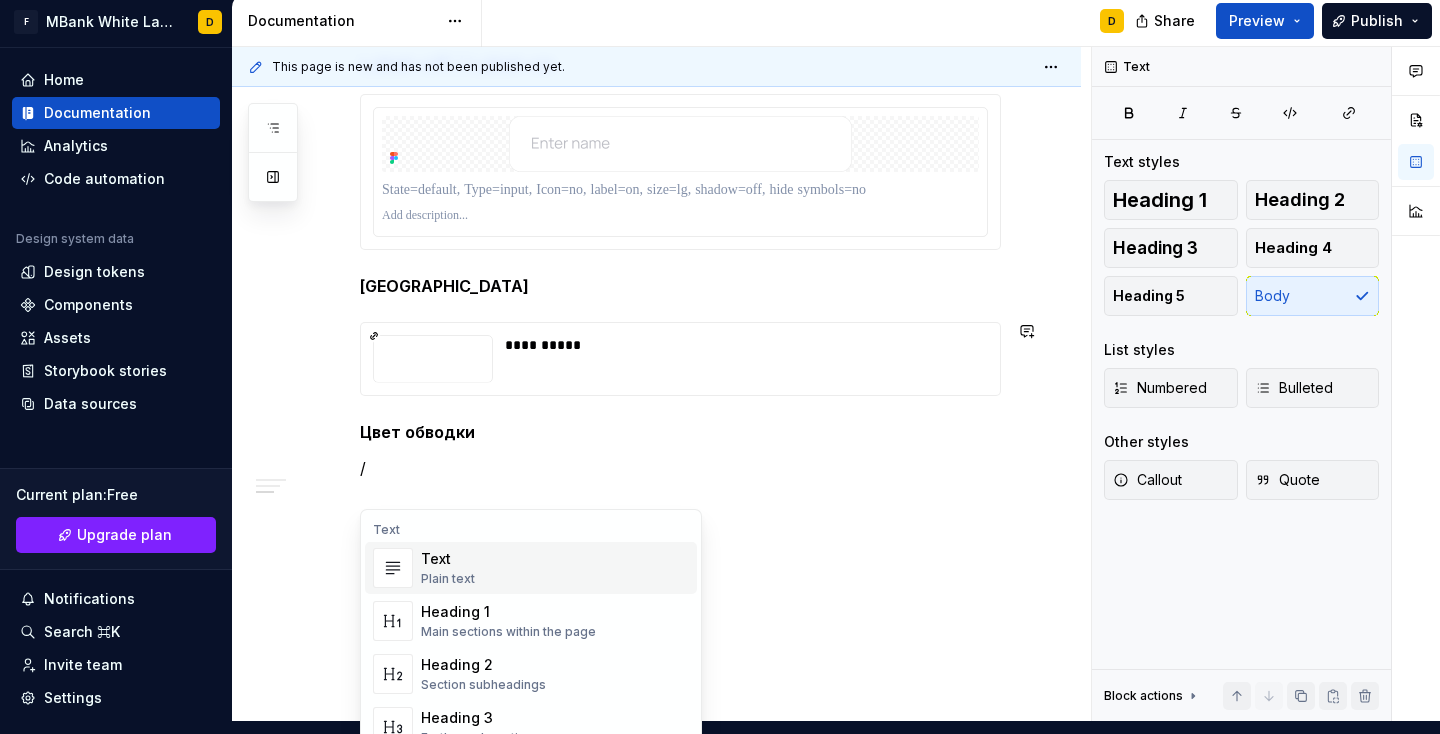 scroll, scrollTop: 1007, scrollLeft: 0, axis: vertical 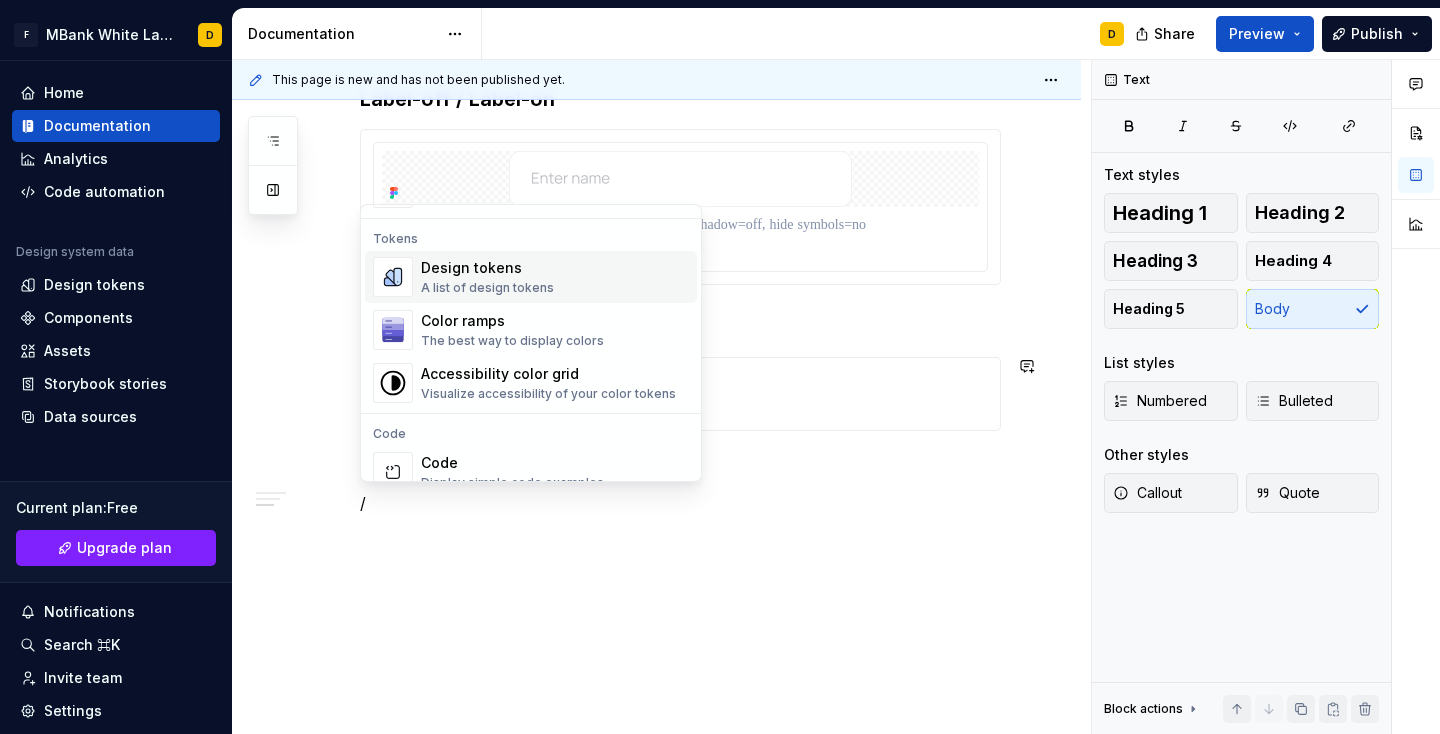 click on "Design tokens A list of design tokens" at bounding box center [555, 277] 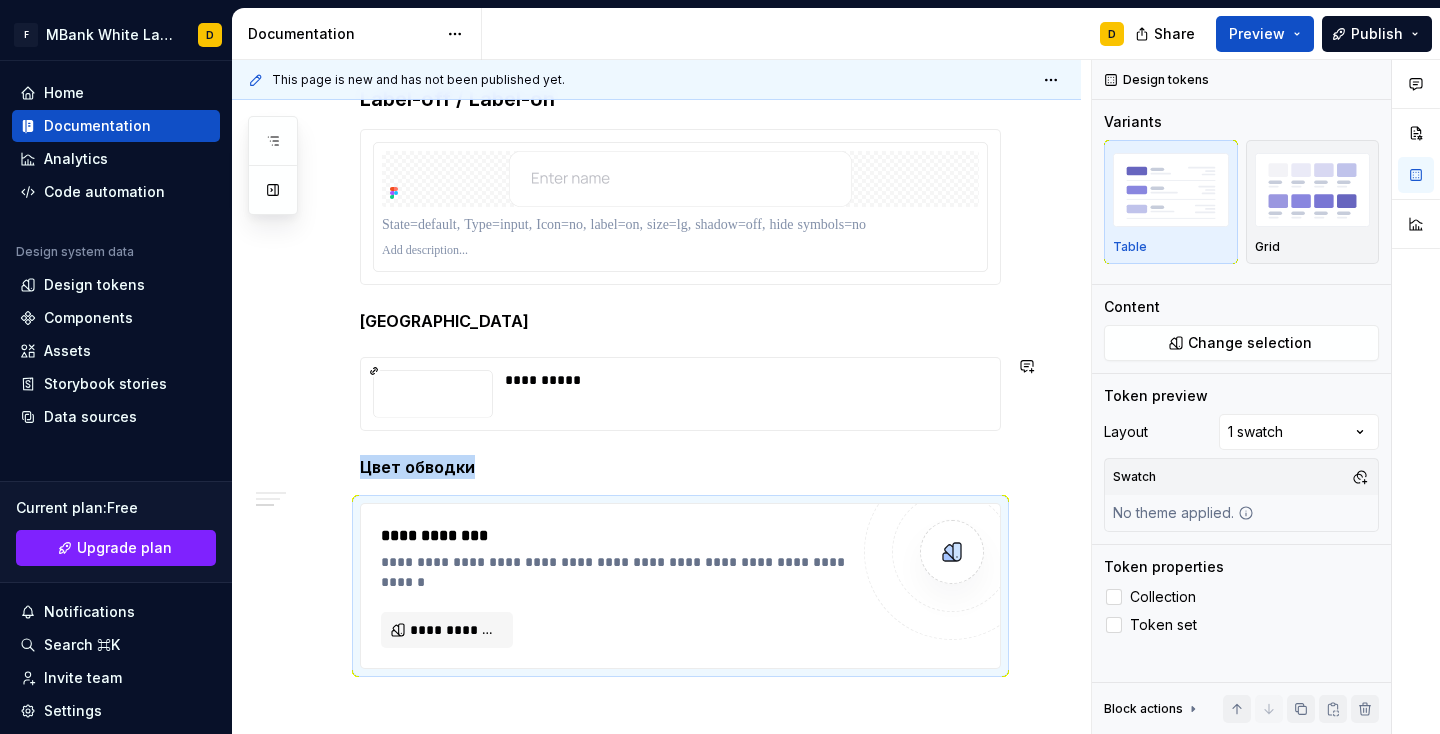 scroll, scrollTop: 1019, scrollLeft: 0, axis: vertical 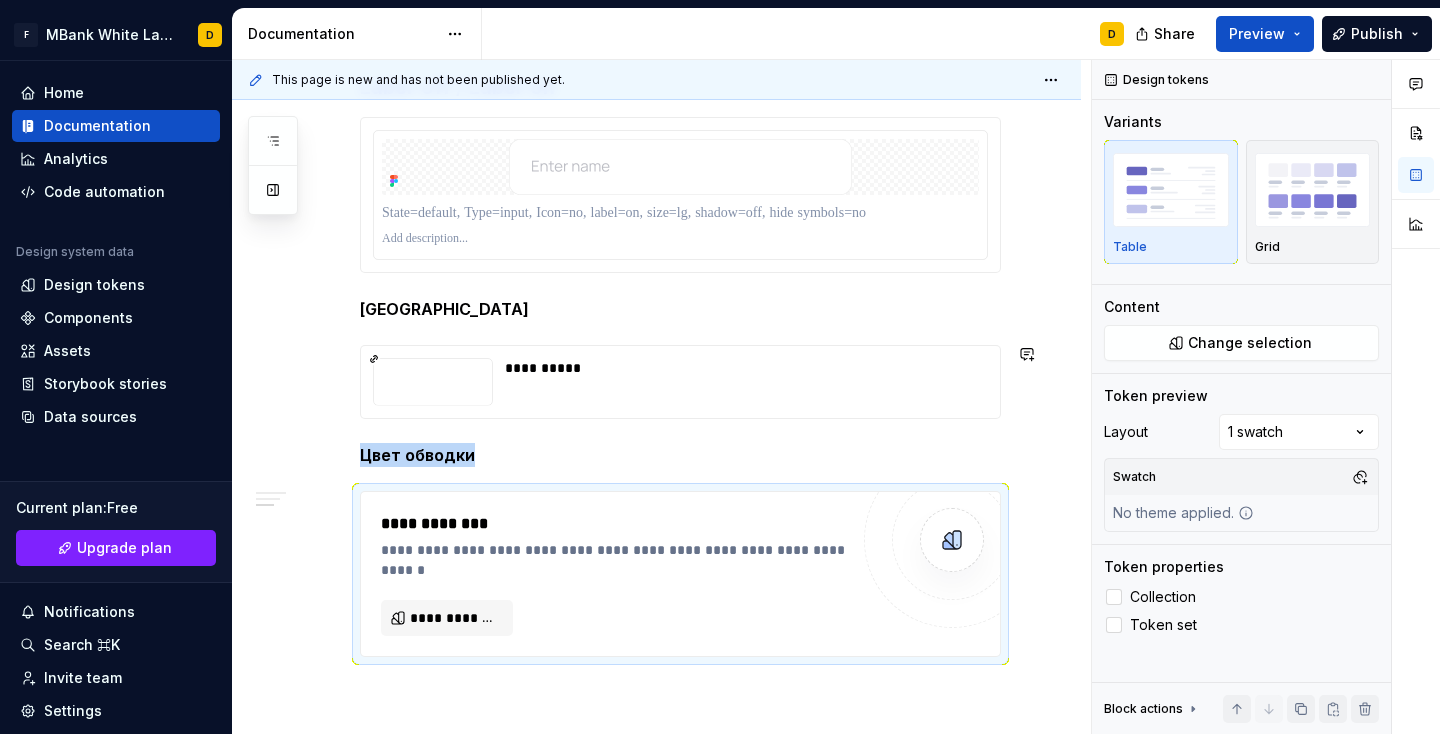 type on "*" 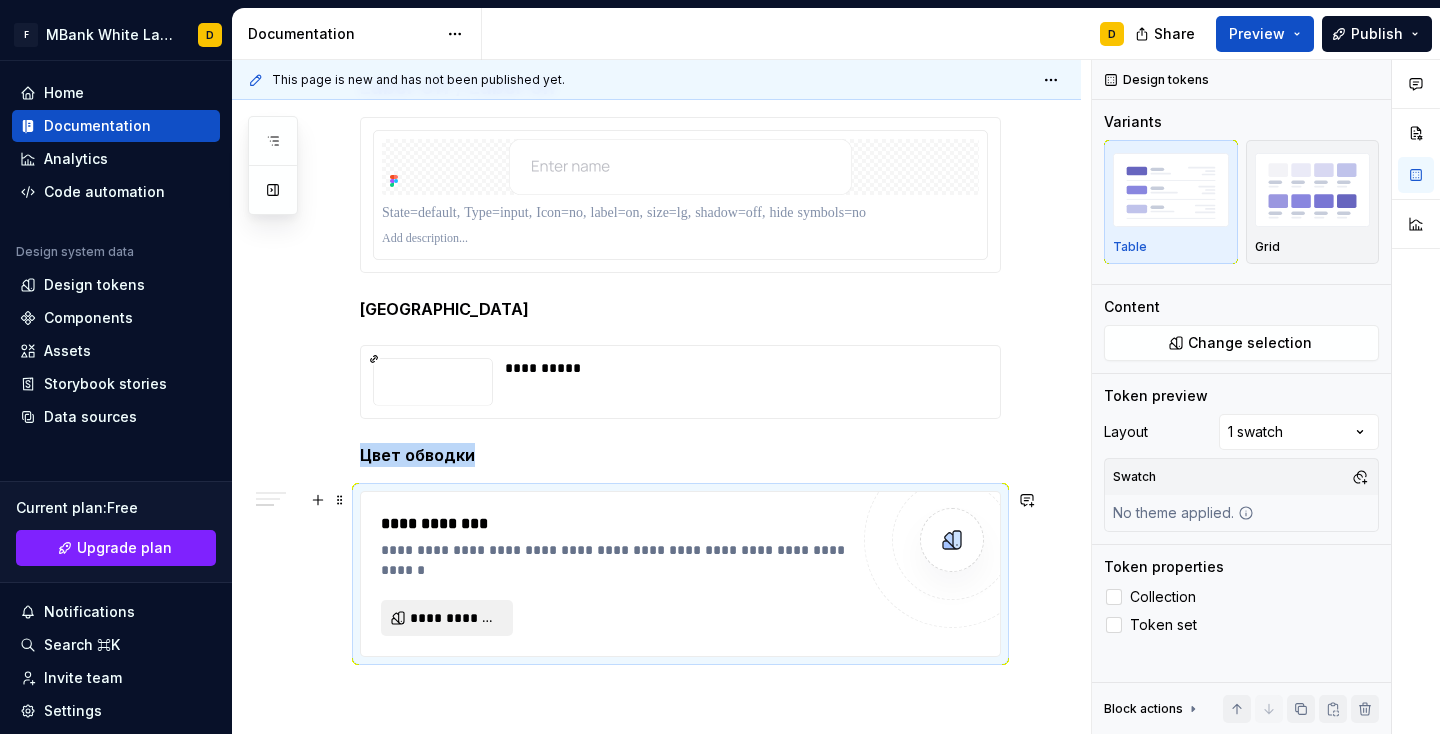 click on "**********" at bounding box center [455, 618] 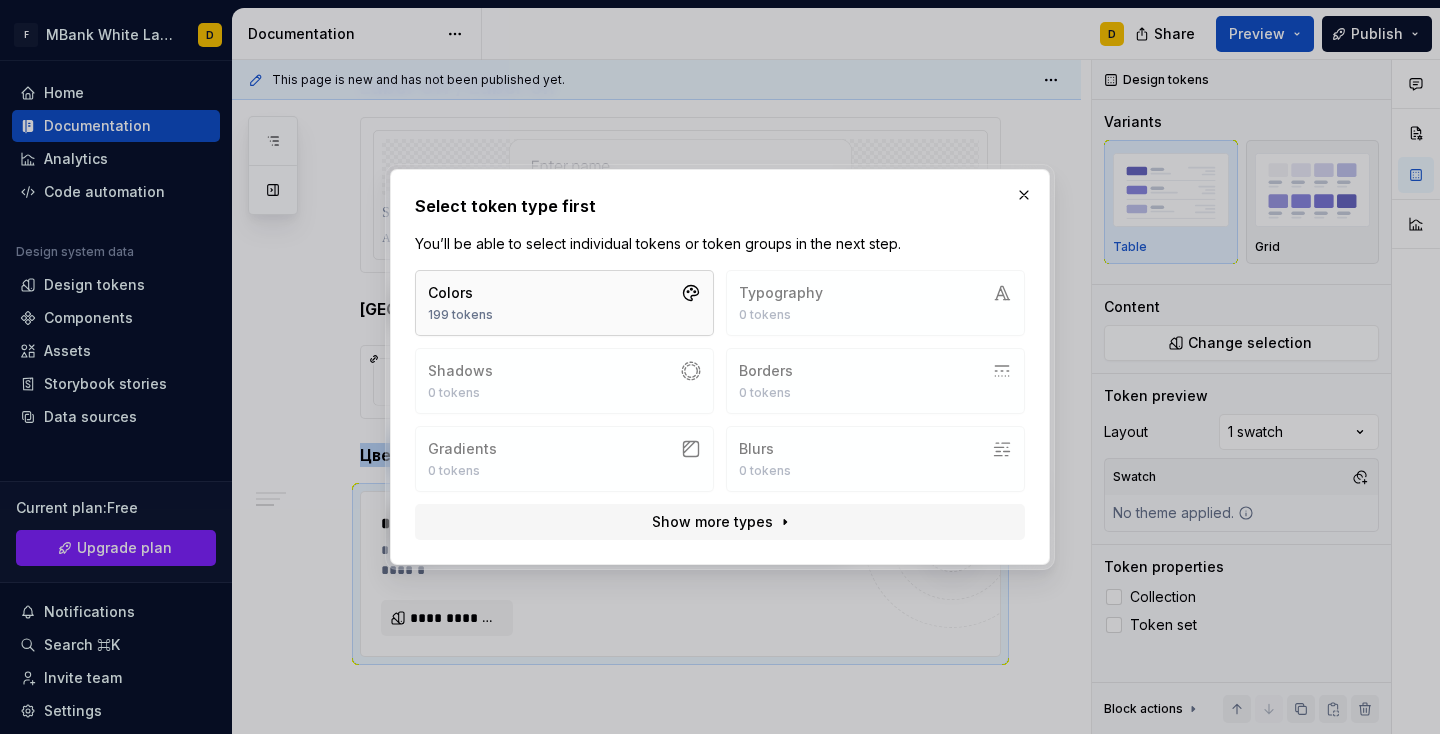 click on "Colors 199 tokens" at bounding box center [564, 303] 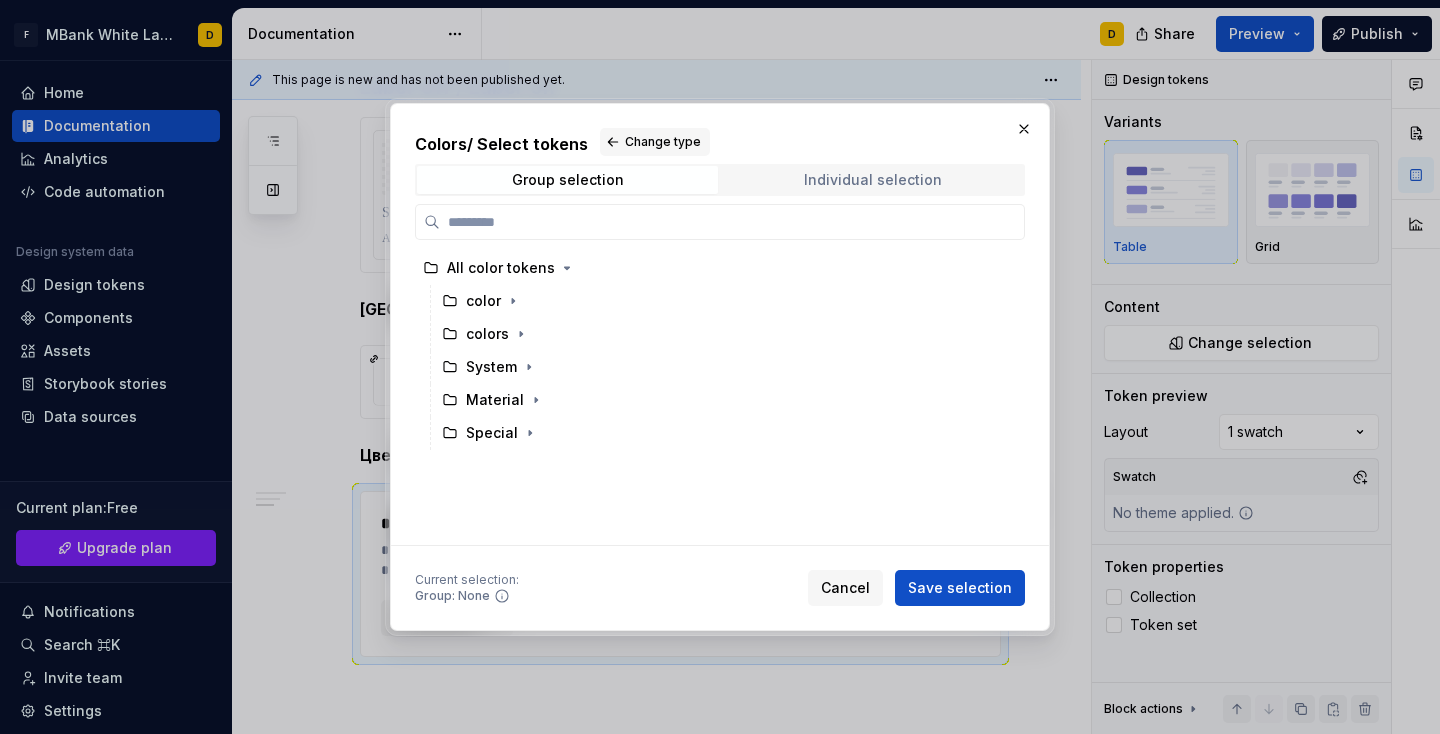 click on "Individual selection" at bounding box center [872, 180] 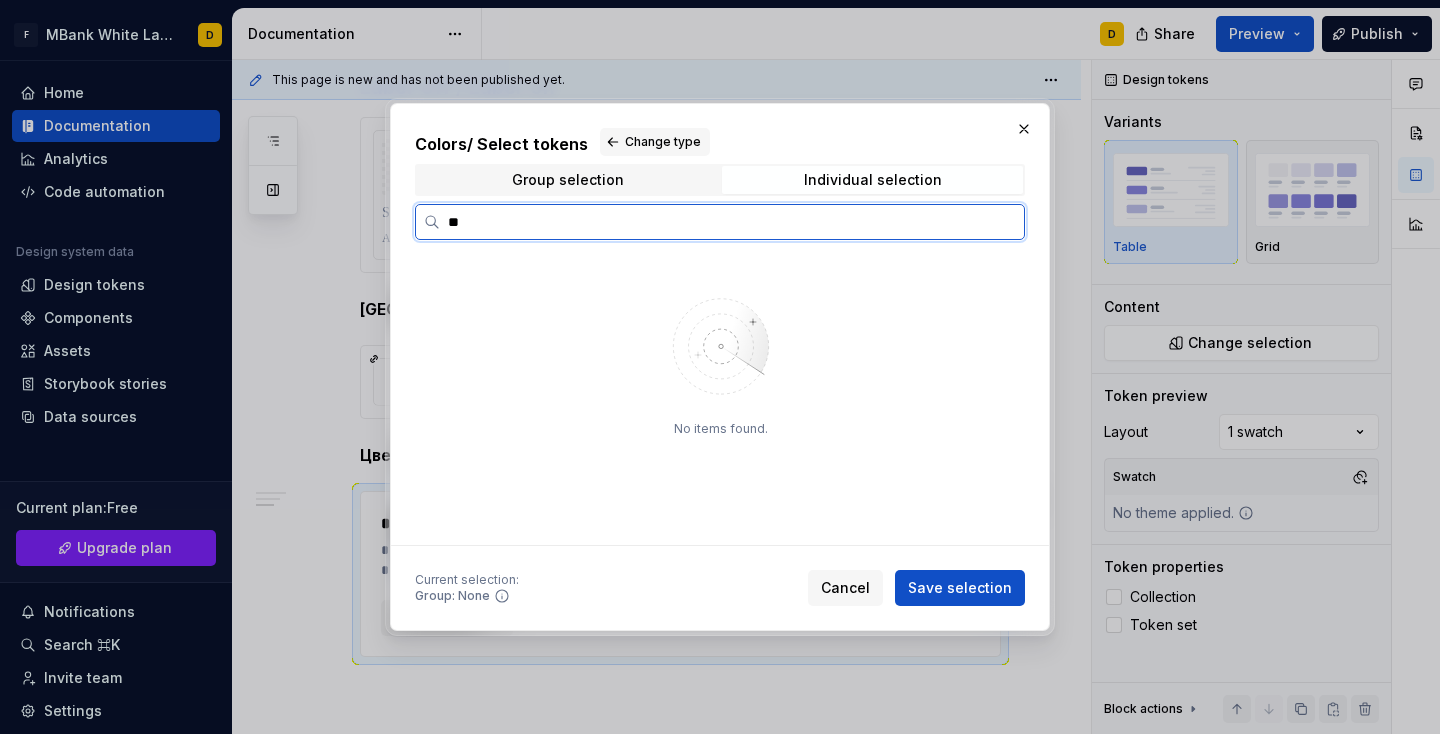 type on "*" 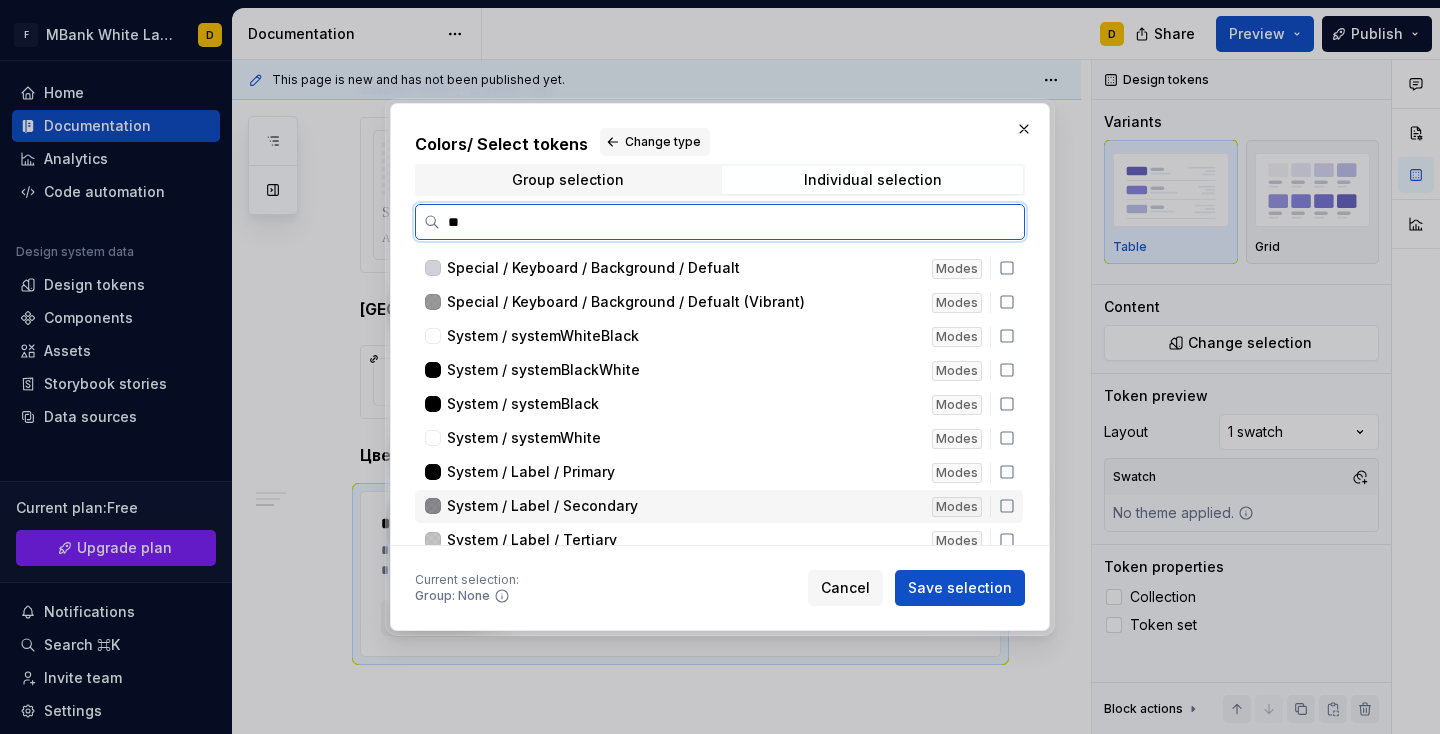 type on "***" 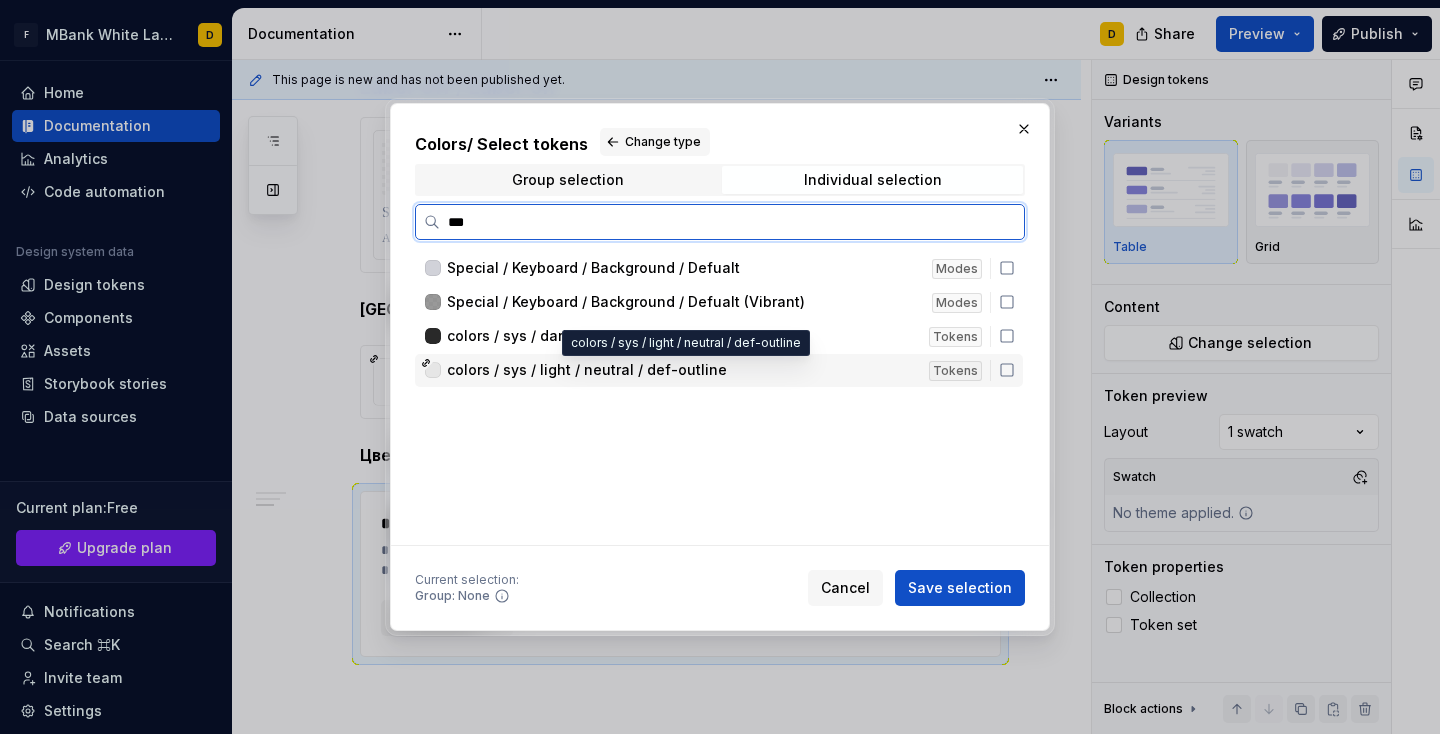 click on "colors / sys / light / neutral / def-outline" at bounding box center [587, 370] 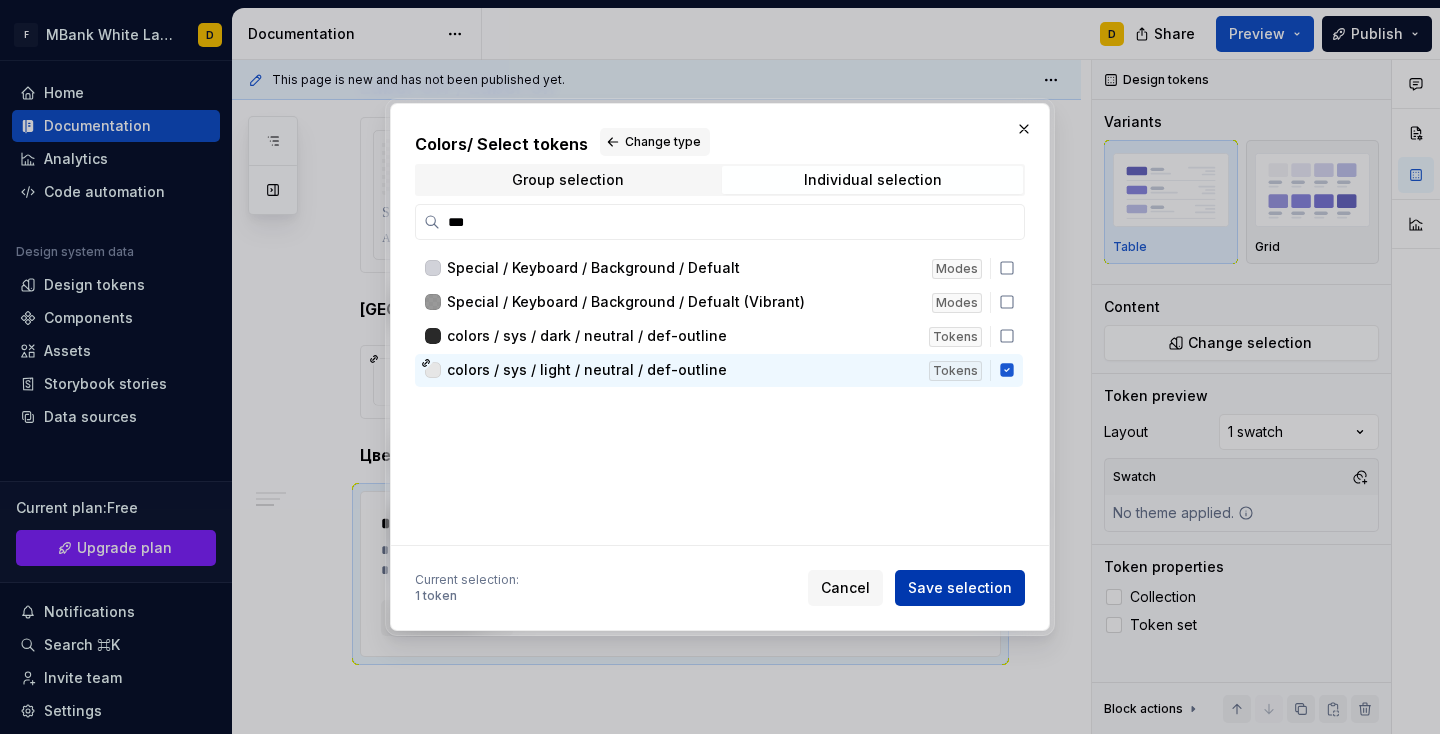 click on "Save selection" at bounding box center [960, 588] 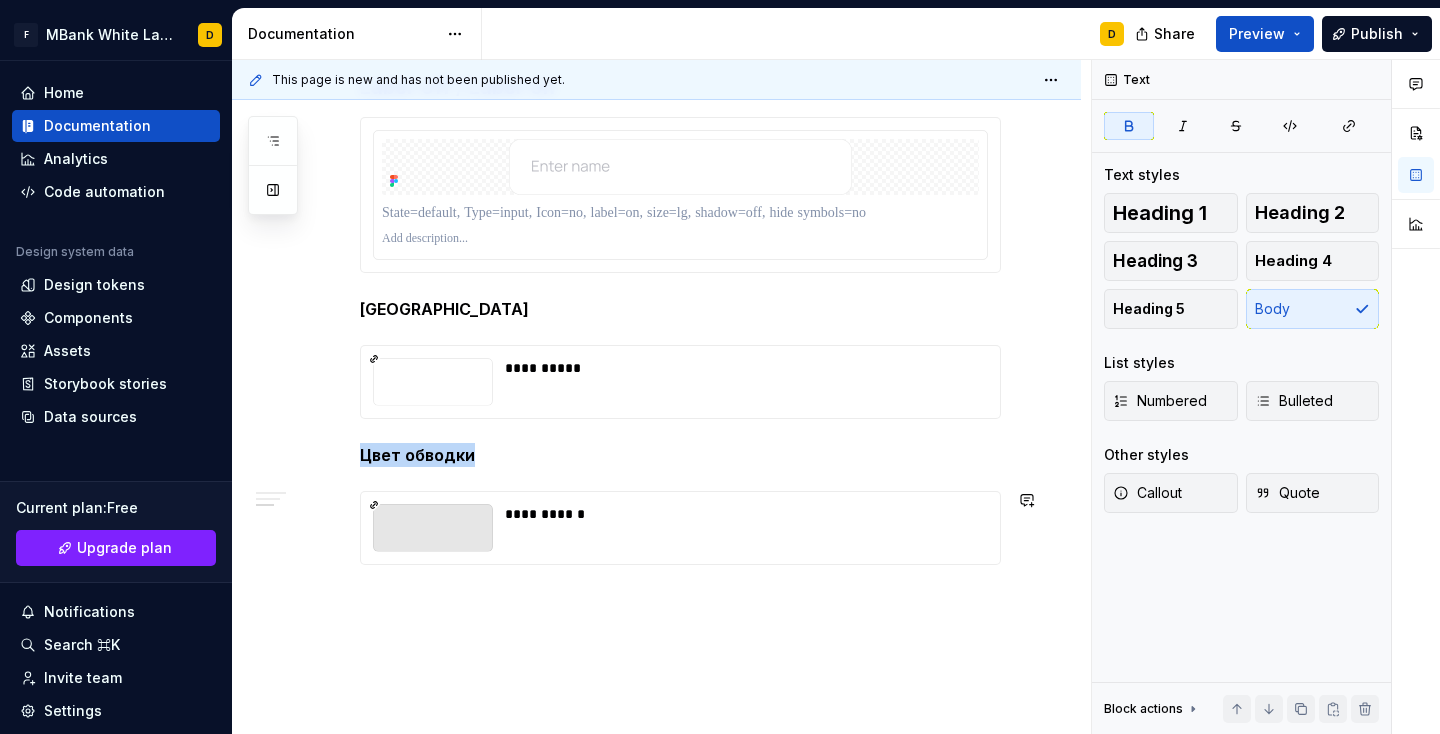 click on "**********" at bounding box center (656, 140) 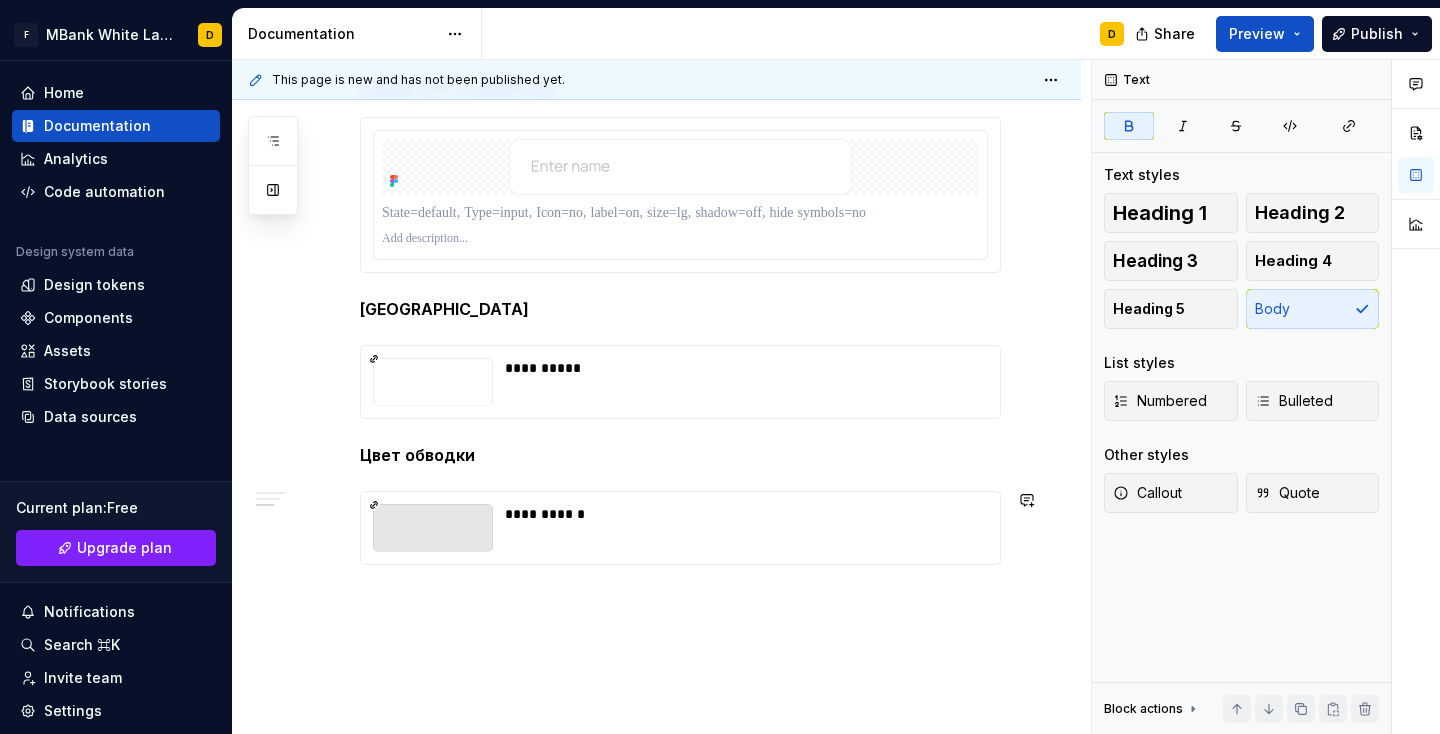 click on "**********" at bounding box center [656, 140] 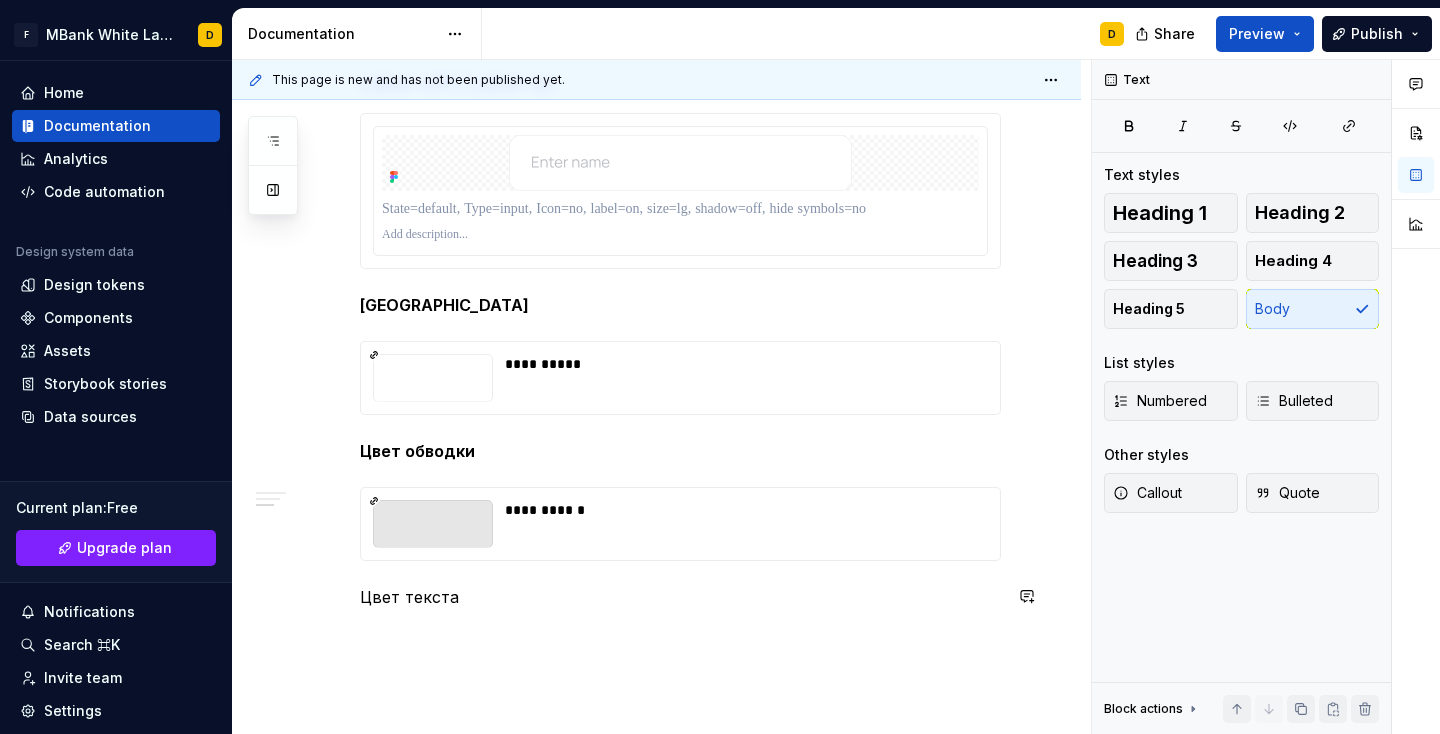 scroll, scrollTop: 1024, scrollLeft: 0, axis: vertical 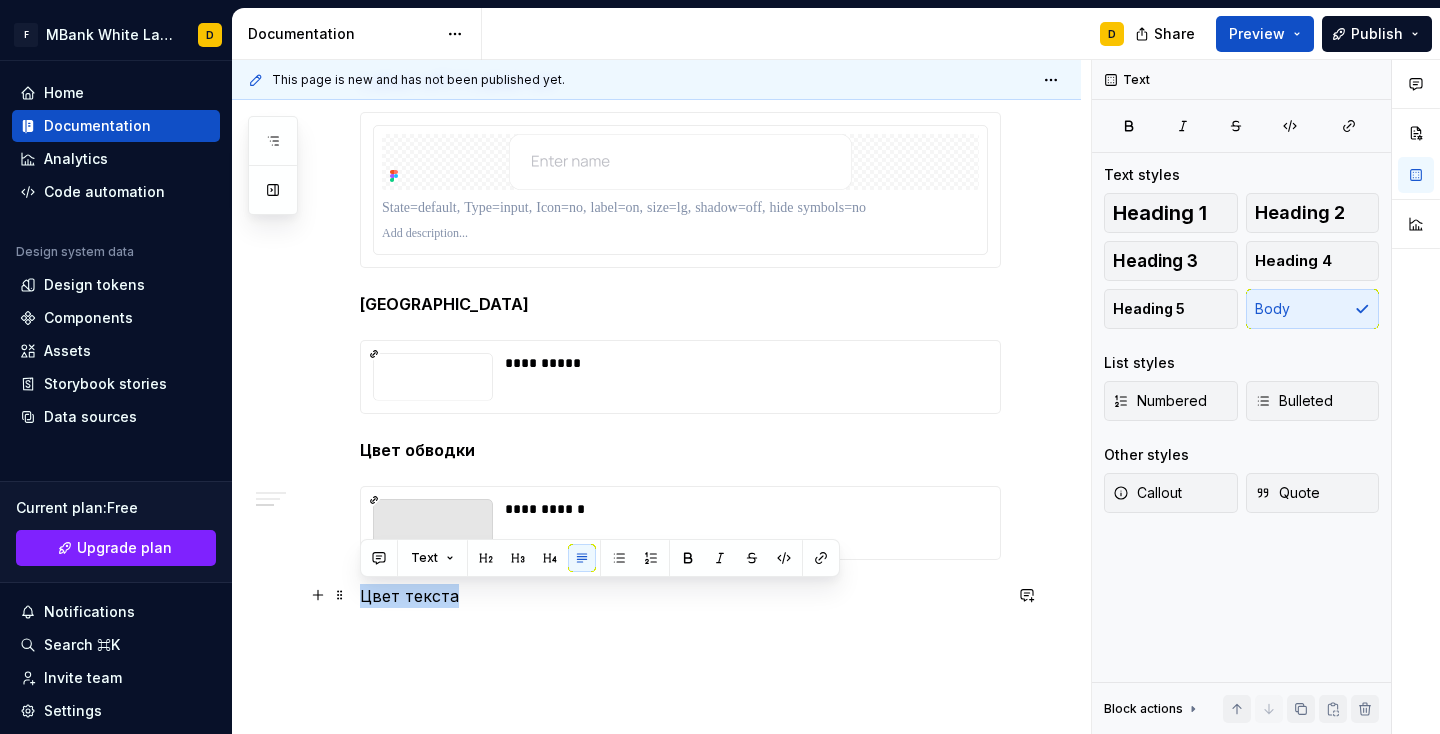 drag, startPoint x: 454, startPoint y: 606, endPoint x: 365, endPoint y: 596, distance: 89.560036 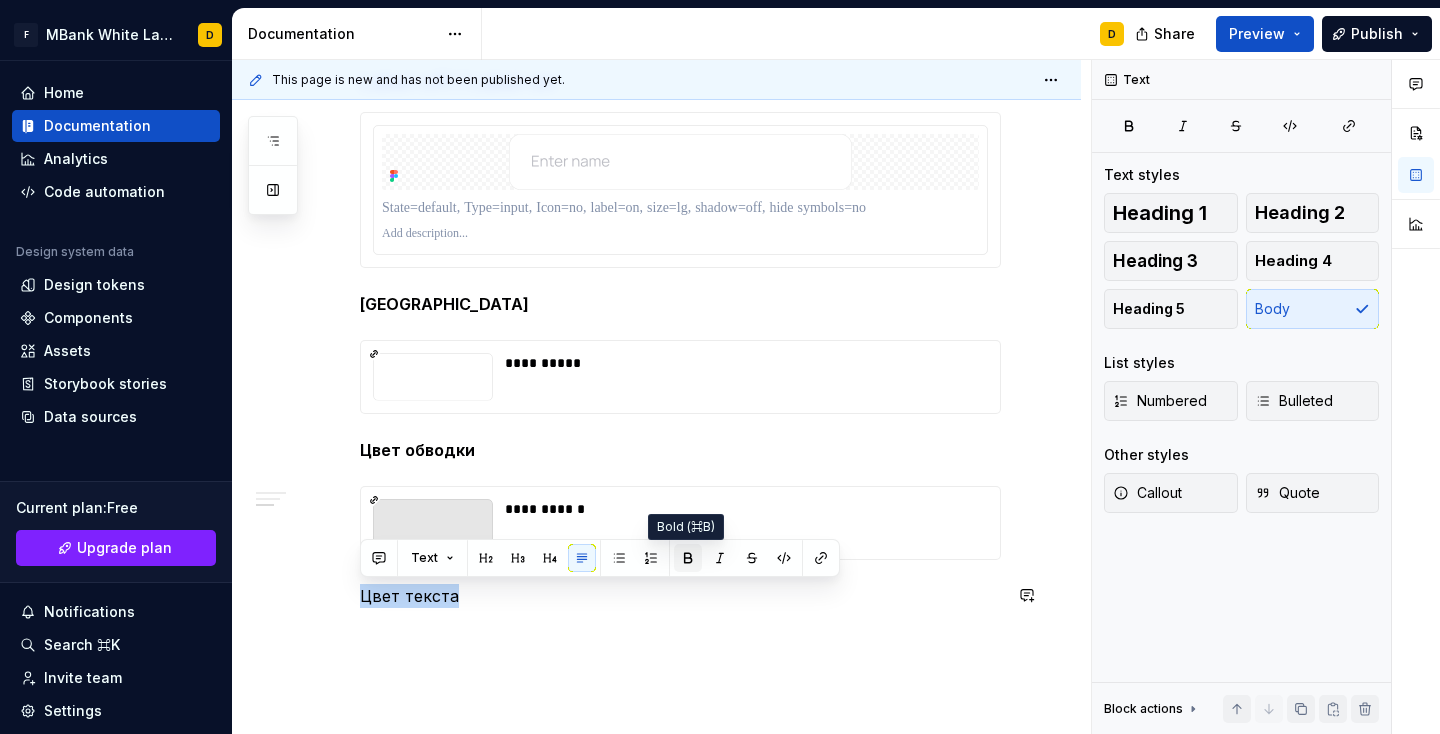 click at bounding box center (688, 558) 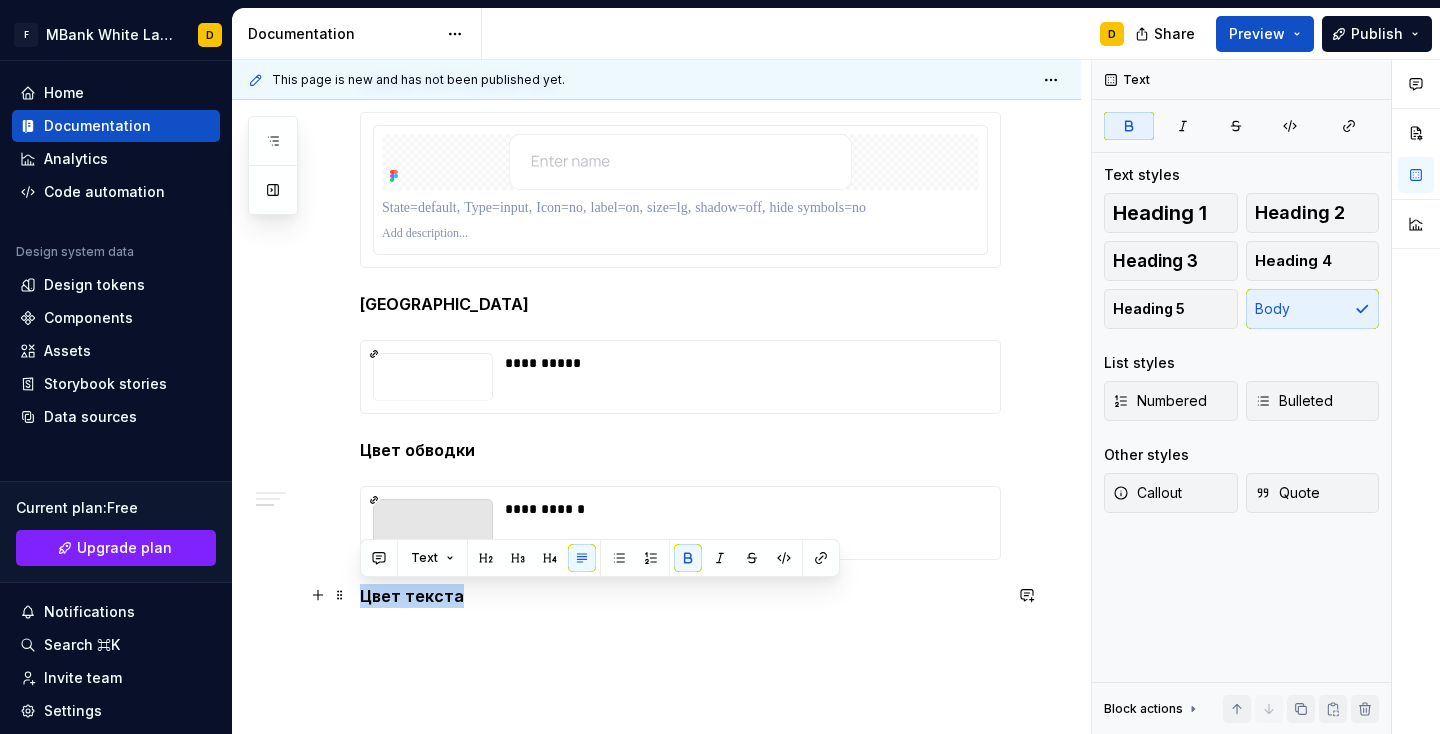 click on "Цвет текста" at bounding box center (680, 596) 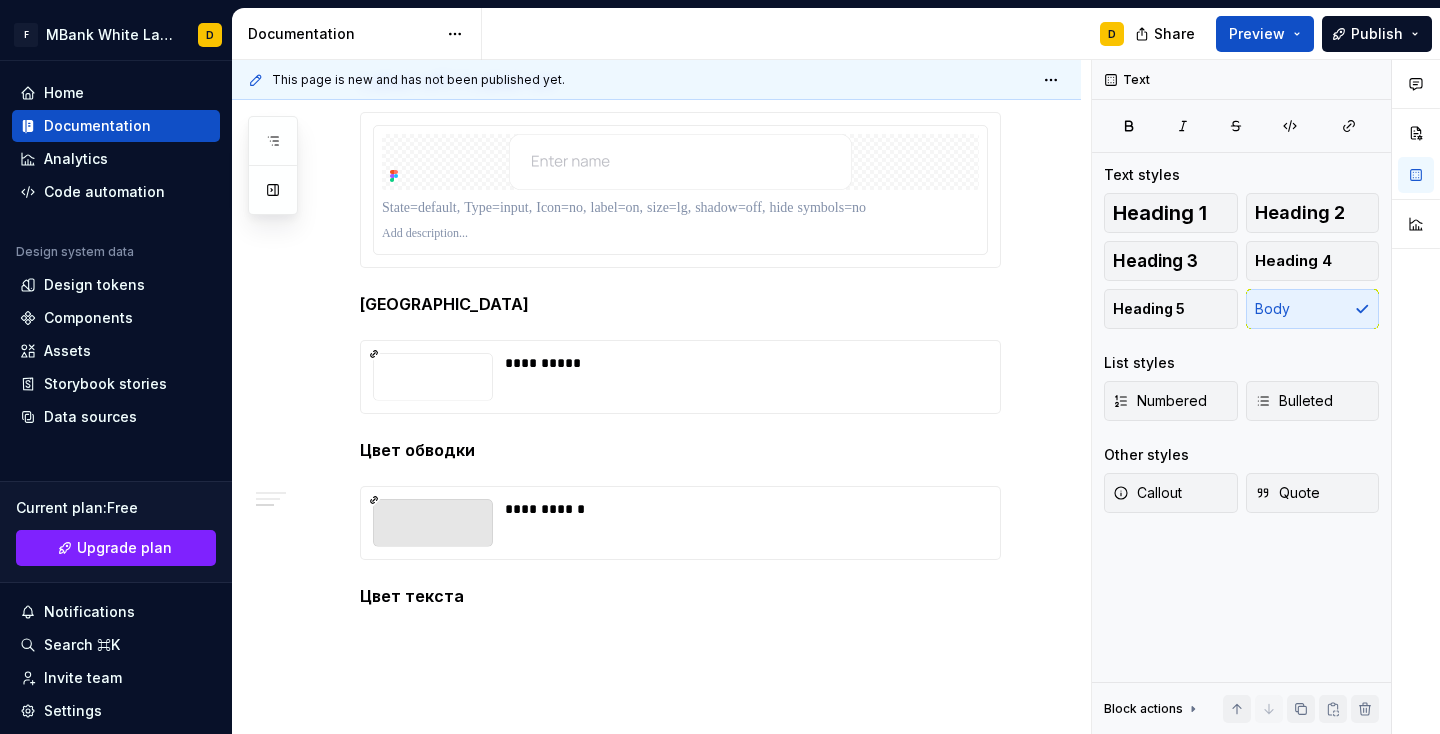click on "Цвет текста" at bounding box center (412, 596) 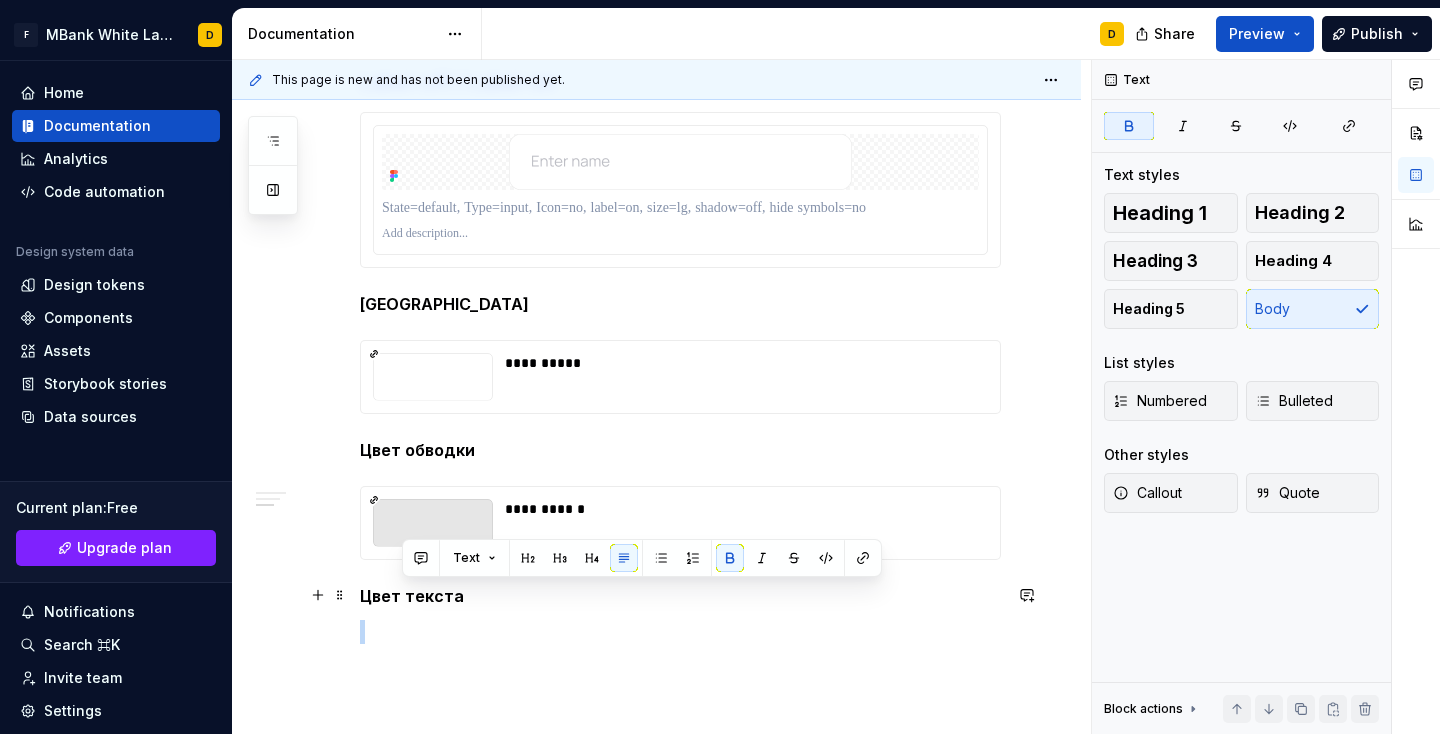 click on "Цвет текста" at bounding box center [412, 596] 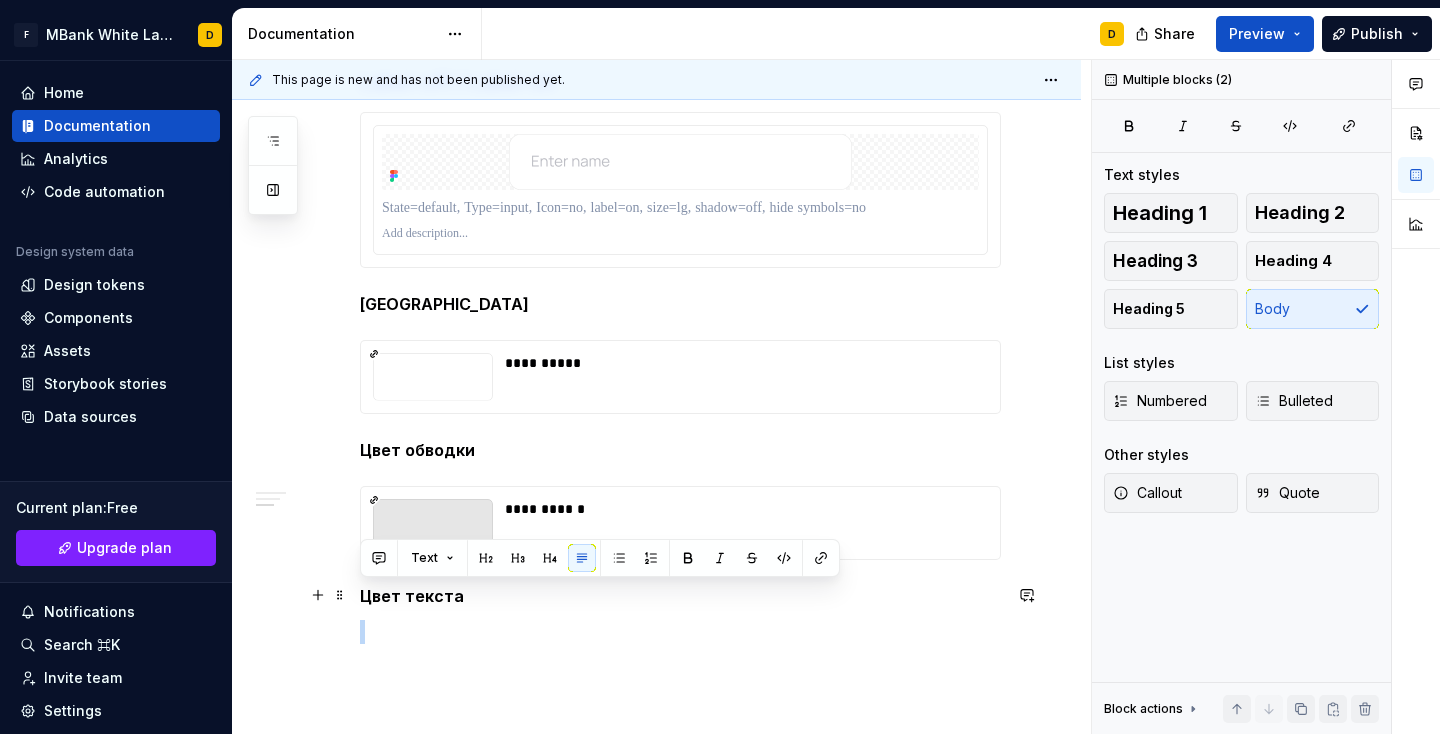 click on "Цвет текста" at bounding box center [680, 596] 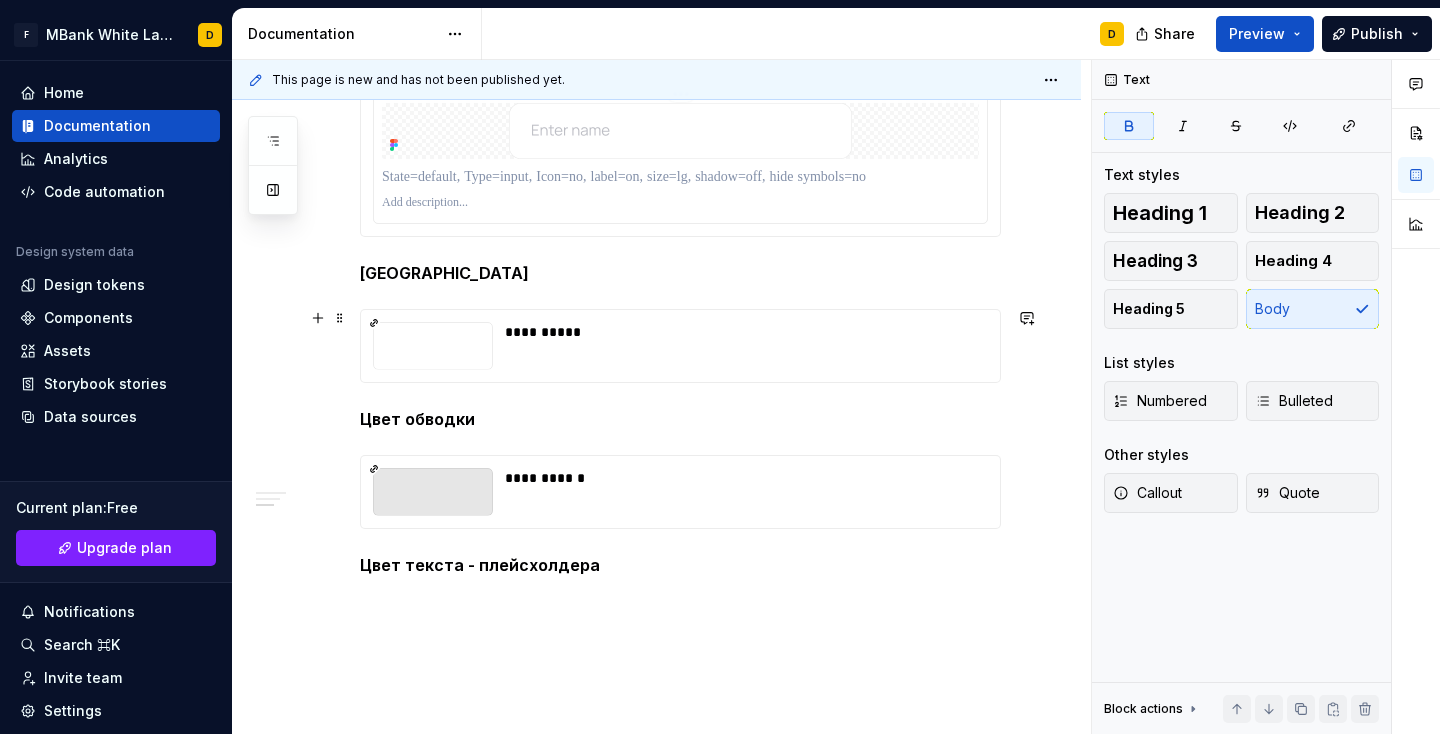scroll, scrollTop: 1177, scrollLeft: 0, axis: vertical 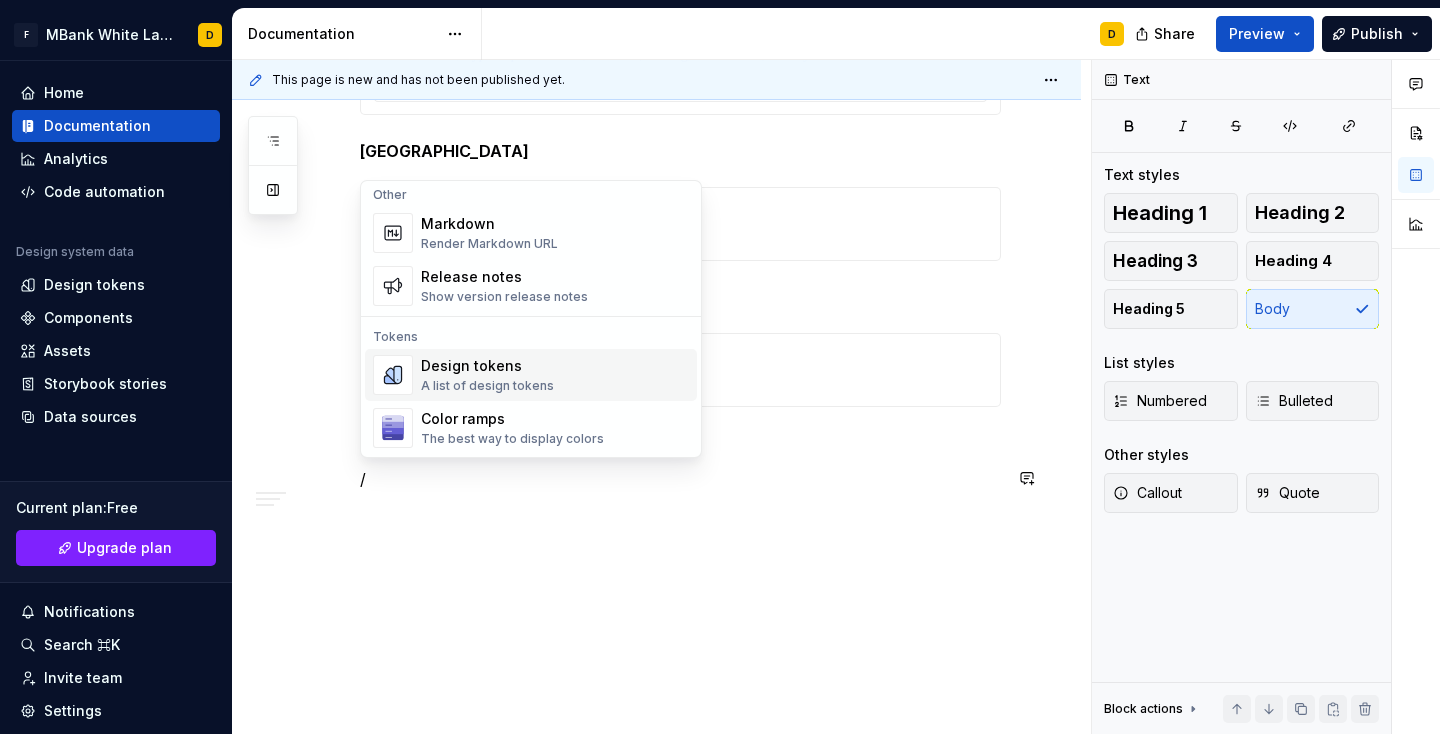 click on "Design tokens" at bounding box center (487, 366) 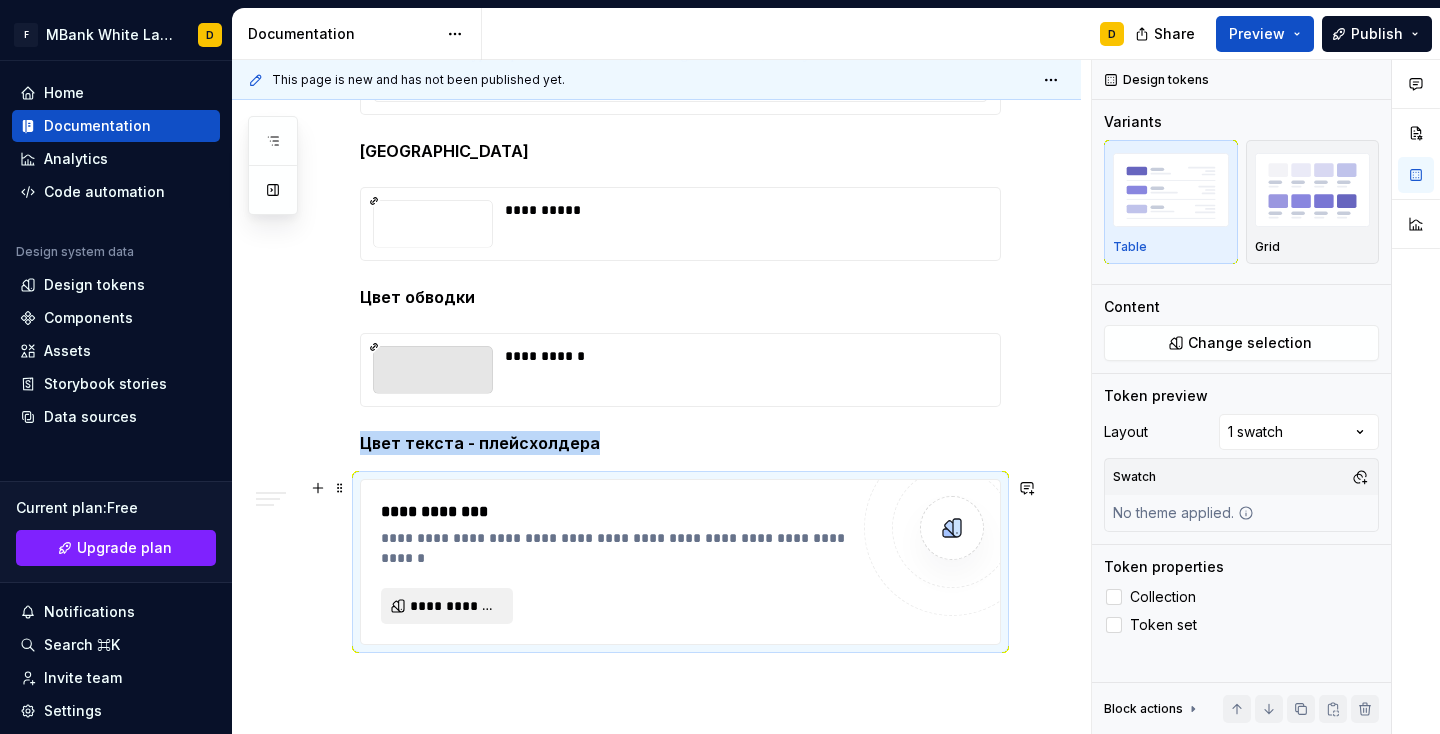 click on "**********" at bounding box center [455, 606] 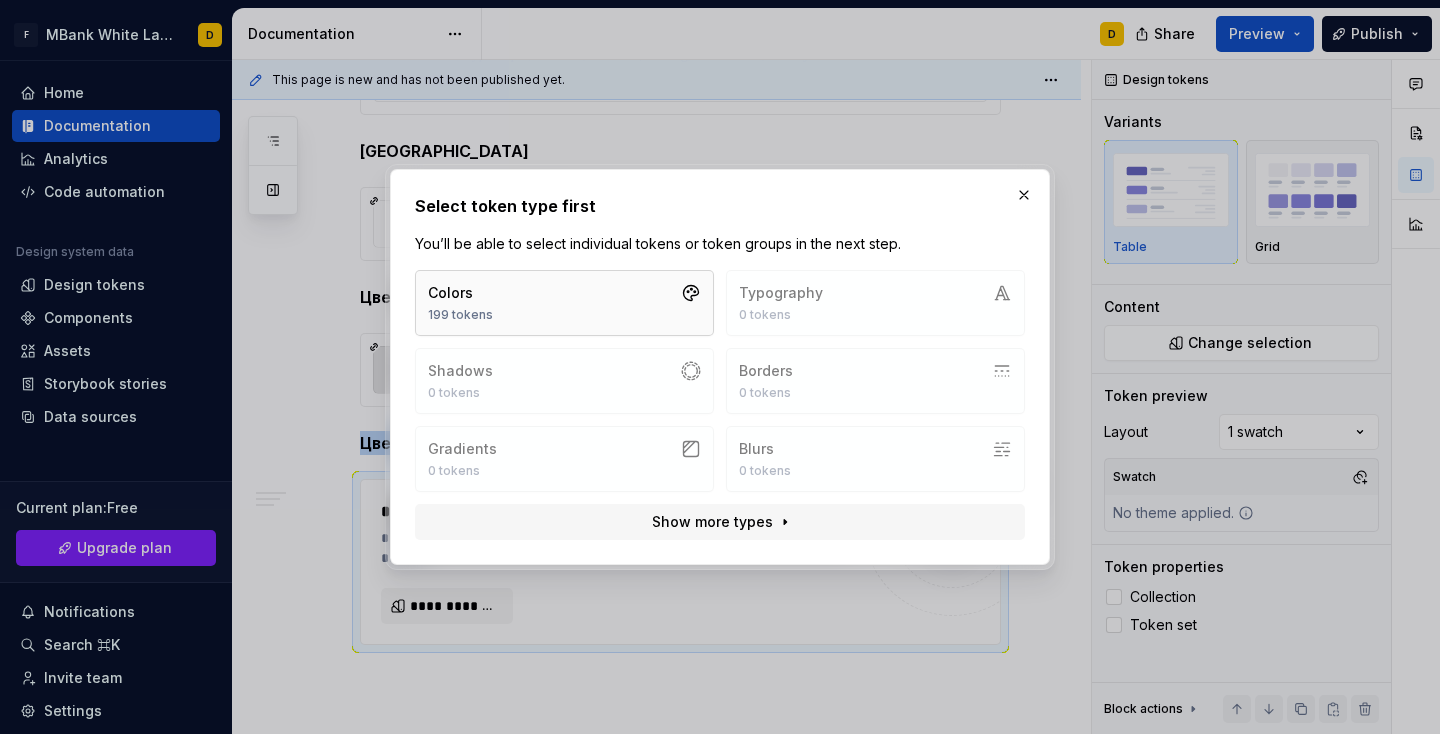 click on "Colors 199 tokens" at bounding box center [564, 303] 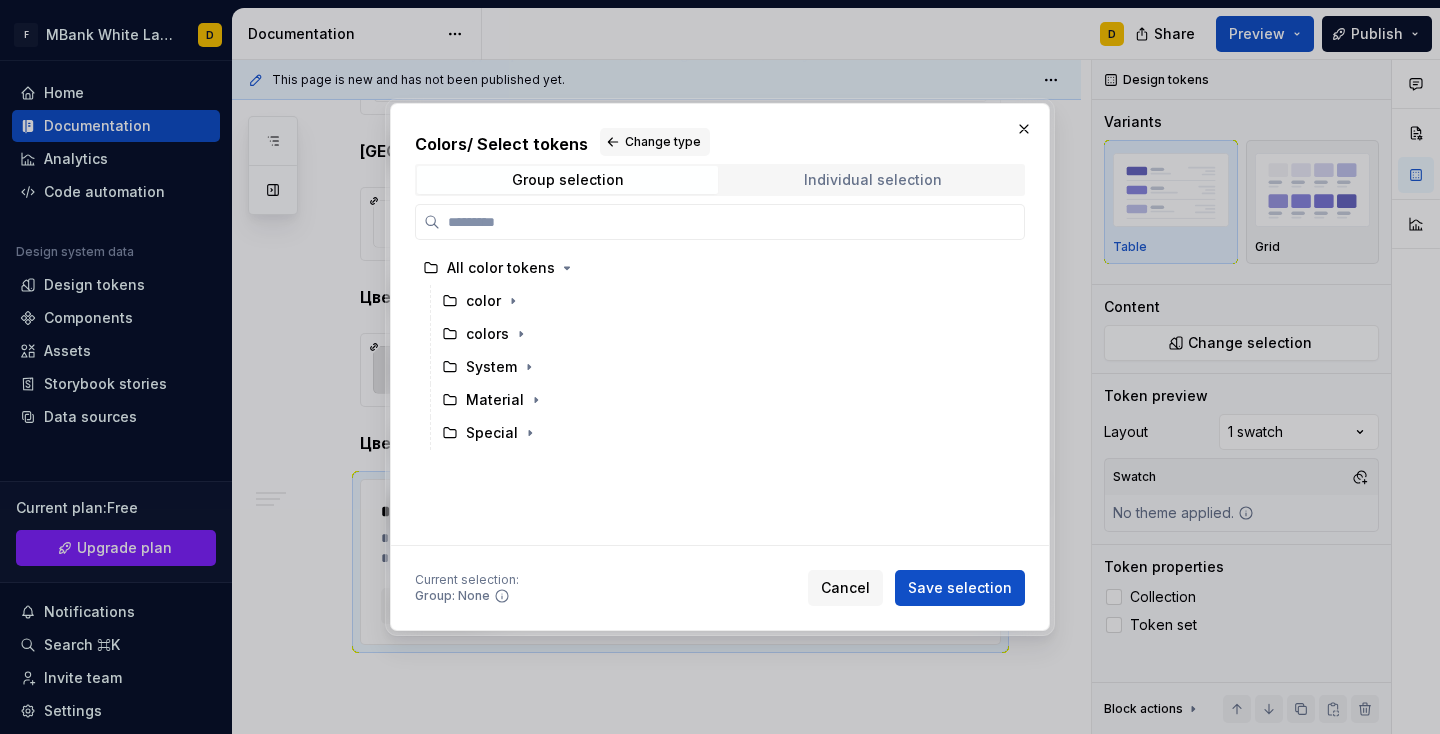 click on "Individual selection" at bounding box center (873, 180) 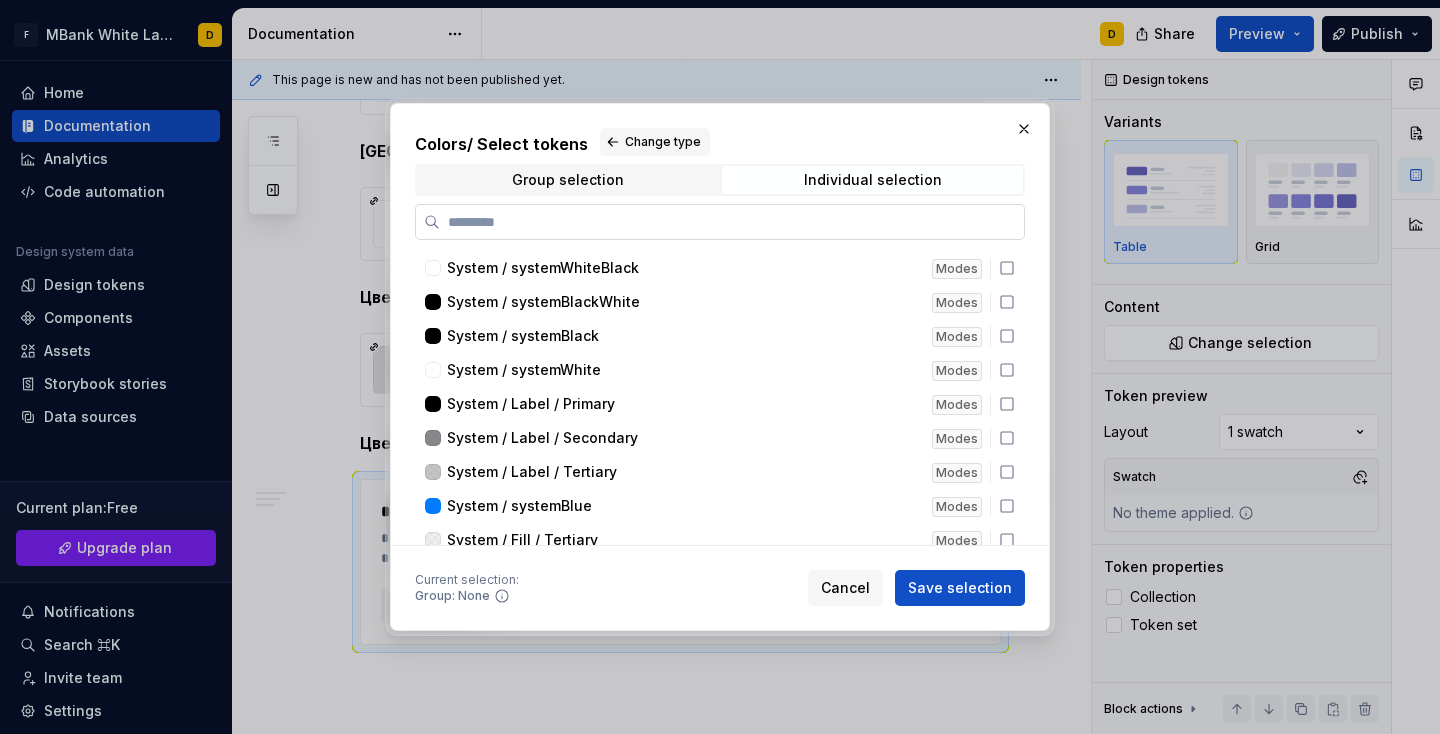 type on "*" 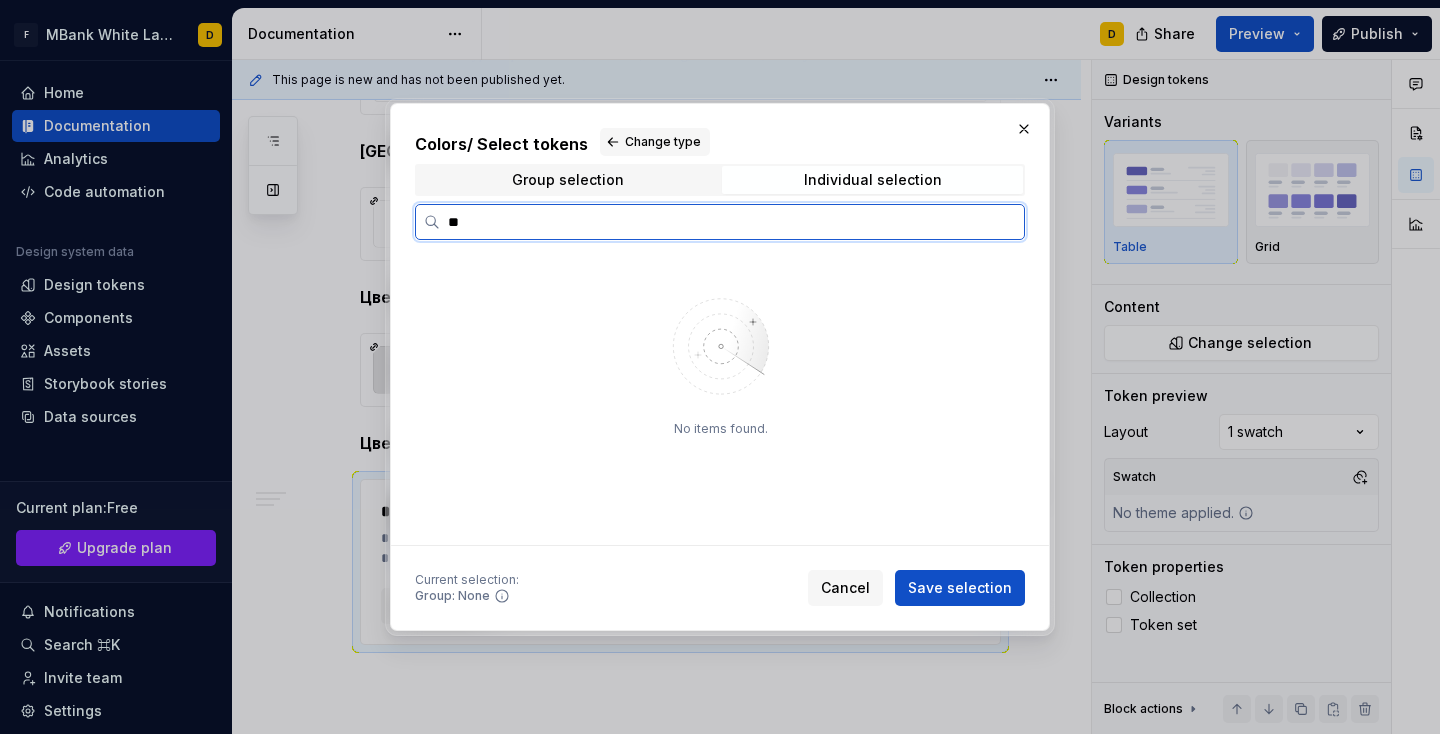 type on "**" 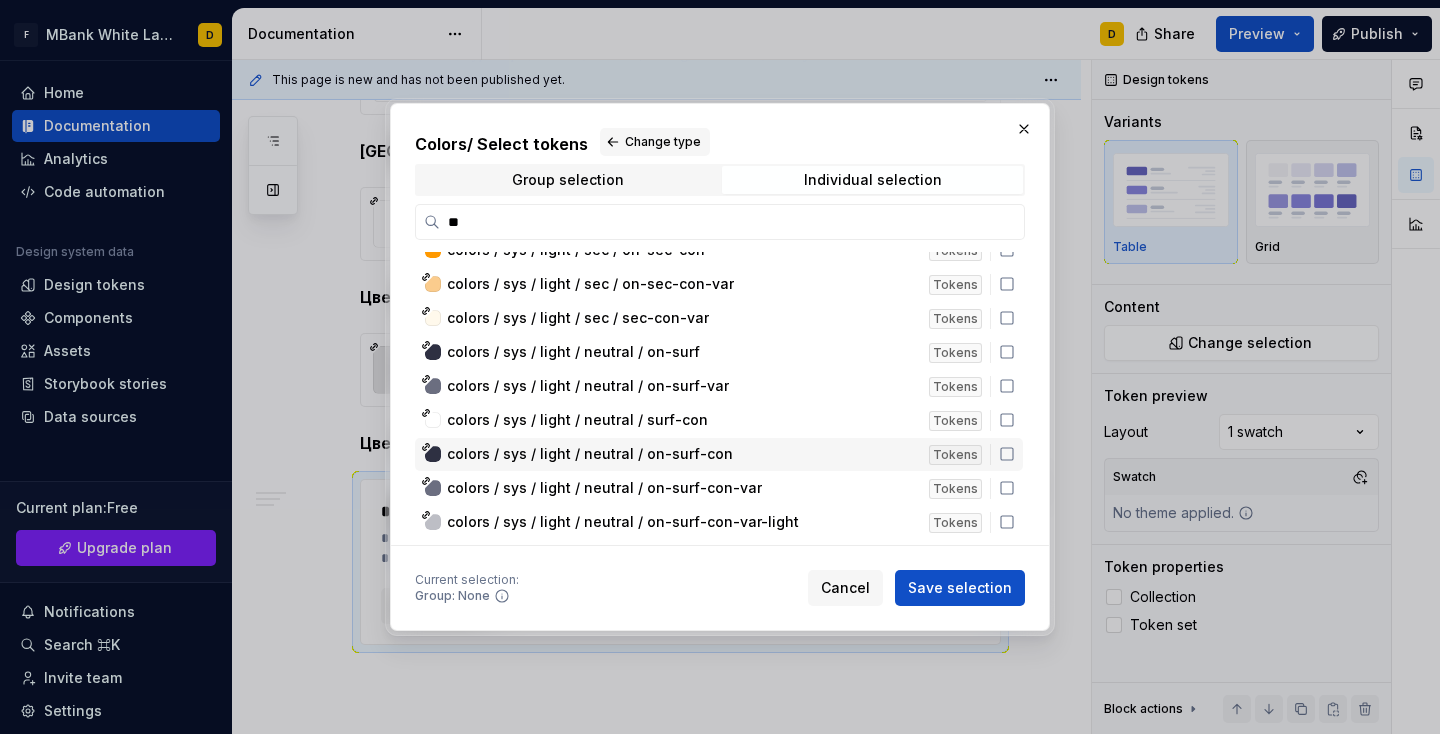 scroll, scrollTop: 1647, scrollLeft: 0, axis: vertical 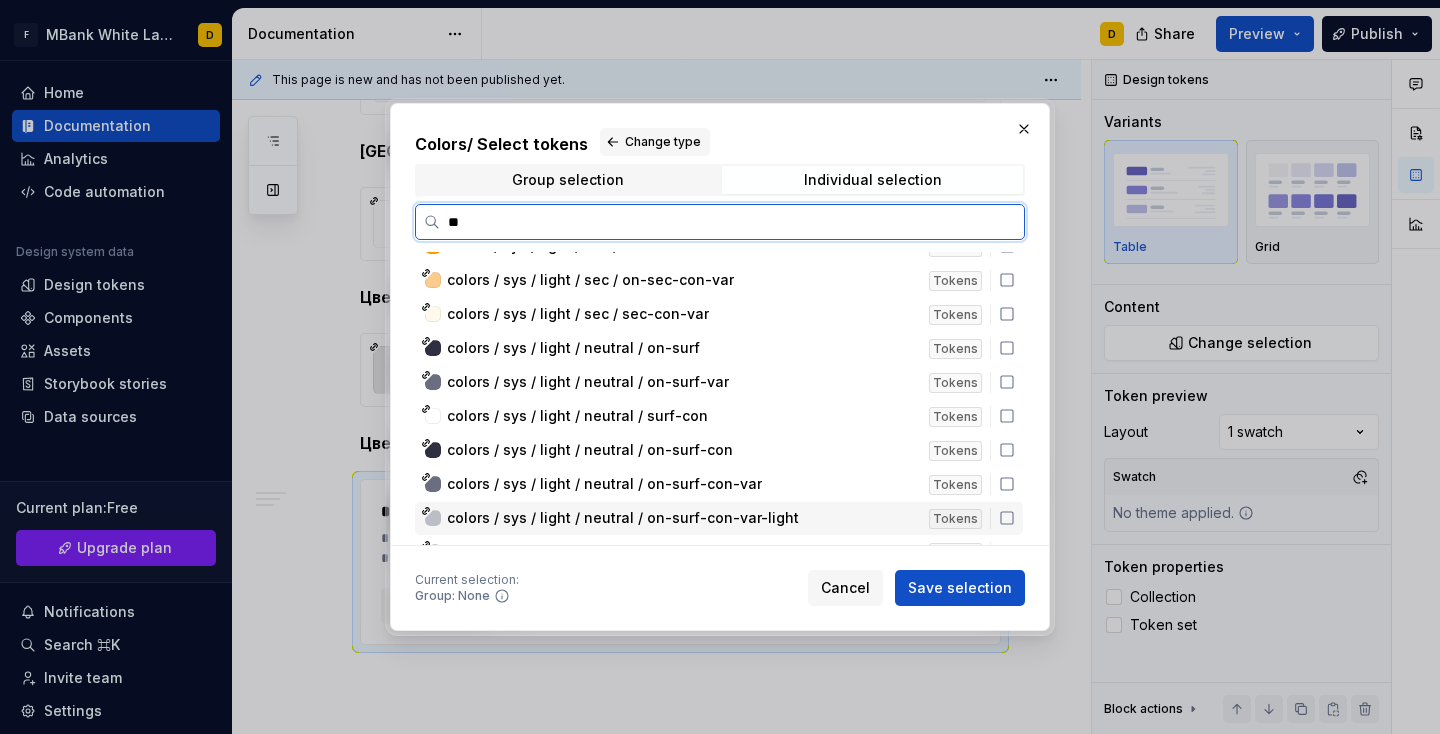 click on "colors / sys / light / neutral / on-surf-con-var-light" at bounding box center [623, 518] 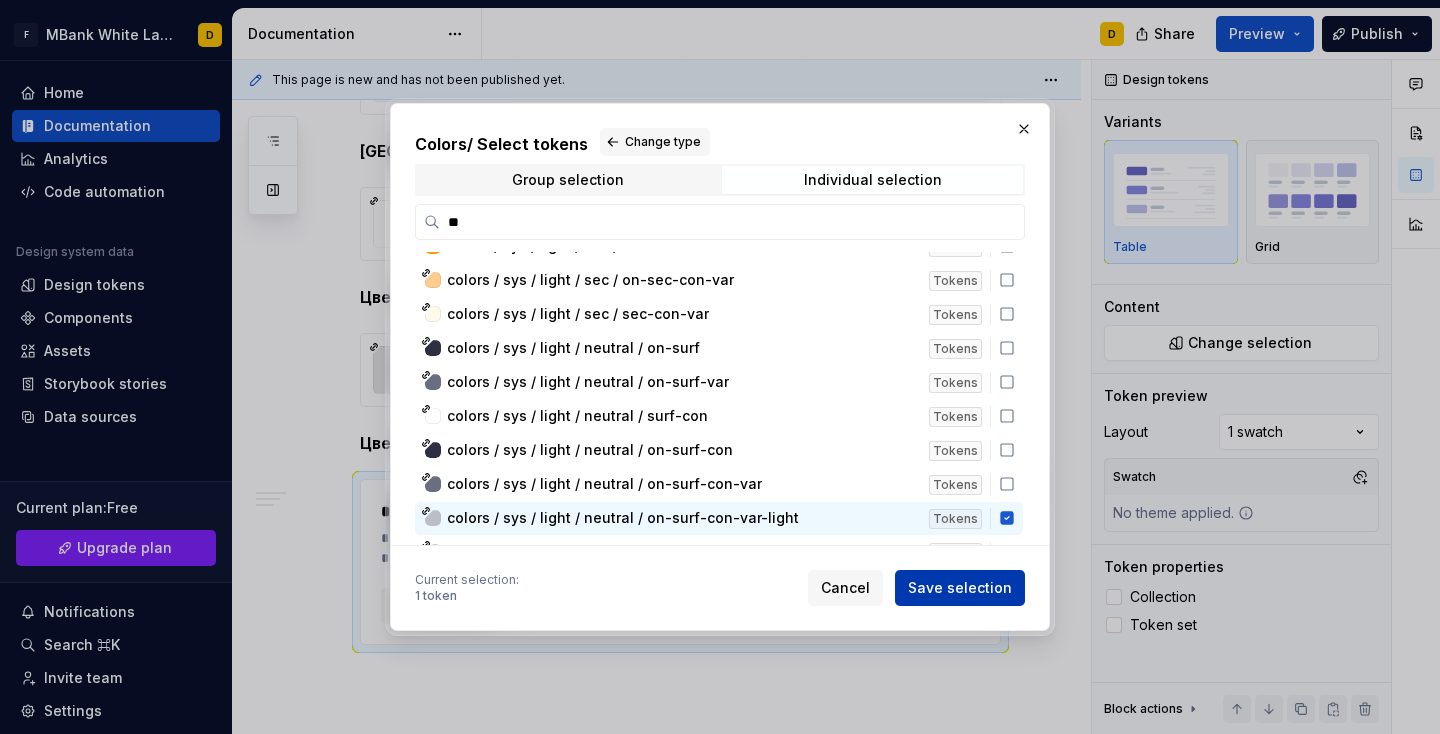click on "Save selection" at bounding box center [960, 588] 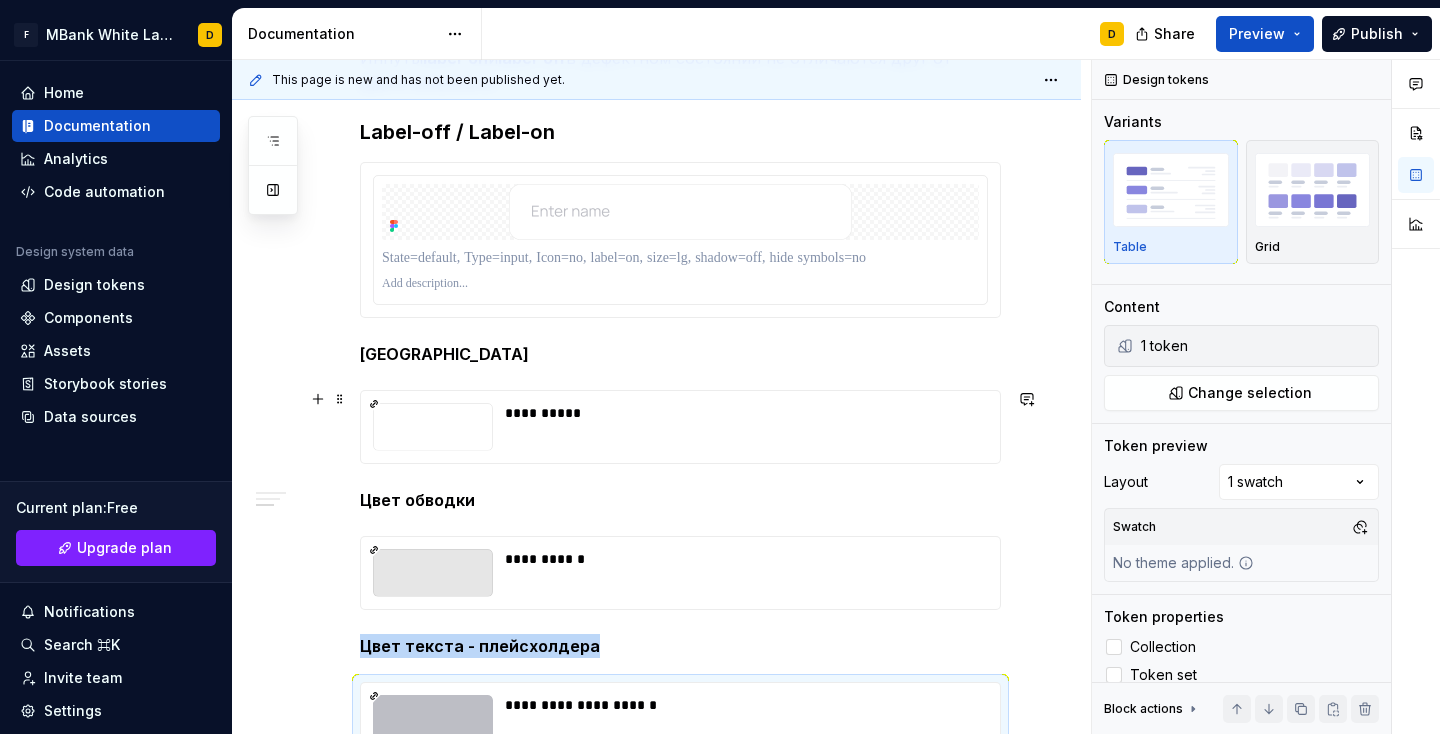 scroll, scrollTop: 1283, scrollLeft: 0, axis: vertical 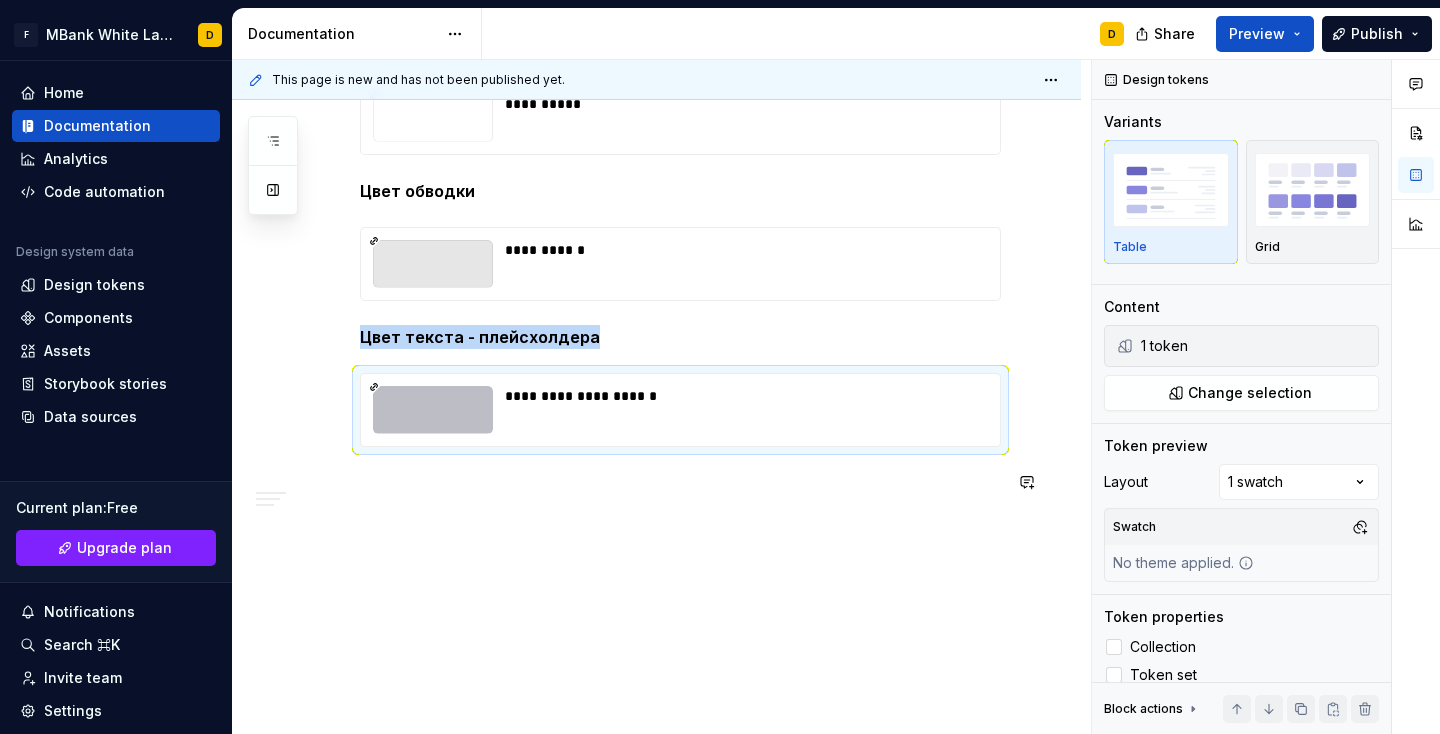 click on "**********" at bounding box center [680, -113] 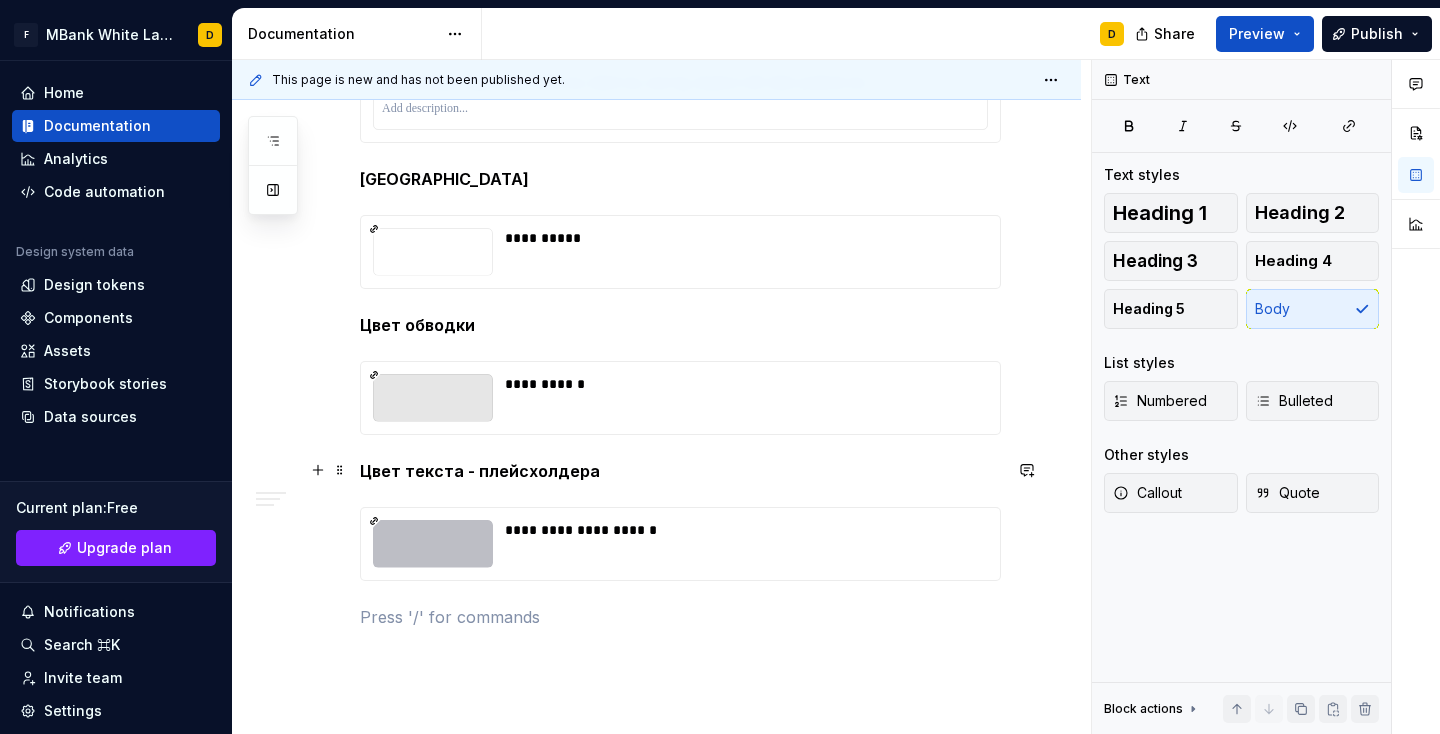 scroll, scrollTop: 1176, scrollLeft: 0, axis: vertical 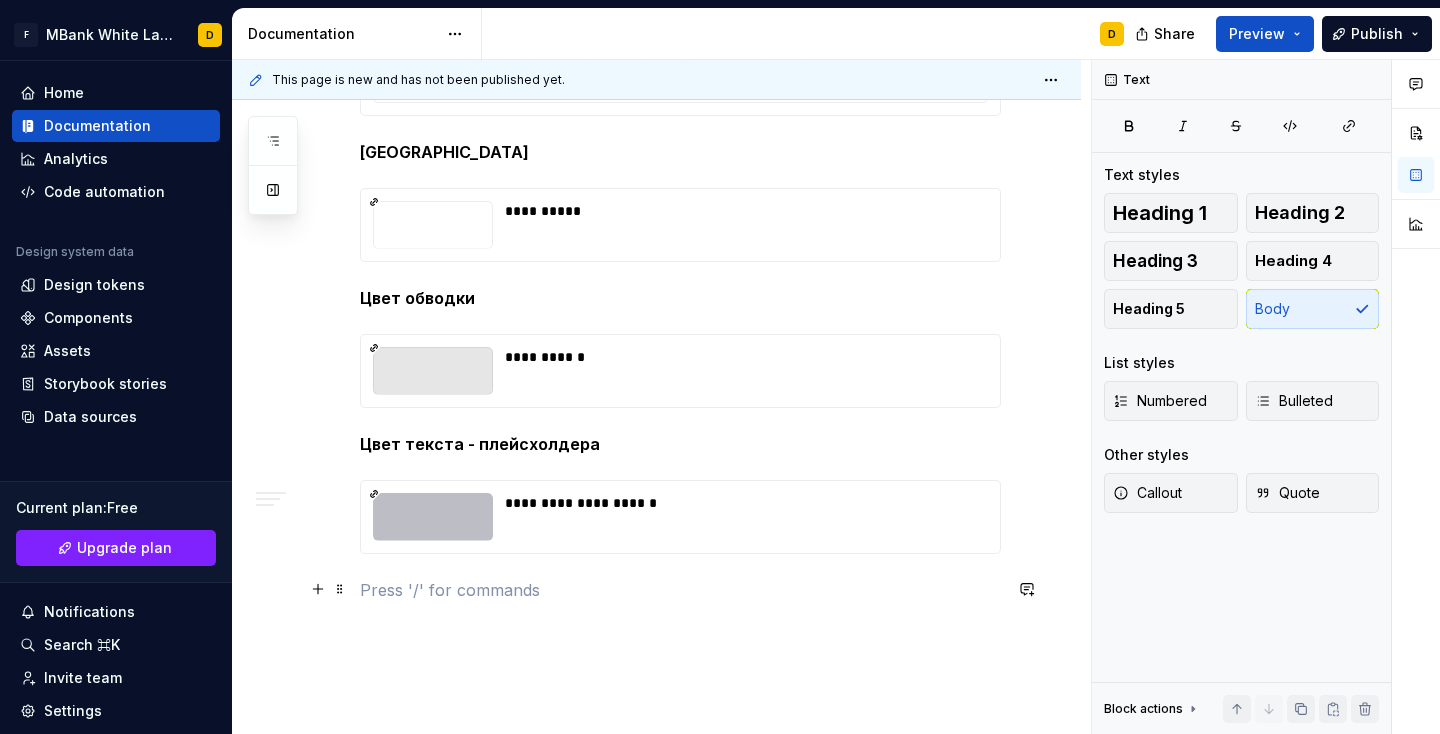 click at bounding box center [680, 590] 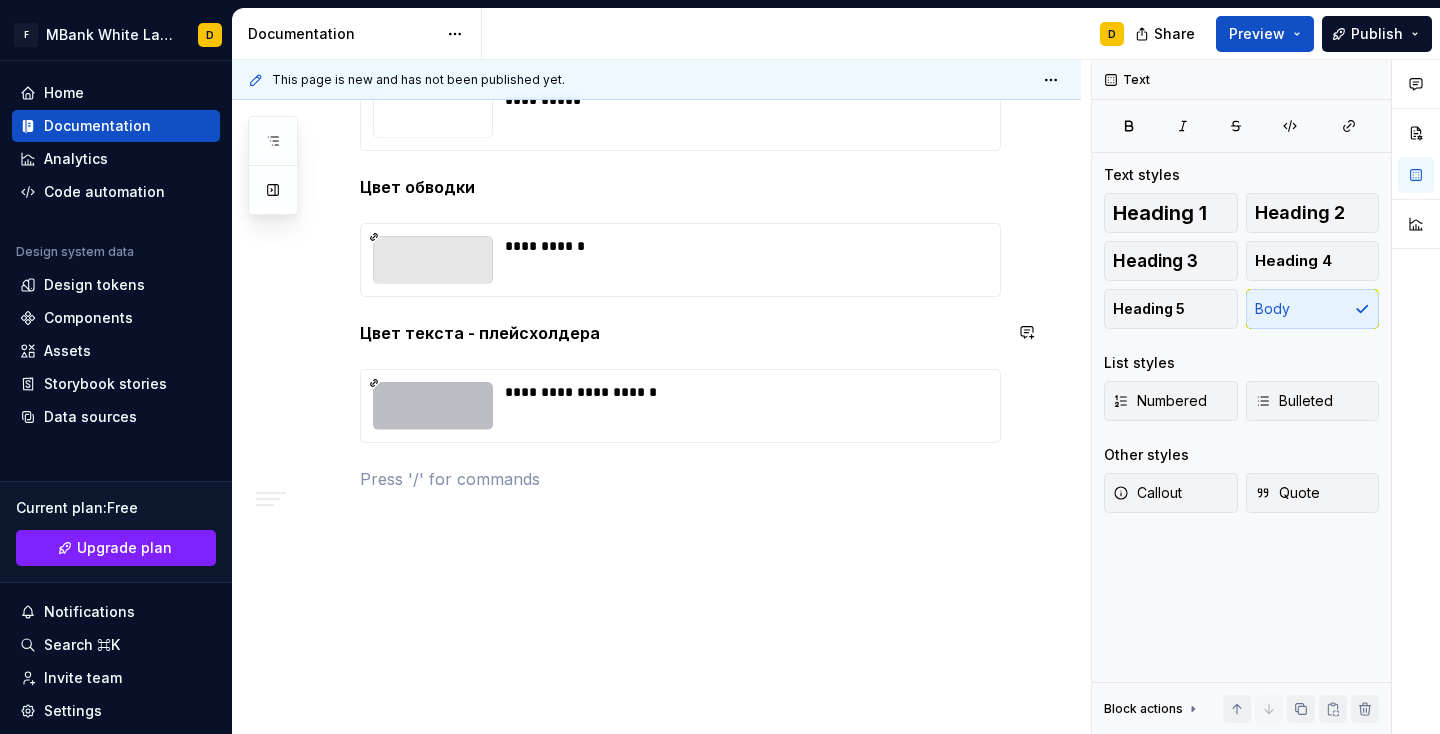 scroll, scrollTop: 1263, scrollLeft: 0, axis: vertical 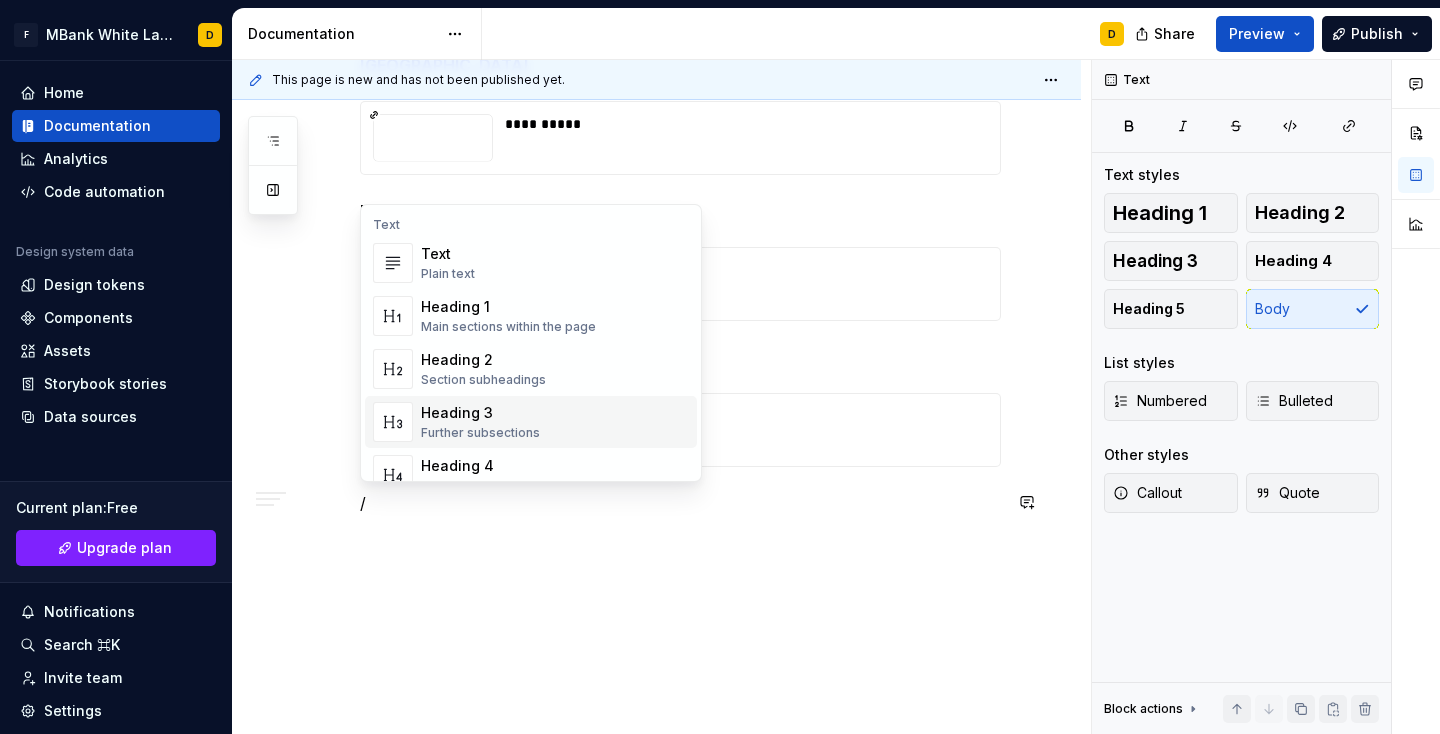 click on "Heading 3 Further subsections" at bounding box center (480, 422) 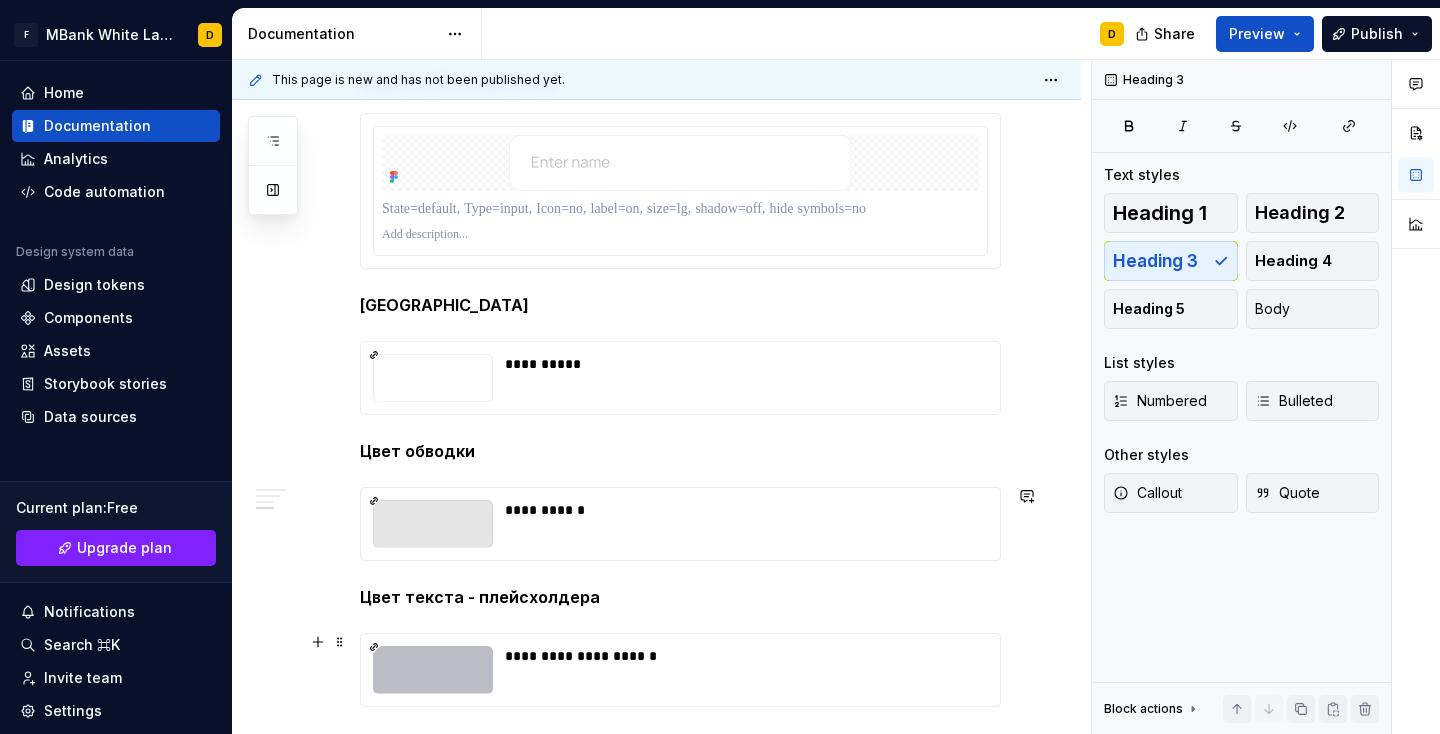 scroll, scrollTop: 1291, scrollLeft: 0, axis: vertical 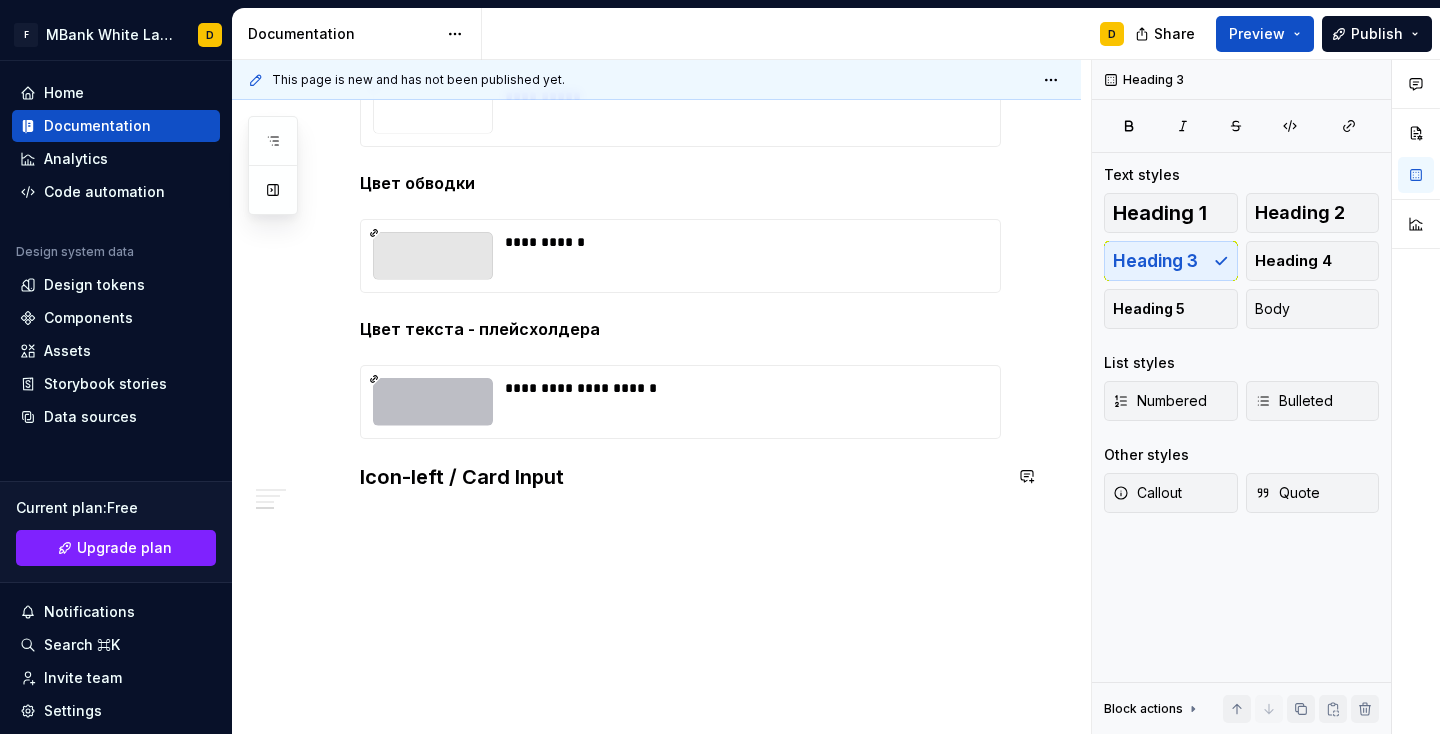 click on "**********" at bounding box center [656, -33] 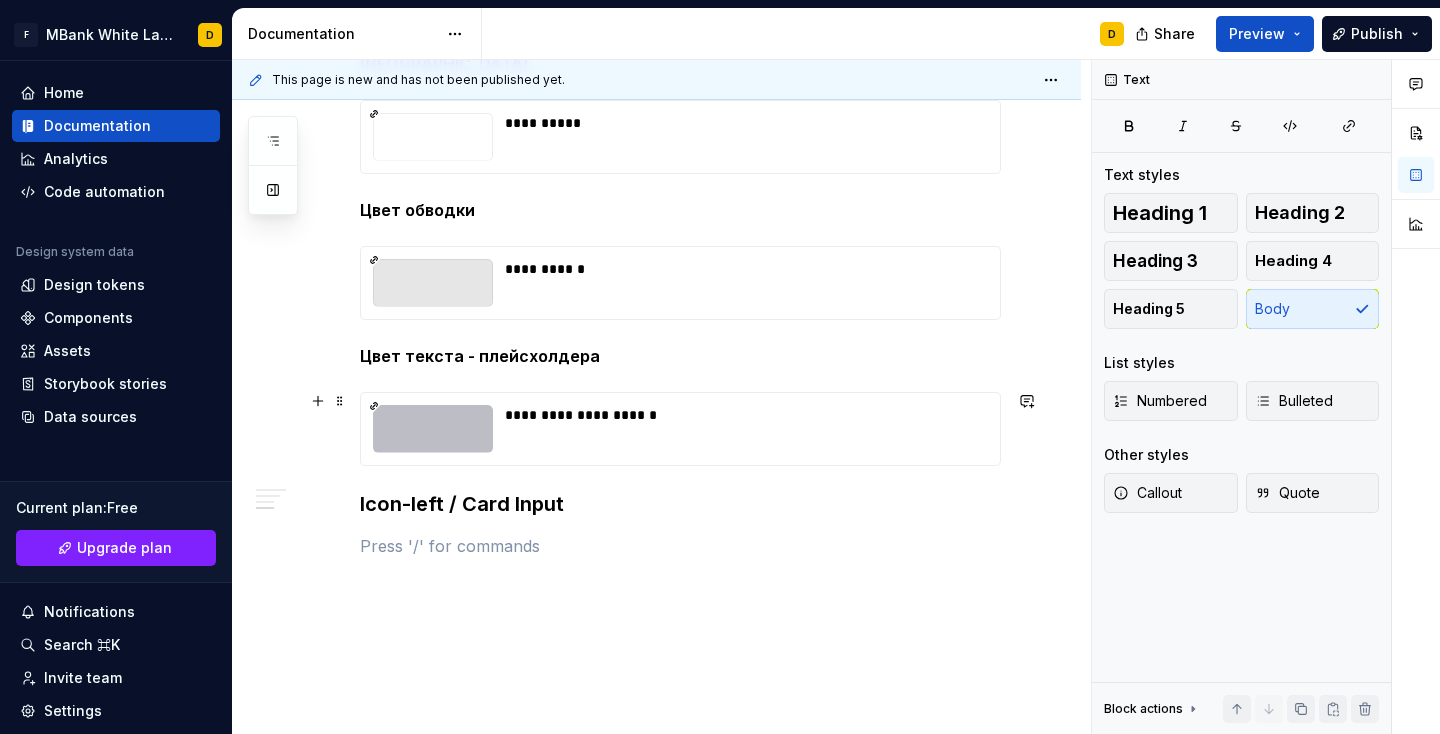 scroll, scrollTop: 1331, scrollLeft: 0, axis: vertical 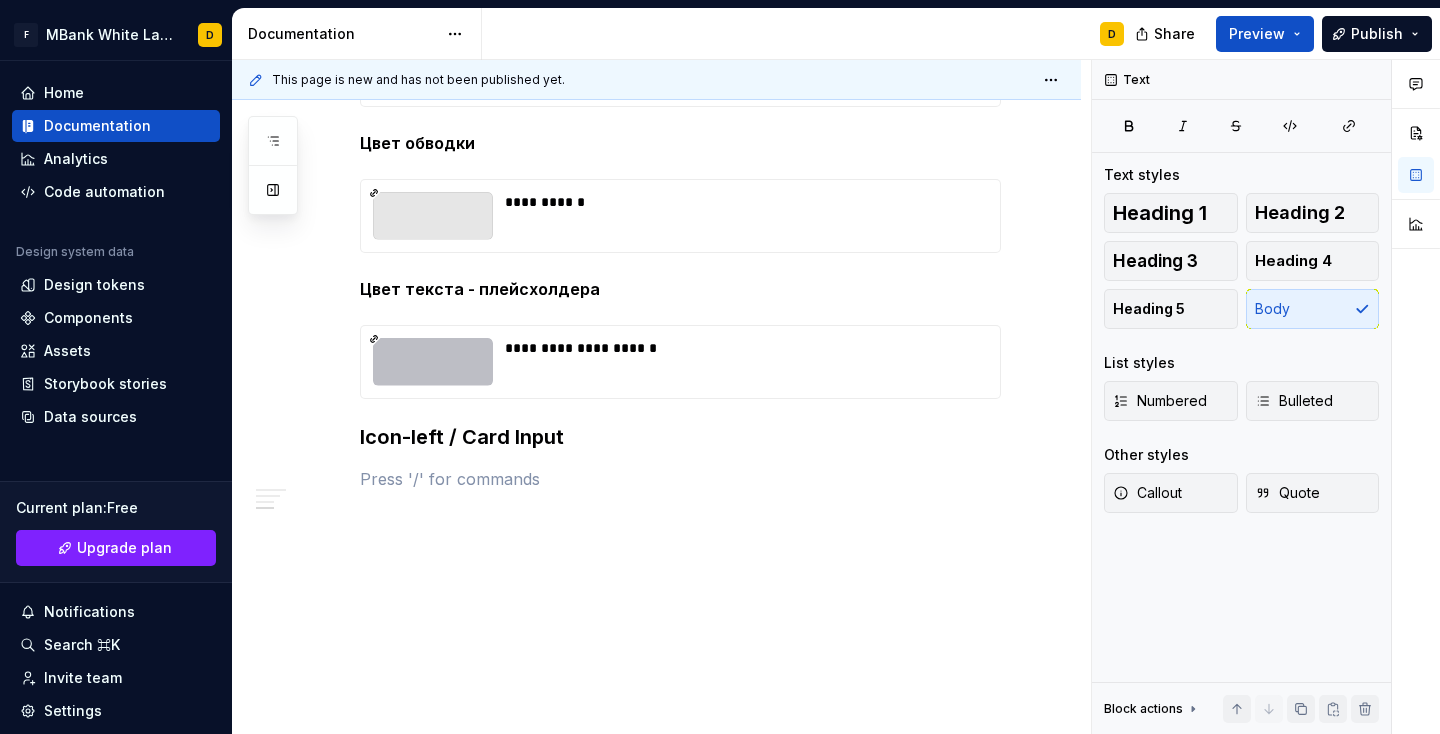 click on "**********" at bounding box center [680, -139] 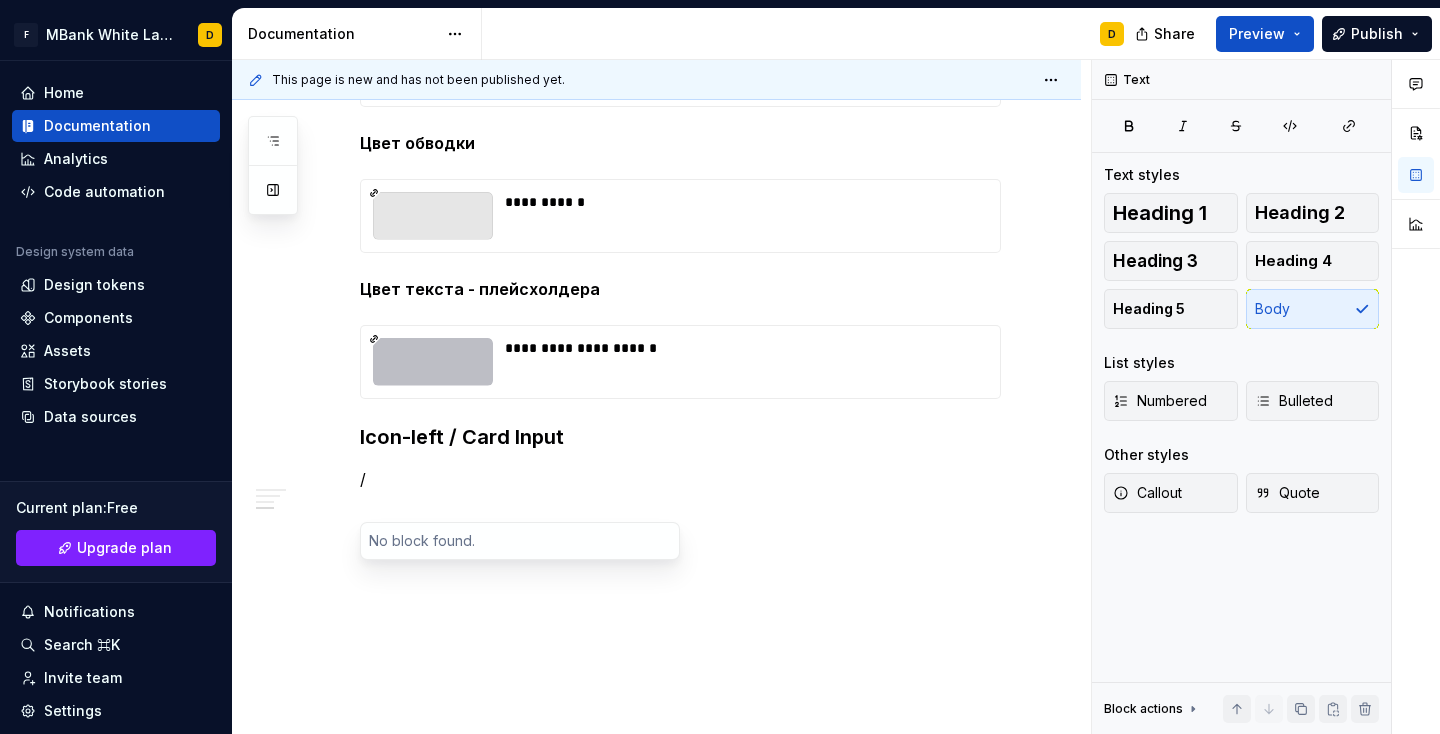 scroll, scrollTop: 1307, scrollLeft: 0, axis: vertical 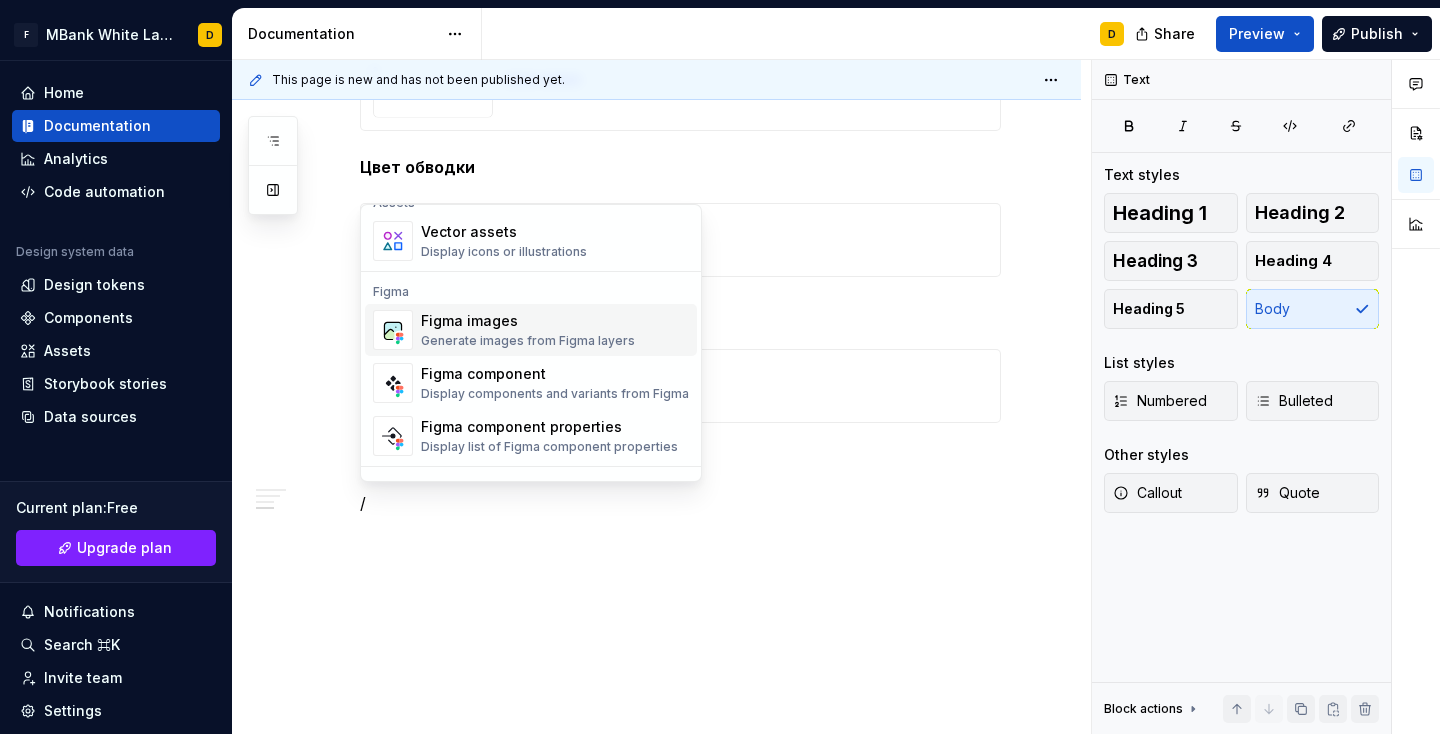 click on "Generate images from Figma layers" at bounding box center (528, 341) 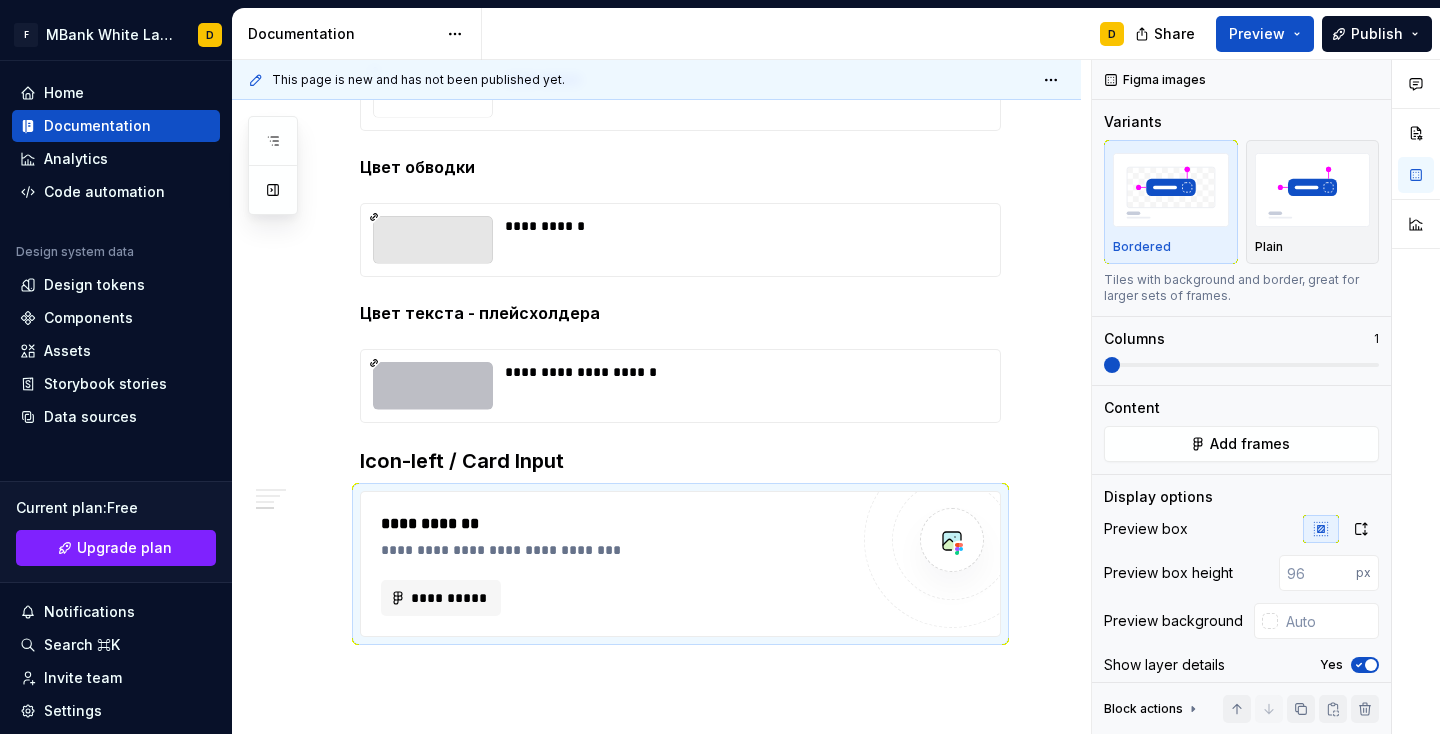 scroll, scrollTop: 1323, scrollLeft: 0, axis: vertical 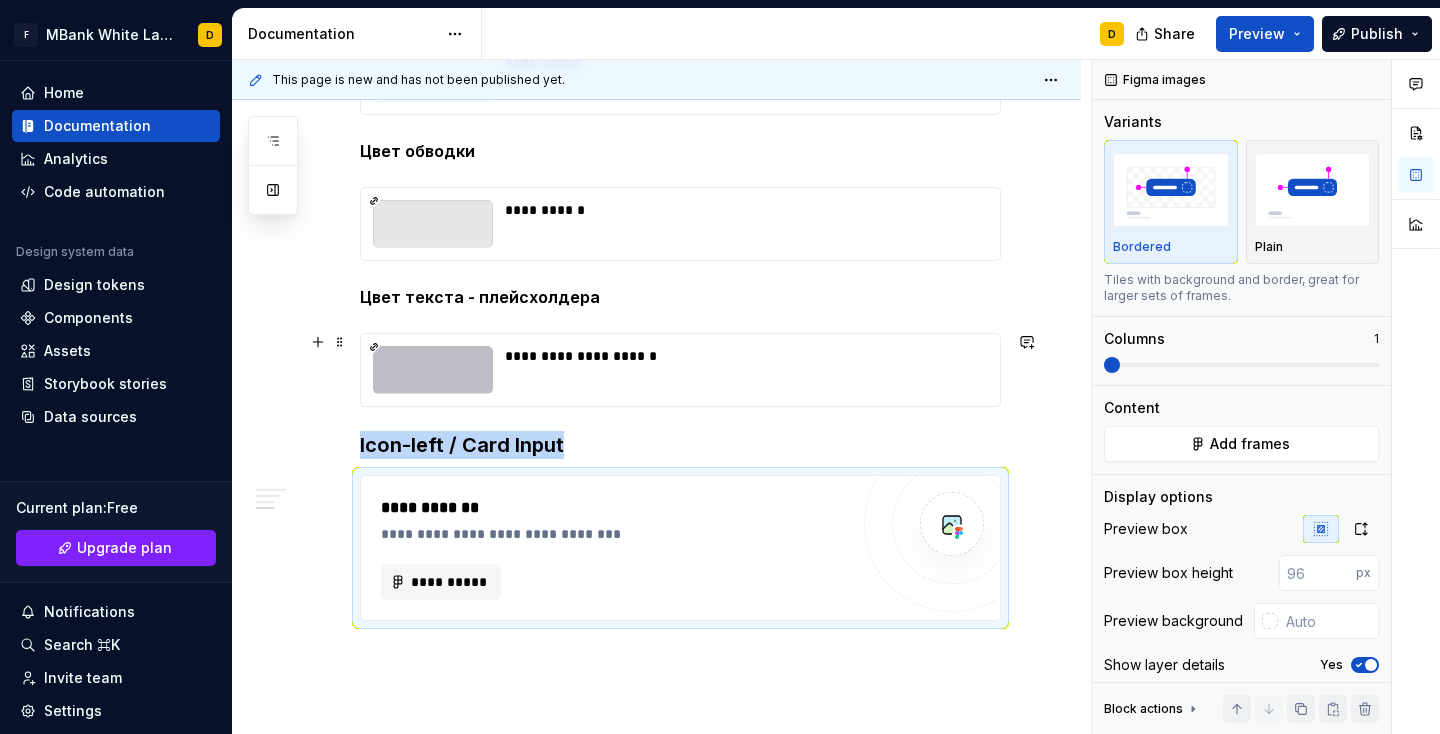 type on "*" 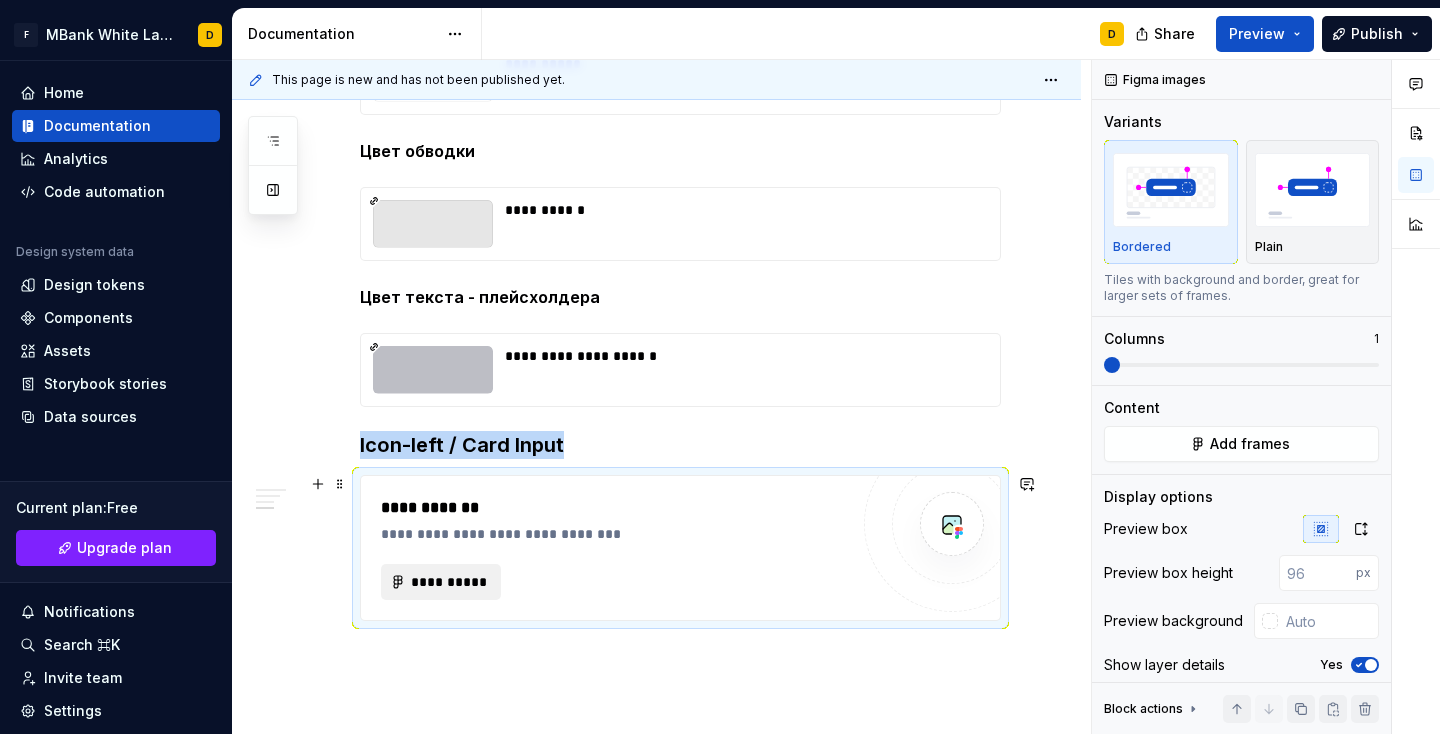 click on "**********" at bounding box center [449, 582] 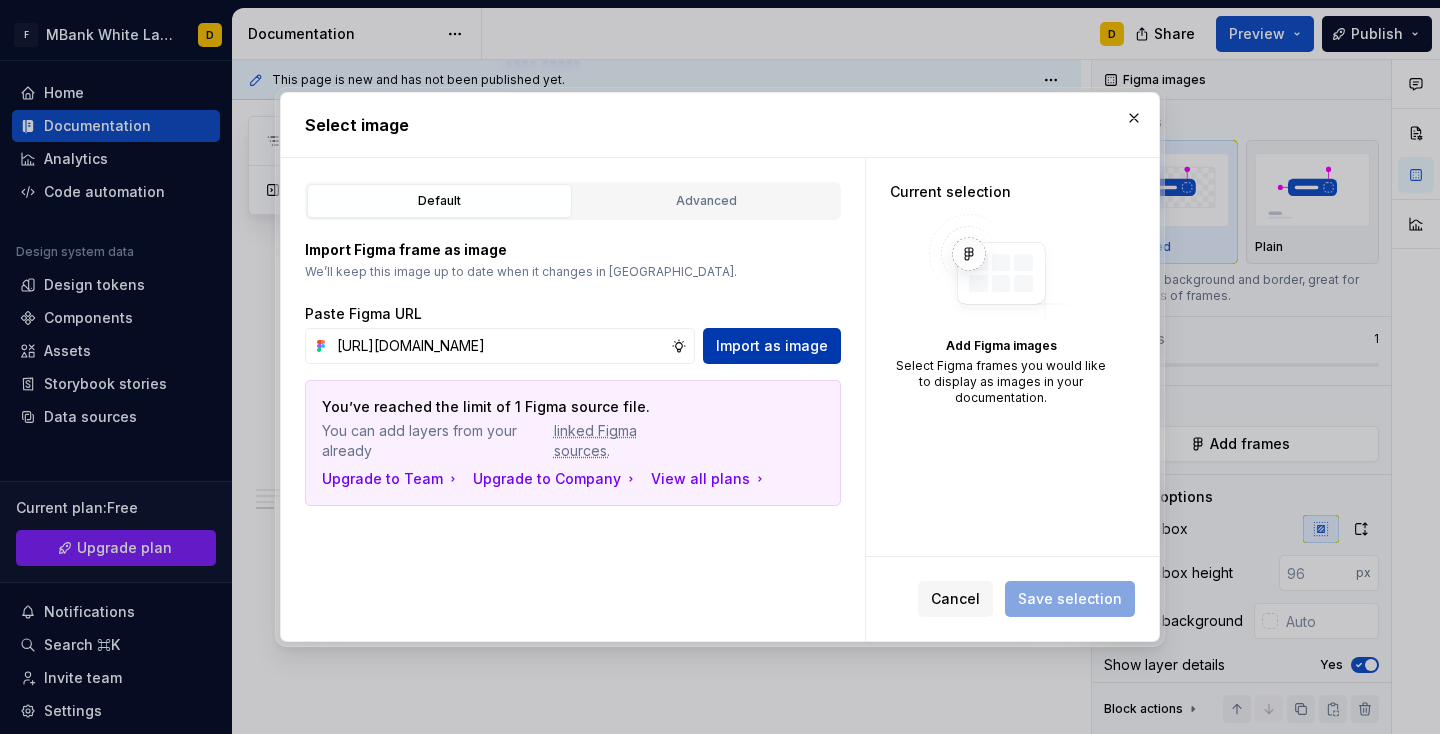 type on "[URL][DOMAIN_NAME]" 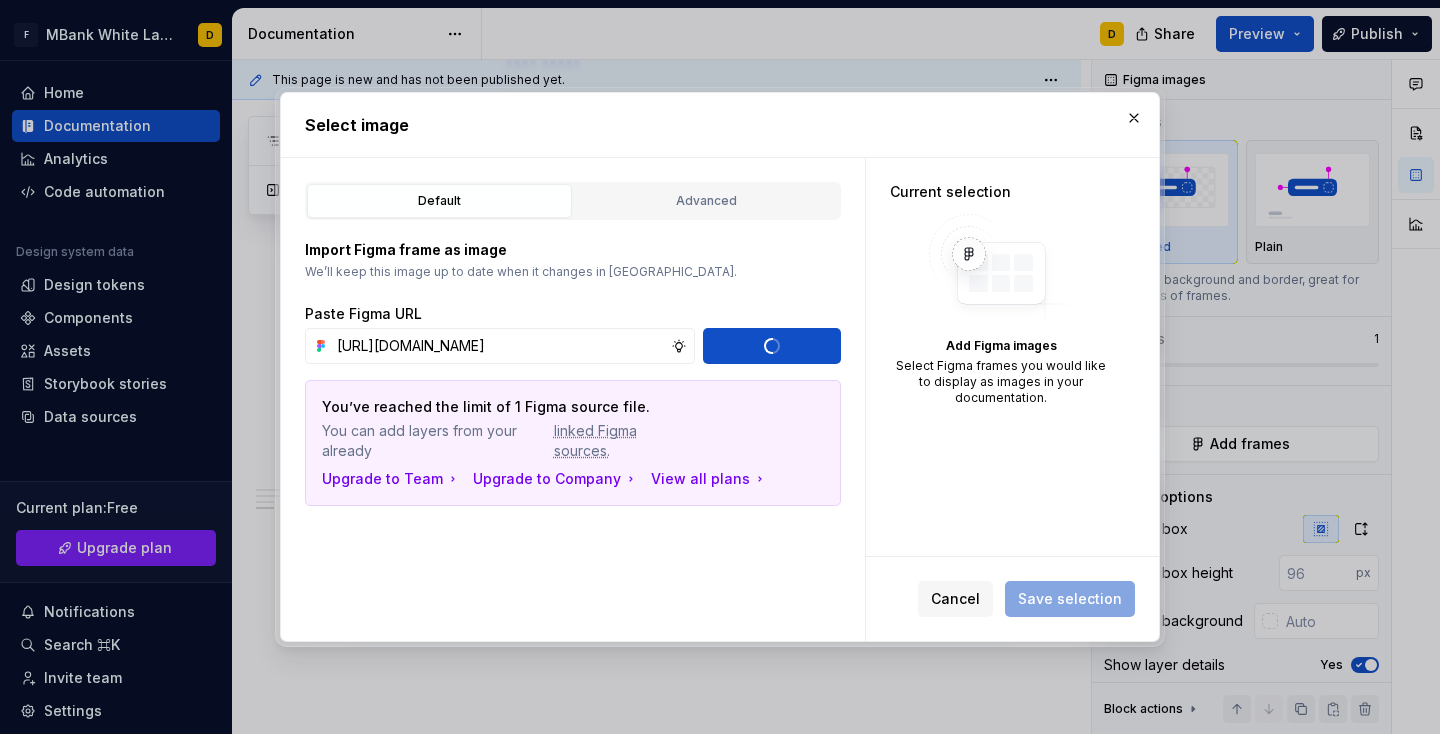 type 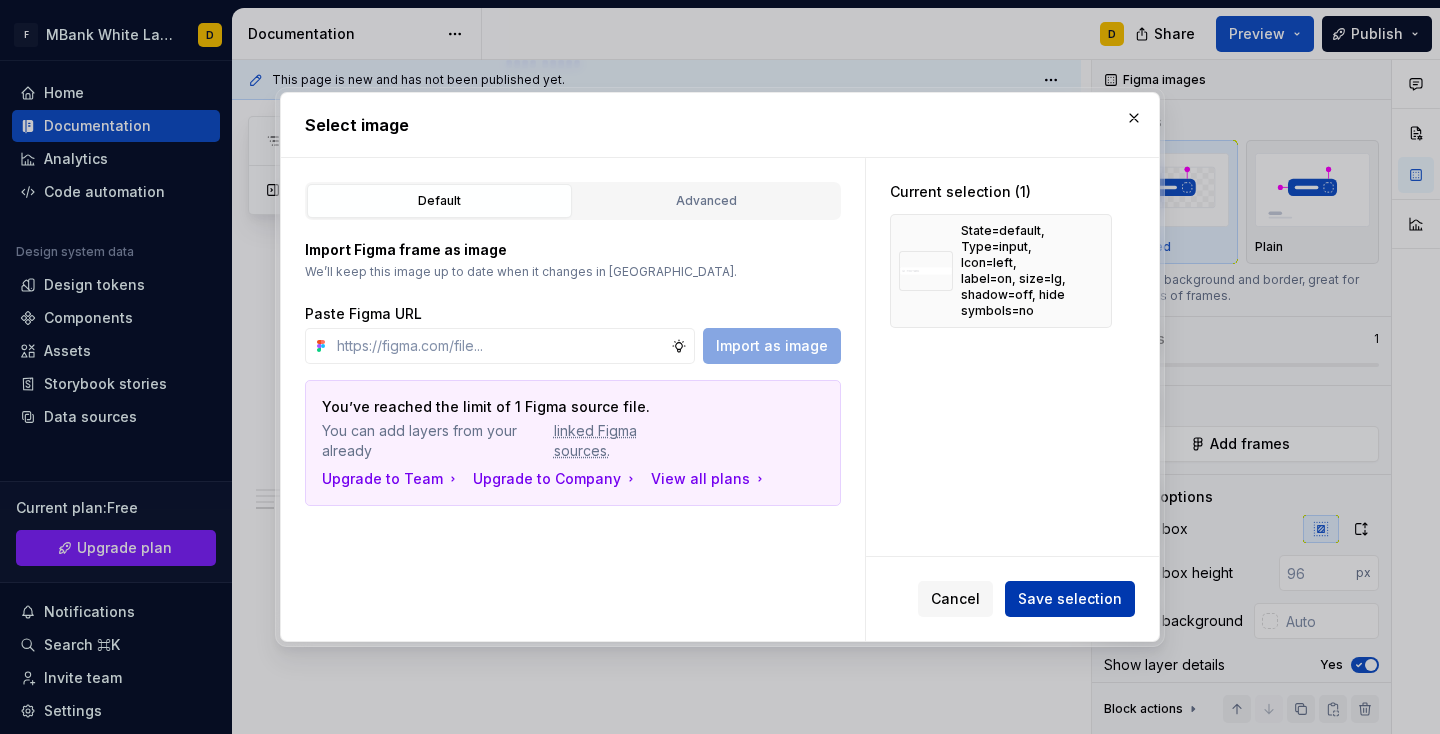click on "Save selection" at bounding box center (1070, 599) 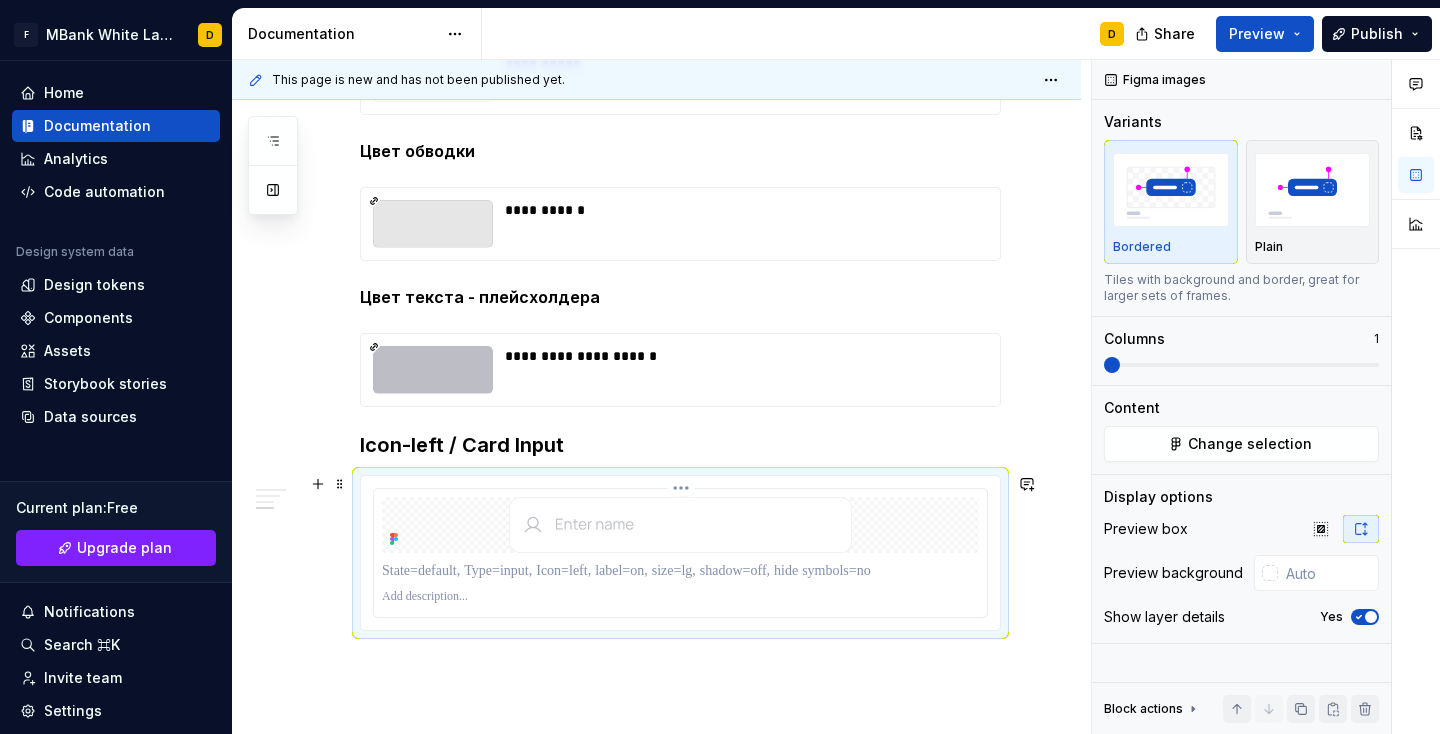 click at bounding box center [680, 597] 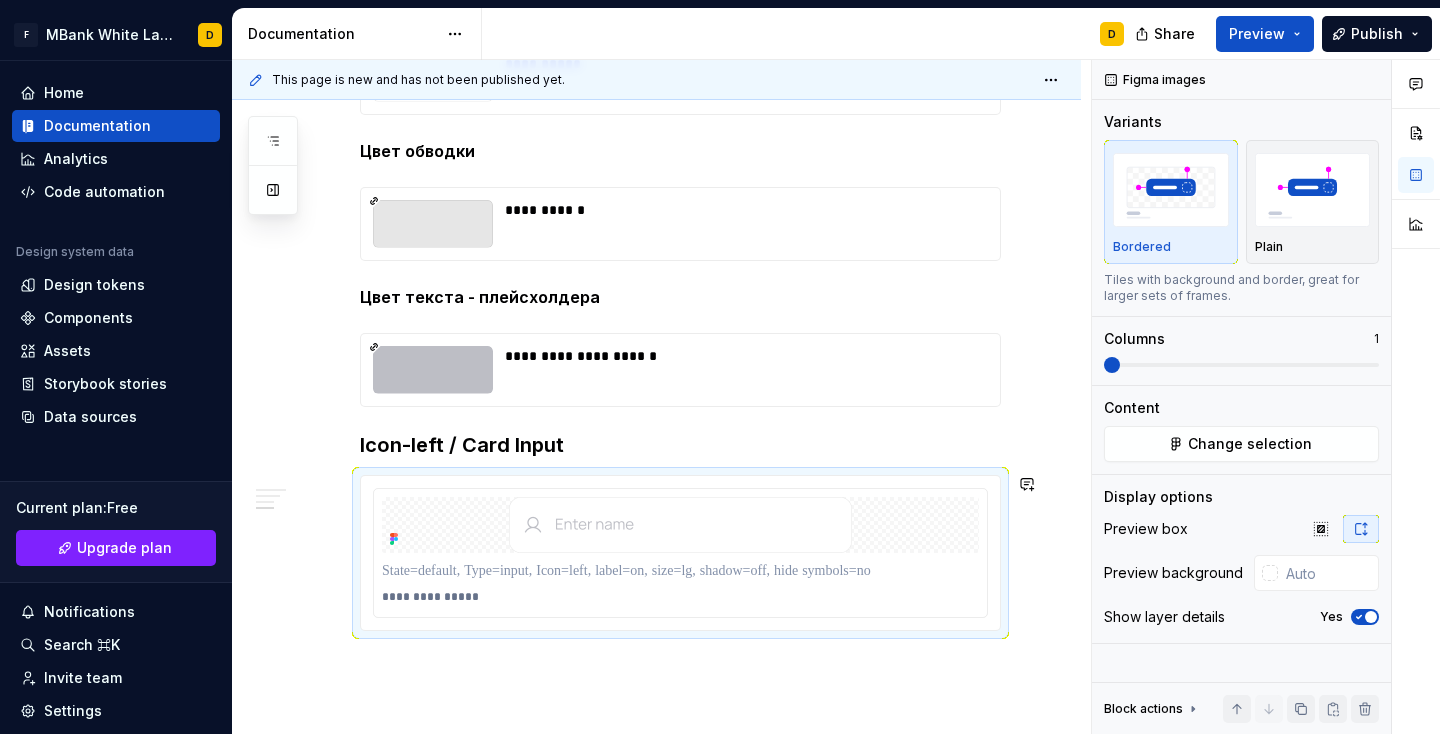 click on "**********" at bounding box center [656, 21] 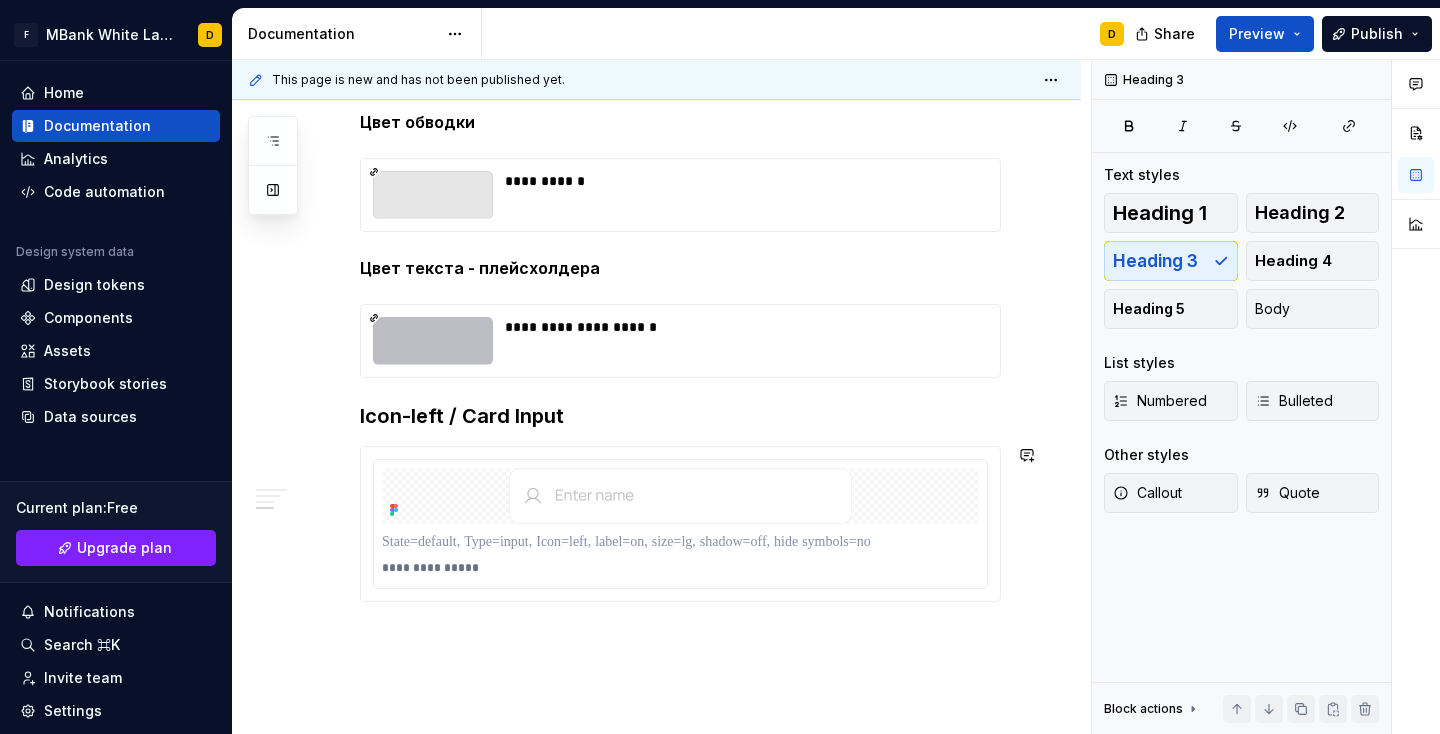 scroll, scrollTop: 1390, scrollLeft: 0, axis: vertical 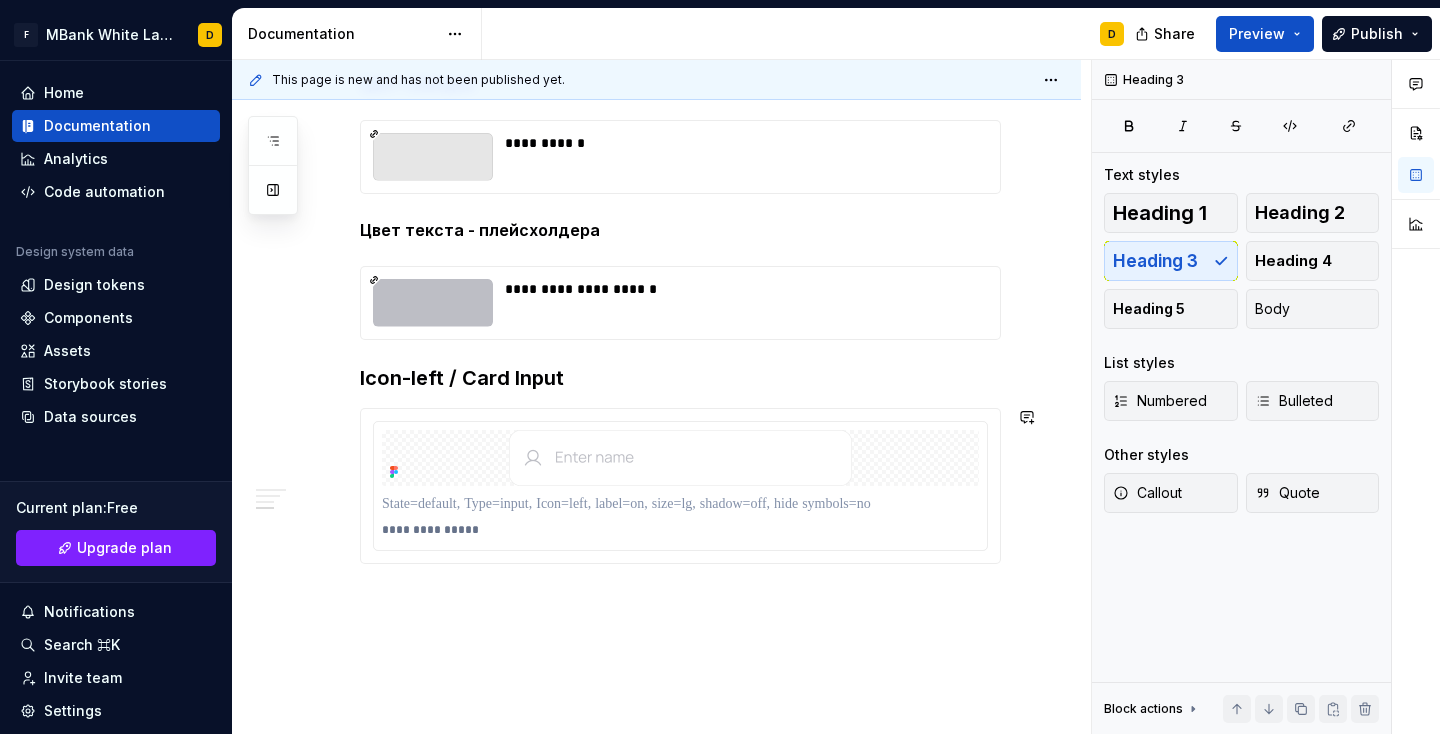 click on "**********" at bounding box center [656, -46] 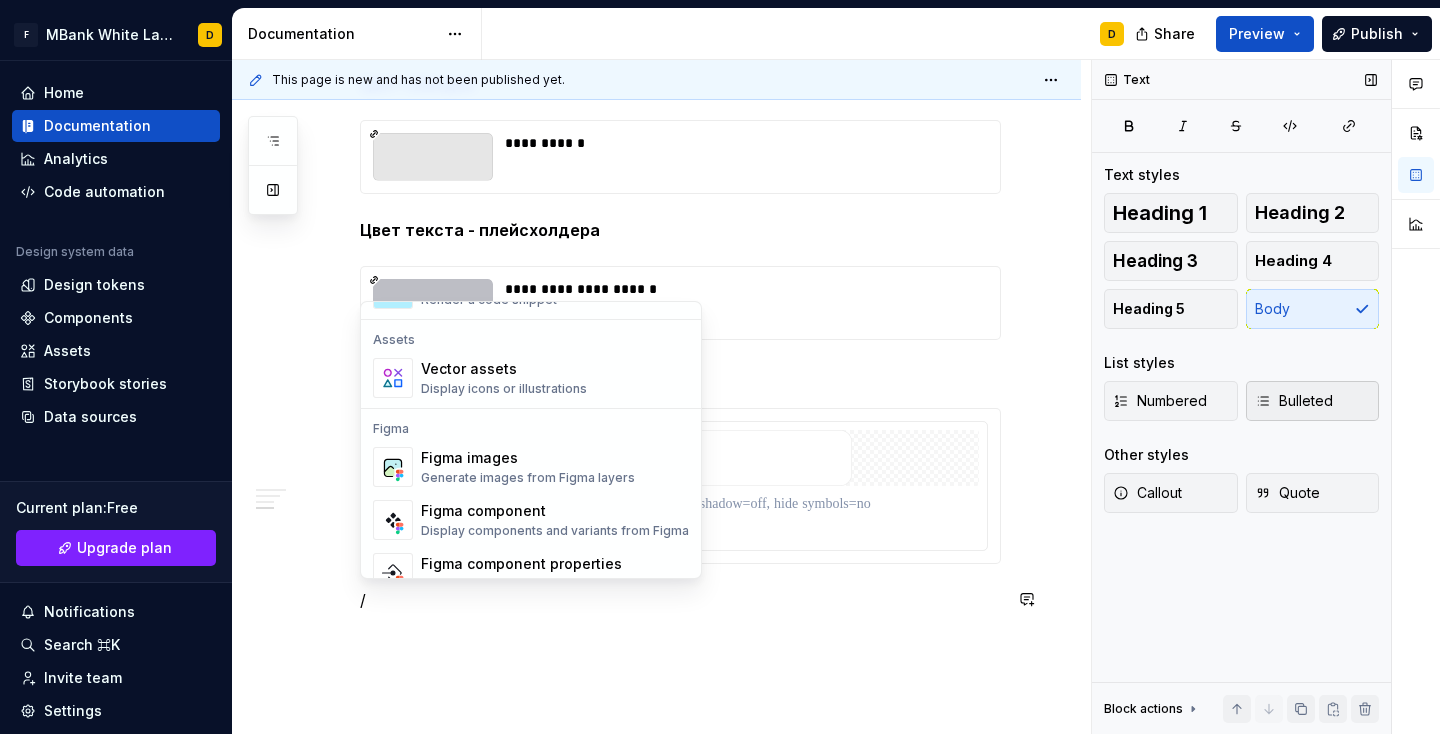 scroll, scrollTop: 1798, scrollLeft: 0, axis: vertical 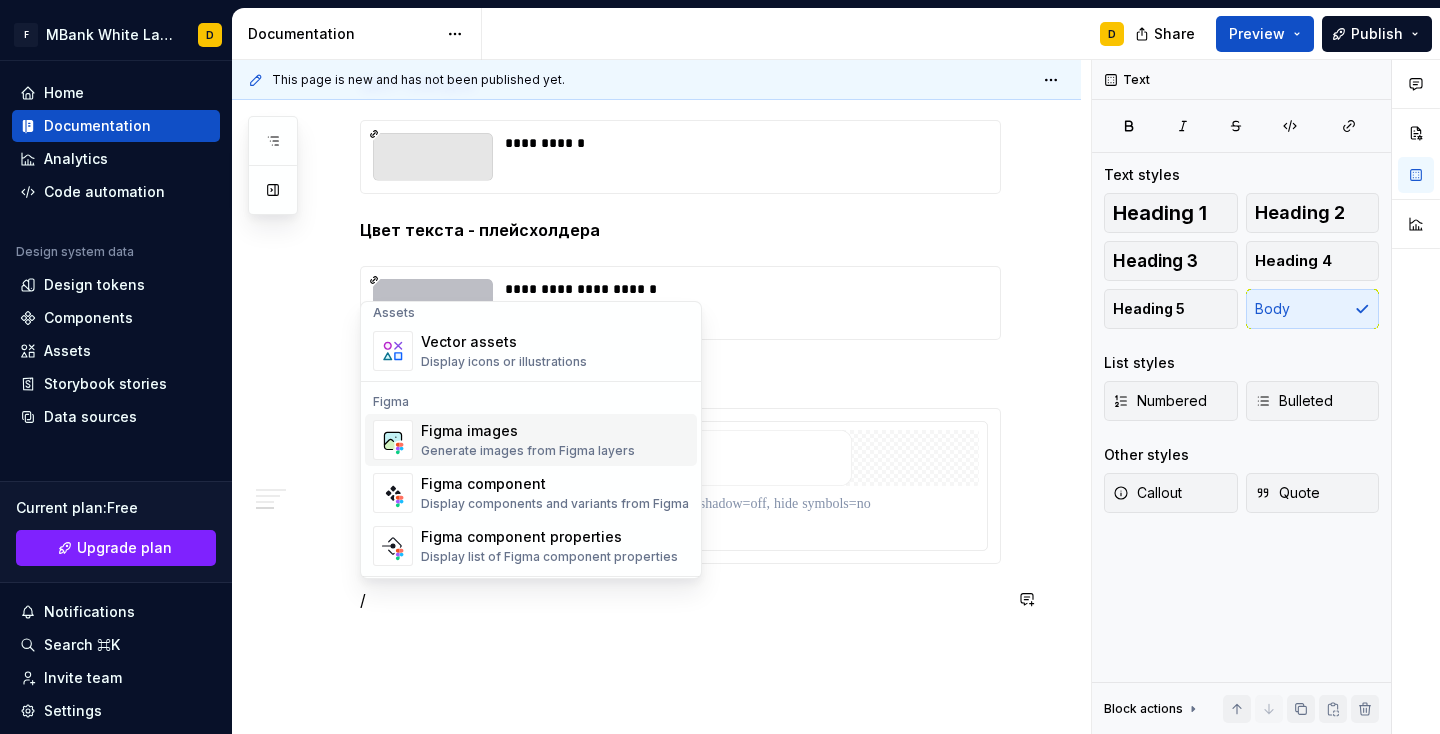 click on "Figma images" at bounding box center (528, 431) 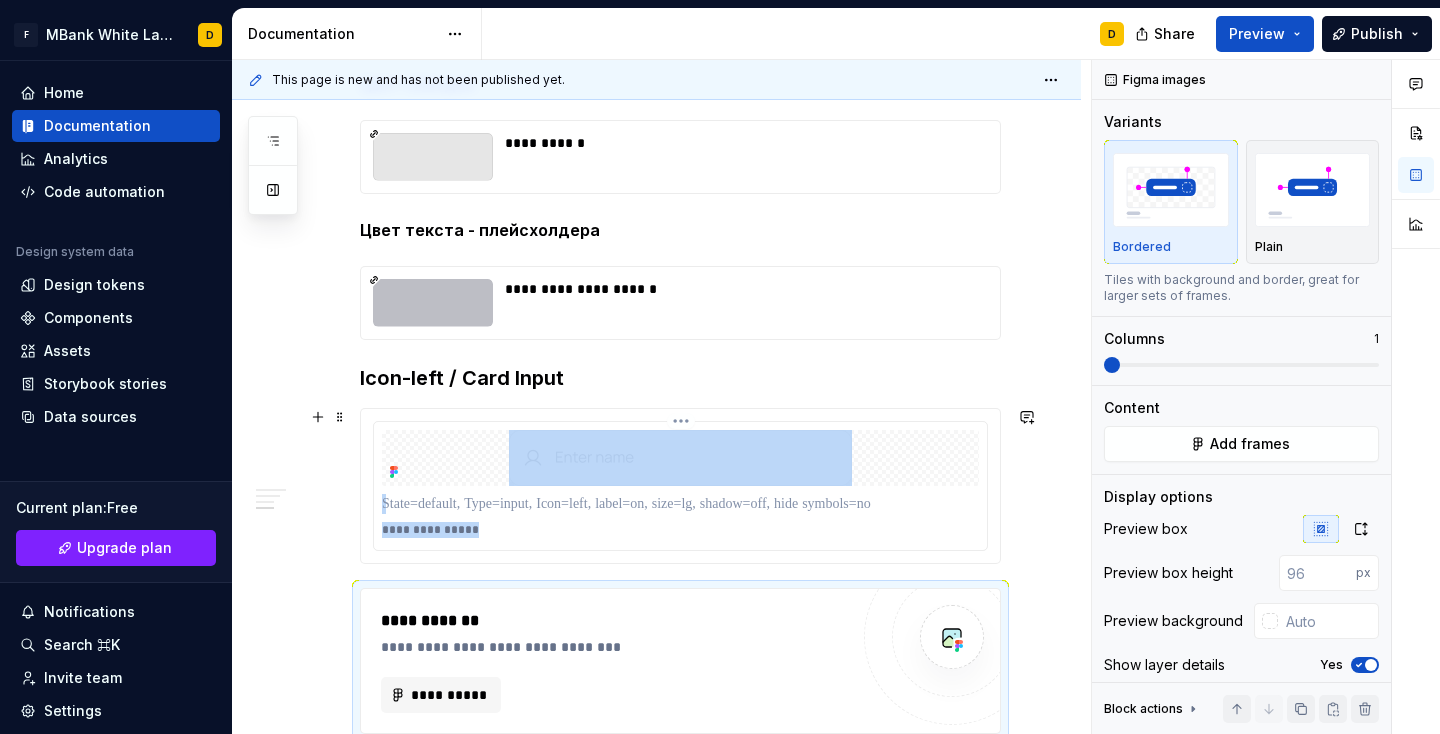 type on "*" 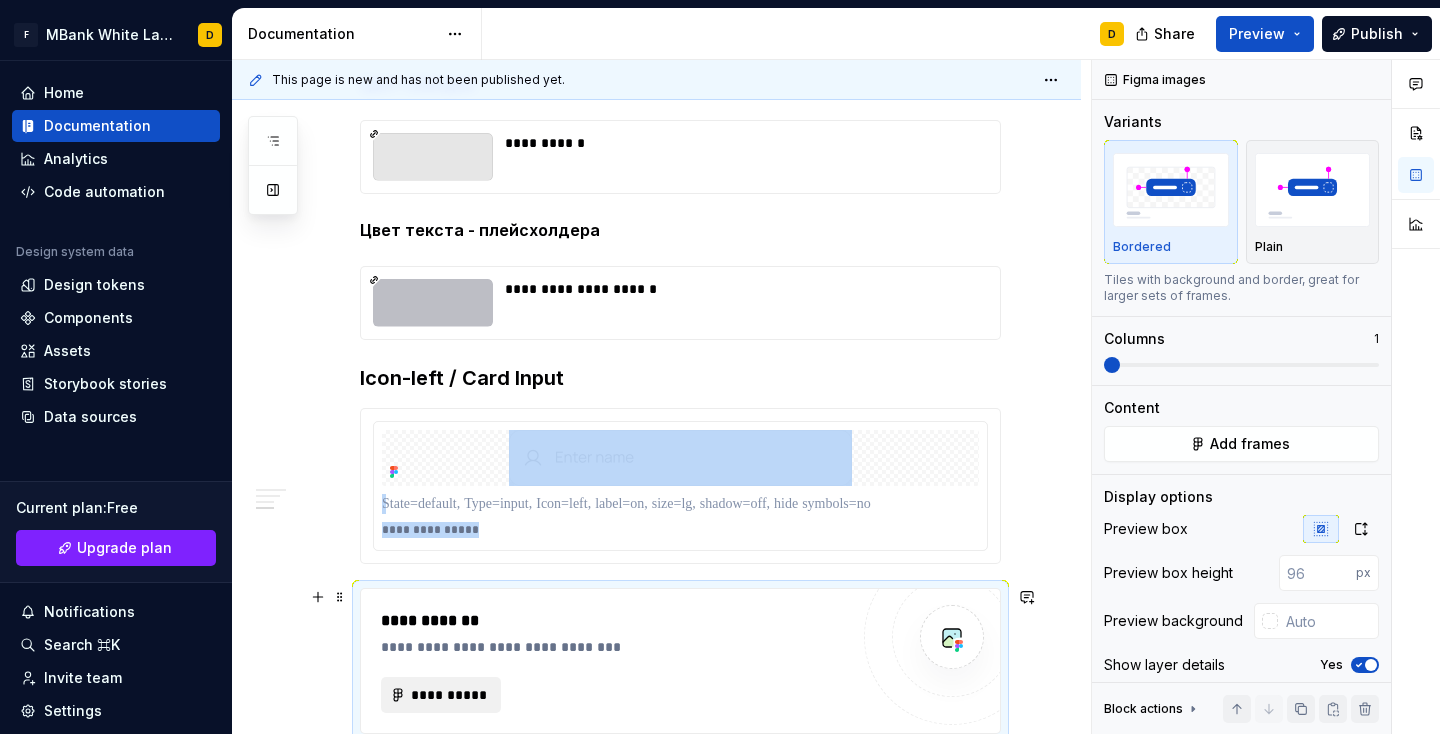 click on "**********" at bounding box center (449, 695) 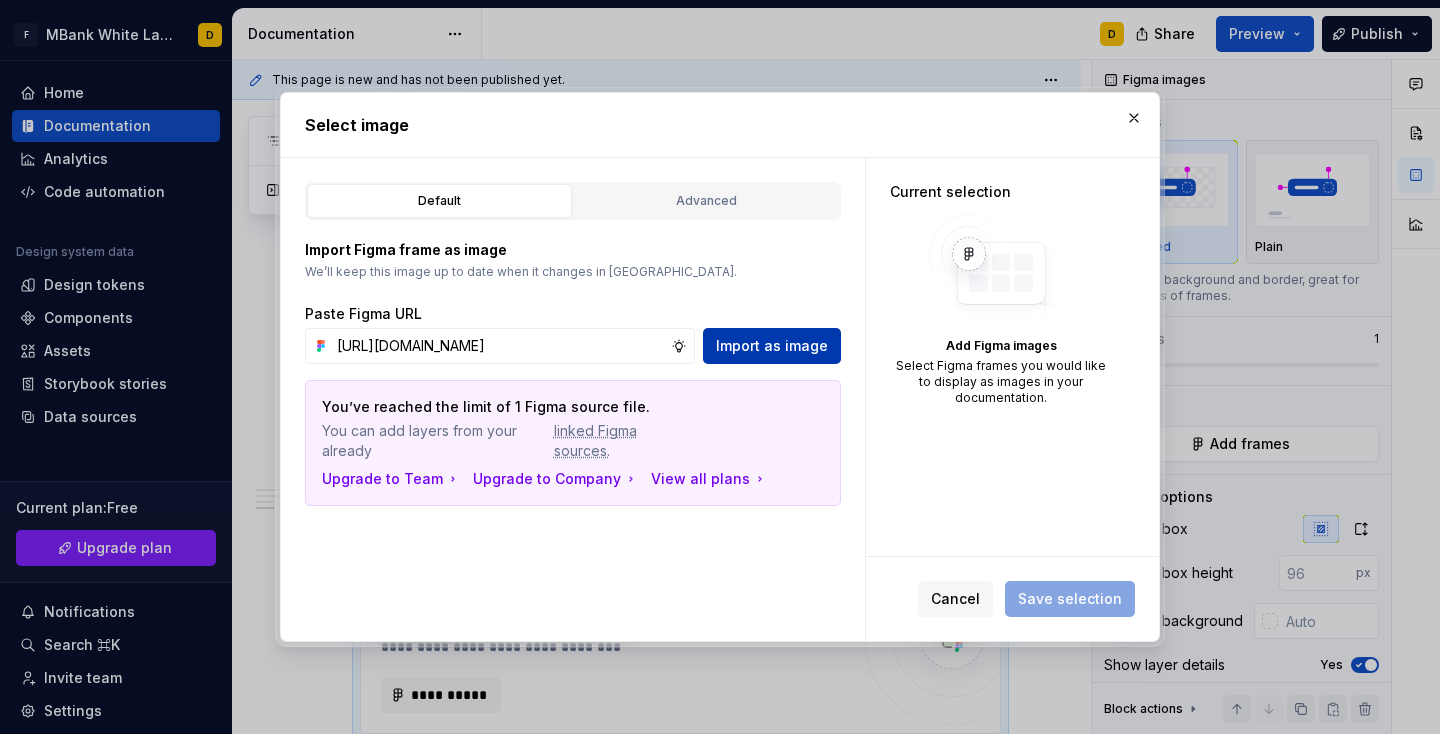 type on "[URL][DOMAIN_NAME]" 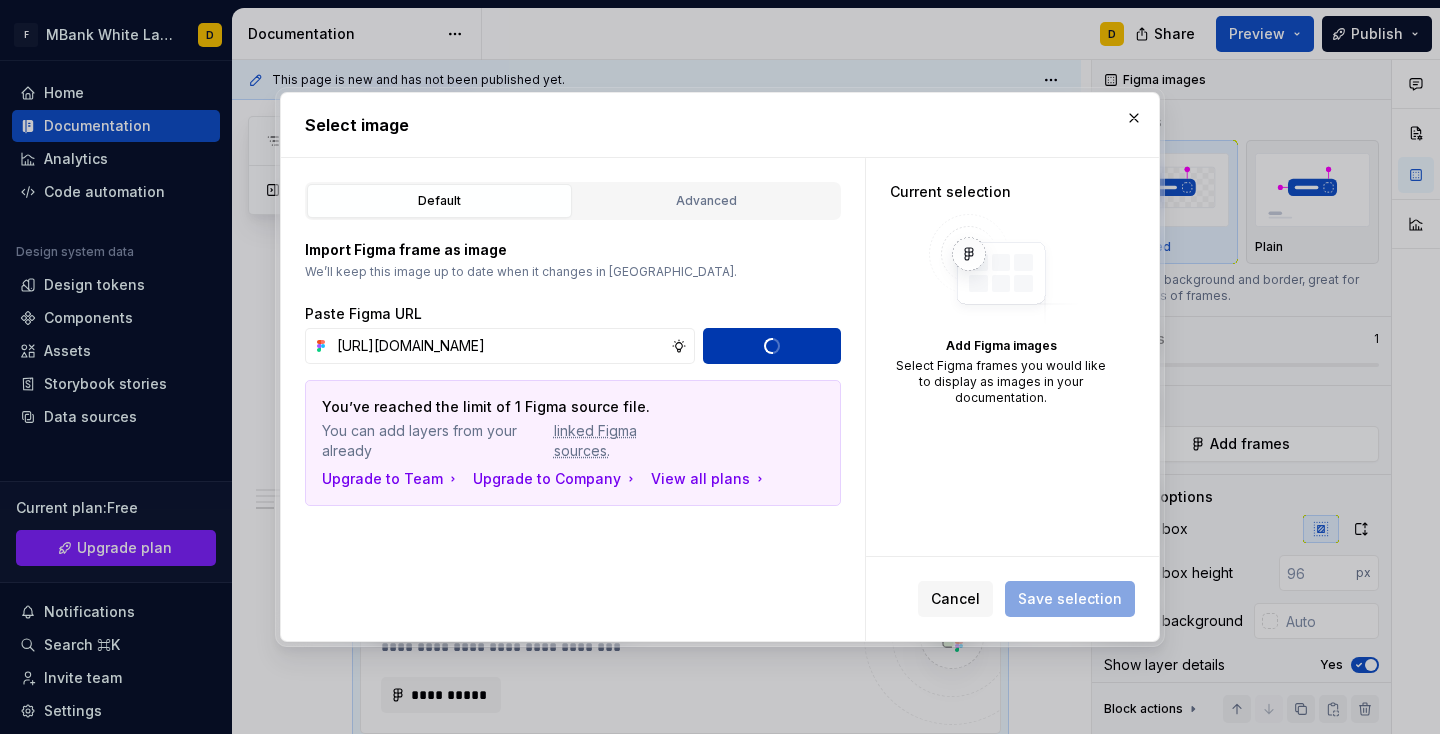 type 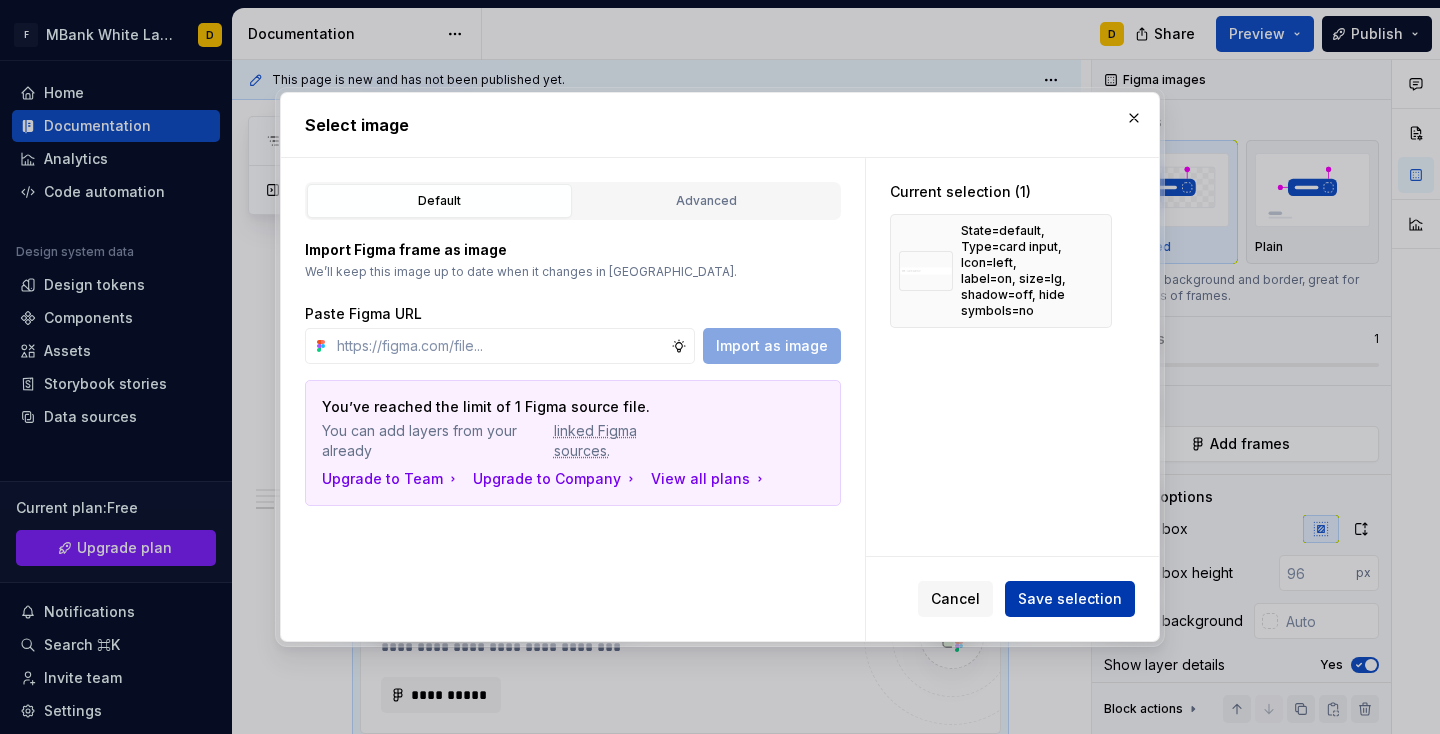 click on "Save selection" at bounding box center (1070, 599) 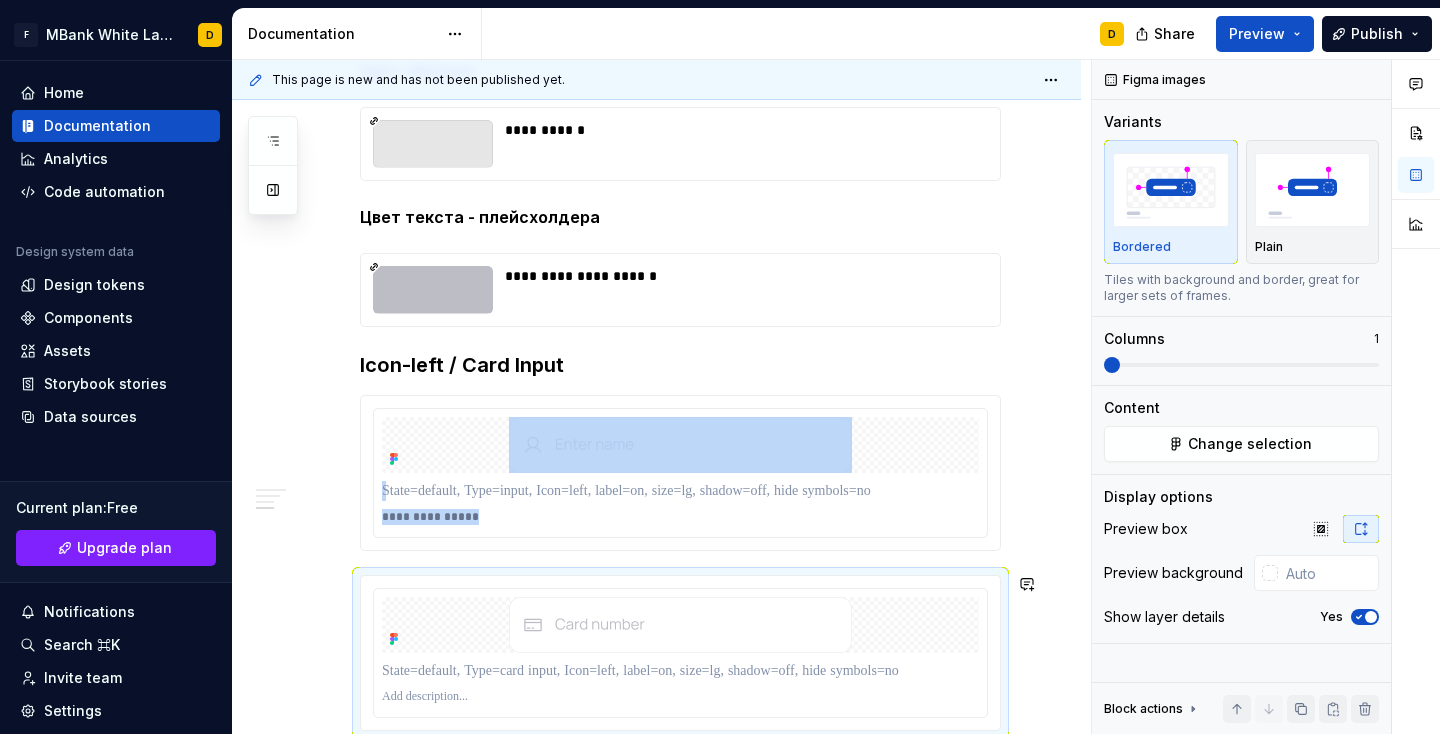 scroll, scrollTop: 1643, scrollLeft: 0, axis: vertical 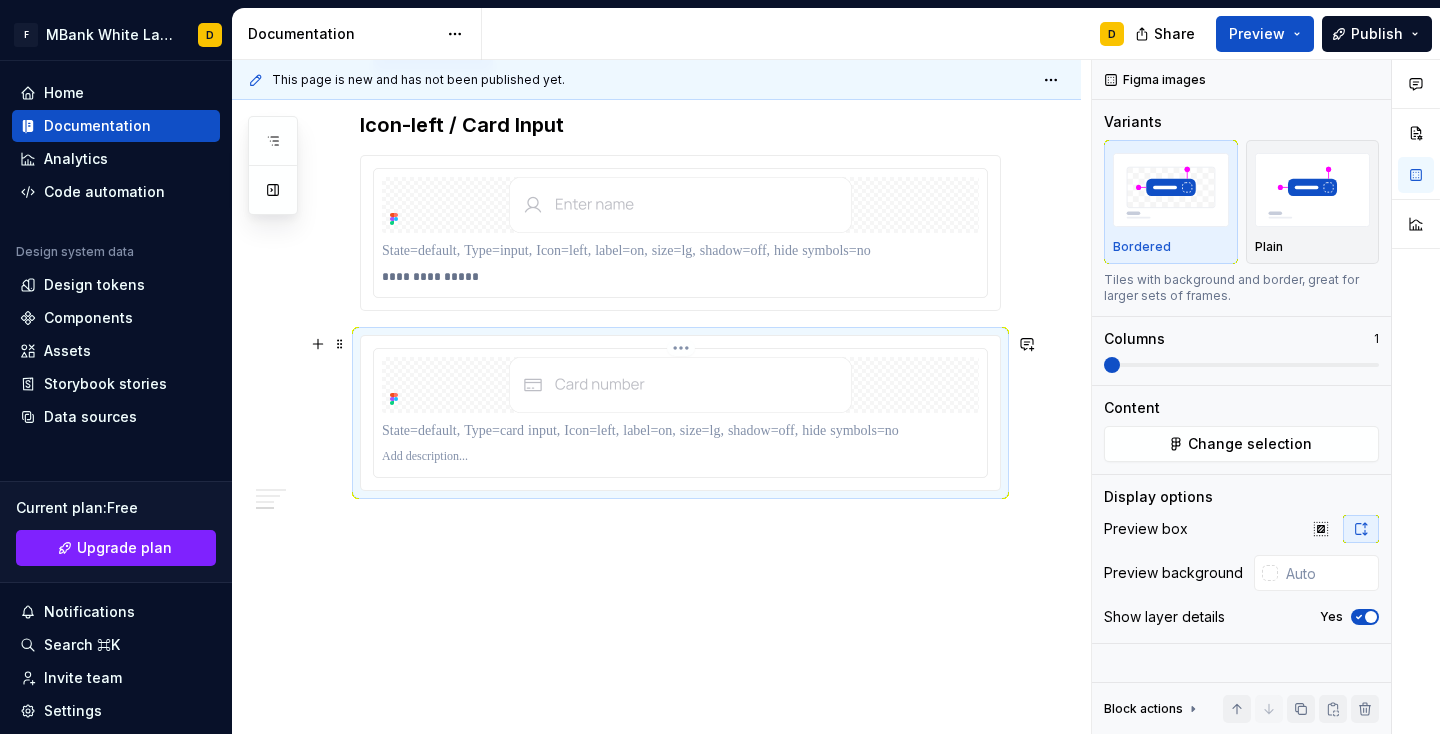 click at bounding box center [680, 457] 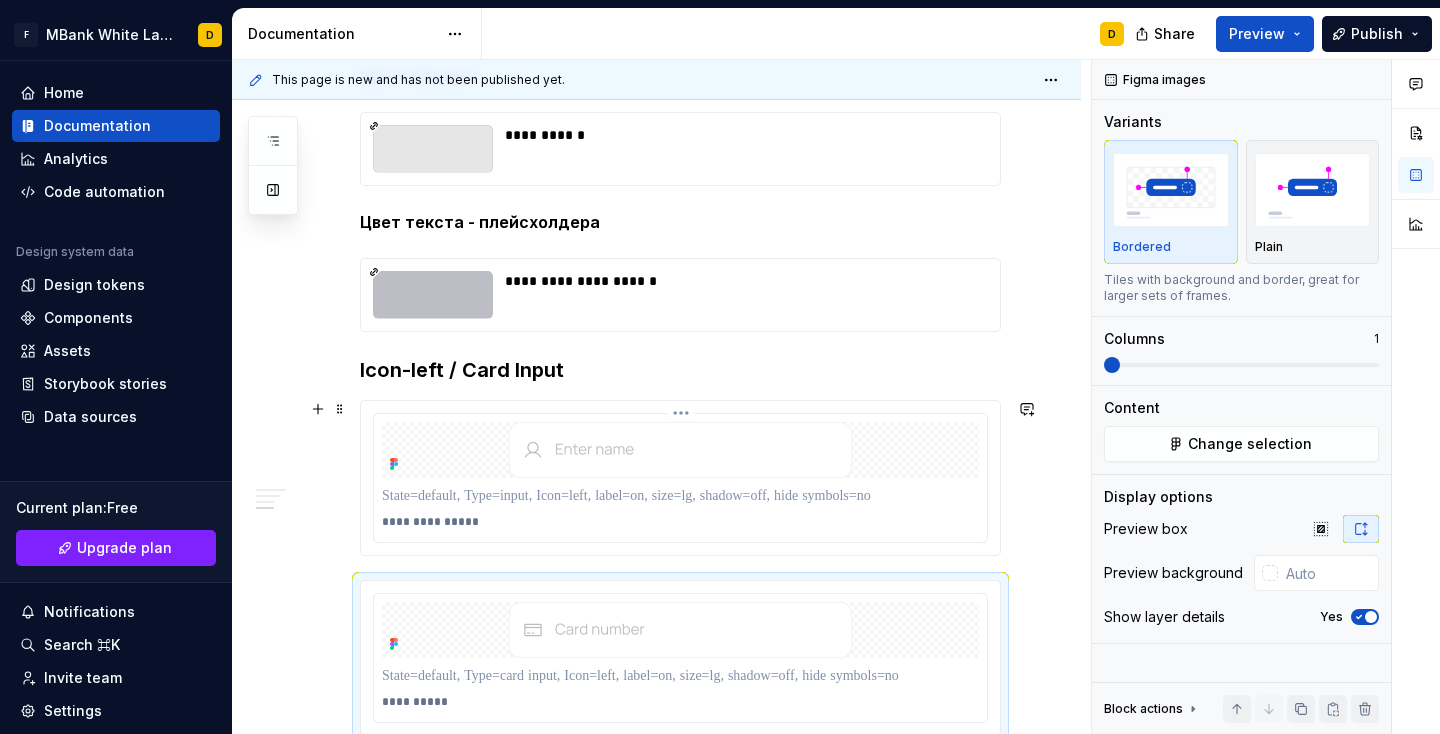 scroll, scrollTop: 1643, scrollLeft: 0, axis: vertical 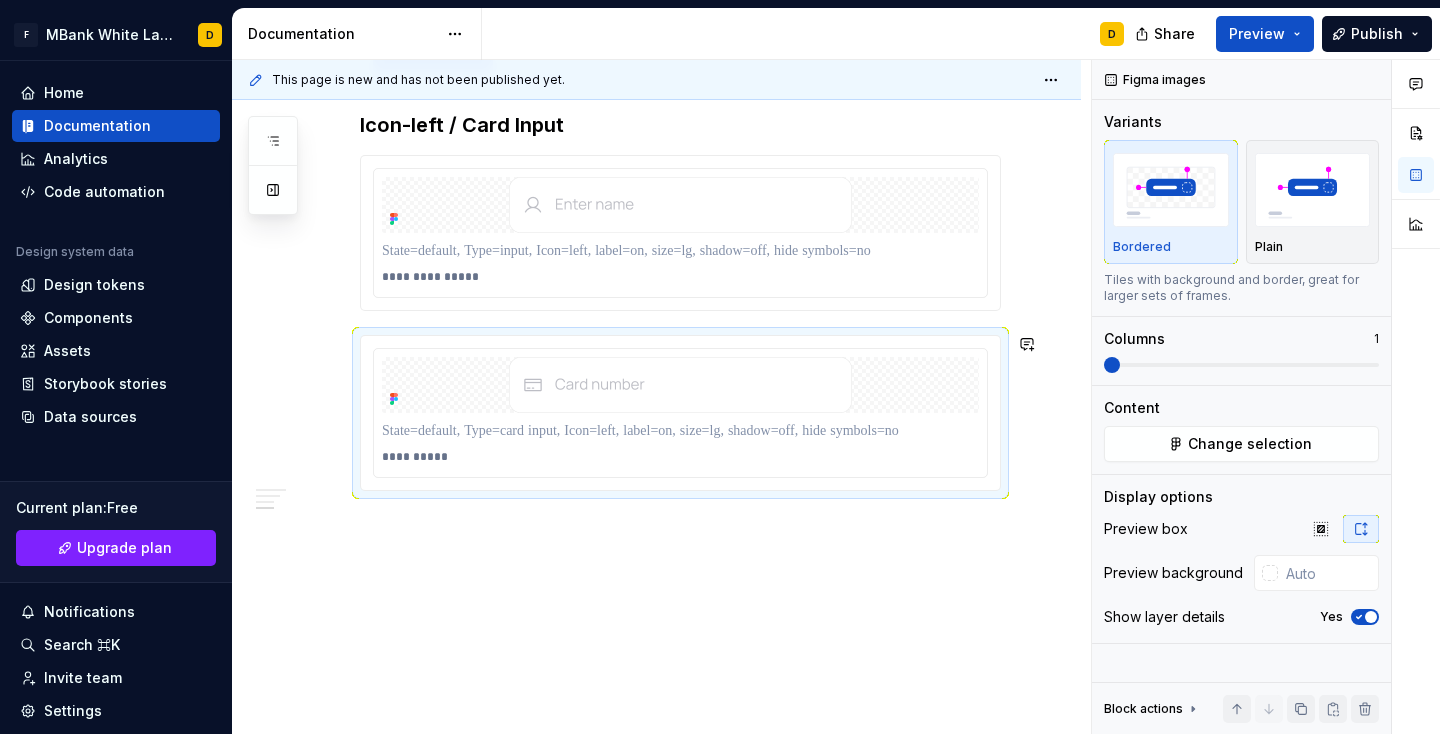 click on "**********" at bounding box center (656, -209) 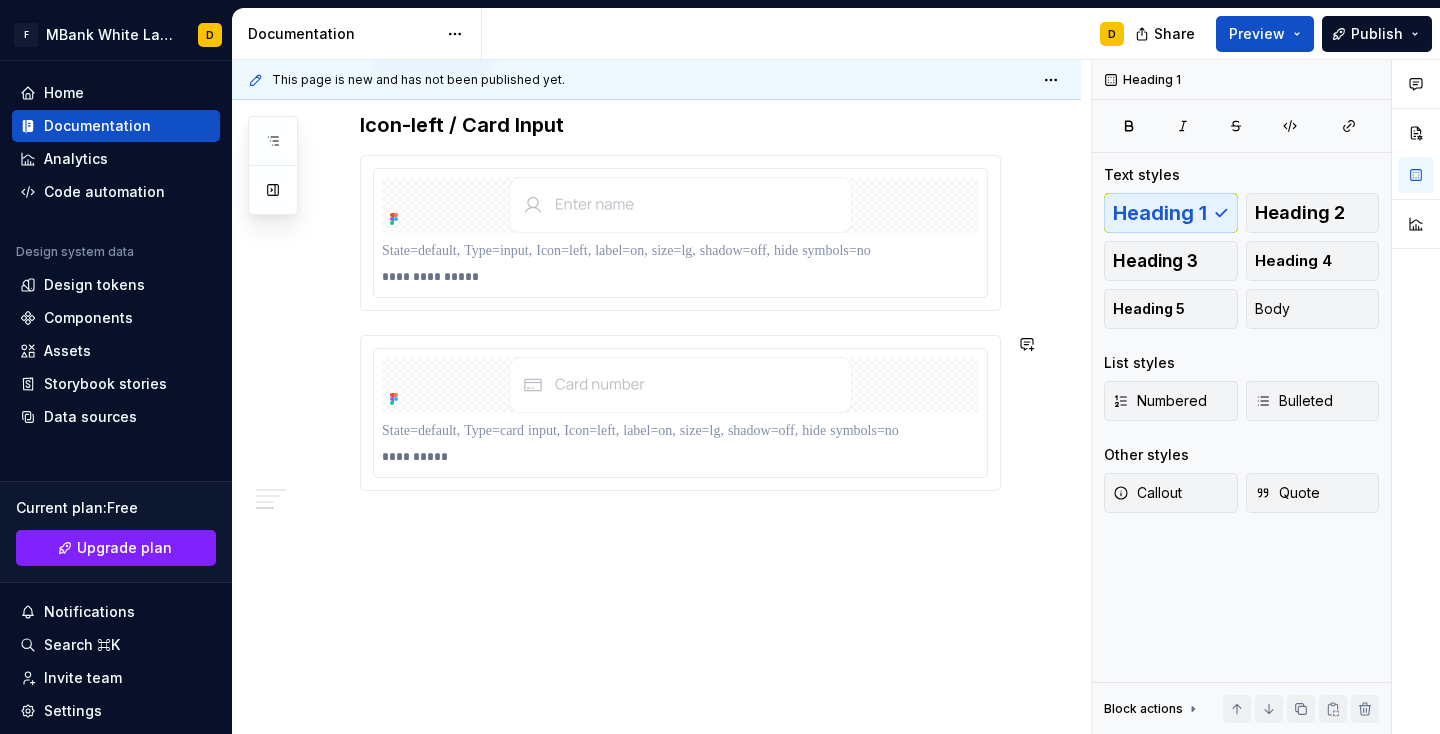 click on "**********" at bounding box center [656, -209] 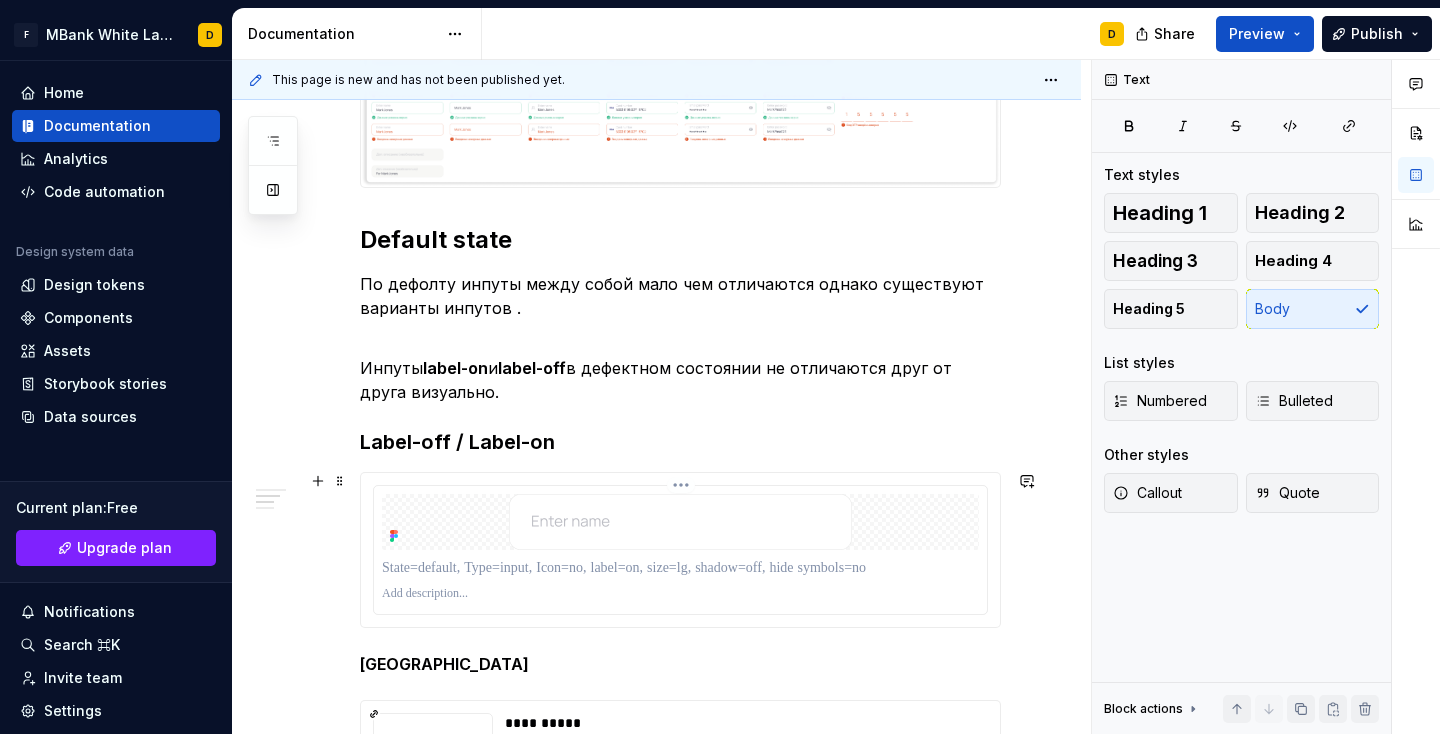 scroll, scrollTop: 660, scrollLeft: 0, axis: vertical 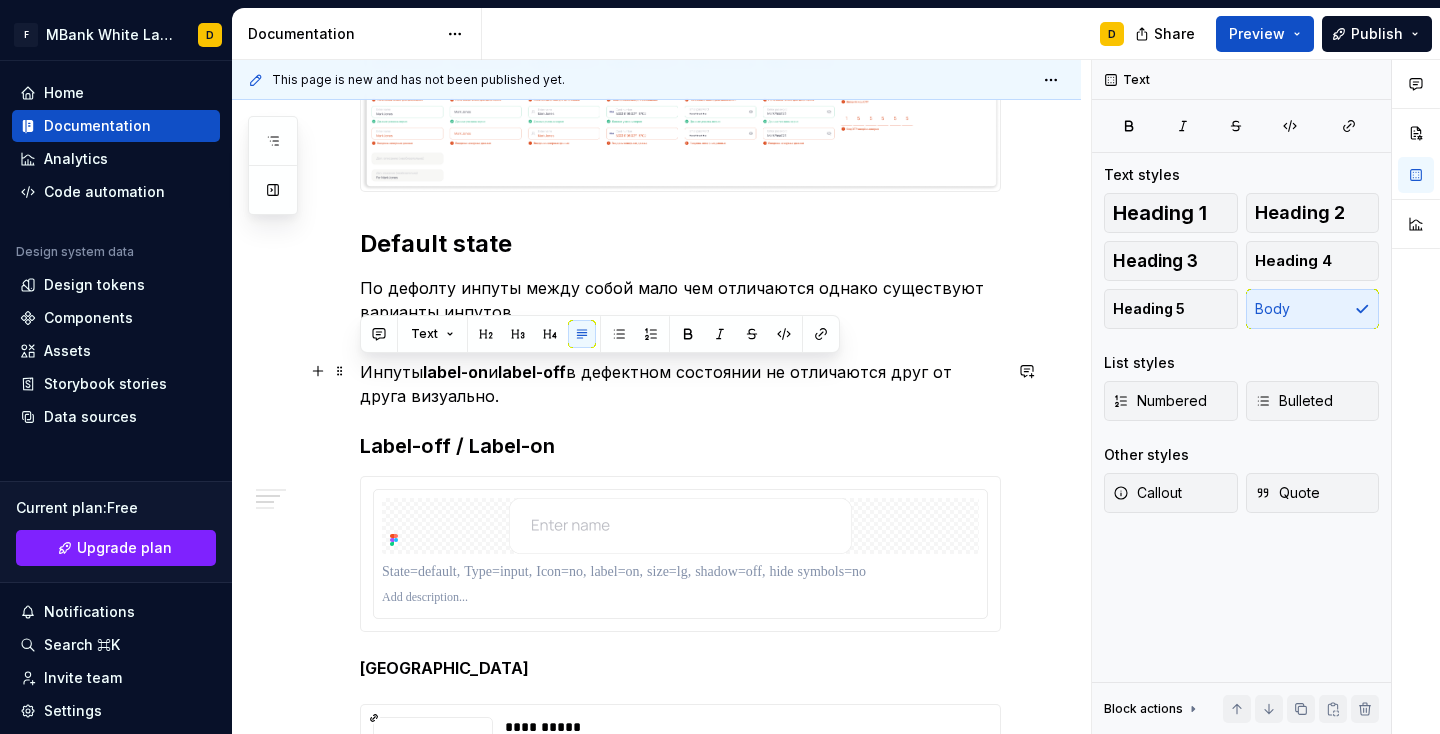 drag, startPoint x: 446, startPoint y: 398, endPoint x: 355, endPoint y: 370, distance: 95.2103 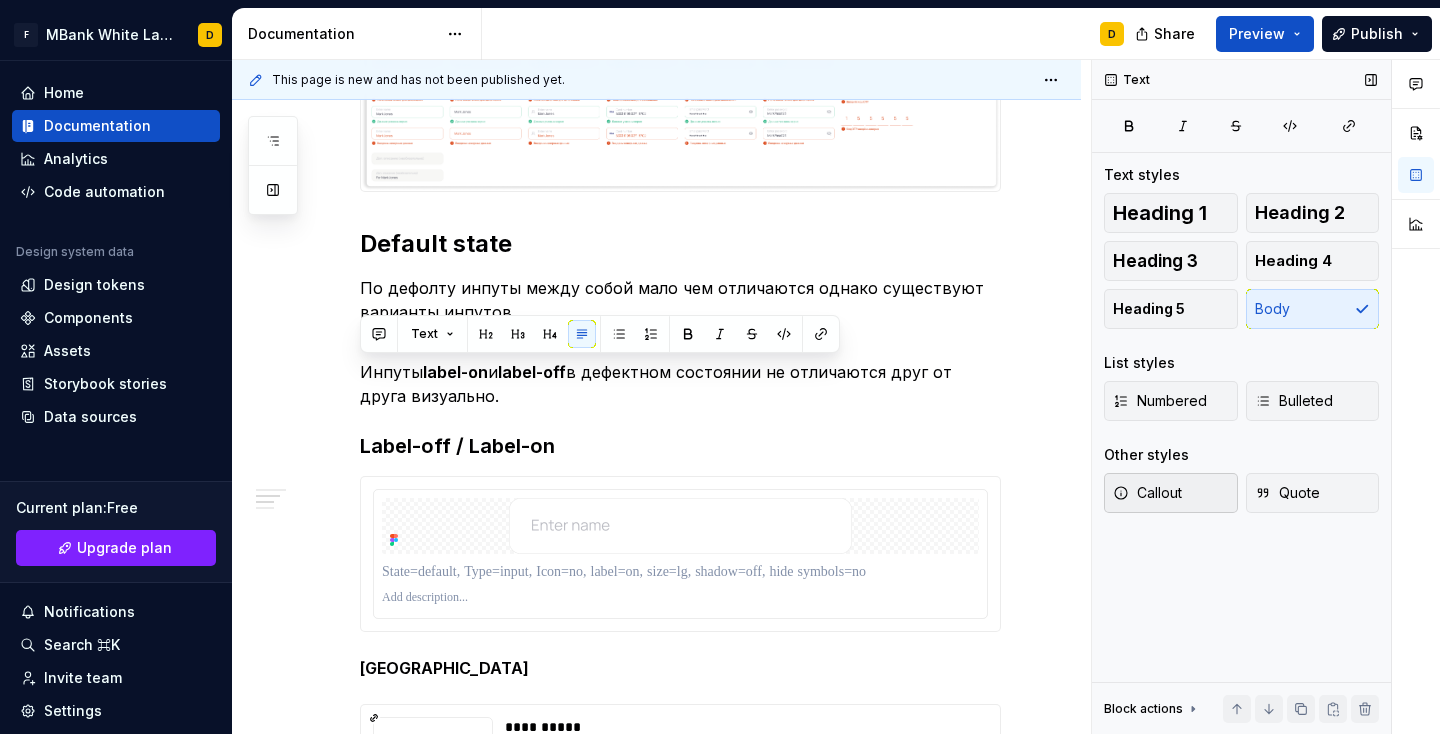 click on "Callout" at bounding box center [1147, 493] 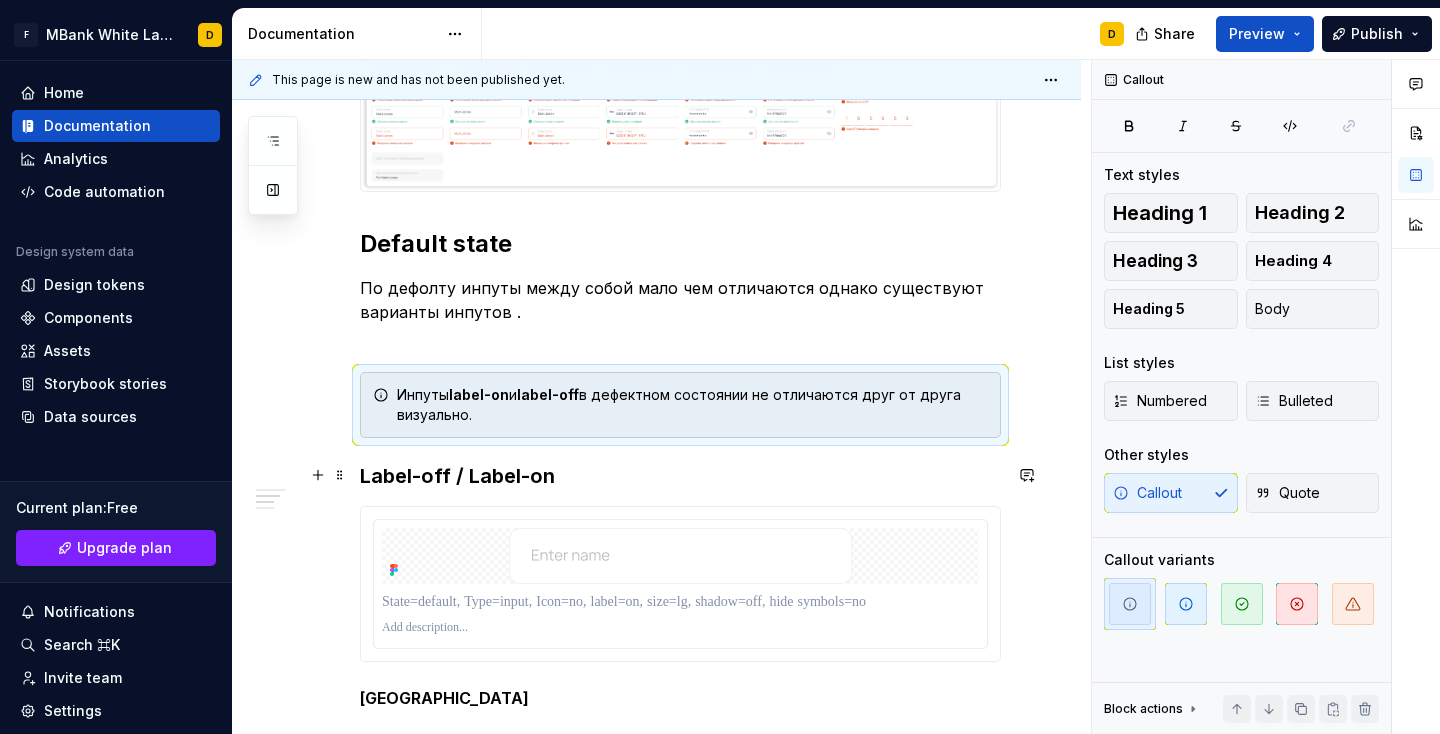 scroll, scrollTop: 696, scrollLeft: 0, axis: vertical 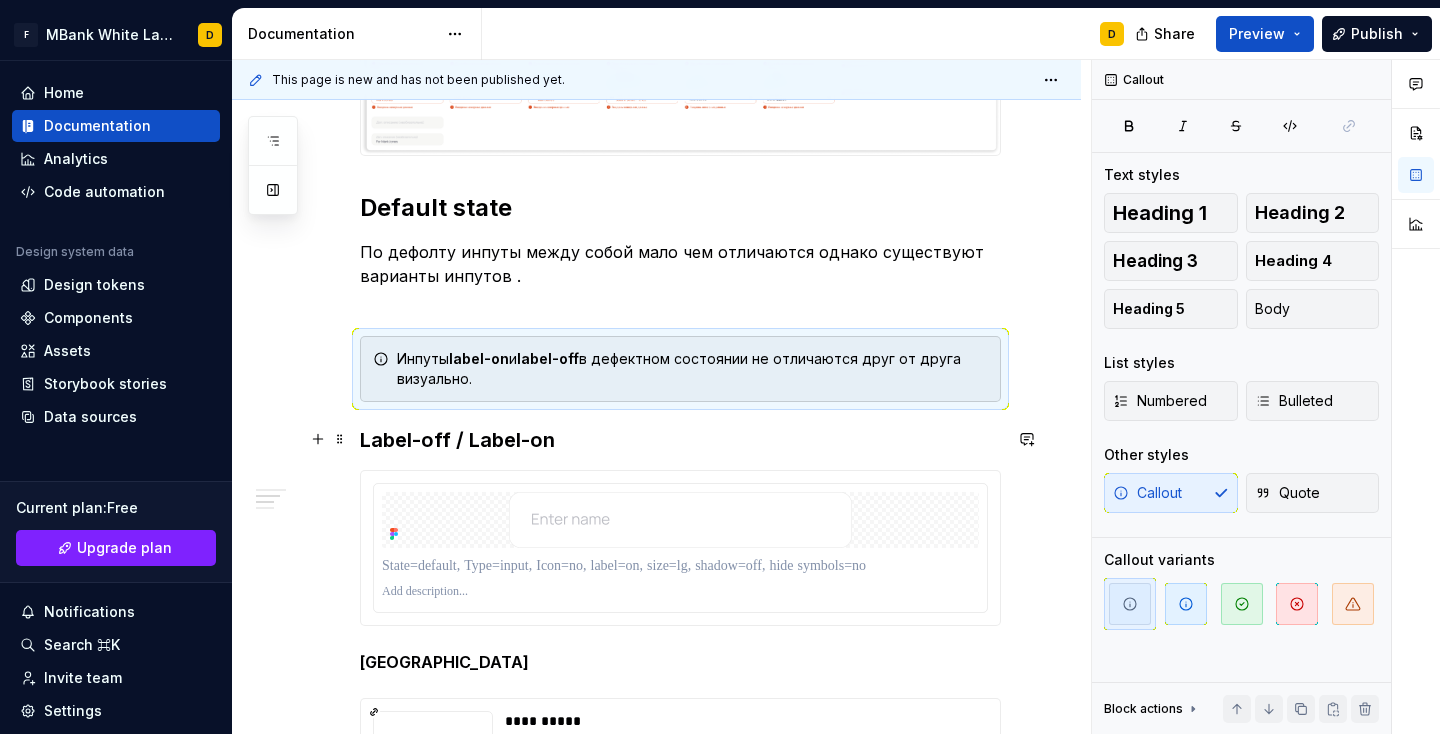 click on "Label-off / Label-on" at bounding box center (680, 440) 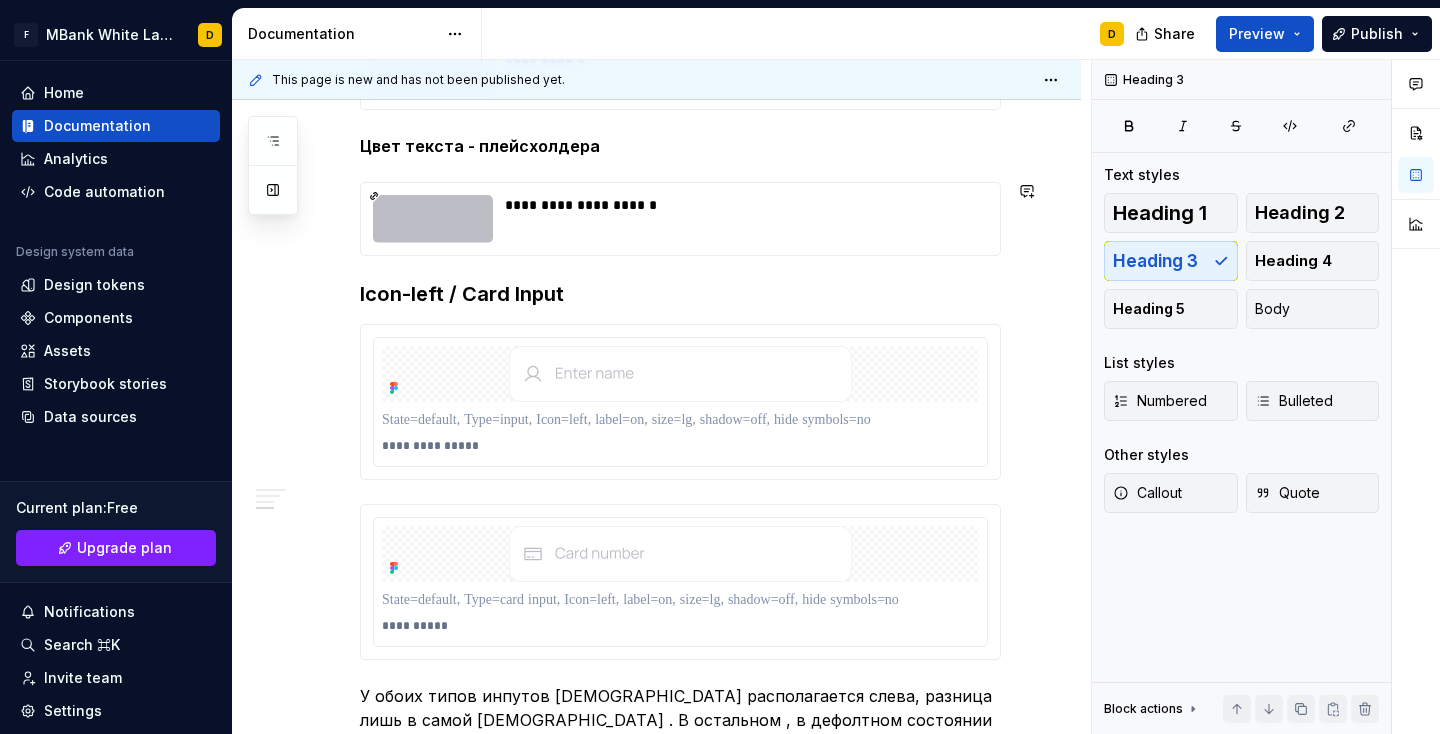 scroll, scrollTop: 1745, scrollLeft: 0, axis: vertical 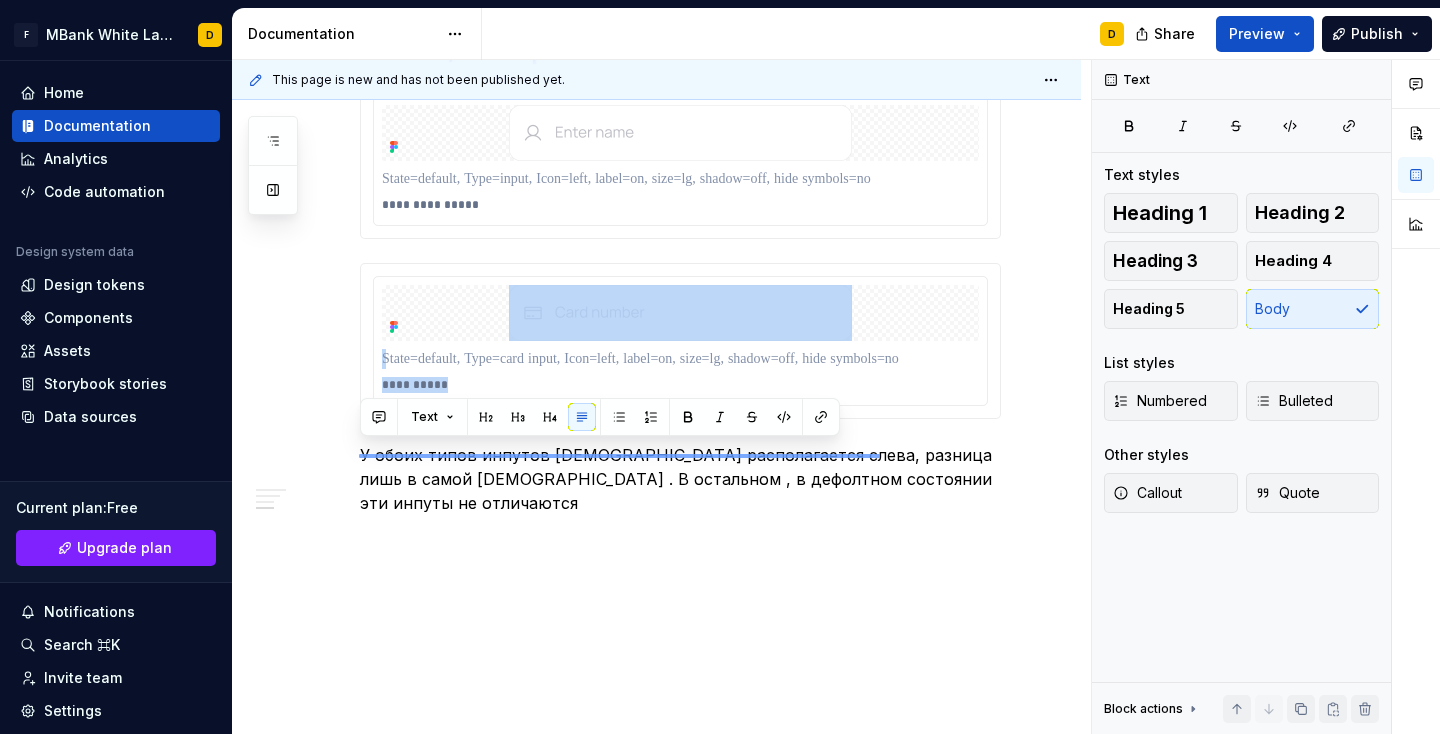 drag, startPoint x: 359, startPoint y: 454, endPoint x: 957, endPoint y: 458, distance: 598.01337 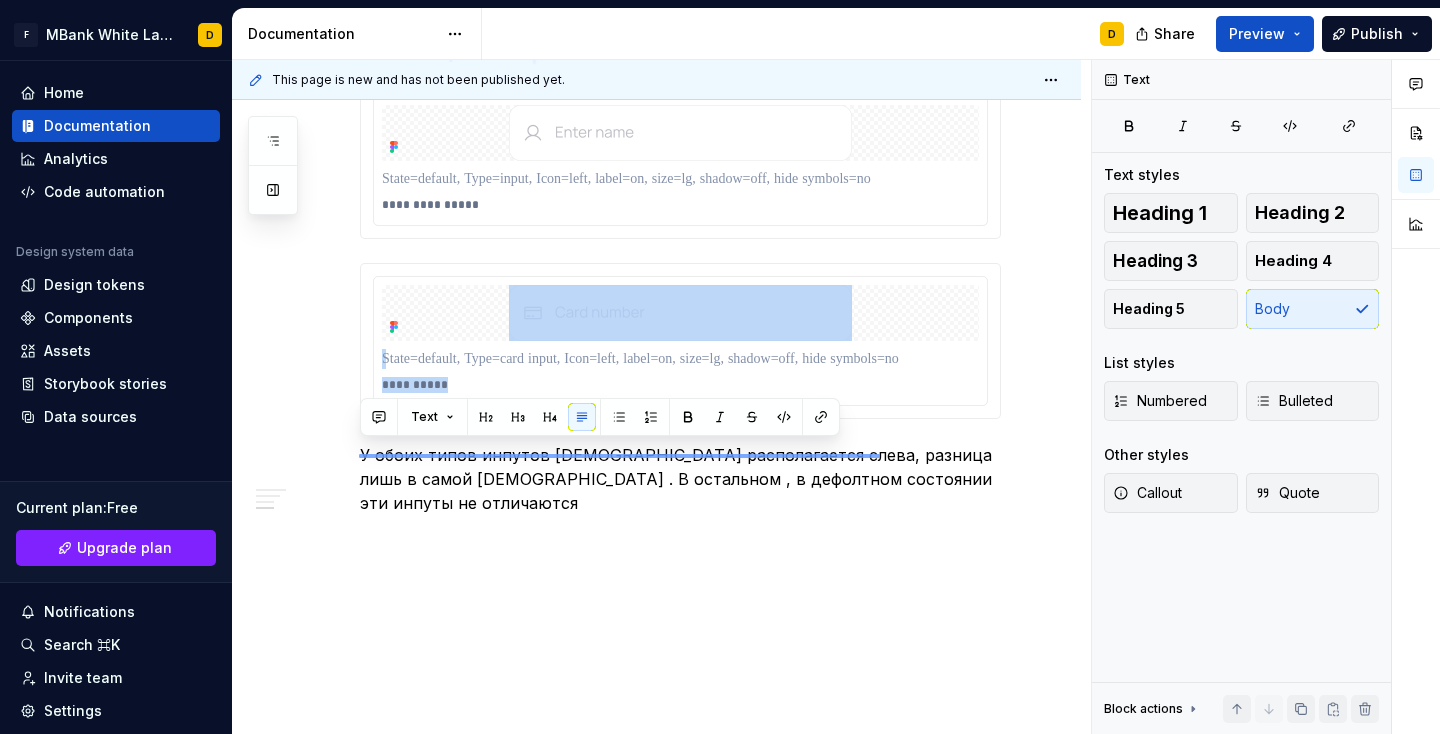 click on "**********" at bounding box center (661, 397) 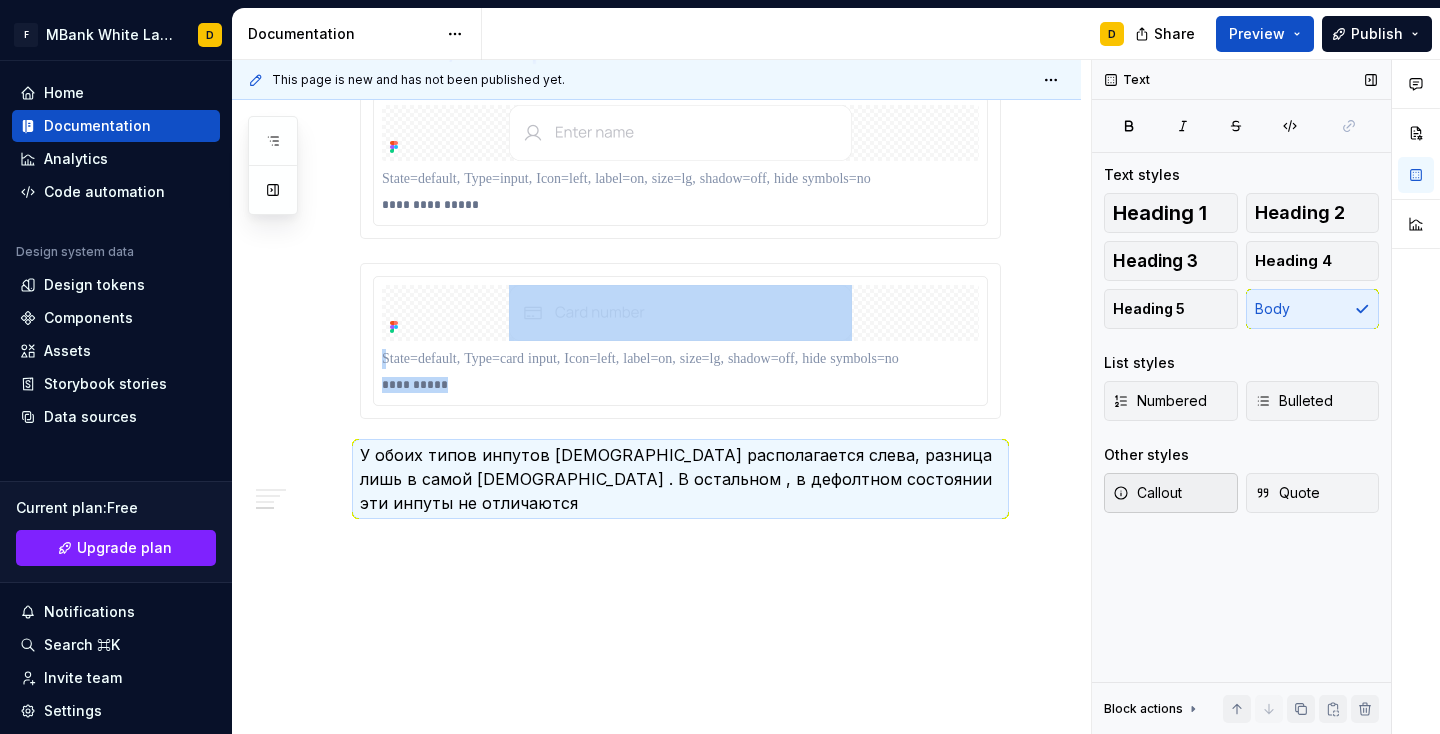 click on "Callout" at bounding box center (1147, 493) 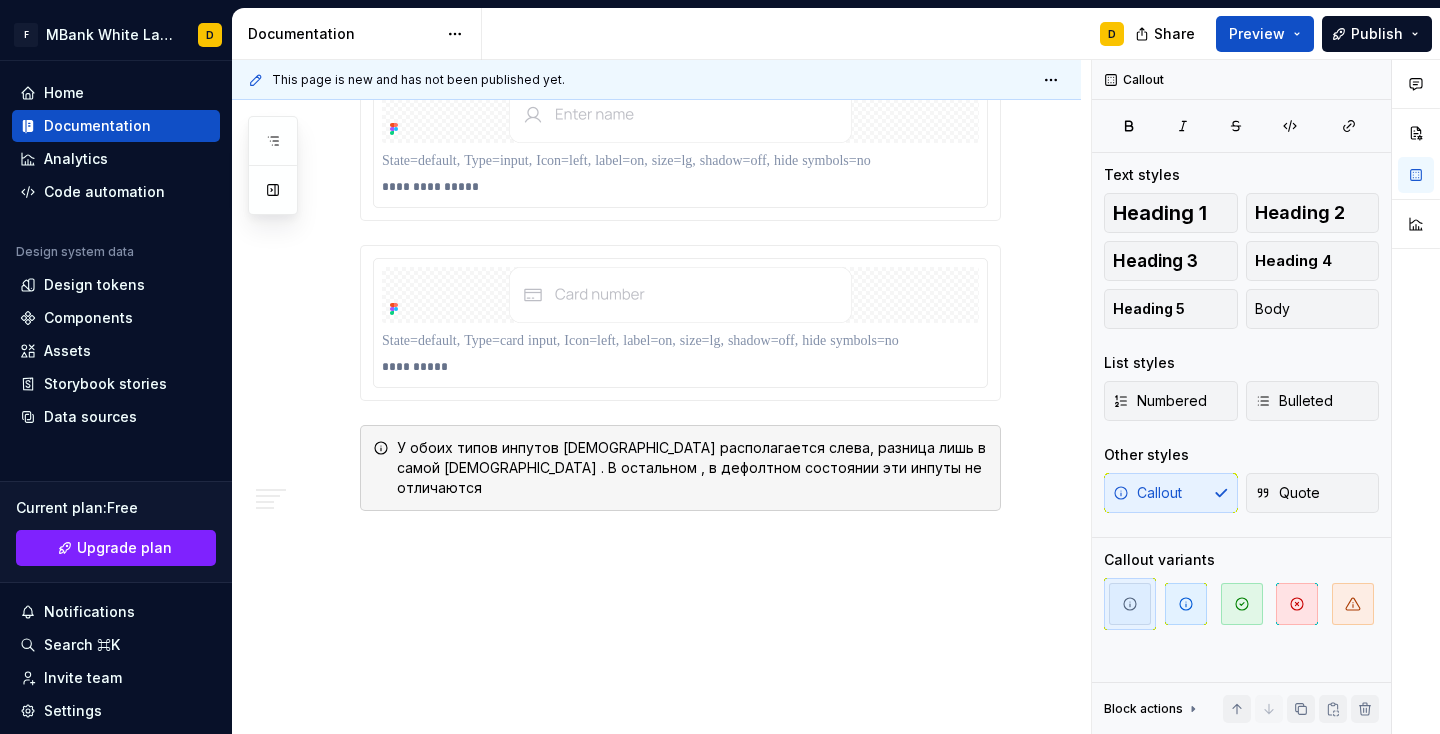 click on "**********" at bounding box center (680, -345) 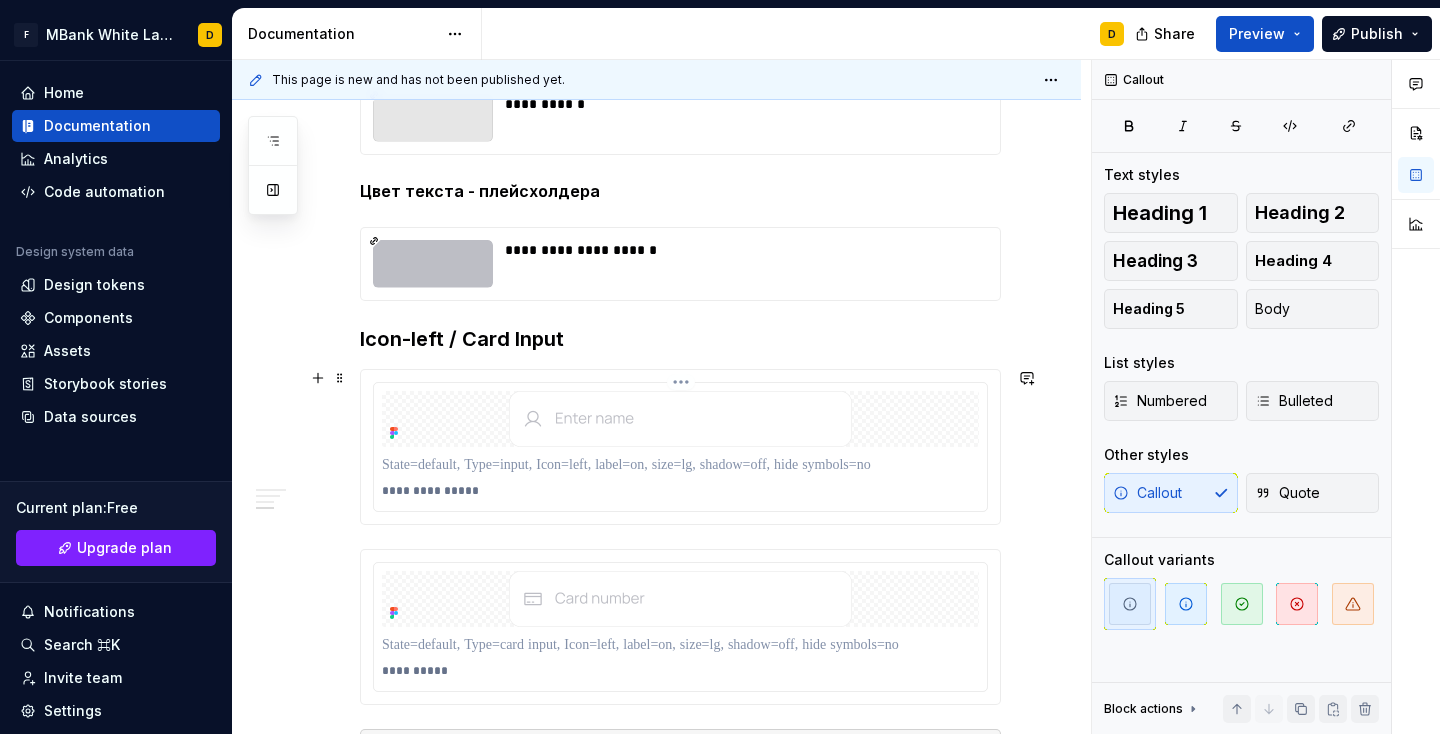 scroll, scrollTop: 1763, scrollLeft: 0, axis: vertical 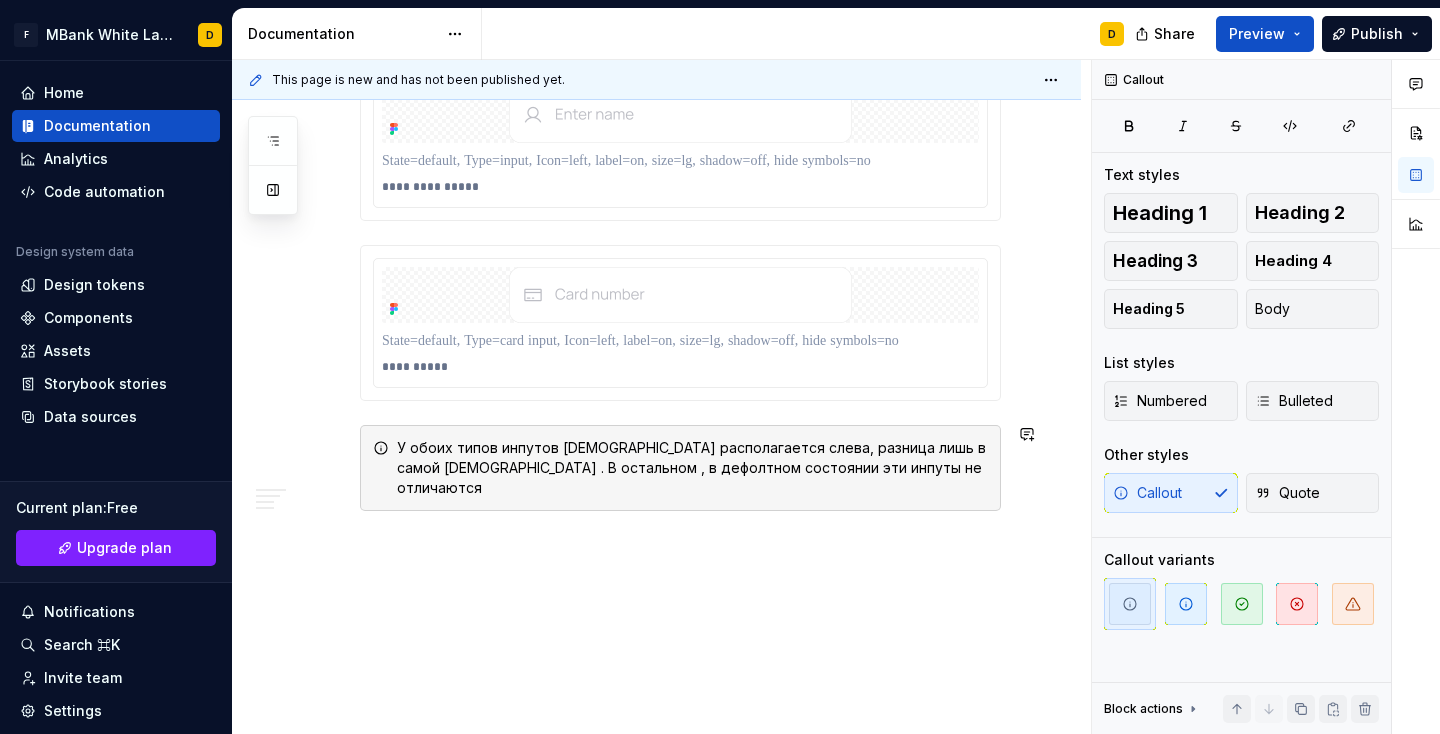 click on "**********" at bounding box center [656, -259] 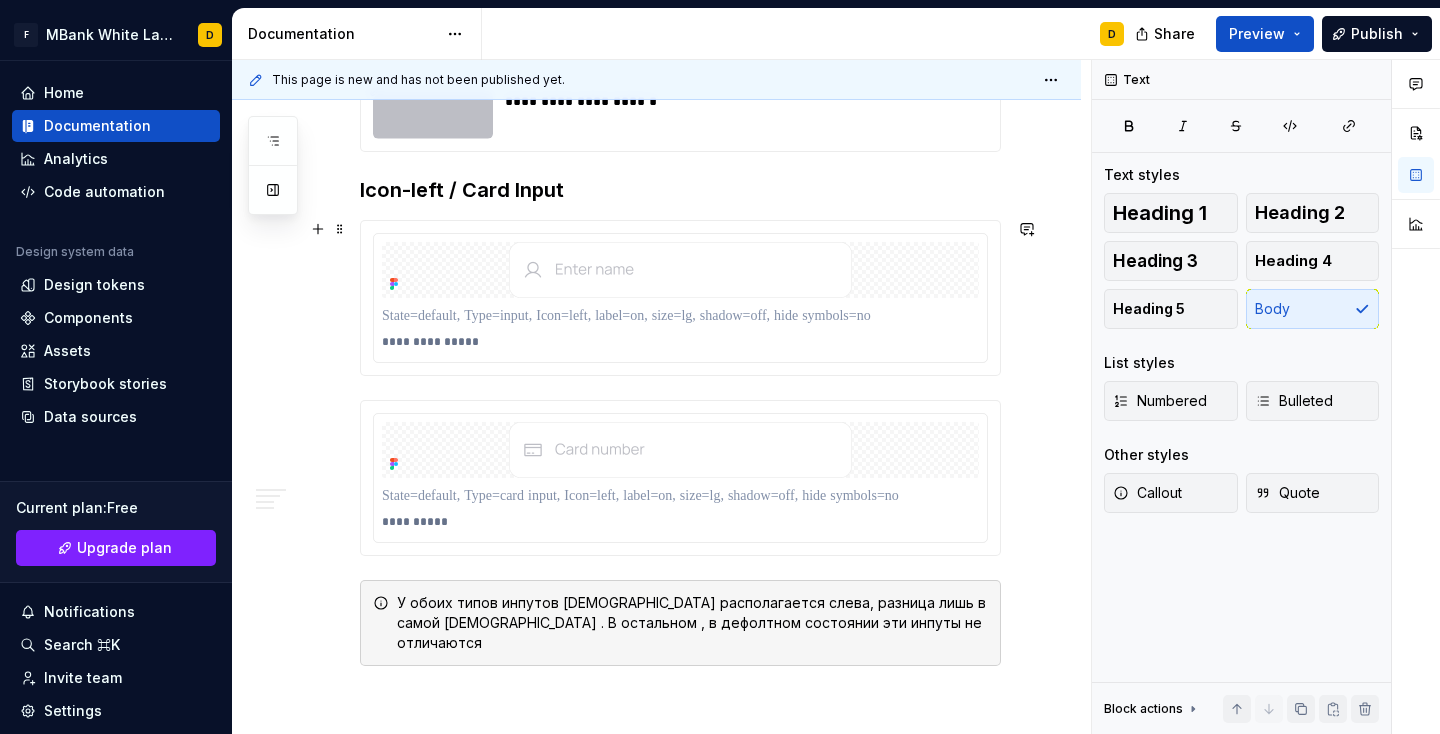 scroll, scrollTop: 1811, scrollLeft: 0, axis: vertical 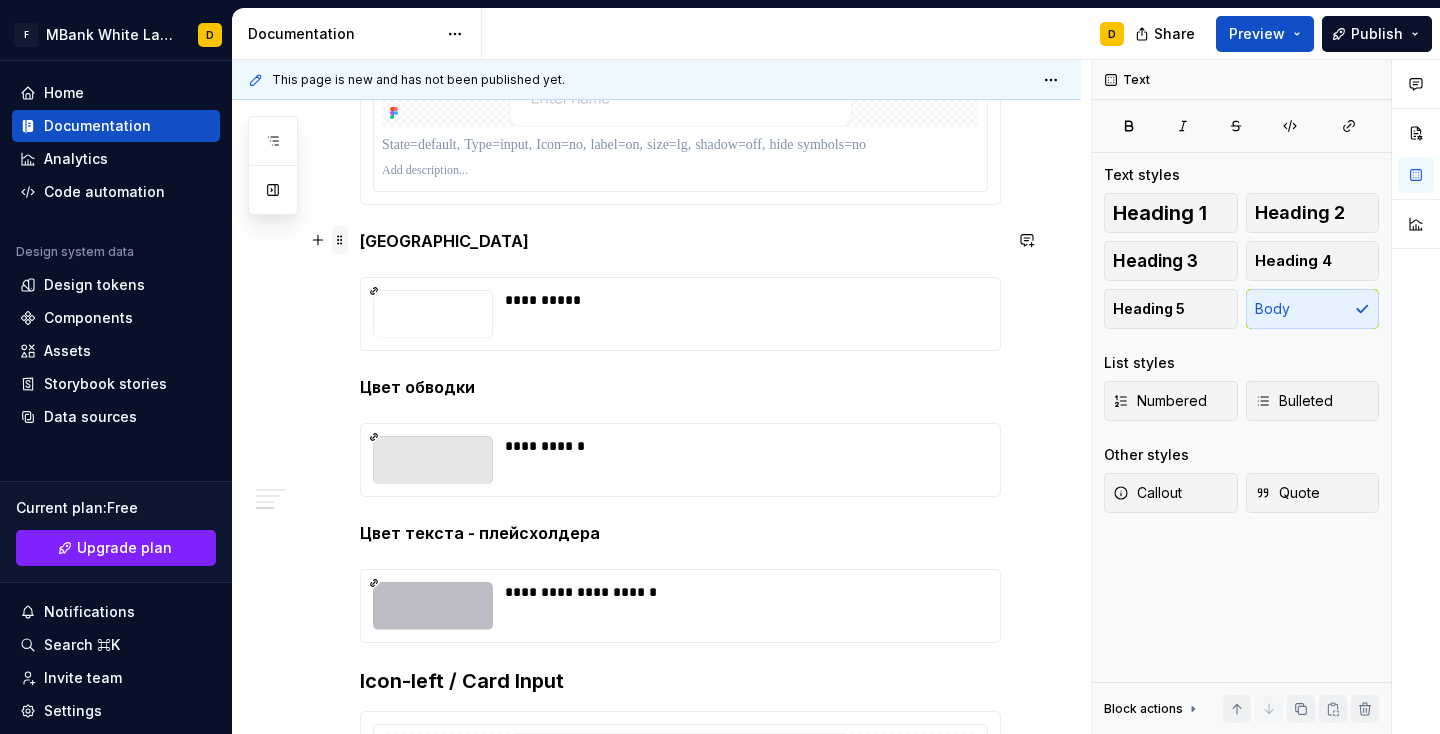 click at bounding box center [340, 240] 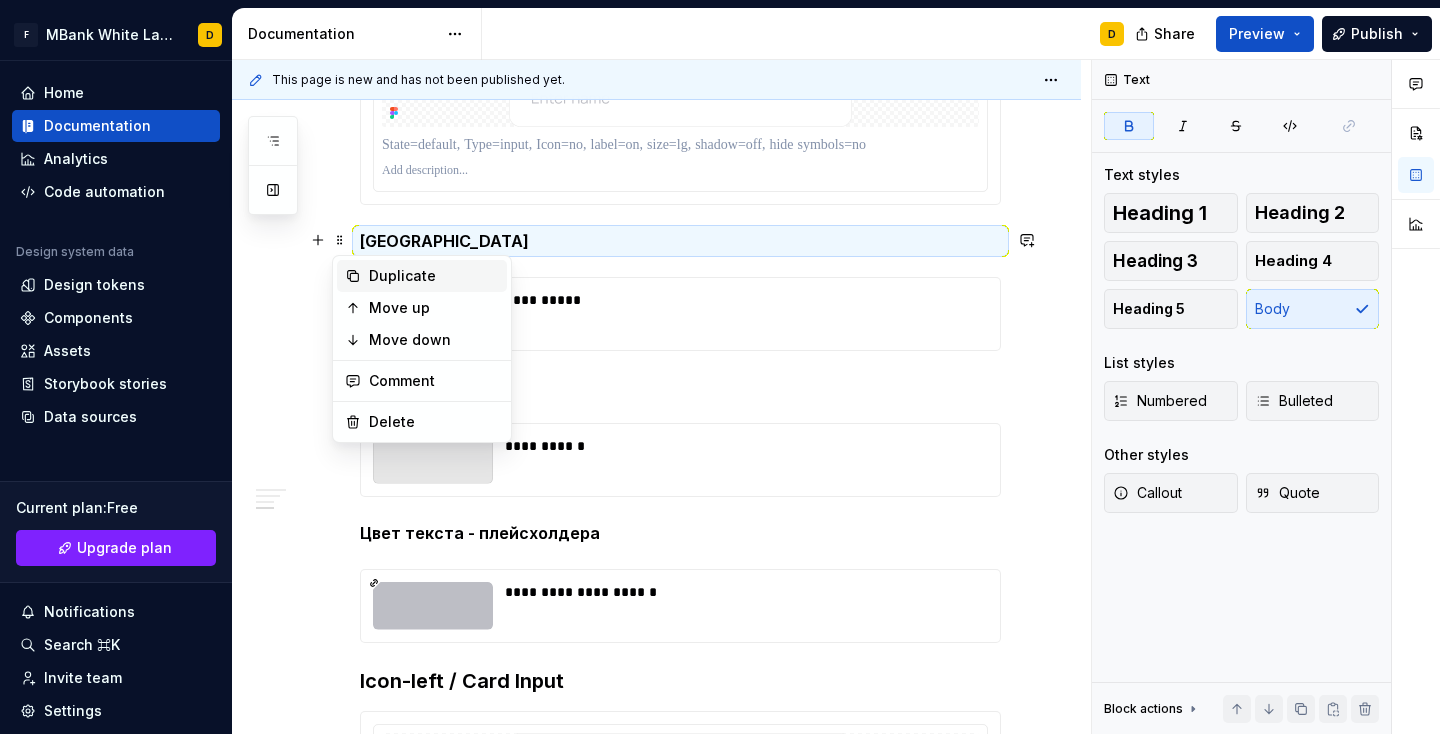 click on "Duplicate" at bounding box center (434, 276) 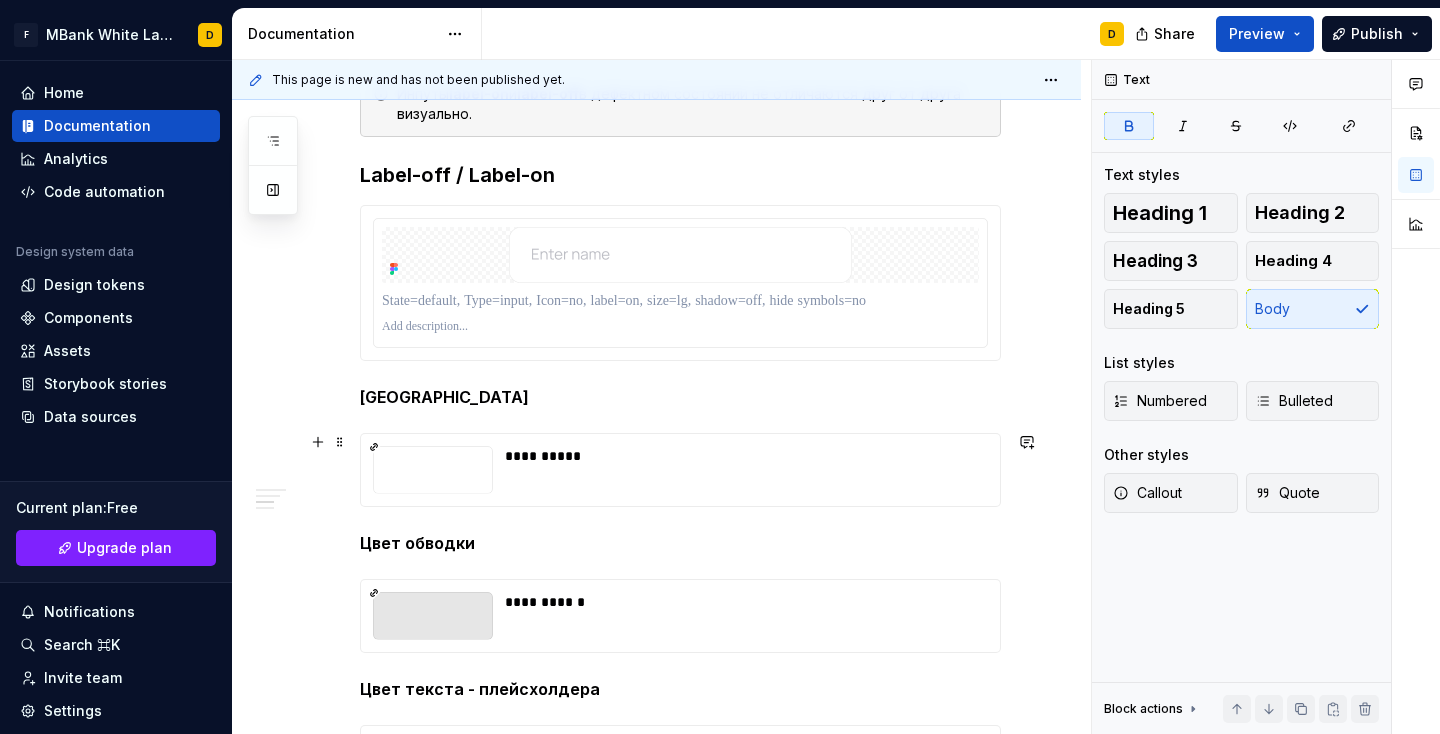 scroll, scrollTop: 957, scrollLeft: 0, axis: vertical 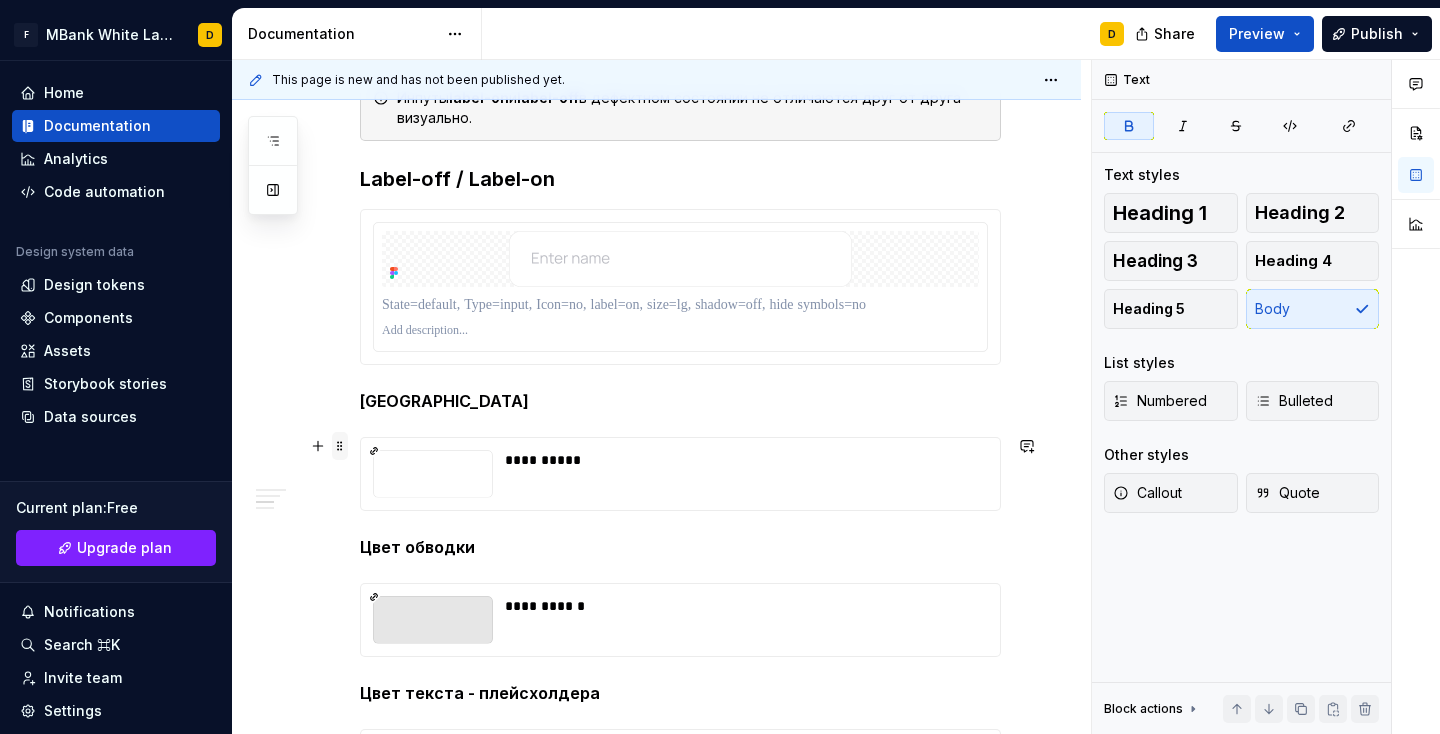 click at bounding box center [340, 446] 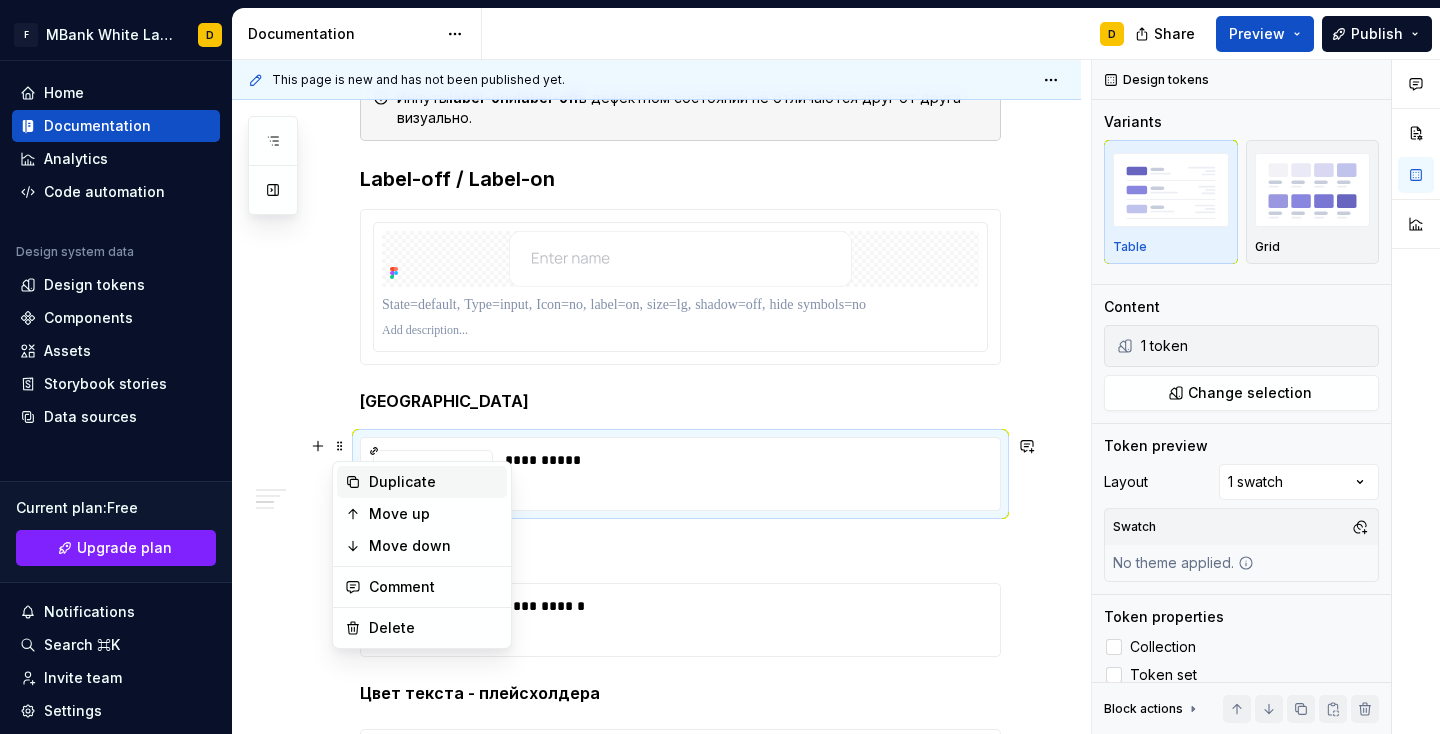 click on "Duplicate" at bounding box center [422, 482] 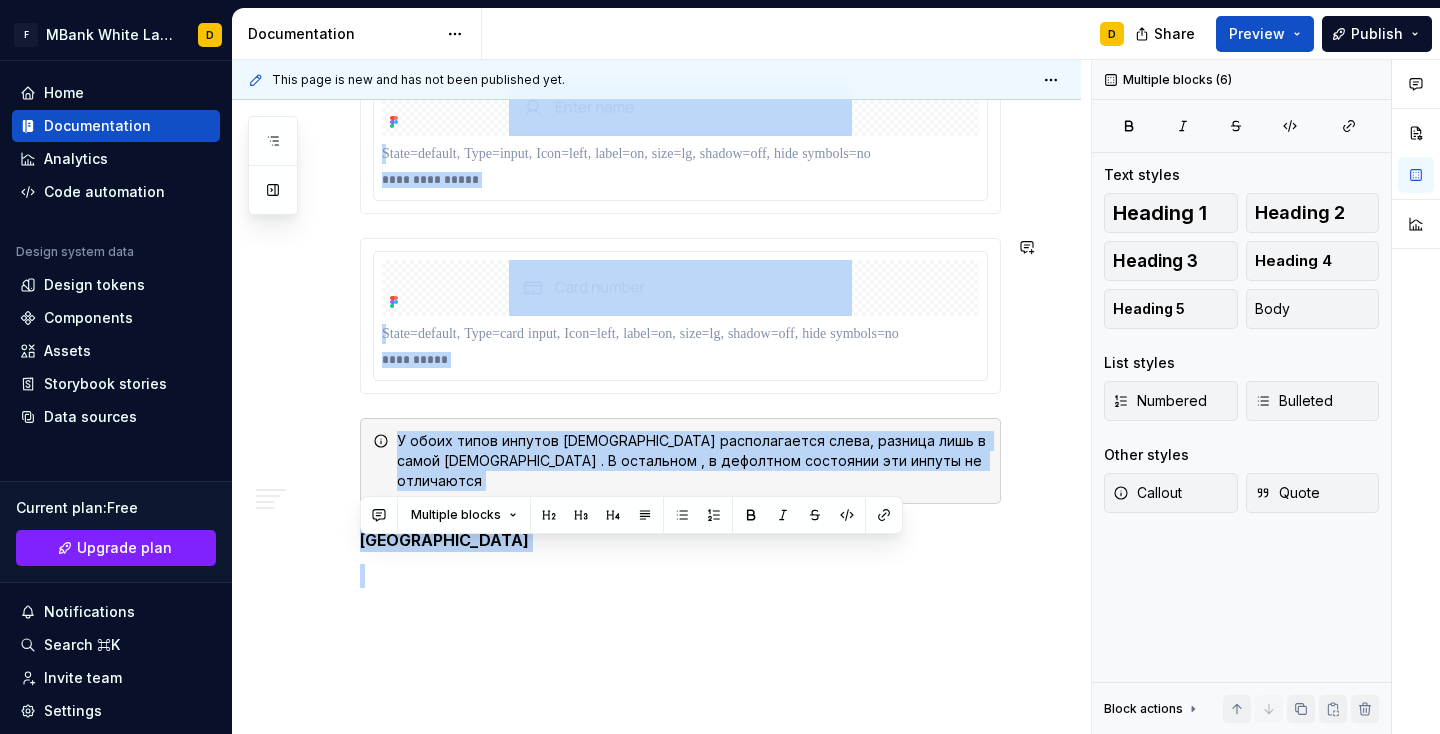 scroll, scrollTop: 1945, scrollLeft: 0, axis: vertical 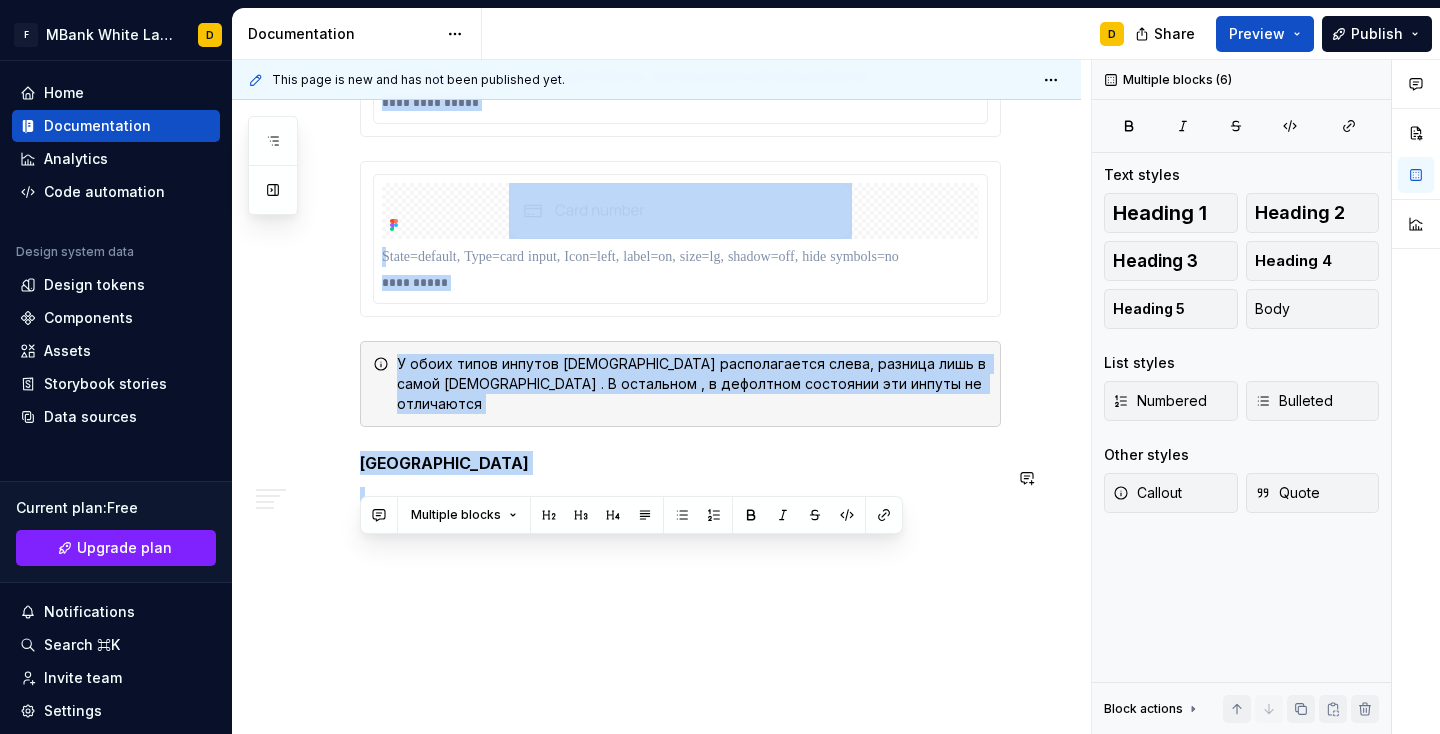 click on "**********" at bounding box center [656, -350] 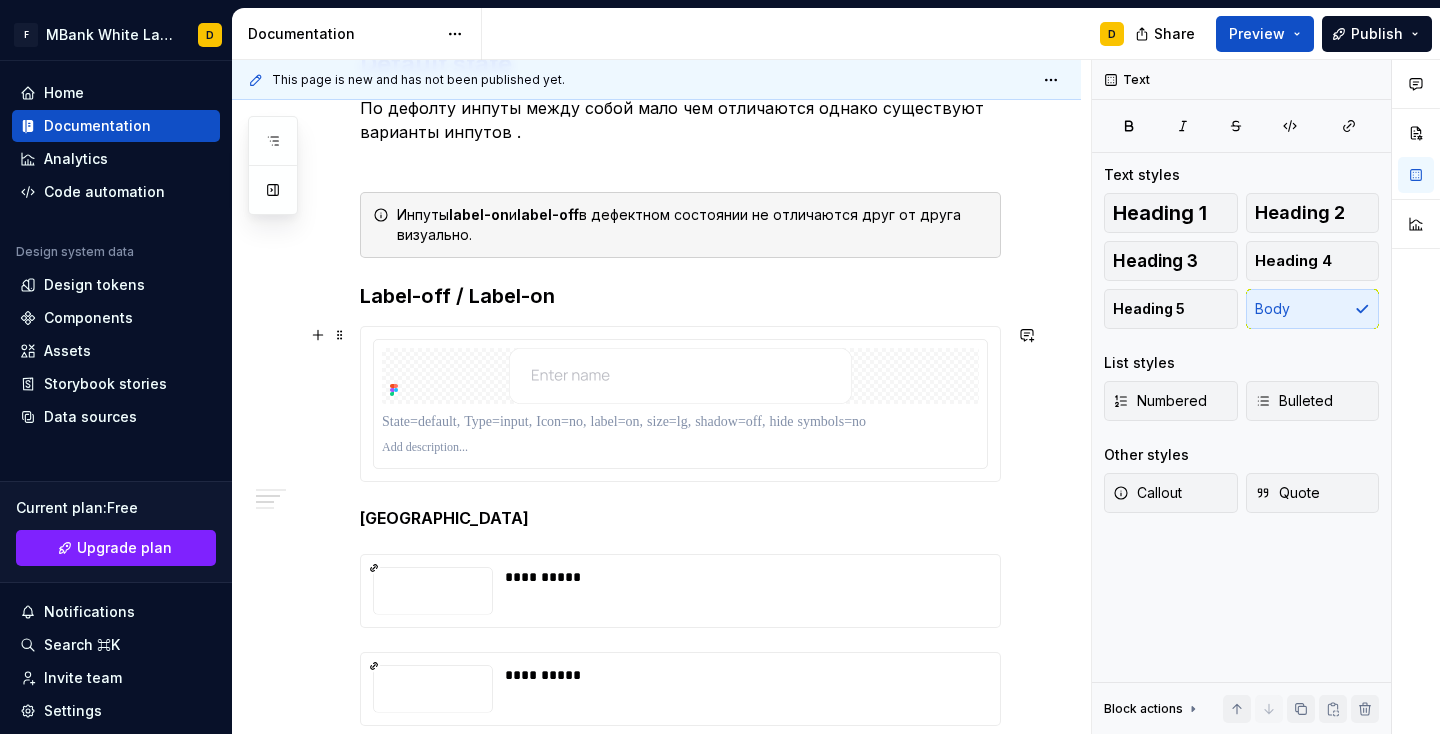 scroll, scrollTop: 1018, scrollLeft: 0, axis: vertical 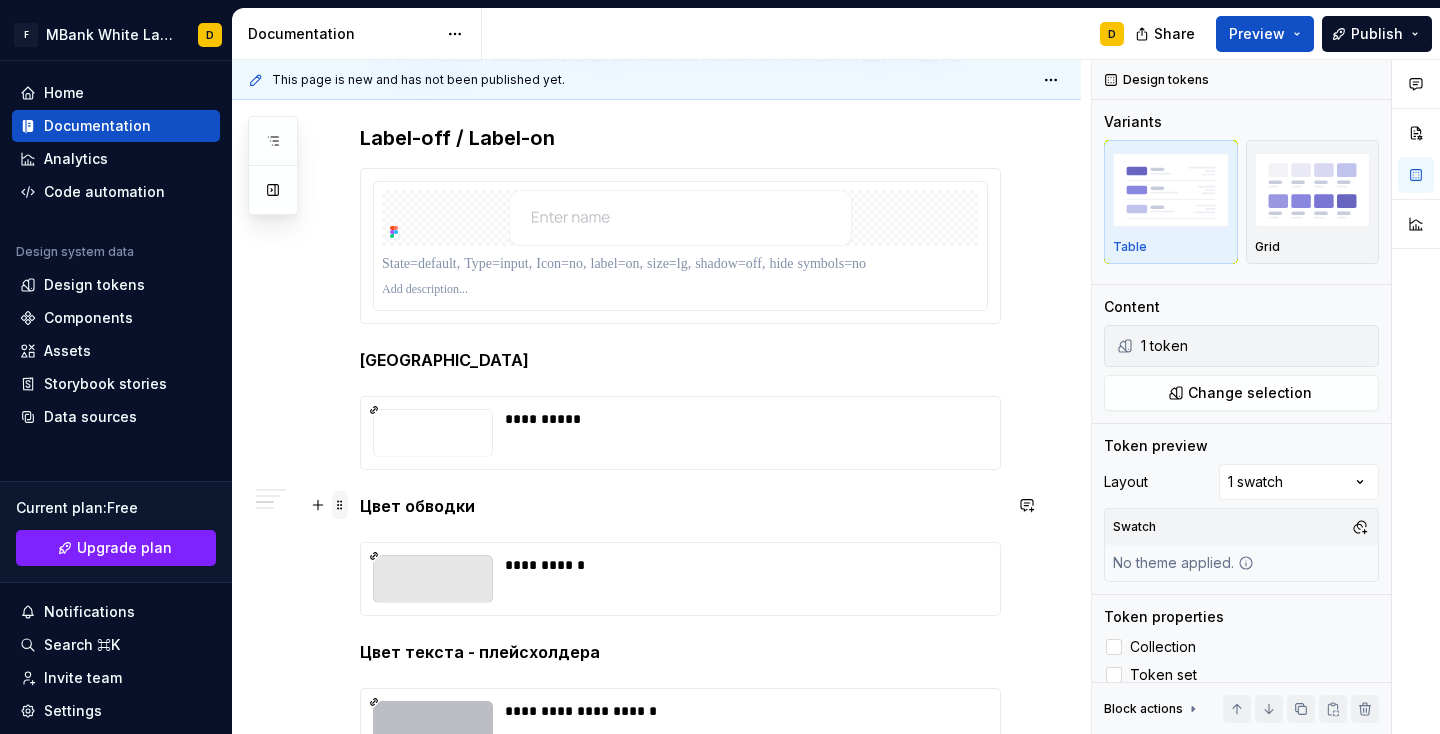 click at bounding box center (340, 505) 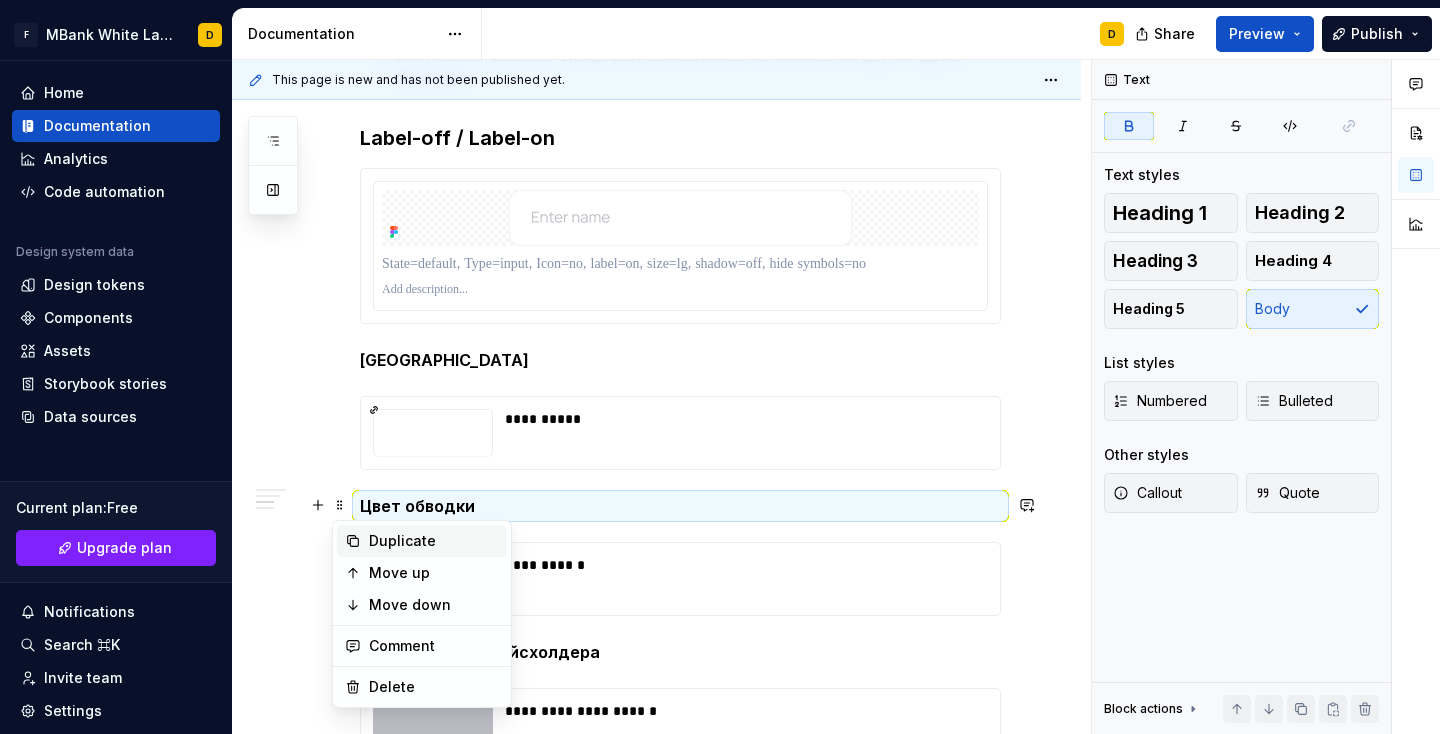 click 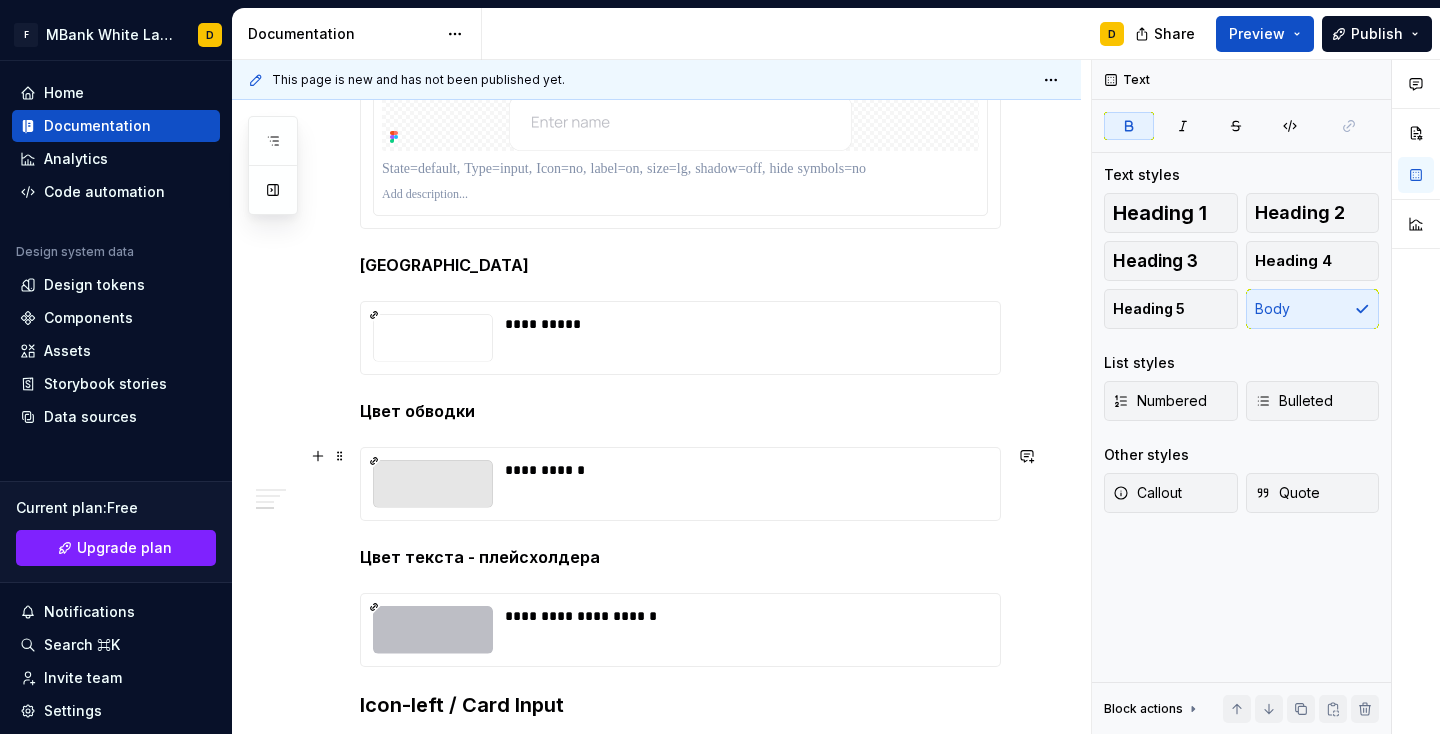 scroll, scrollTop: 1097, scrollLeft: 0, axis: vertical 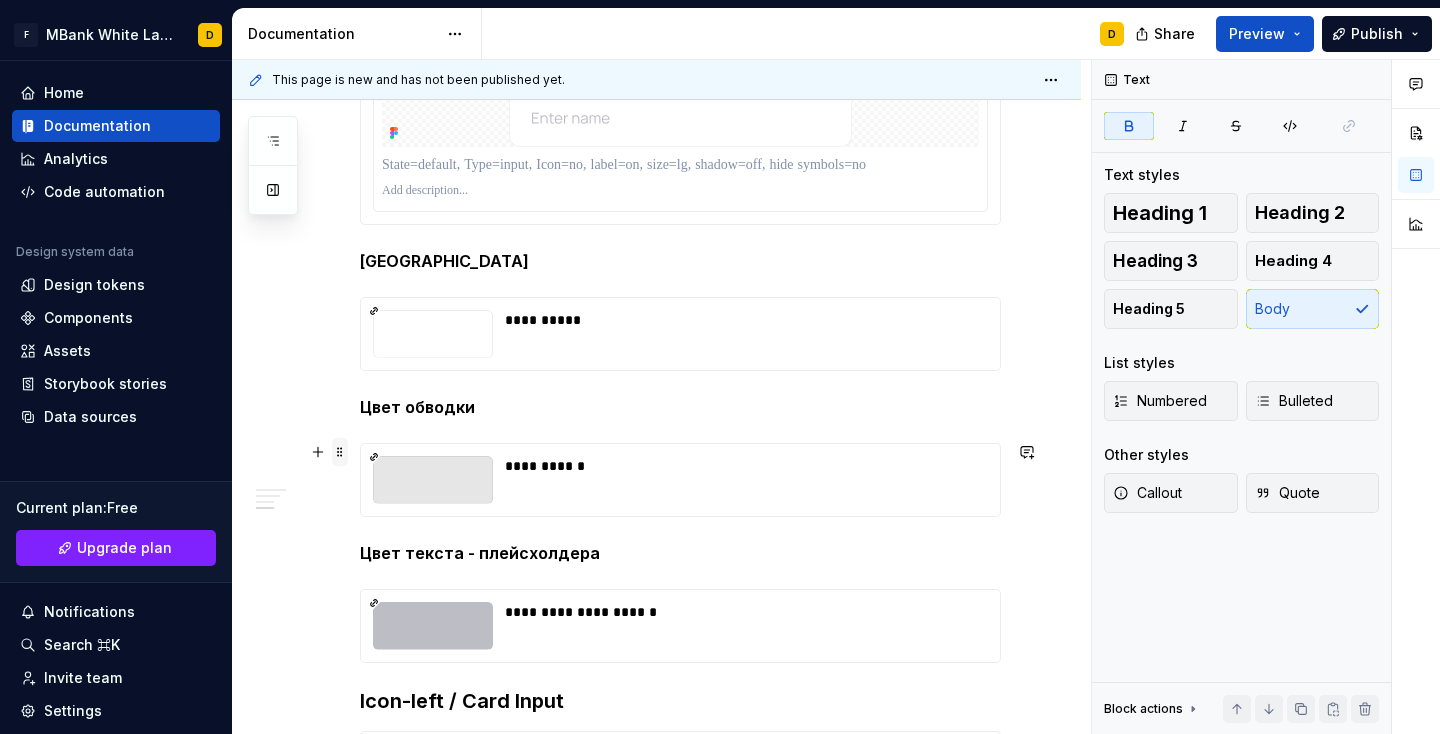 click at bounding box center [340, 452] 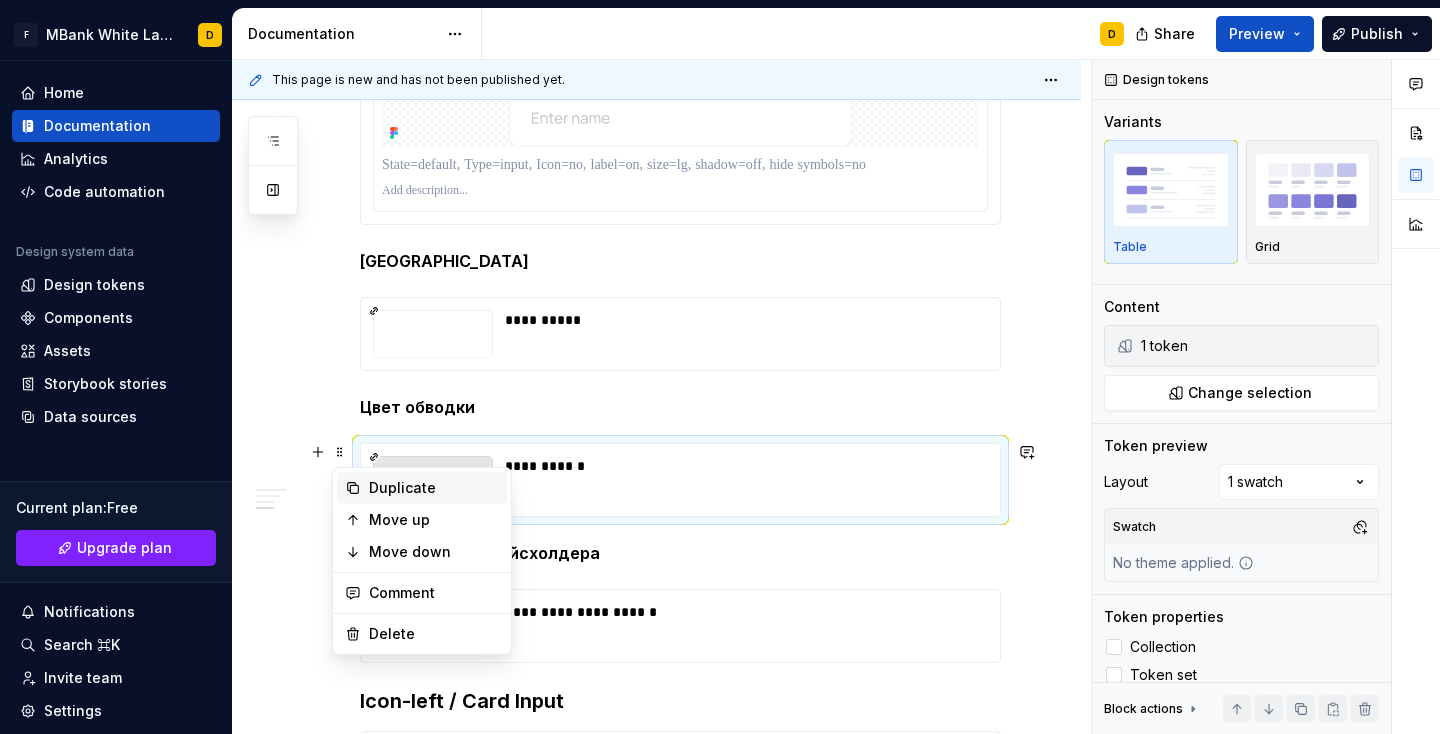 click 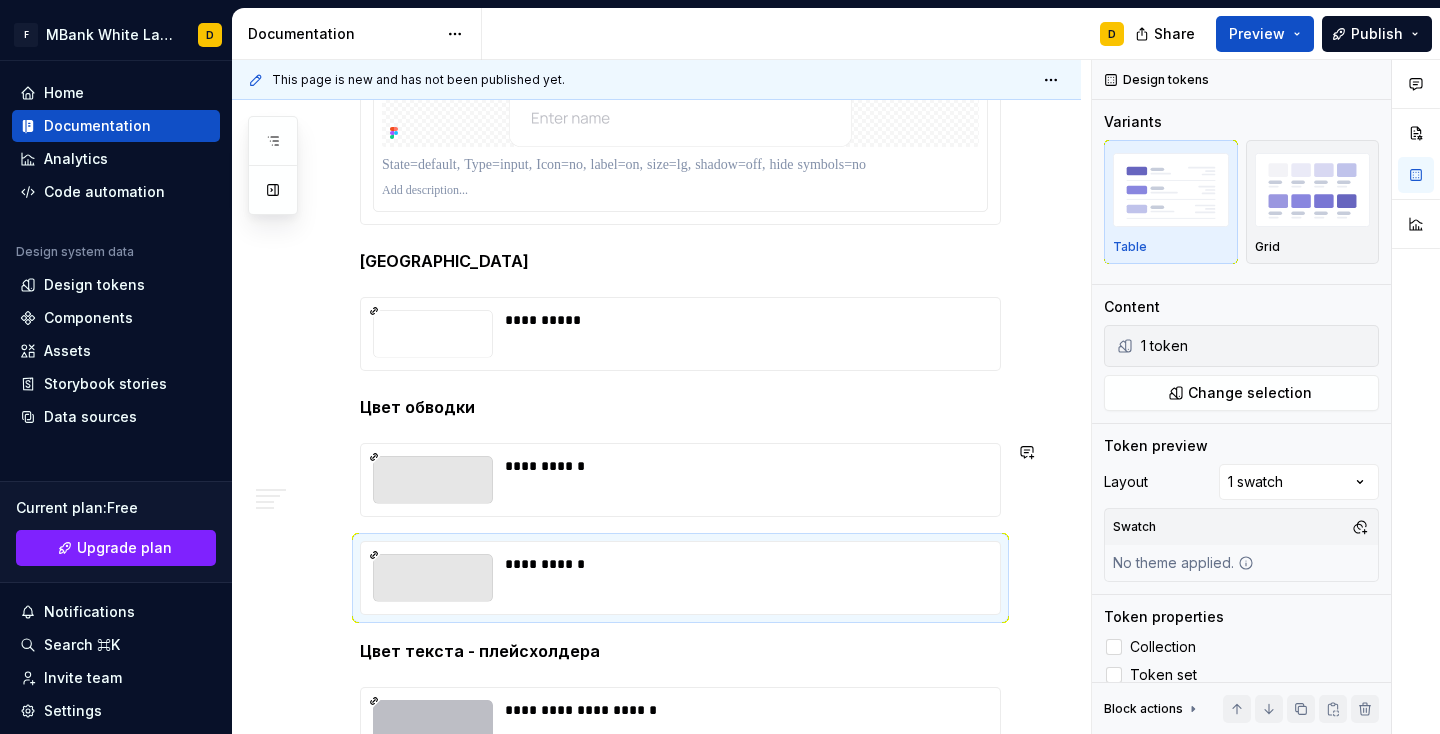 scroll, scrollTop: 1129, scrollLeft: 0, axis: vertical 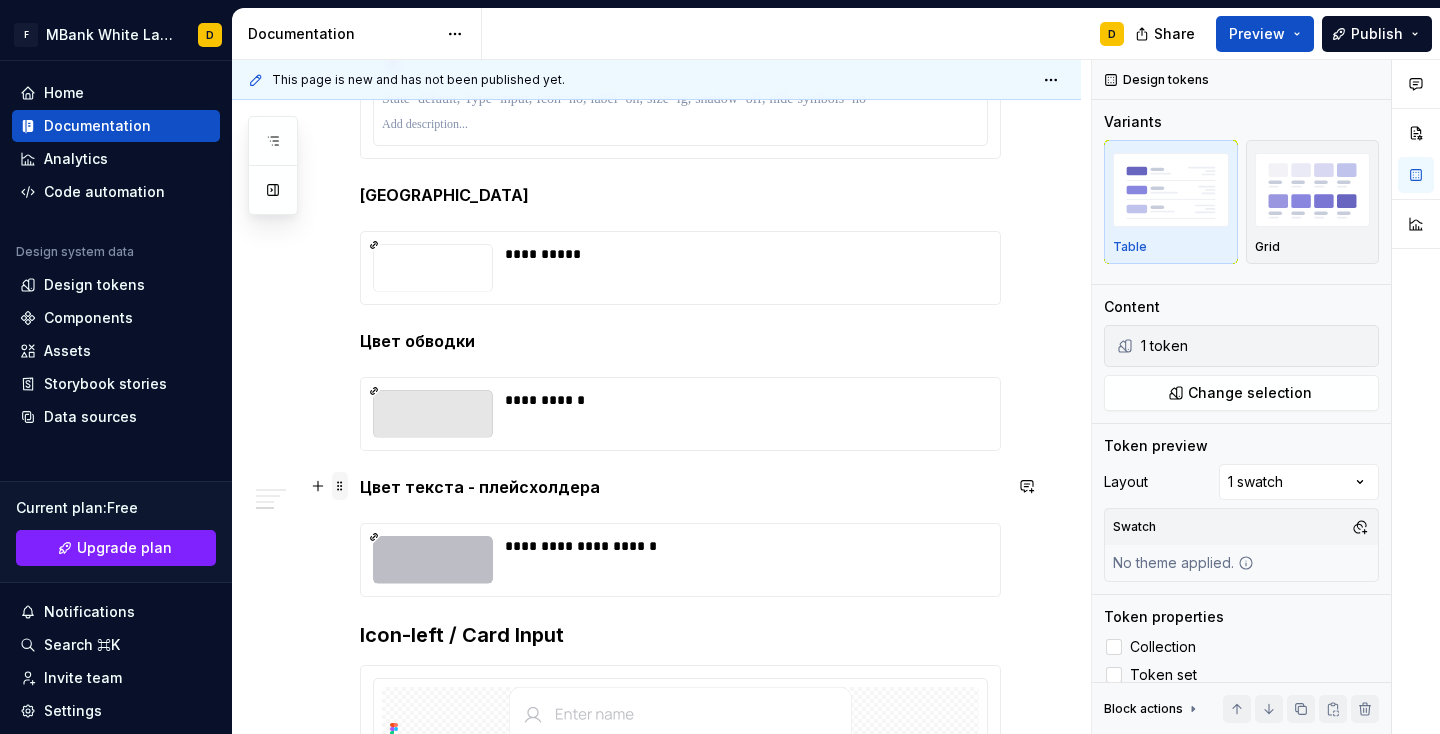 click at bounding box center [340, 486] 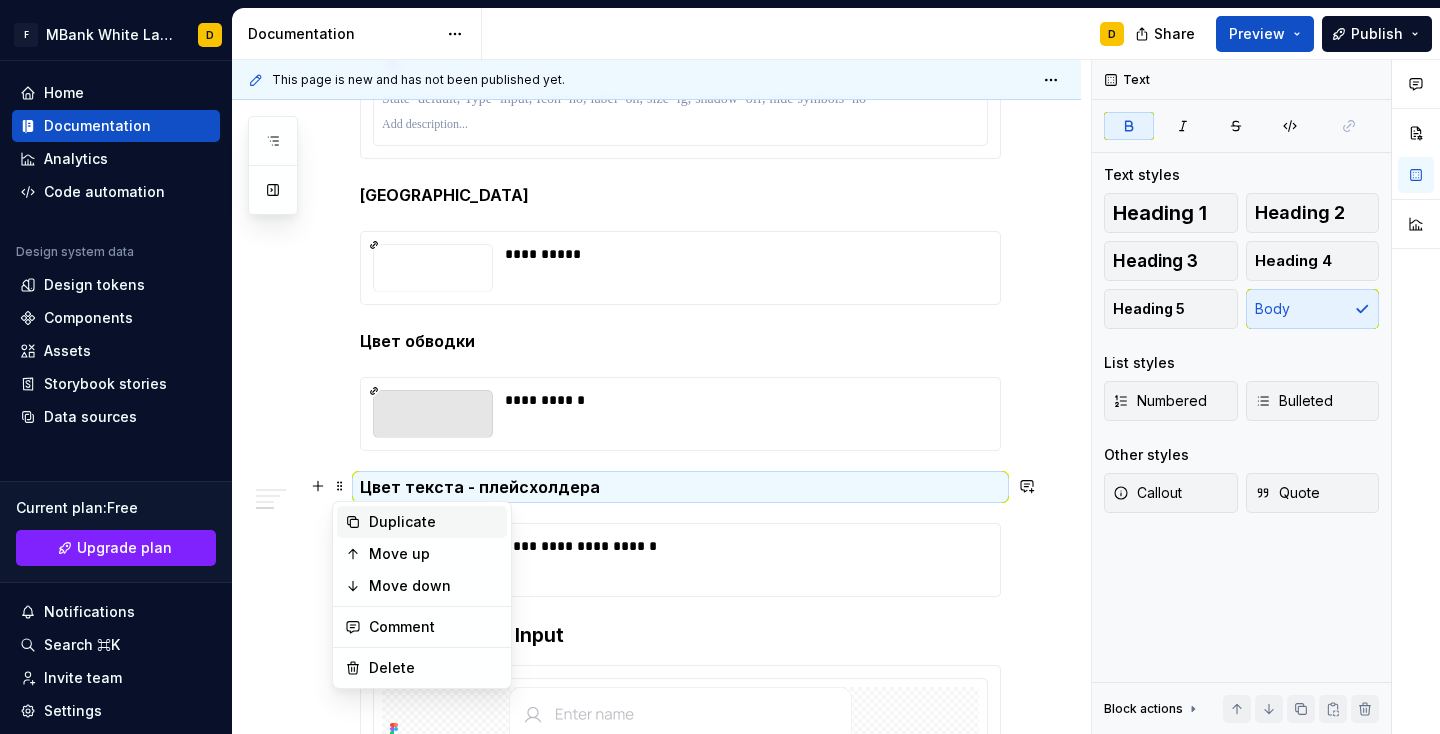 click 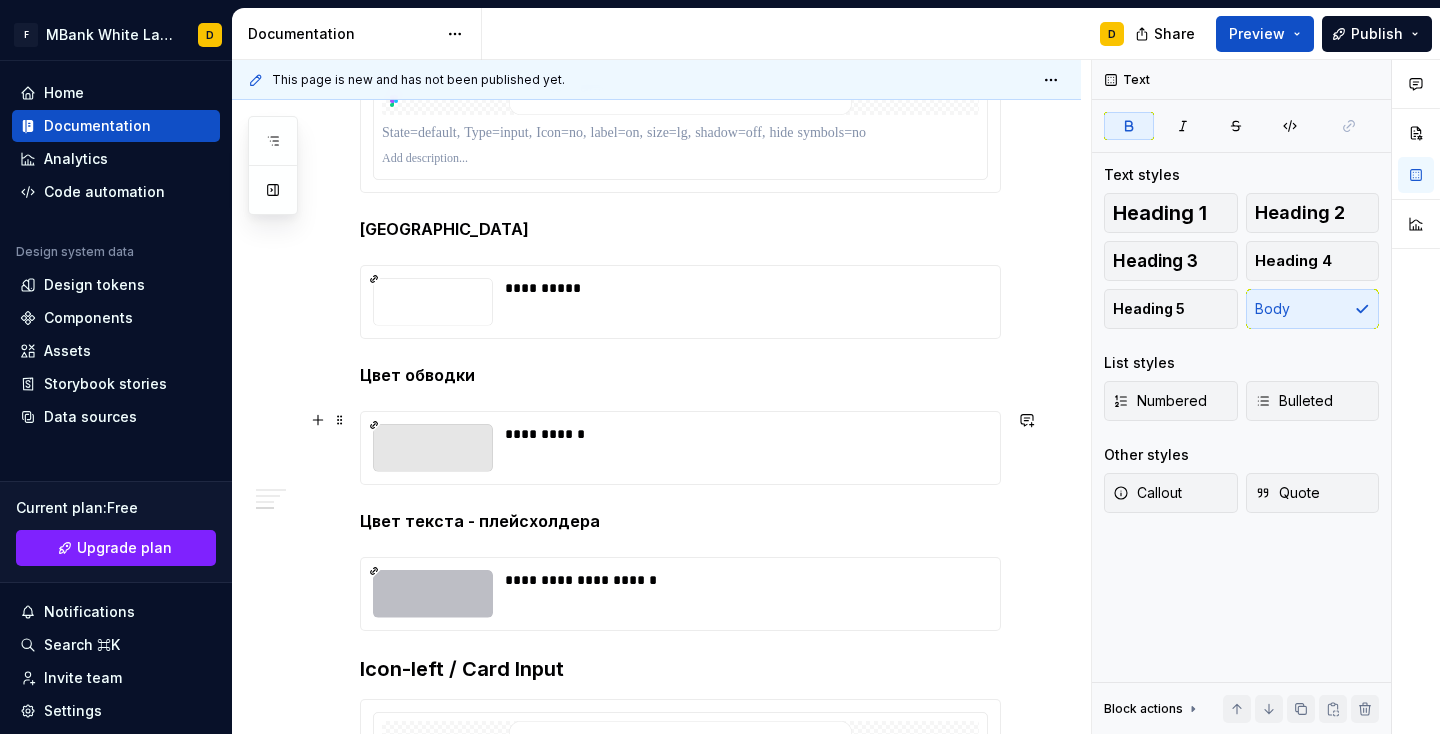 scroll, scrollTop: 1165, scrollLeft: 0, axis: vertical 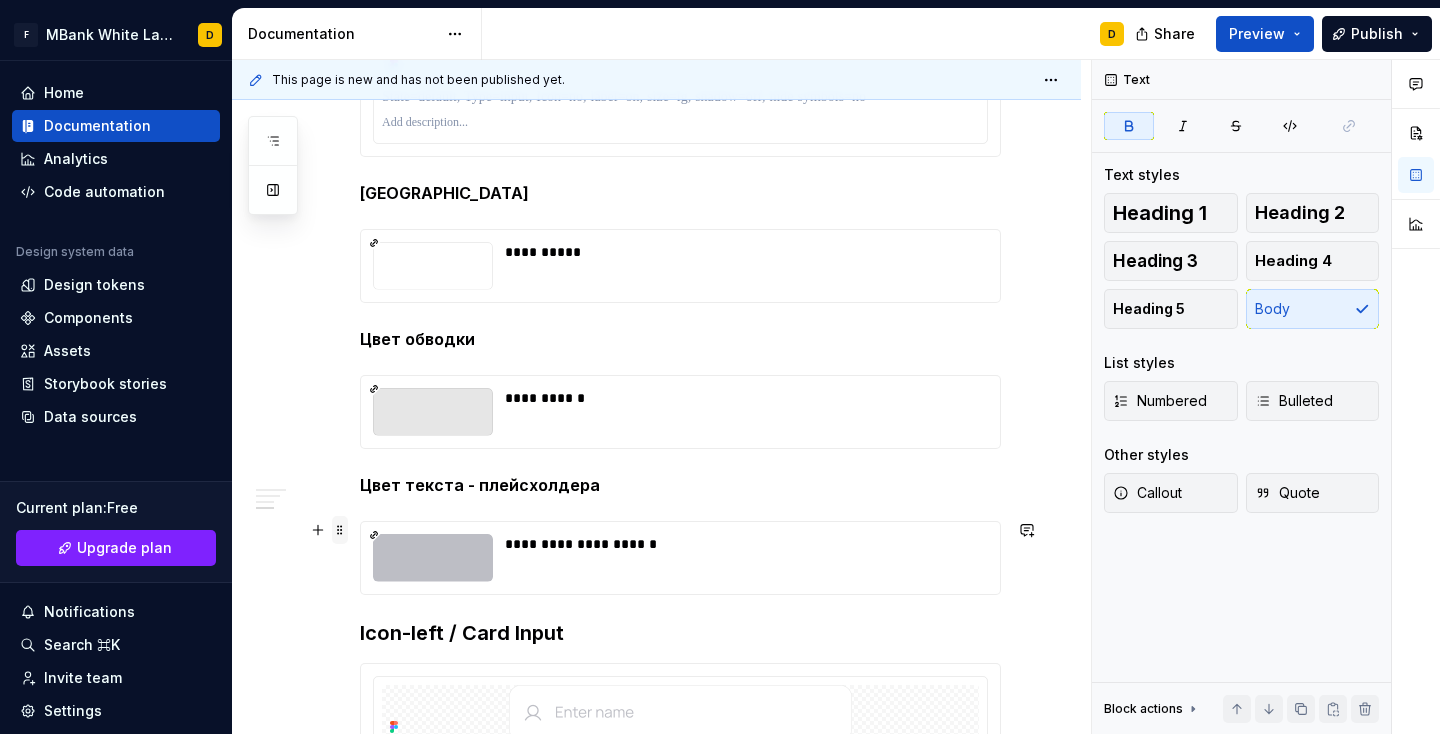 click at bounding box center (340, 530) 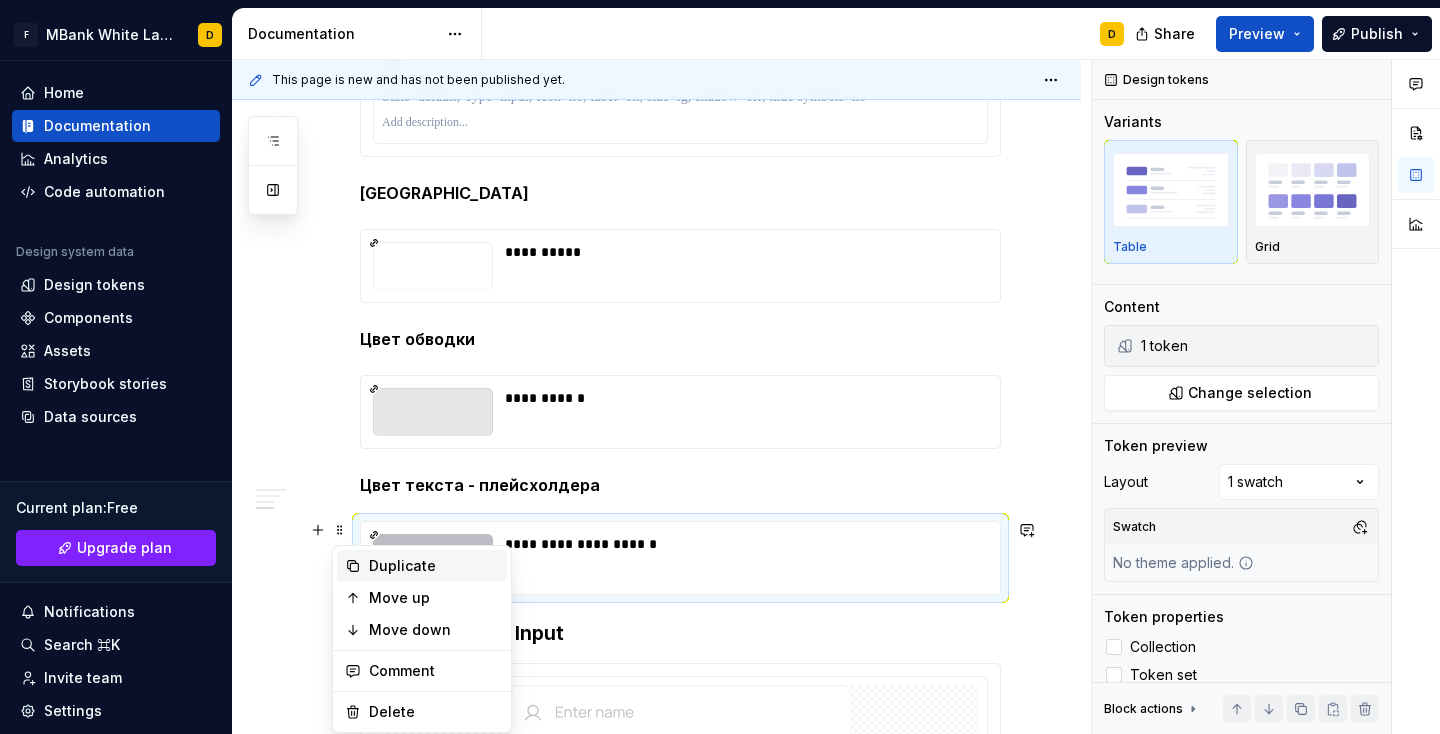 click on "Duplicate" at bounding box center [422, 566] 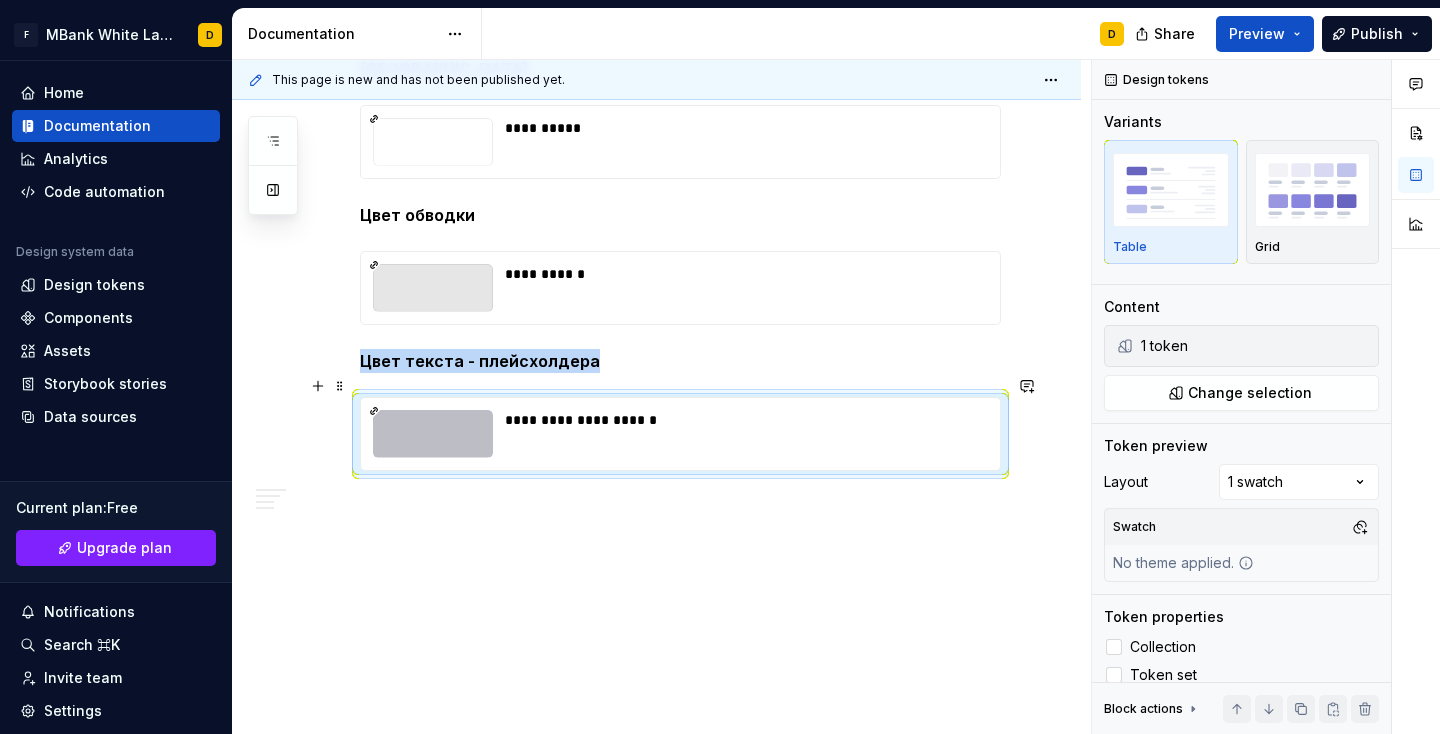 scroll, scrollTop: 2106, scrollLeft: 0, axis: vertical 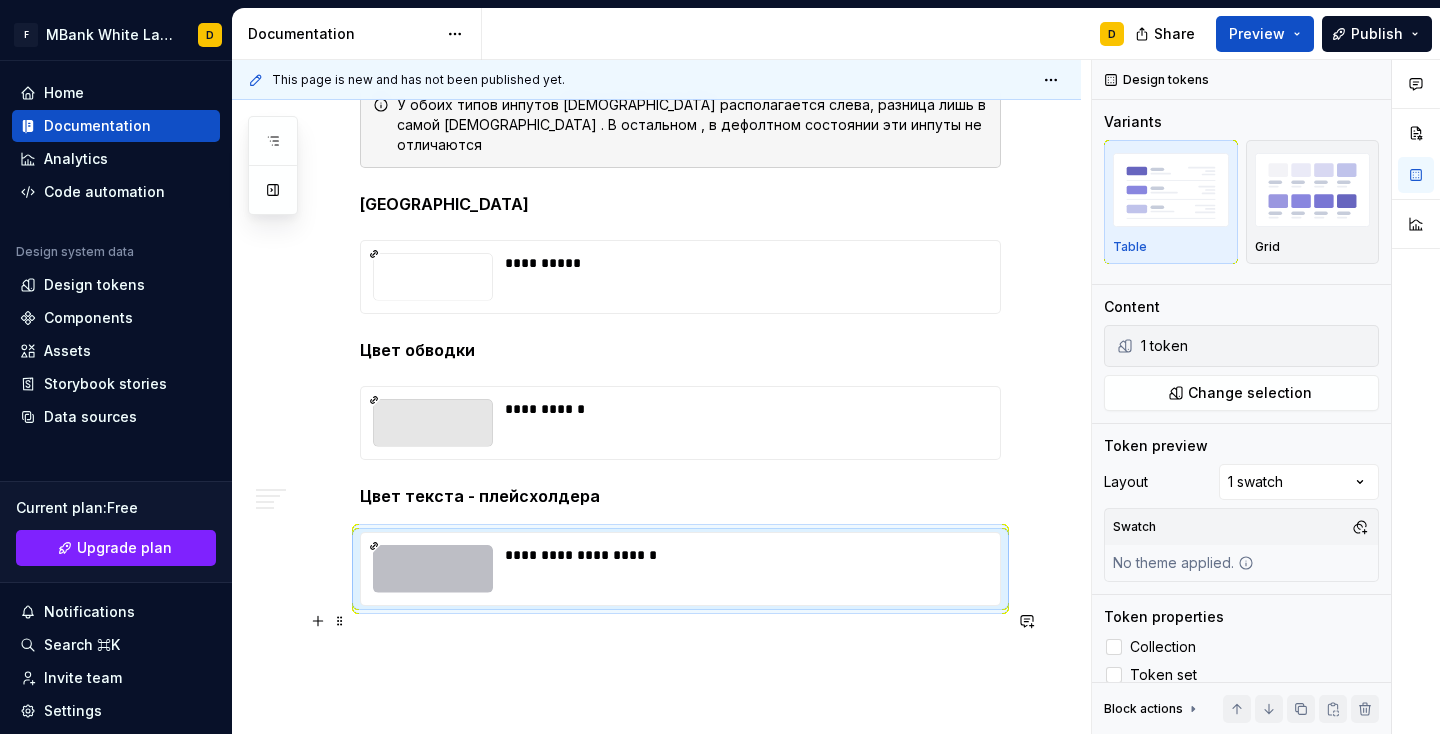 click at bounding box center (680, 642) 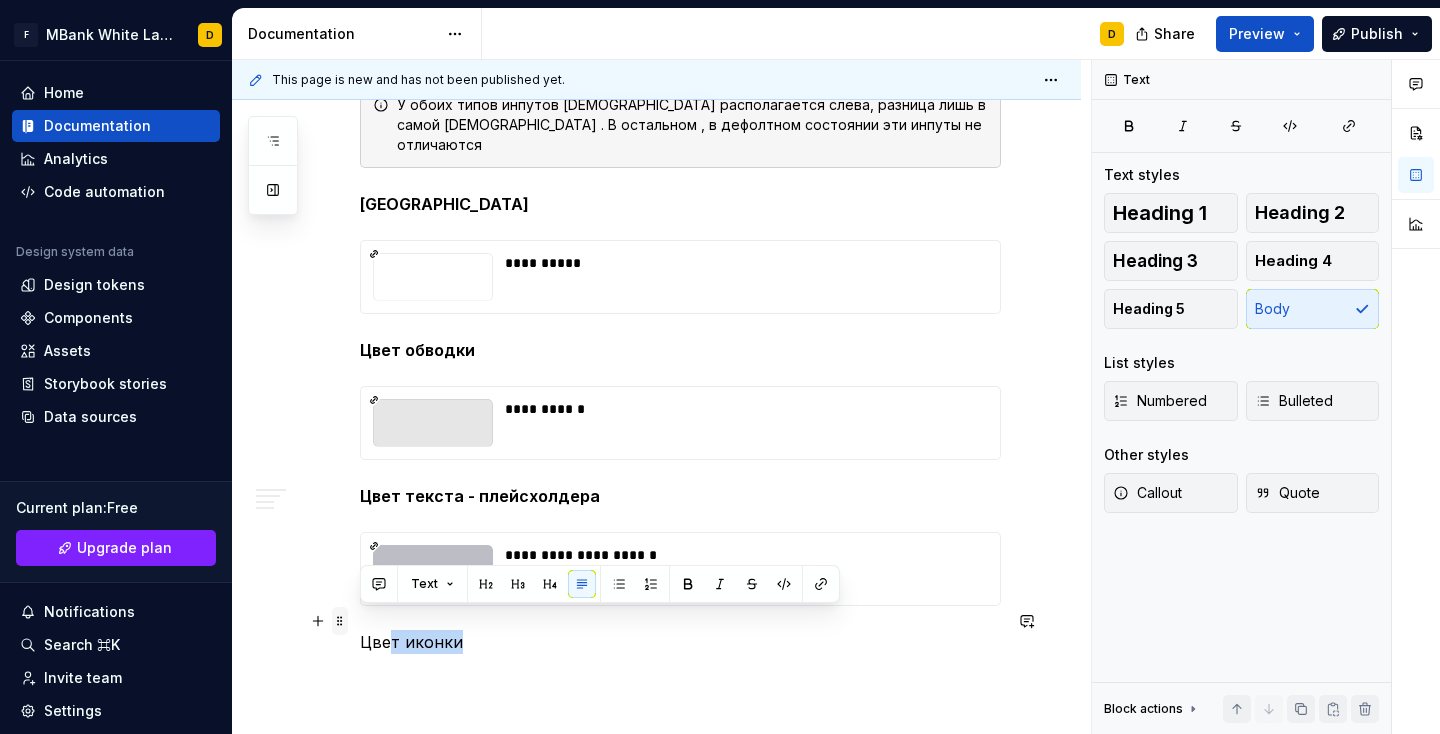 drag, startPoint x: 459, startPoint y: 622, endPoint x: 346, endPoint y: 617, distance: 113.110565 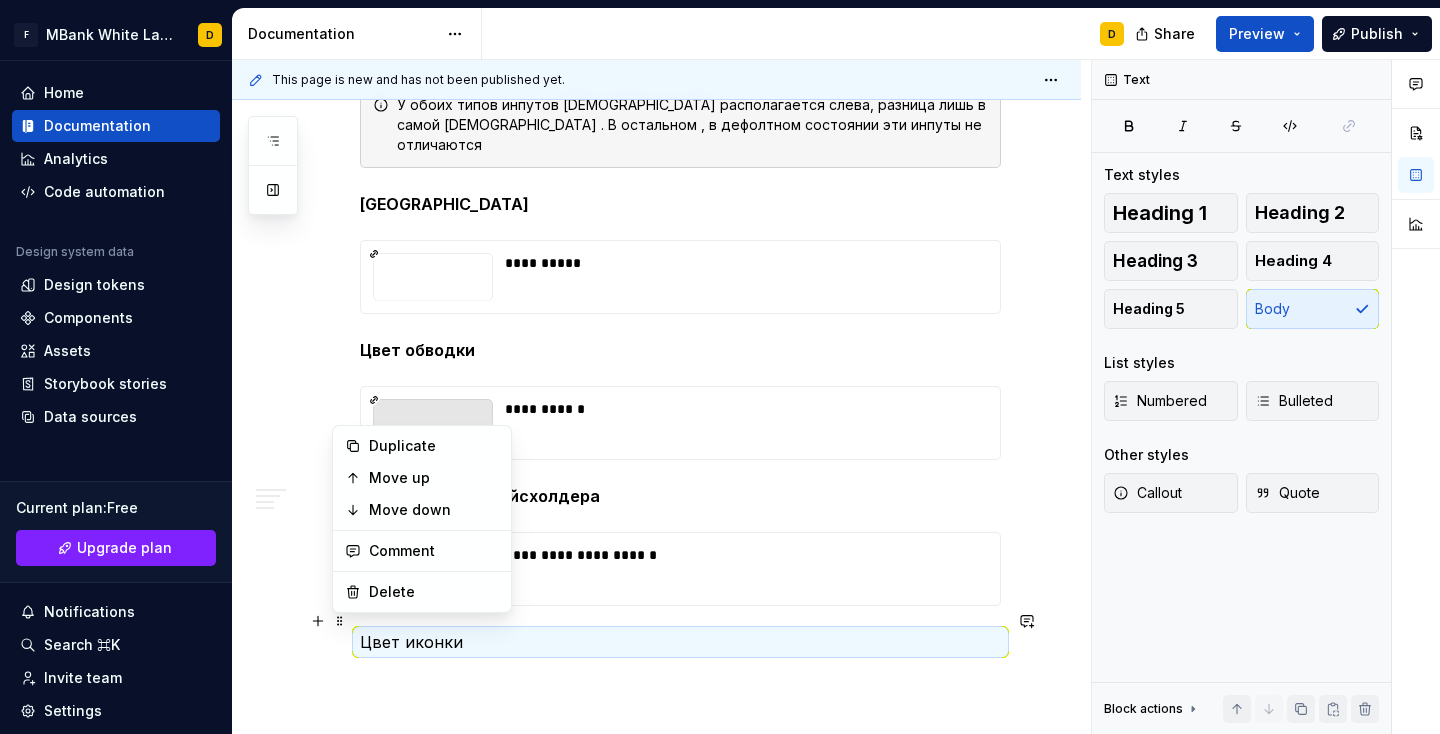 click on "Цвет иконки" at bounding box center [680, 642] 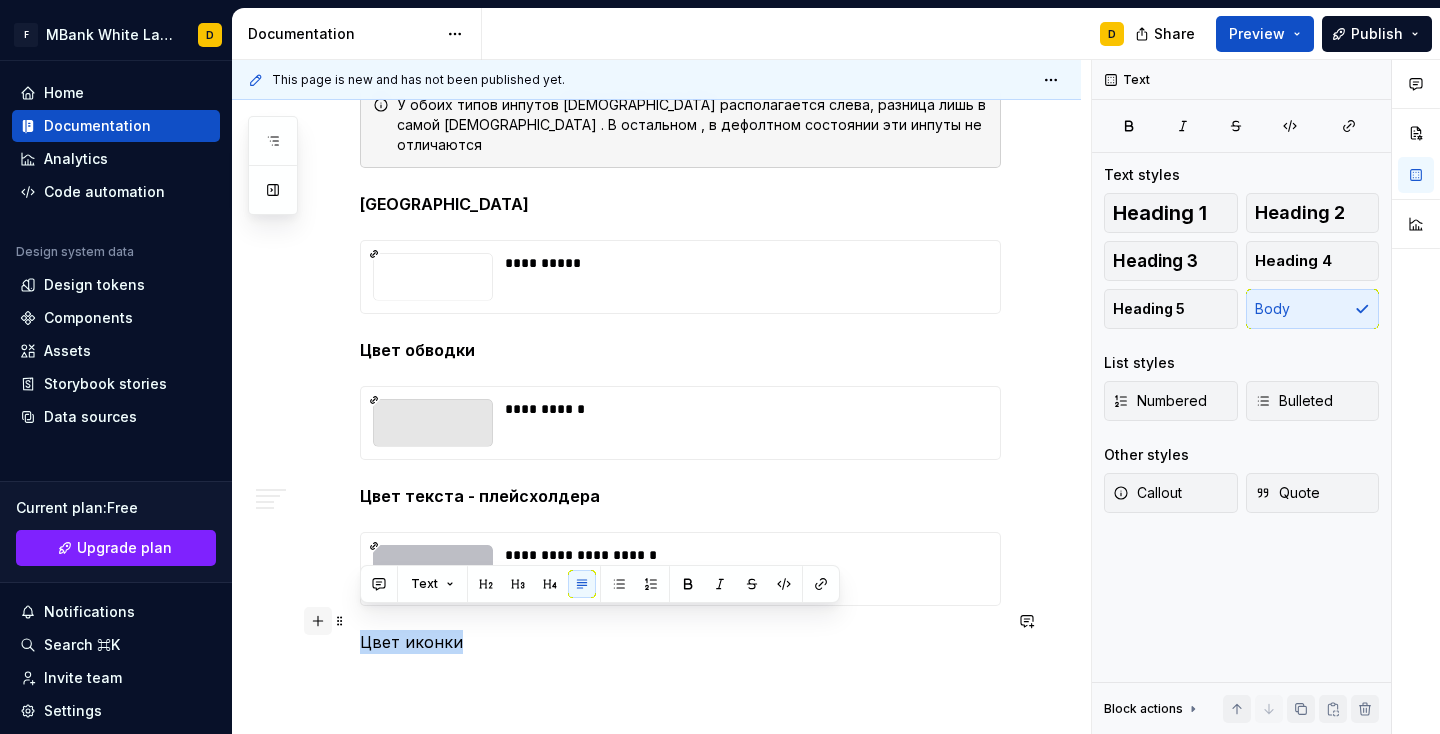 drag, startPoint x: 453, startPoint y: 625, endPoint x: 317, endPoint y: 616, distance: 136.29747 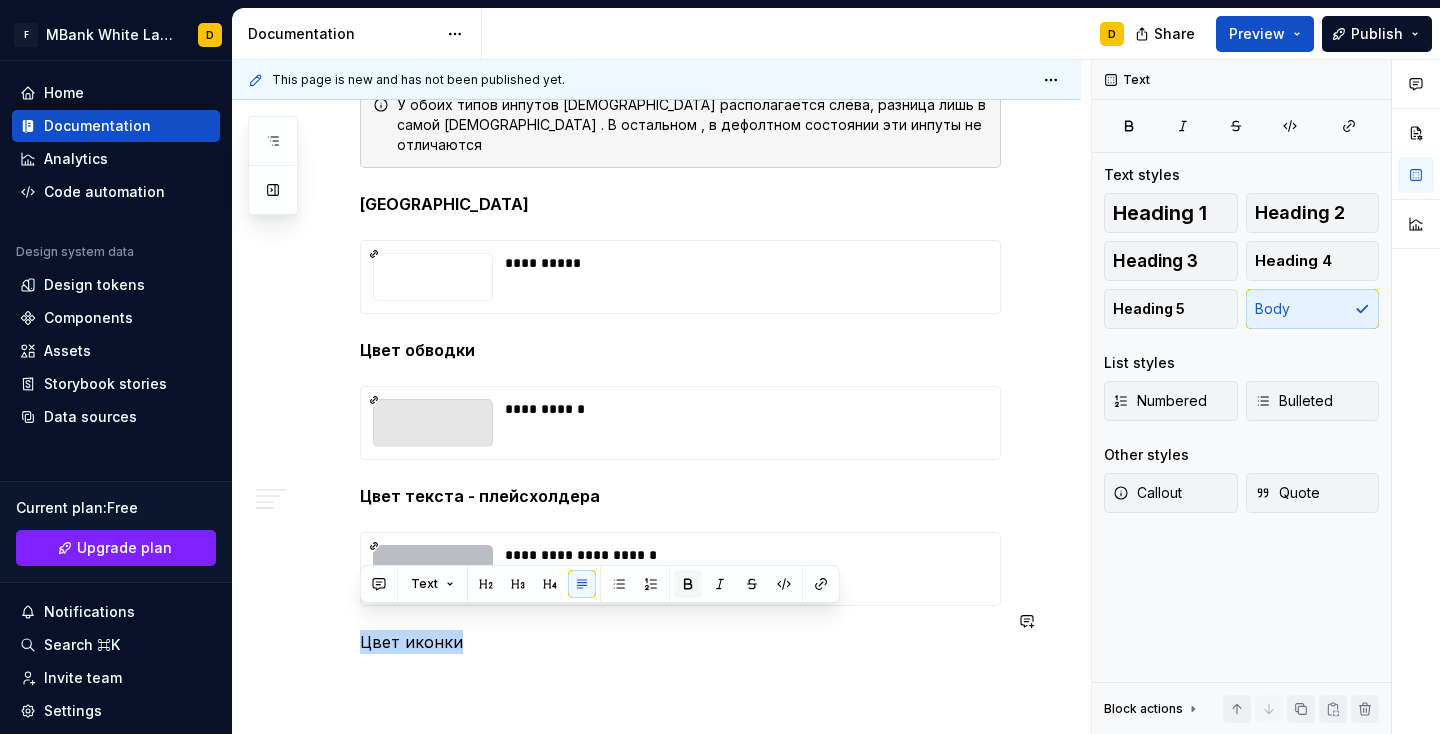 click at bounding box center [688, 584] 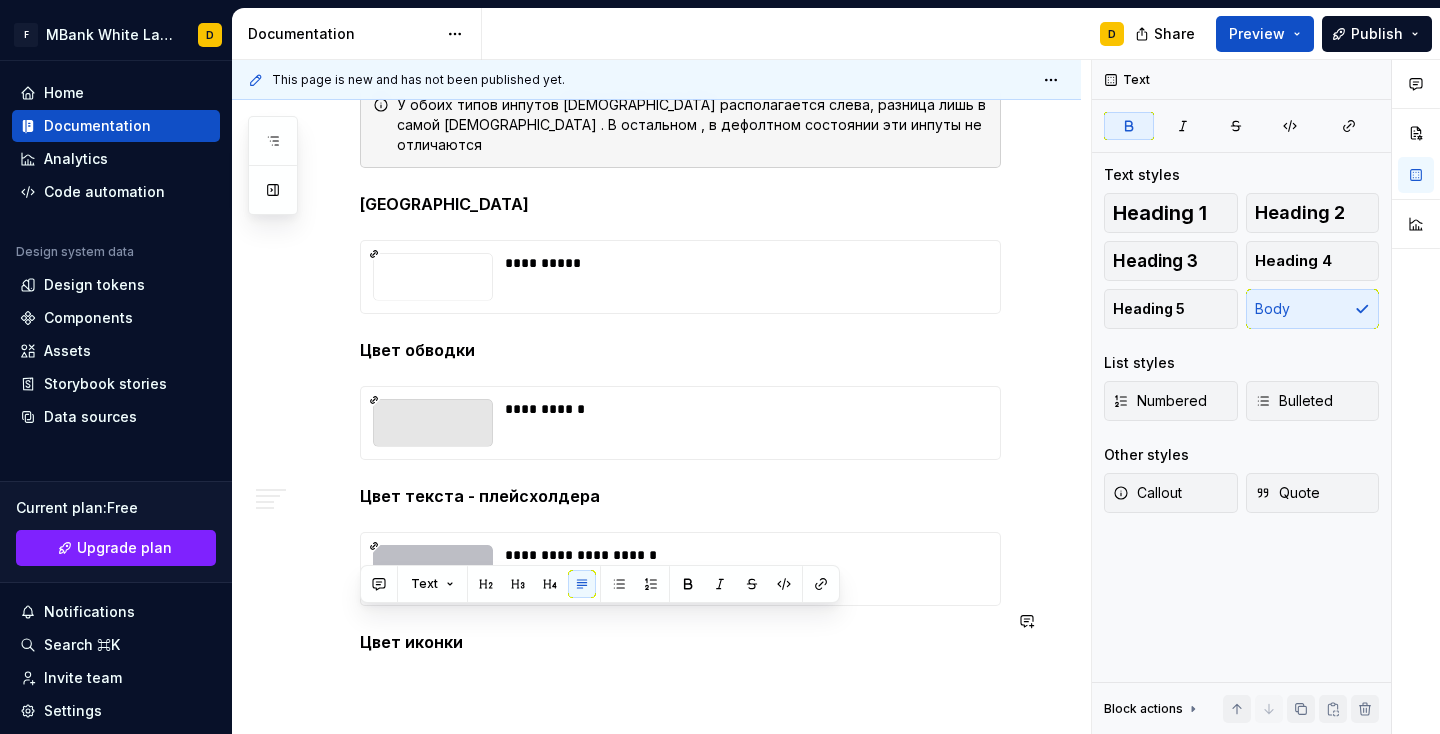click on "**********" at bounding box center [680, -445] 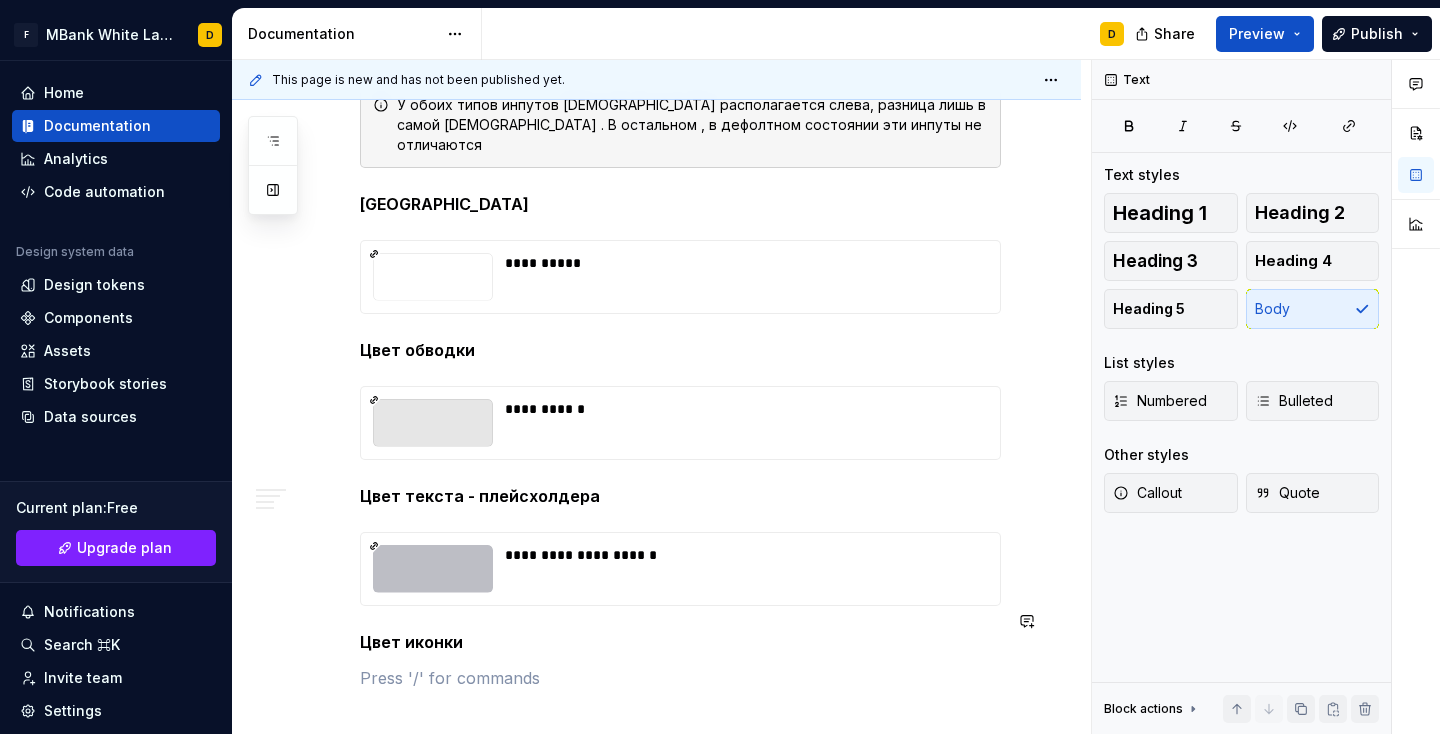 scroll, scrollTop: 2285, scrollLeft: 0, axis: vertical 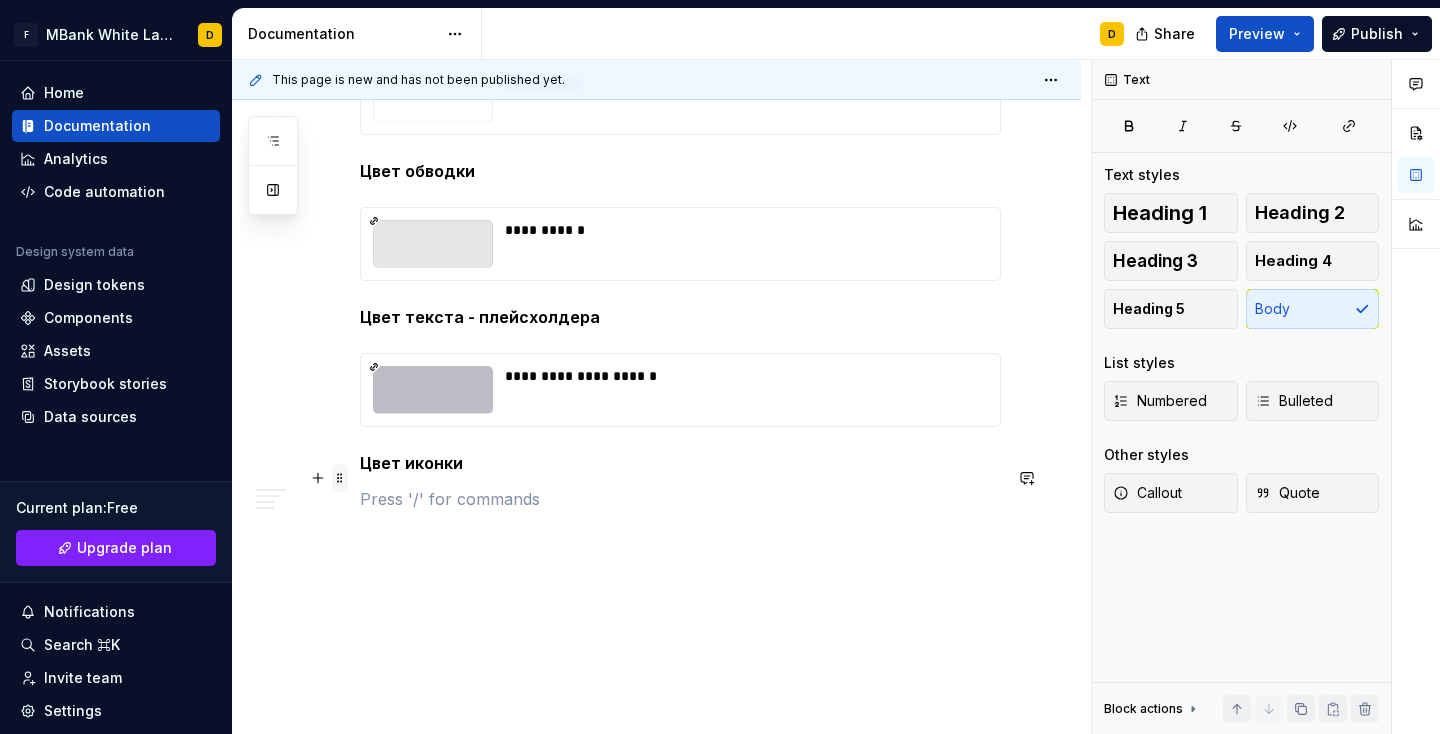 click at bounding box center [340, 478] 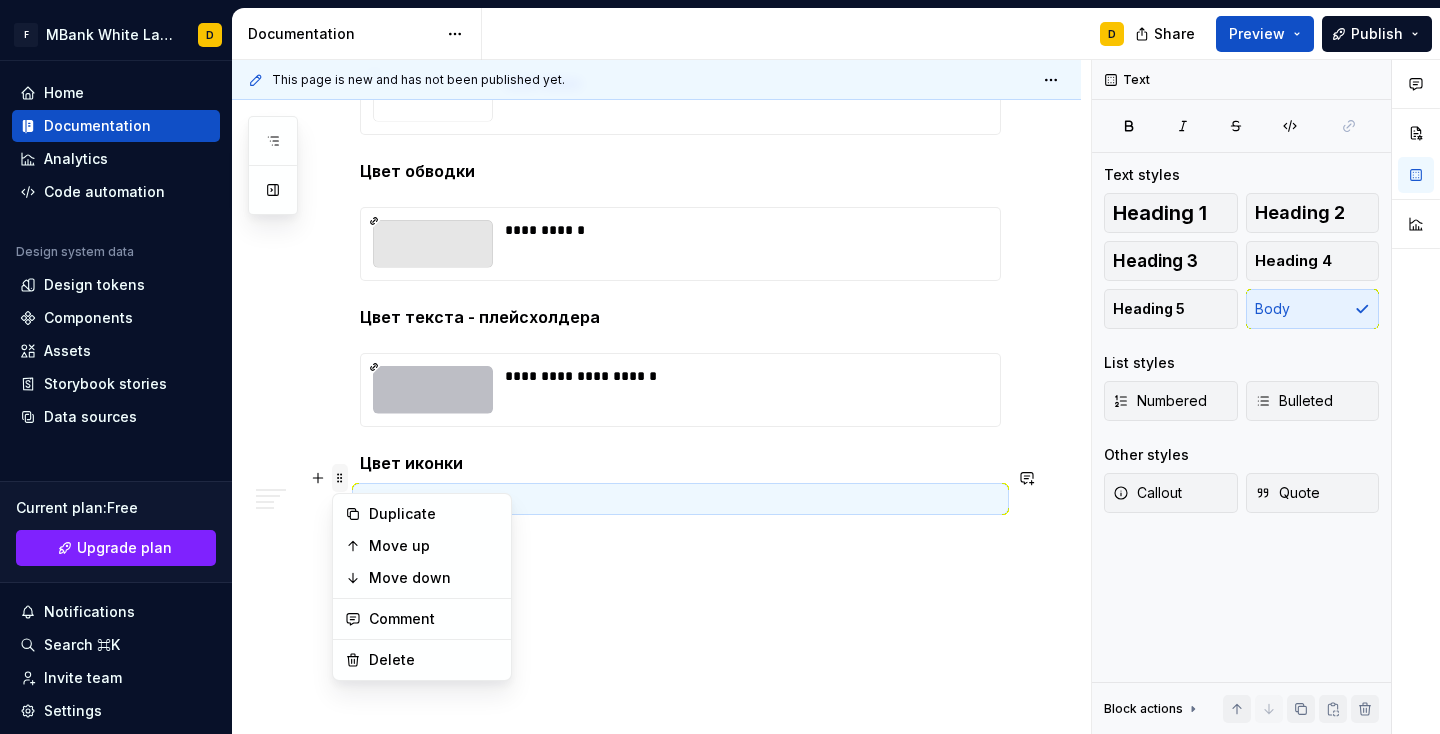 click at bounding box center [340, 478] 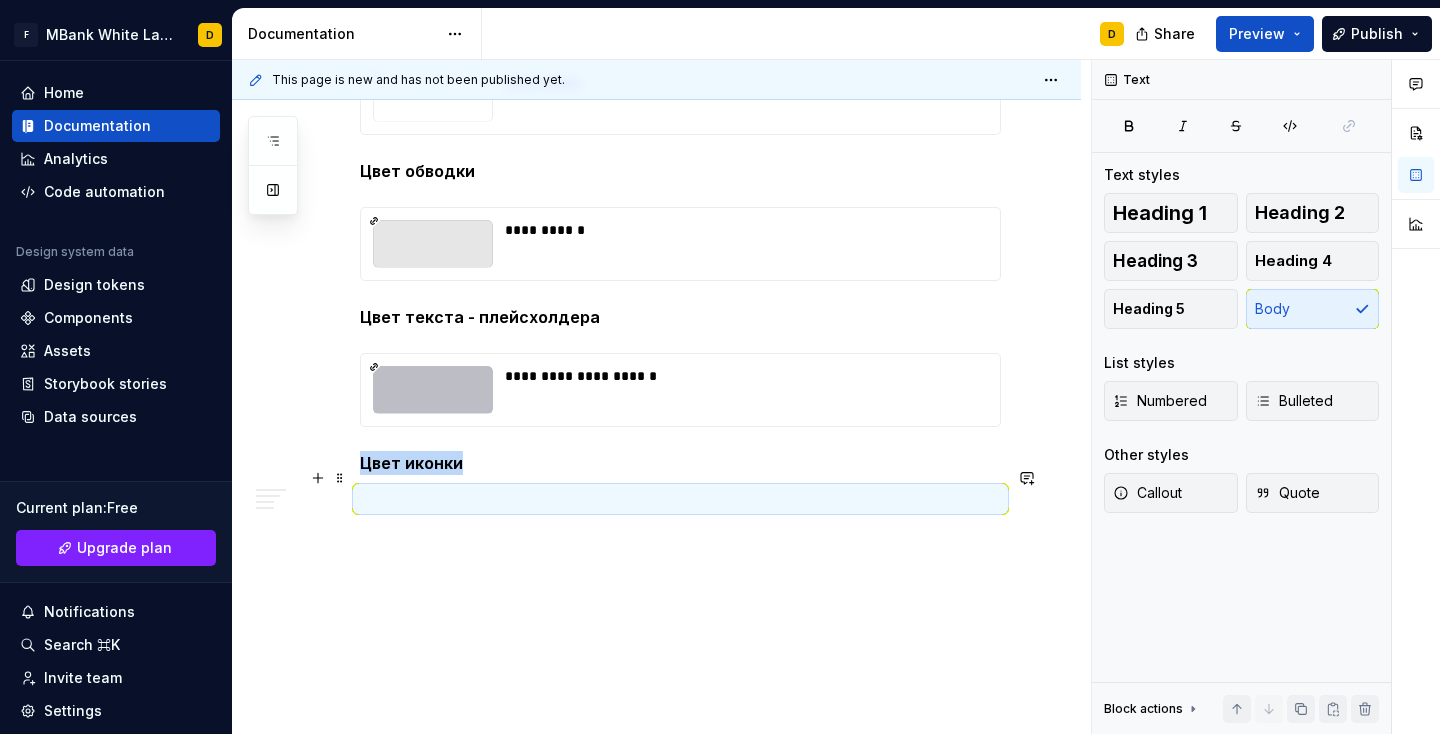 click at bounding box center [680, 499] 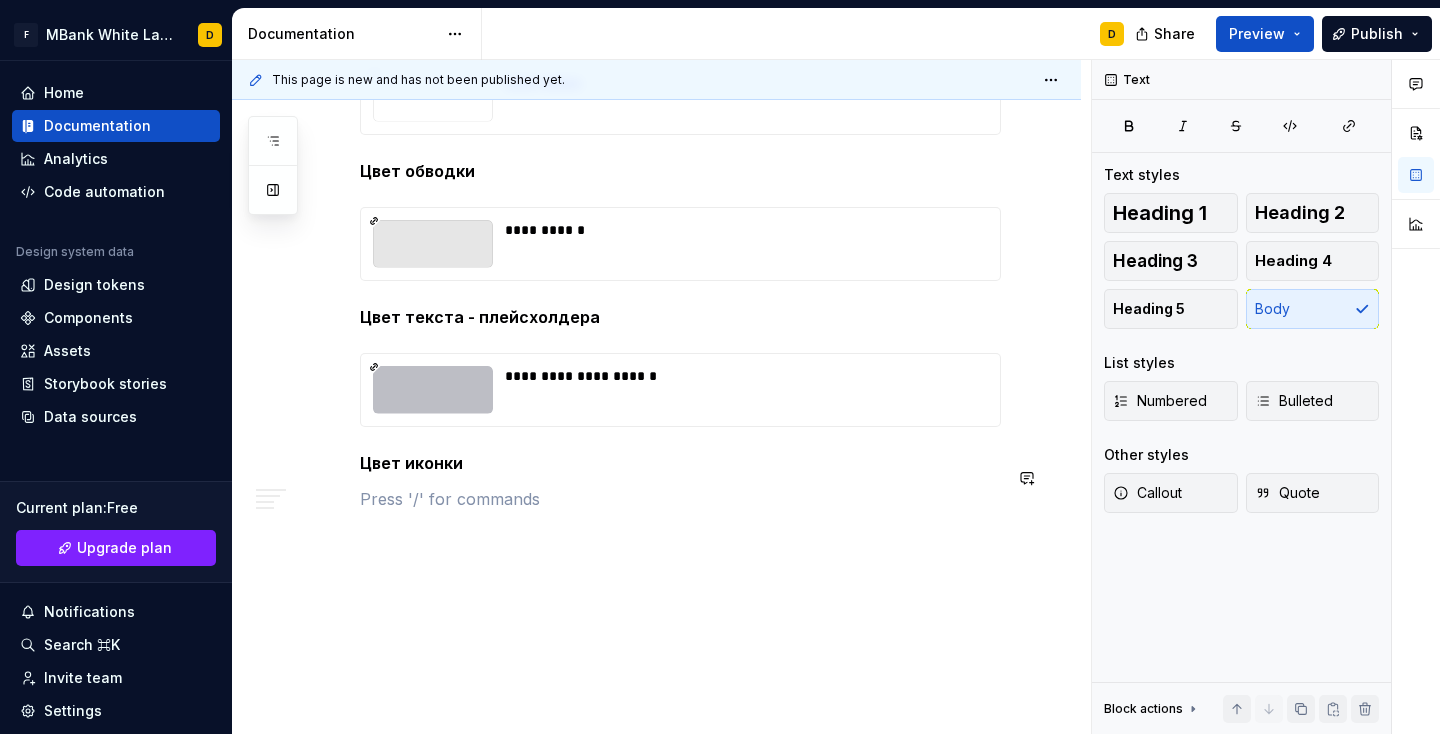 click on "**********" at bounding box center (680, -606) 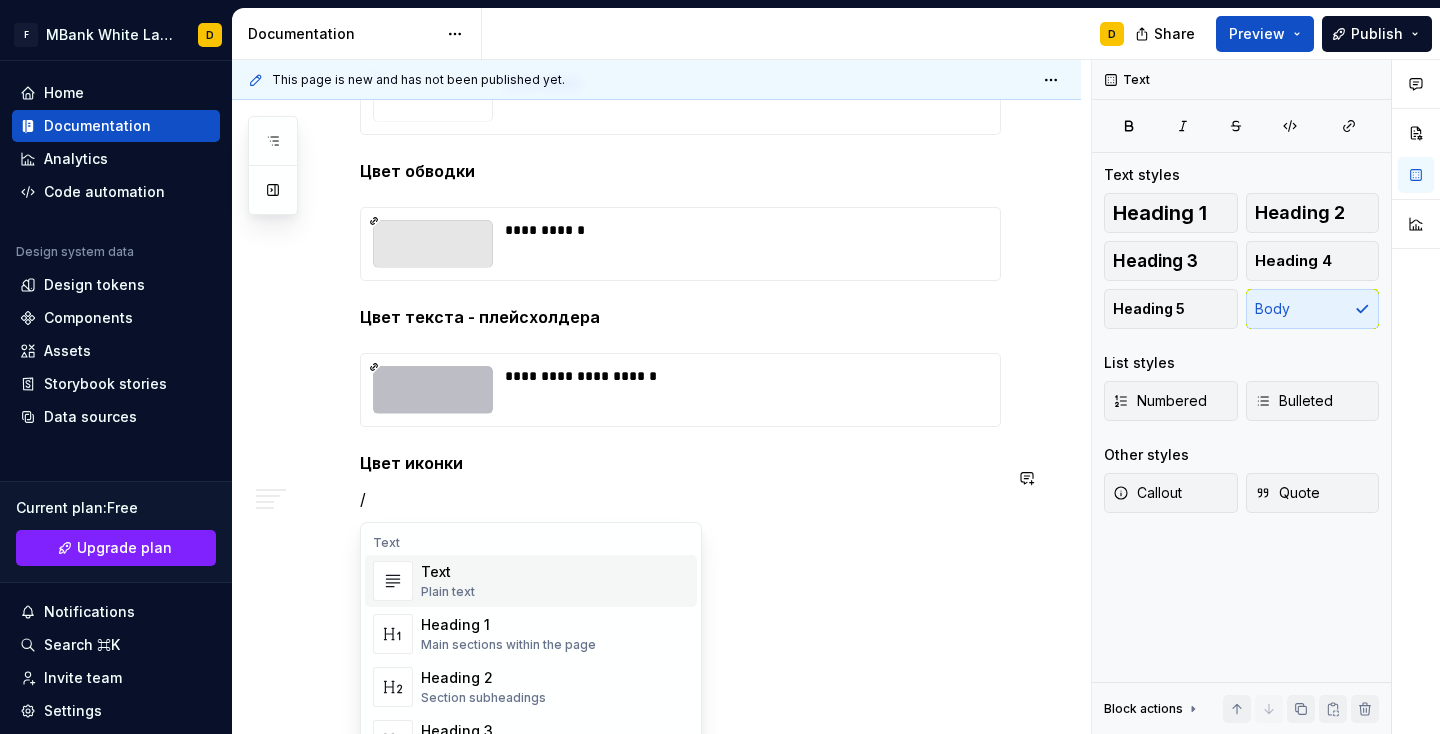 scroll, scrollTop: 2261, scrollLeft: 0, axis: vertical 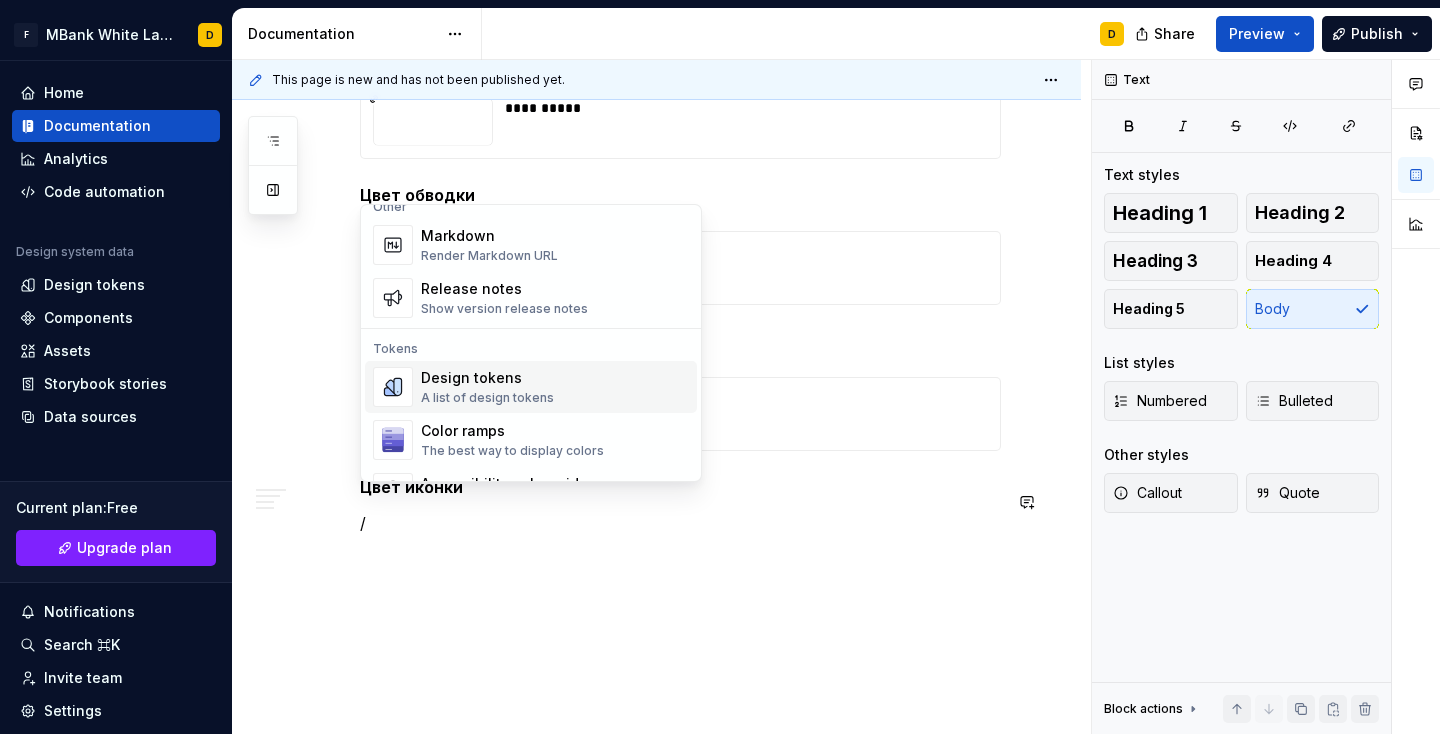 click on "Design tokens" at bounding box center [487, 378] 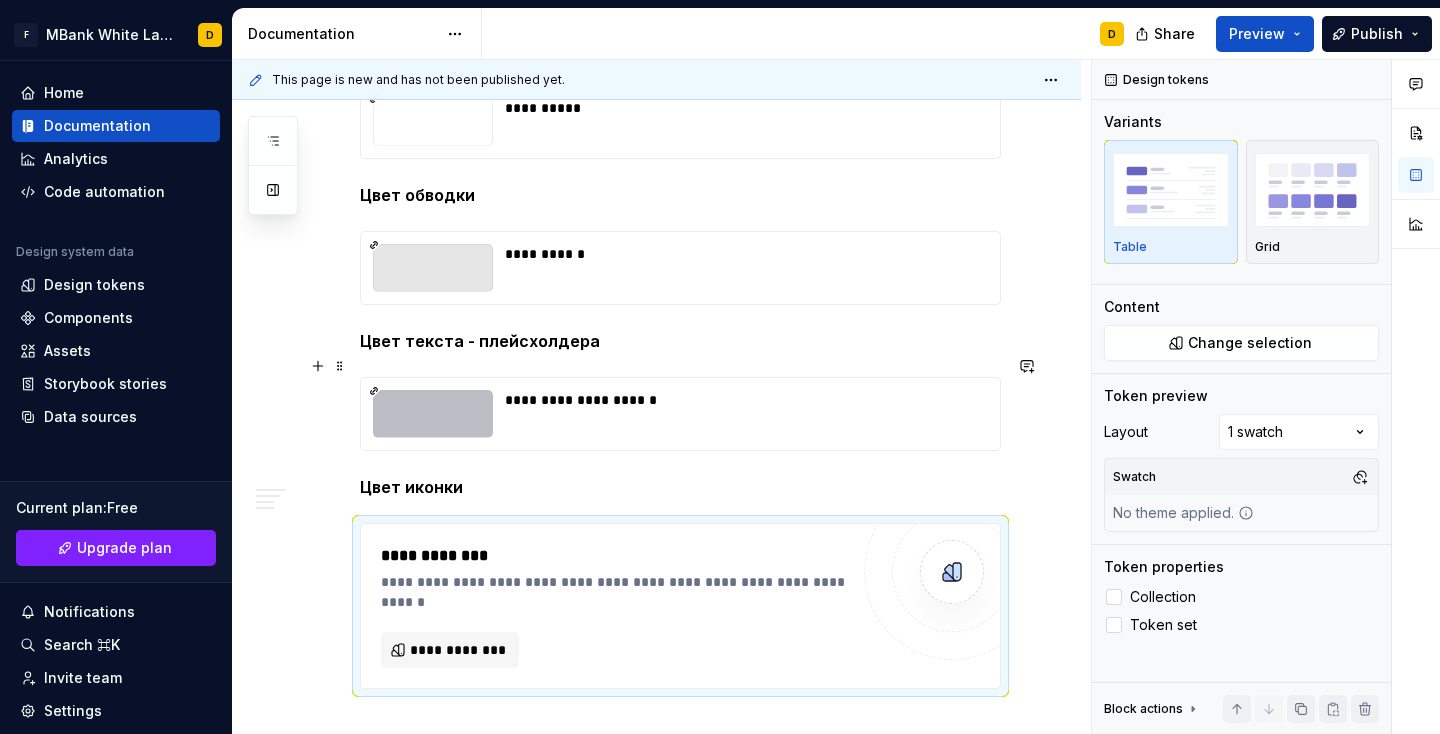 scroll, scrollTop: 2273, scrollLeft: 0, axis: vertical 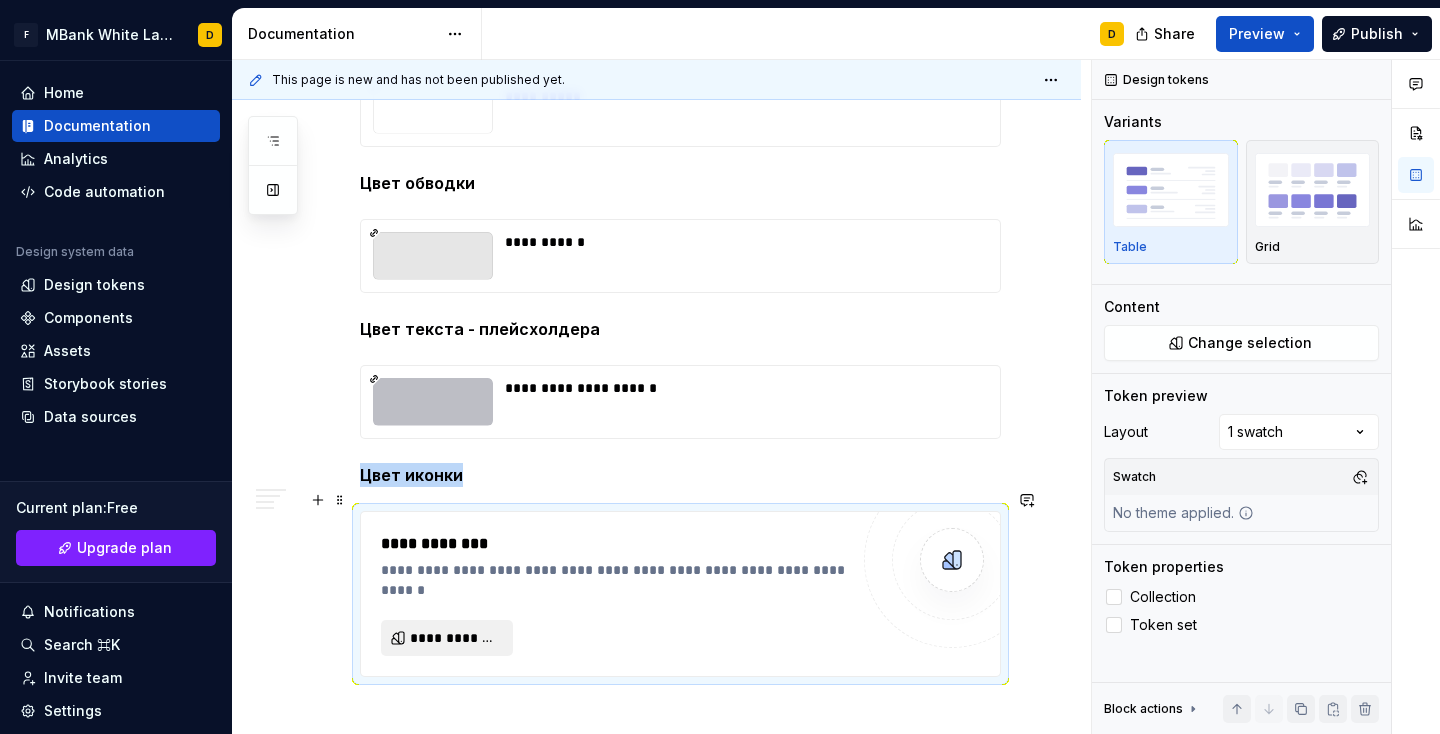 click on "**********" at bounding box center (455, 638) 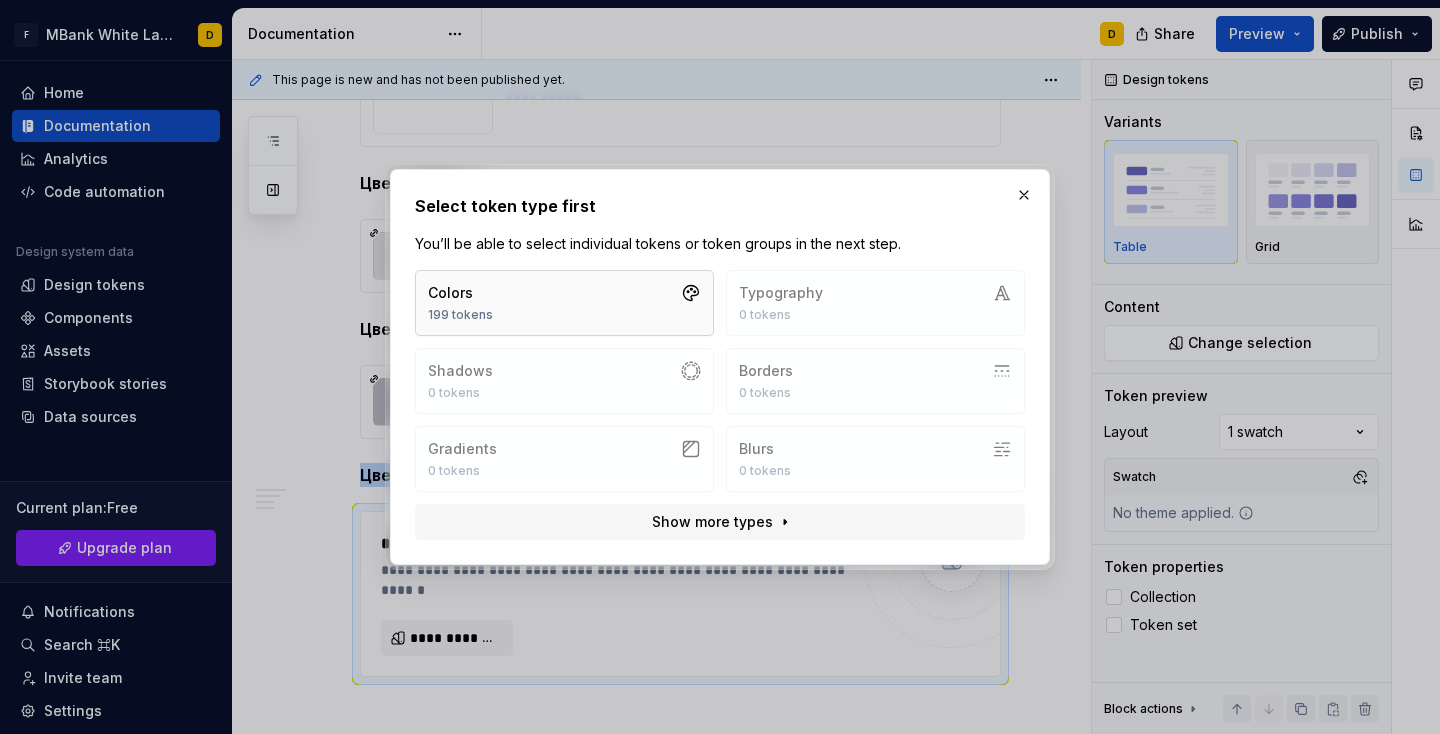 click on "Colors 199 tokens" at bounding box center [564, 303] 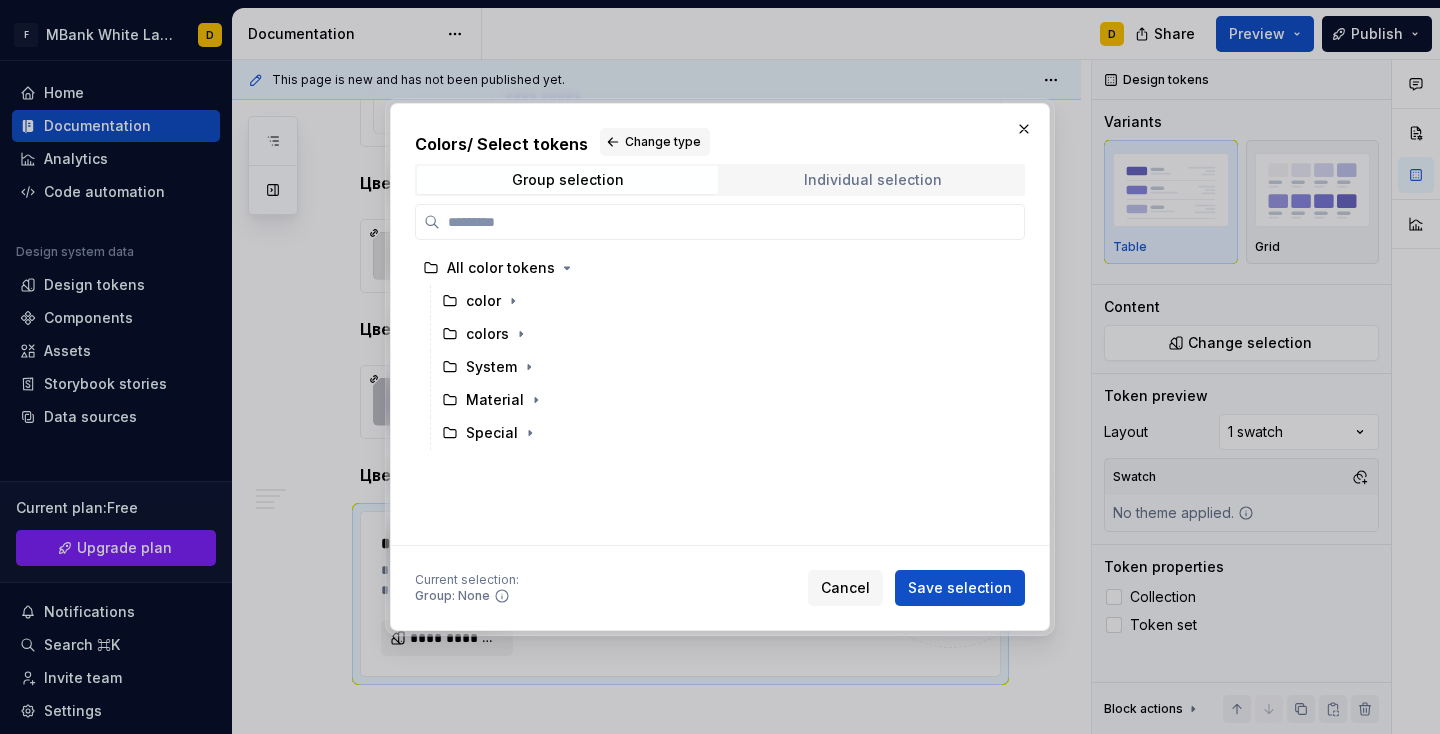 click on "Individual selection" at bounding box center (873, 180) 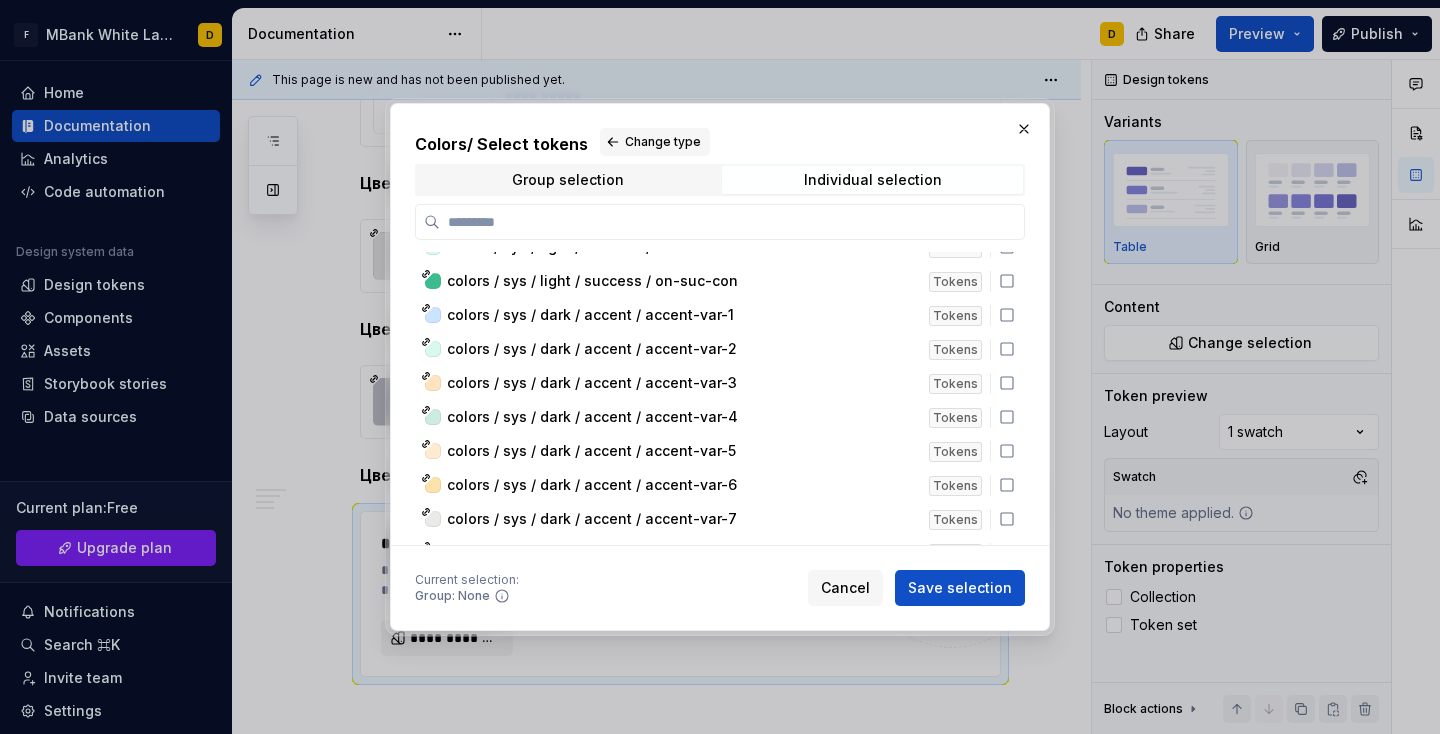 scroll, scrollTop: 5563, scrollLeft: 0, axis: vertical 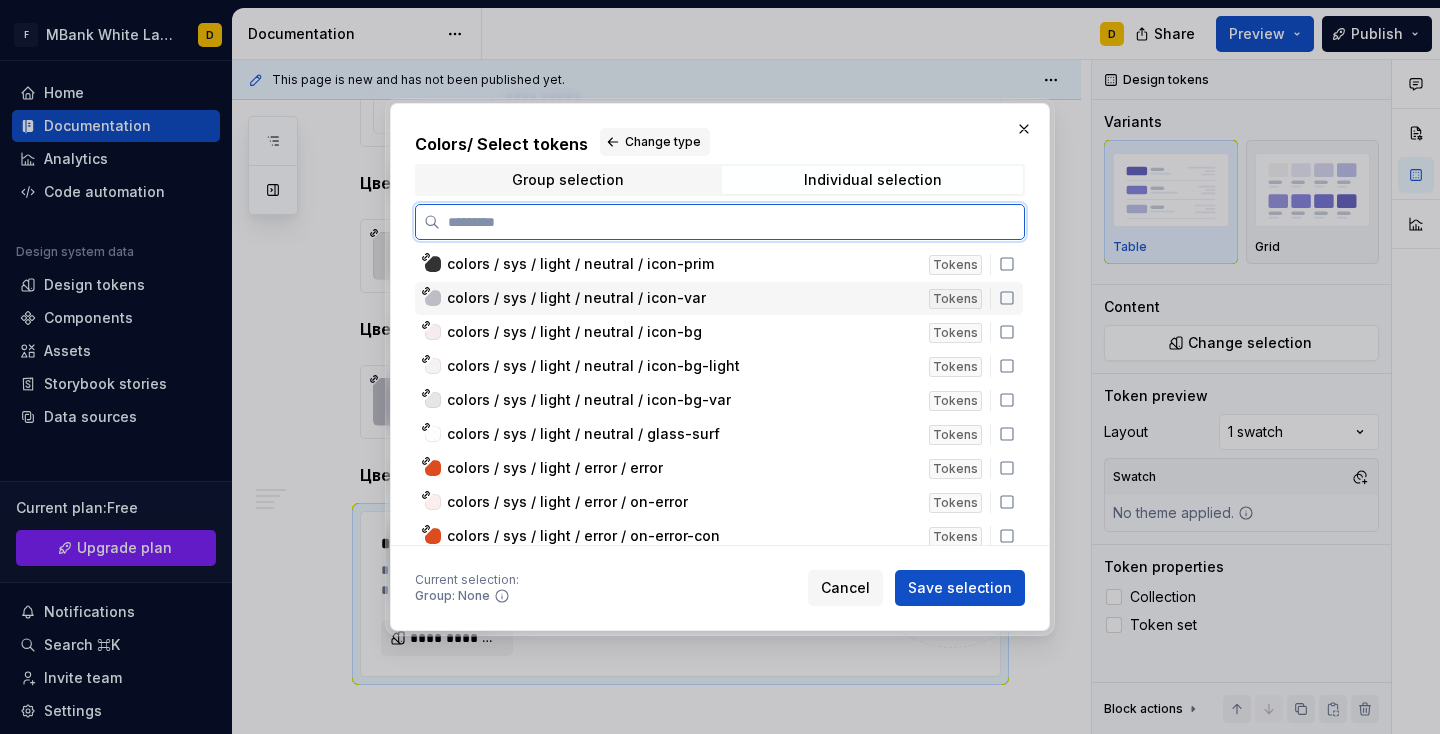 click on "colors / sys / light / neutral / icon-var" at bounding box center [682, 298] 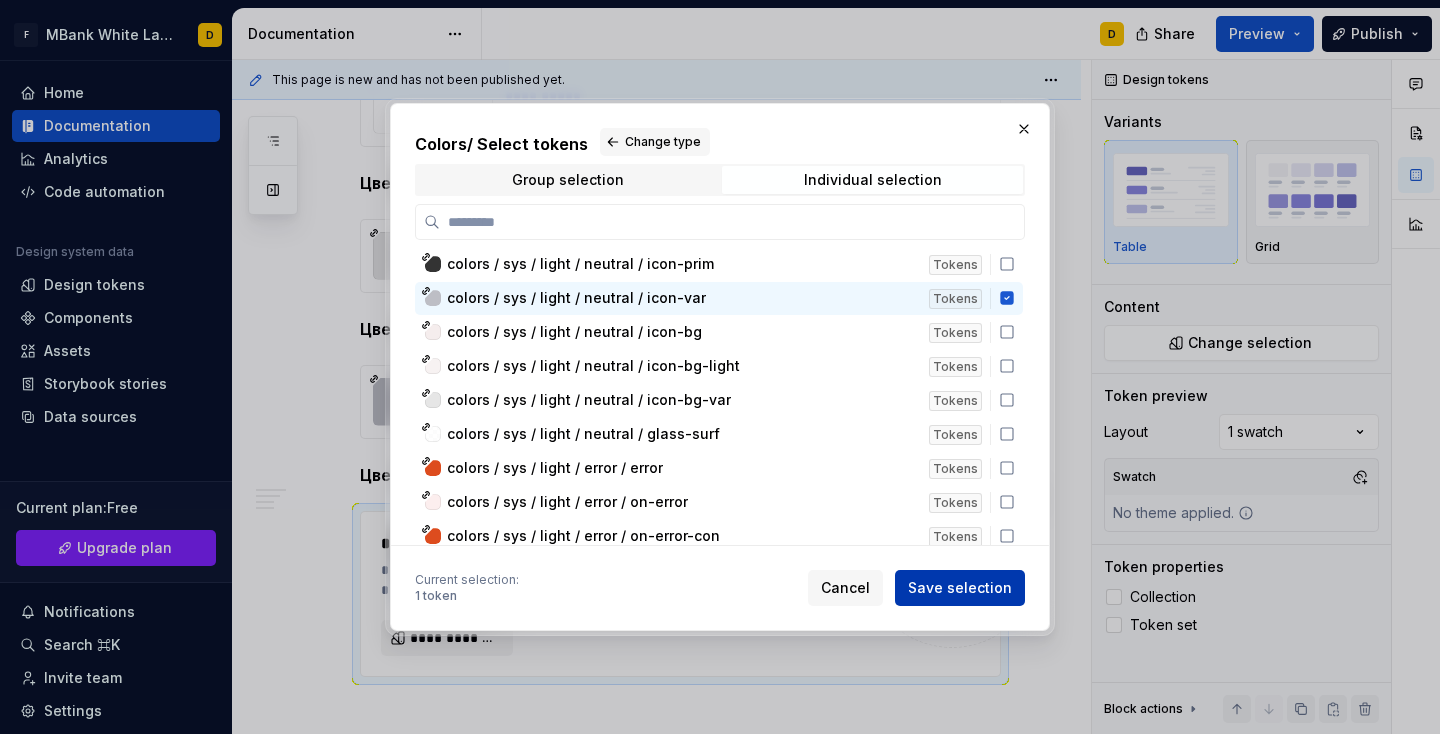 click on "Save selection" at bounding box center (960, 588) 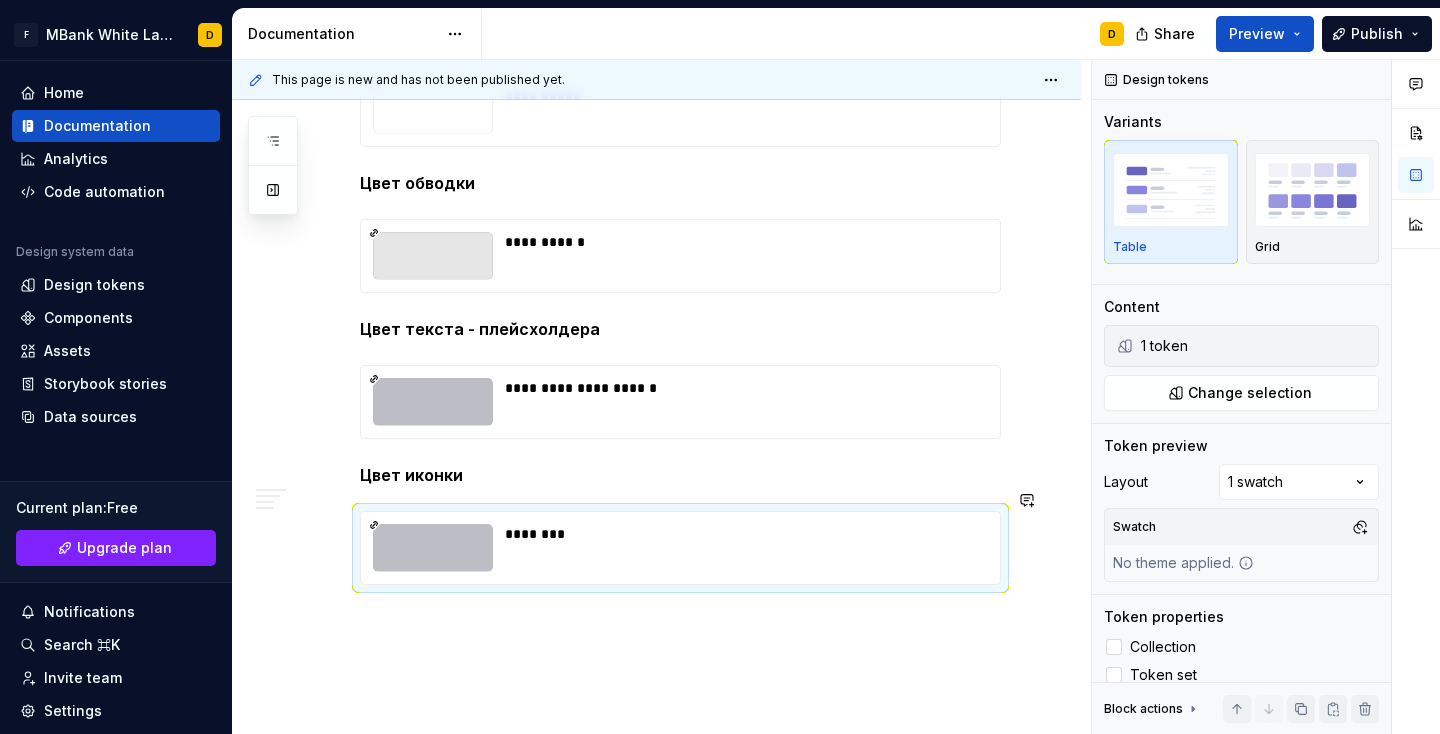 drag, startPoint x: 598, startPoint y: 633, endPoint x: 580, endPoint y: 579, distance: 56.920998 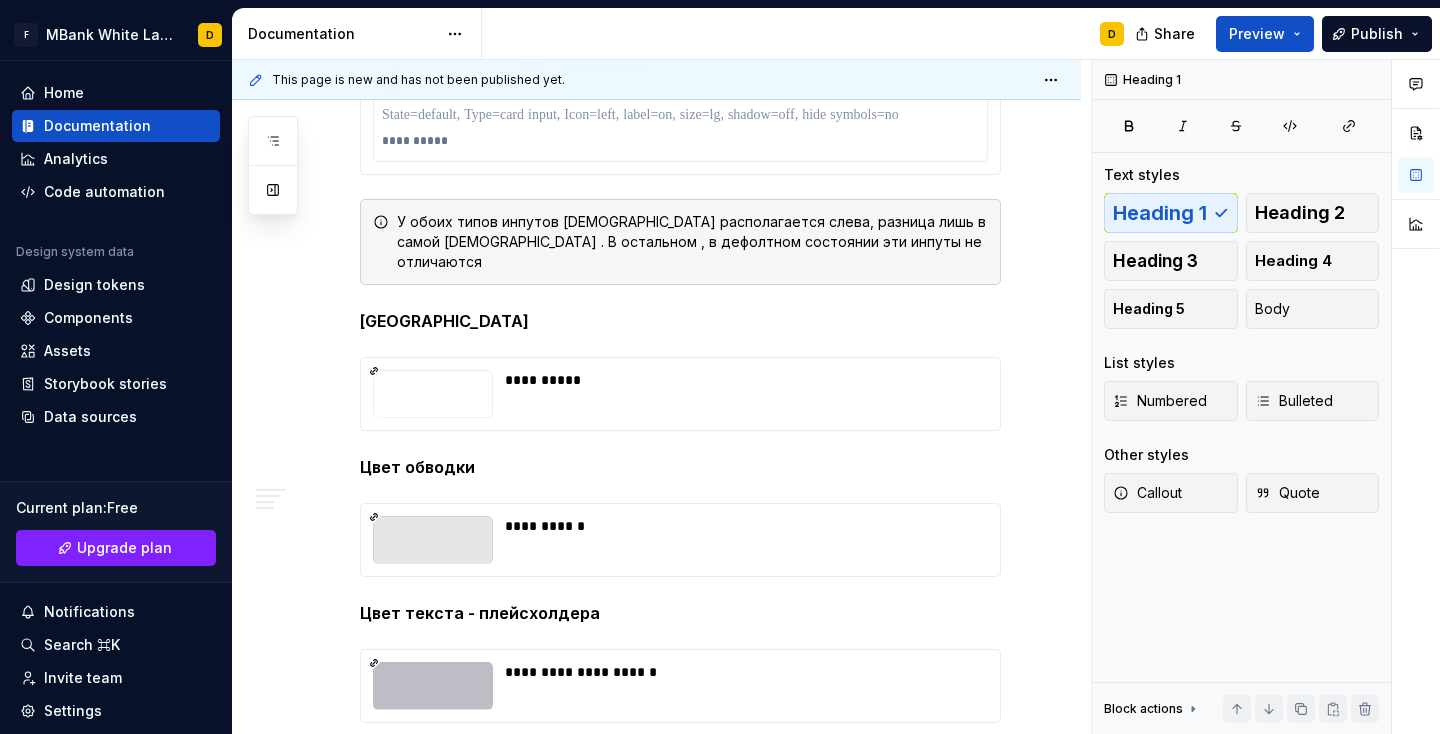 scroll, scrollTop: 2347, scrollLeft: 0, axis: vertical 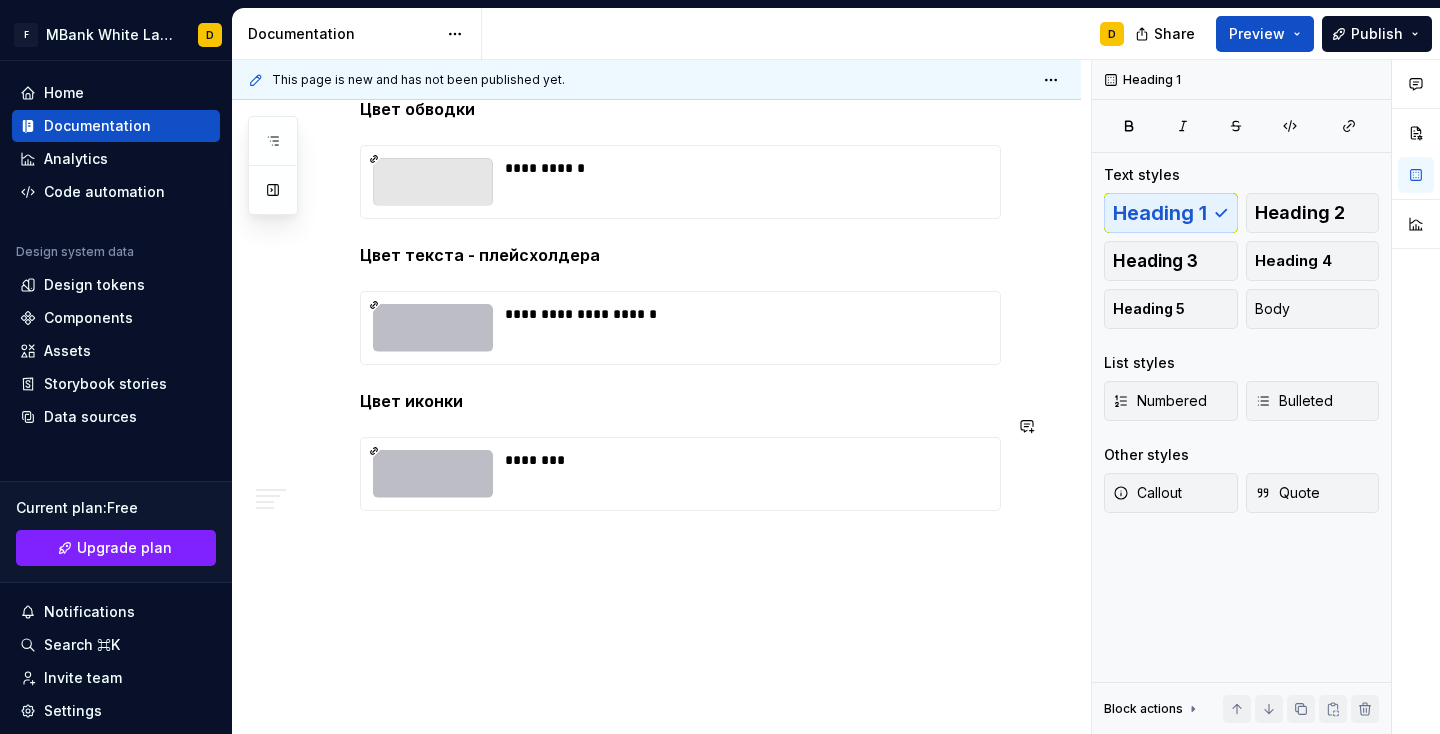 click on "**********" at bounding box center [680, -637] 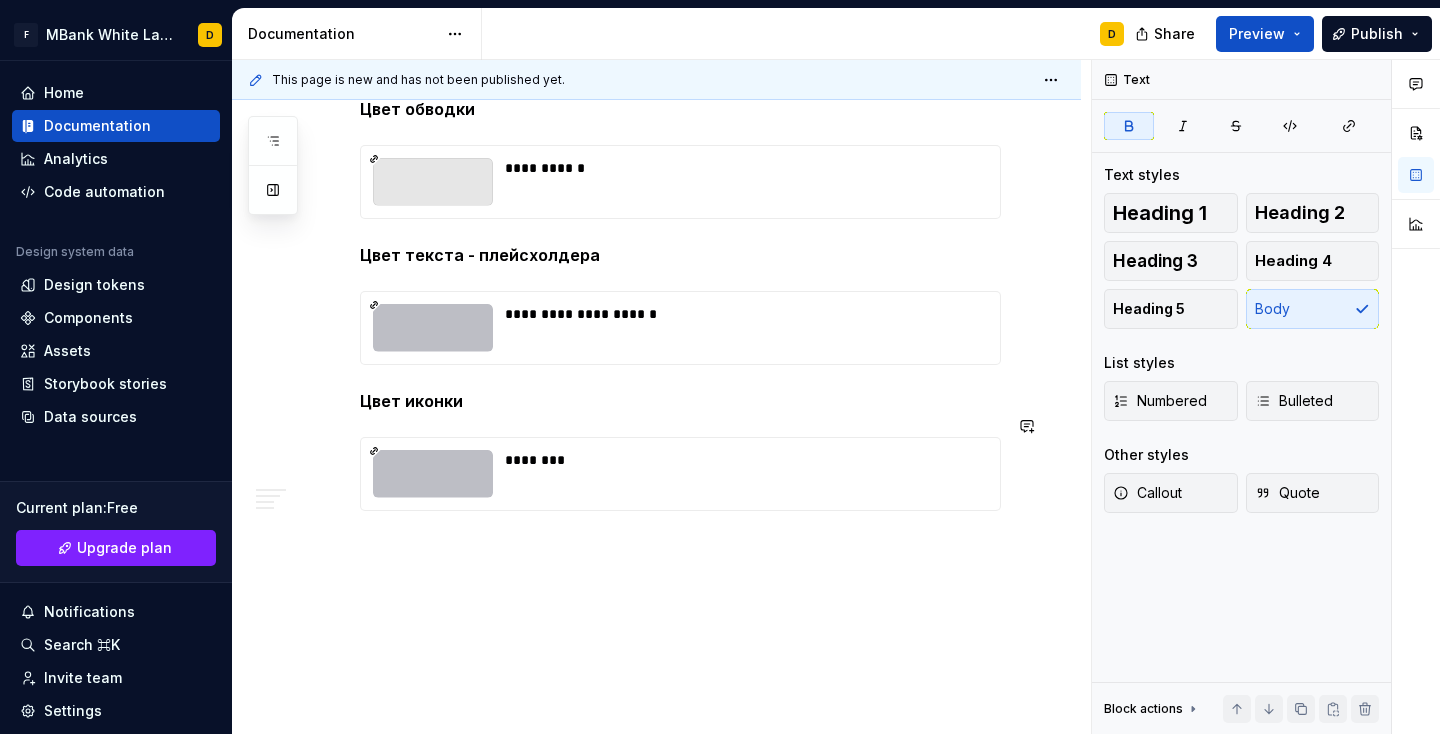 click on "**********" at bounding box center [656, -551] 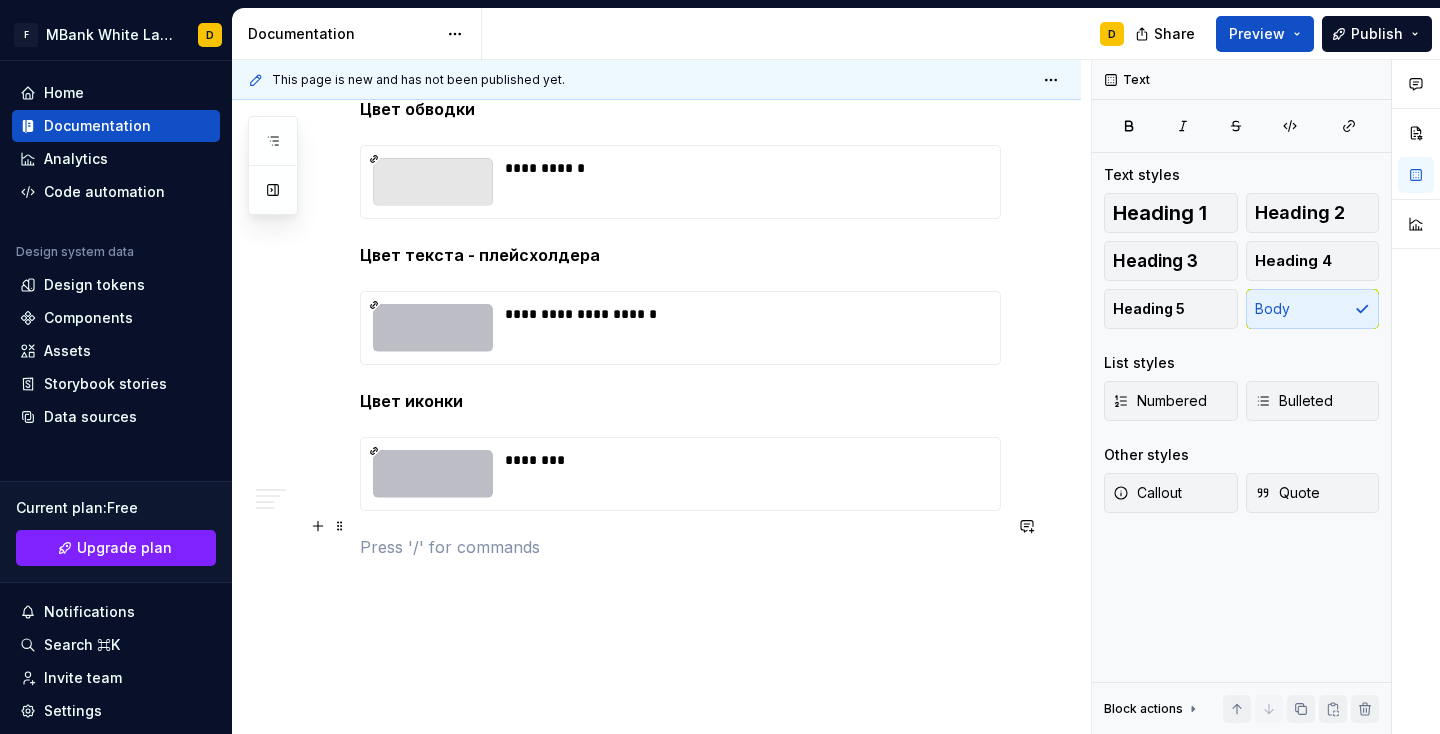 click at bounding box center (680, 547) 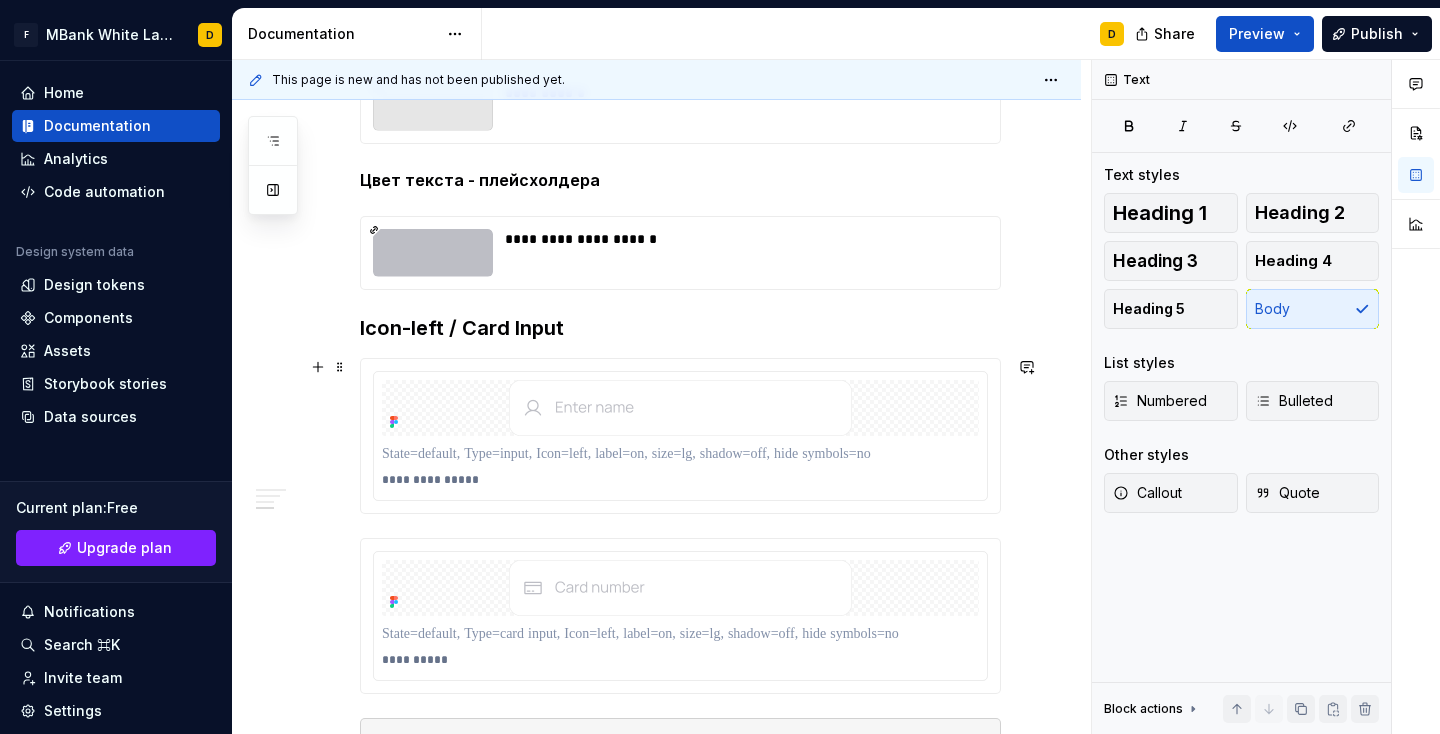 scroll, scrollTop: 1438, scrollLeft: 0, axis: vertical 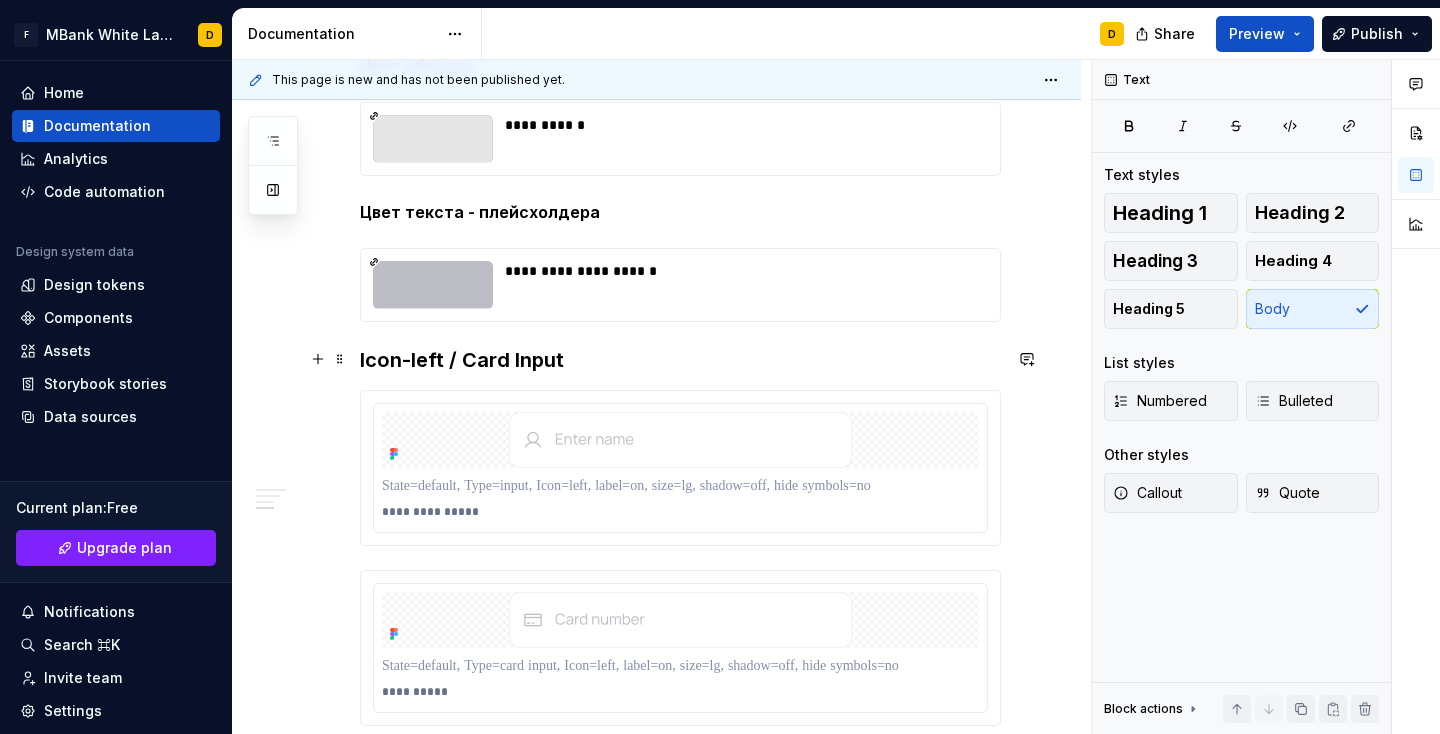 click on "Icon-left / Card Input" at bounding box center [680, 360] 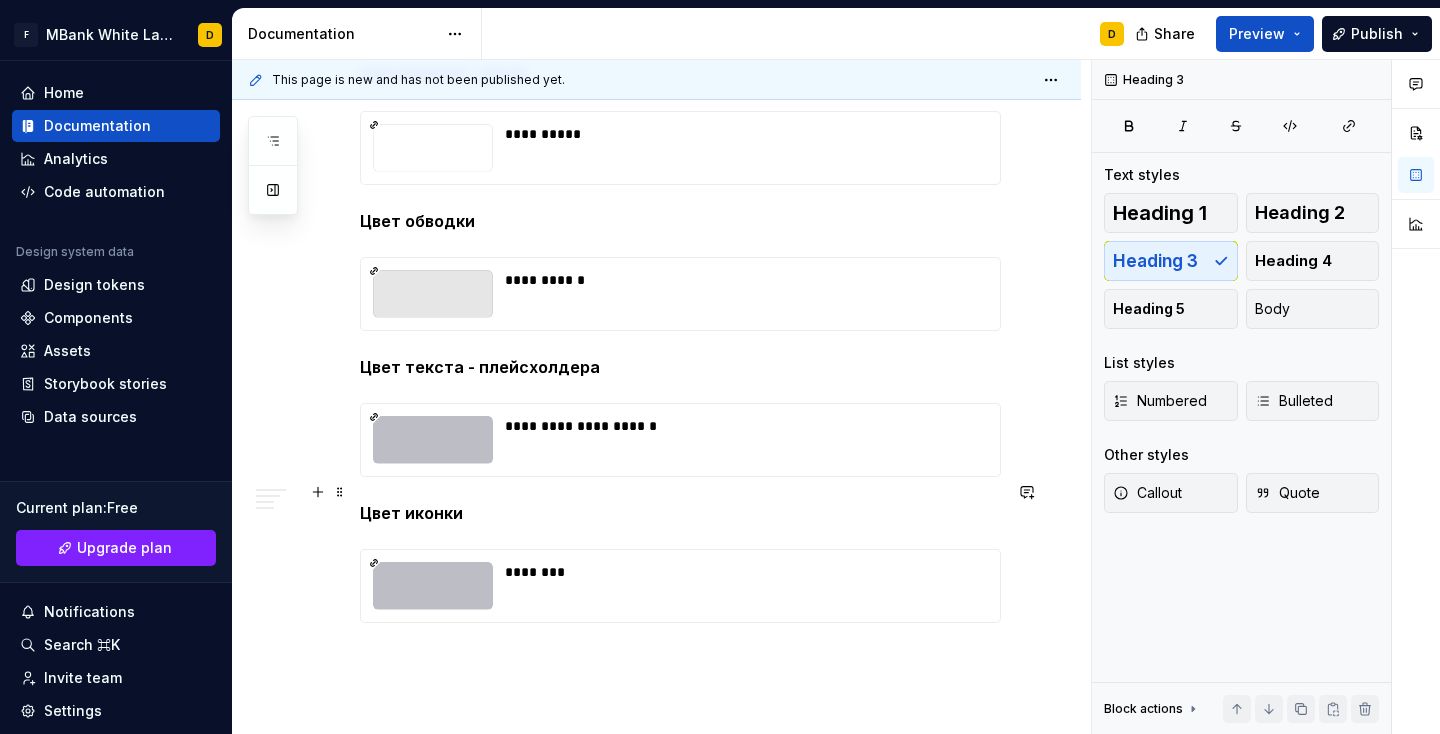 scroll, scrollTop: 2395, scrollLeft: 0, axis: vertical 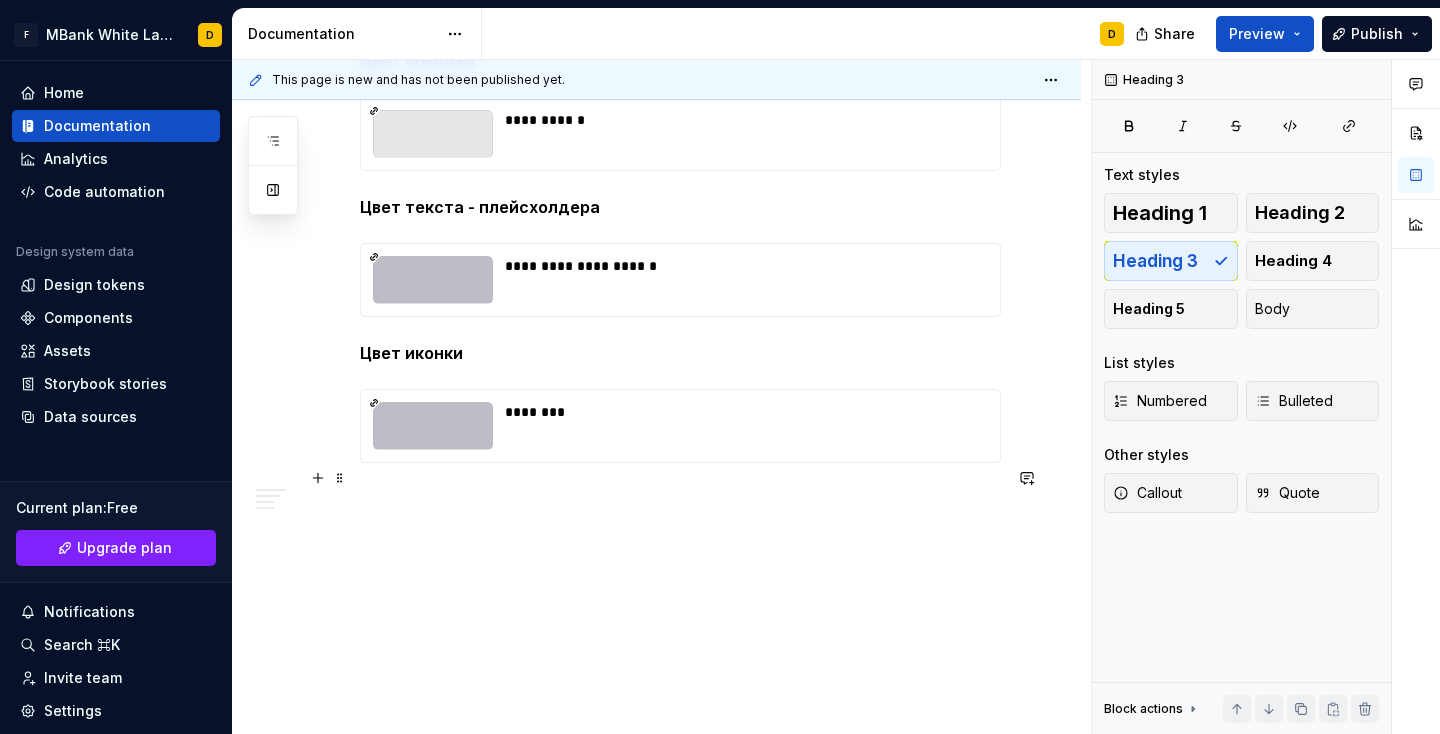 click at bounding box center [680, 499] 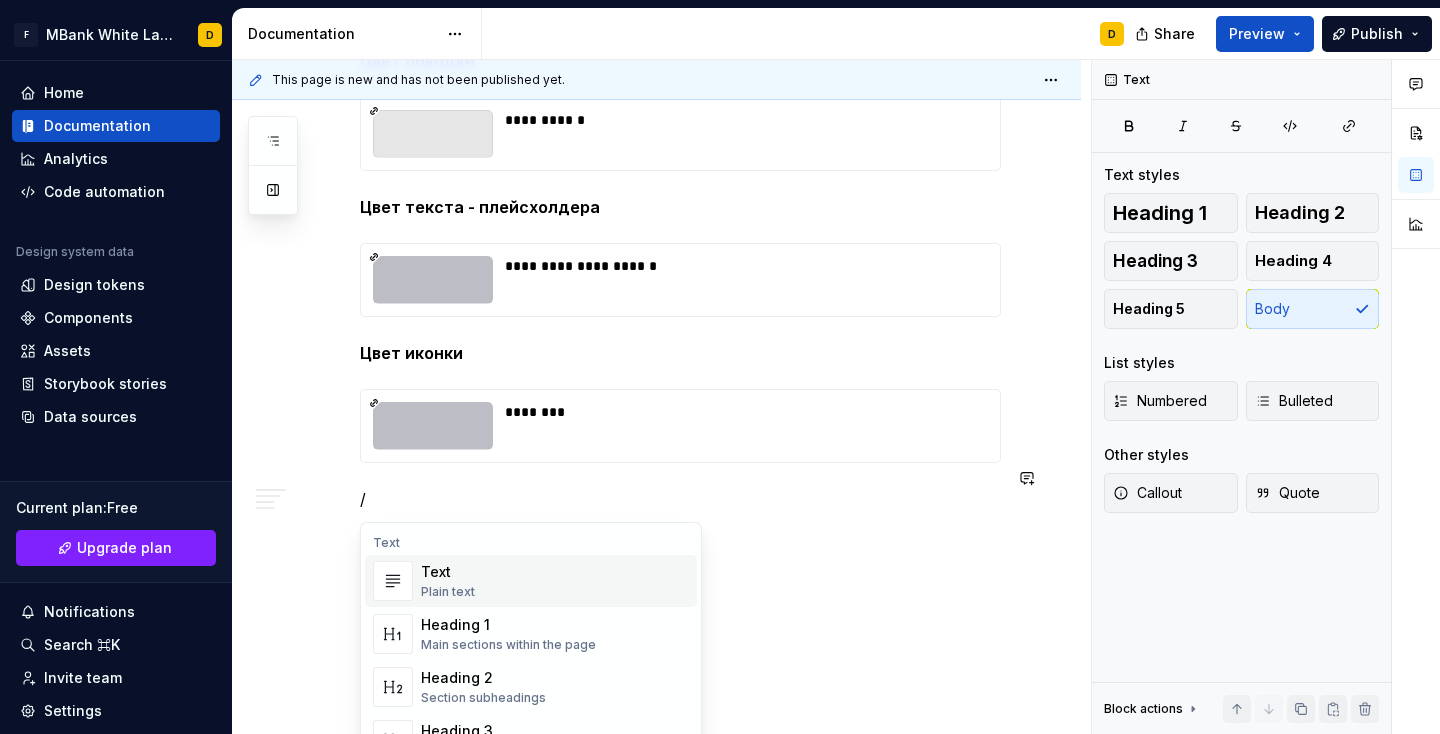 scroll, scrollTop: 2371, scrollLeft: 0, axis: vertical 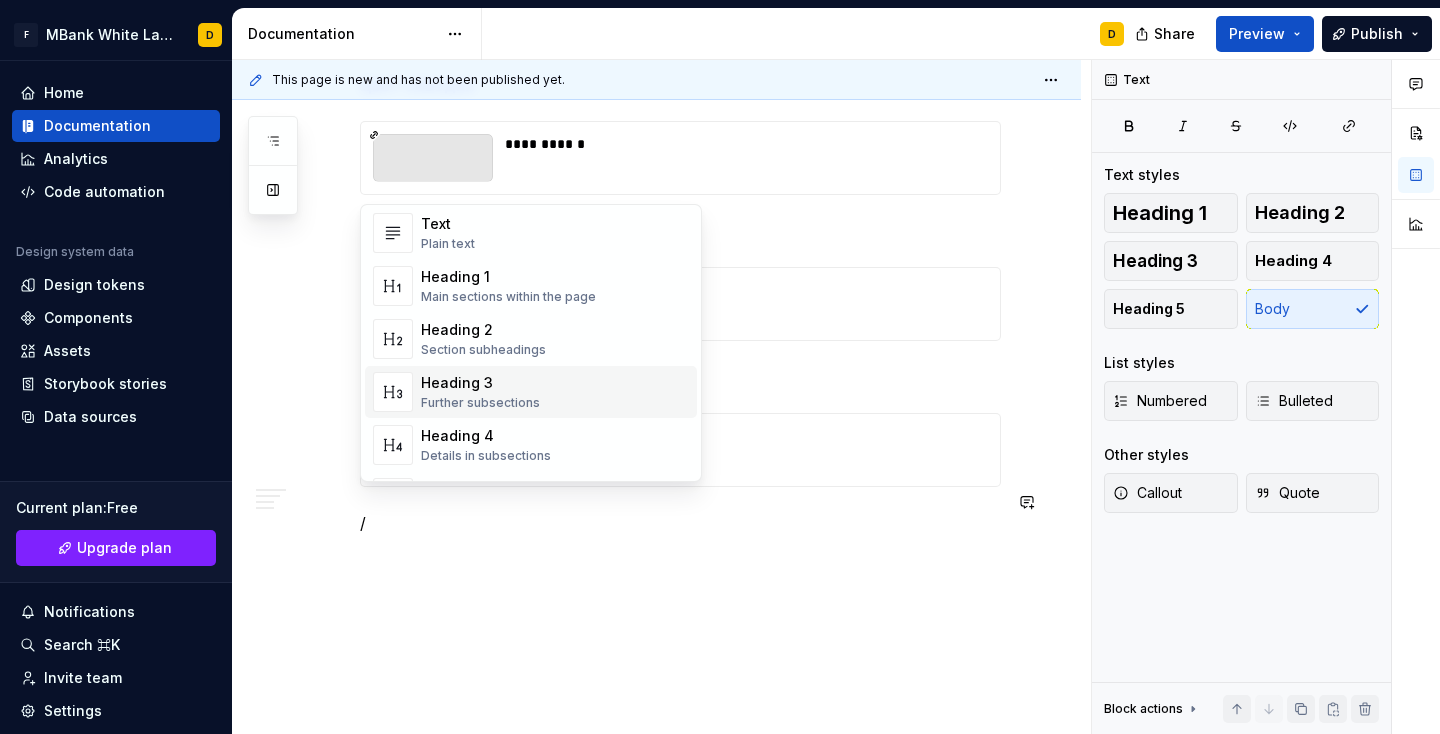 click on "Heading 3" at bounding box center (480, 383) 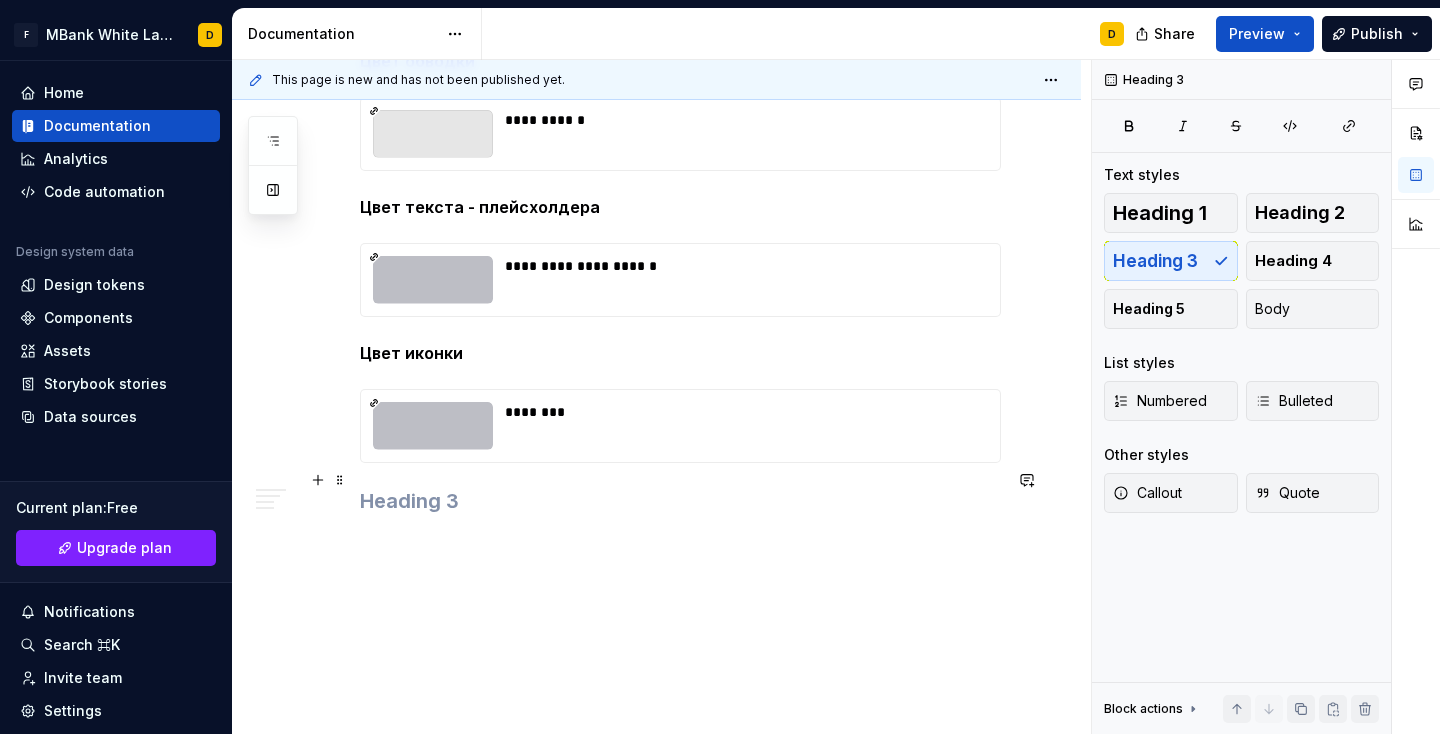 click at bounding box center (680, 501) 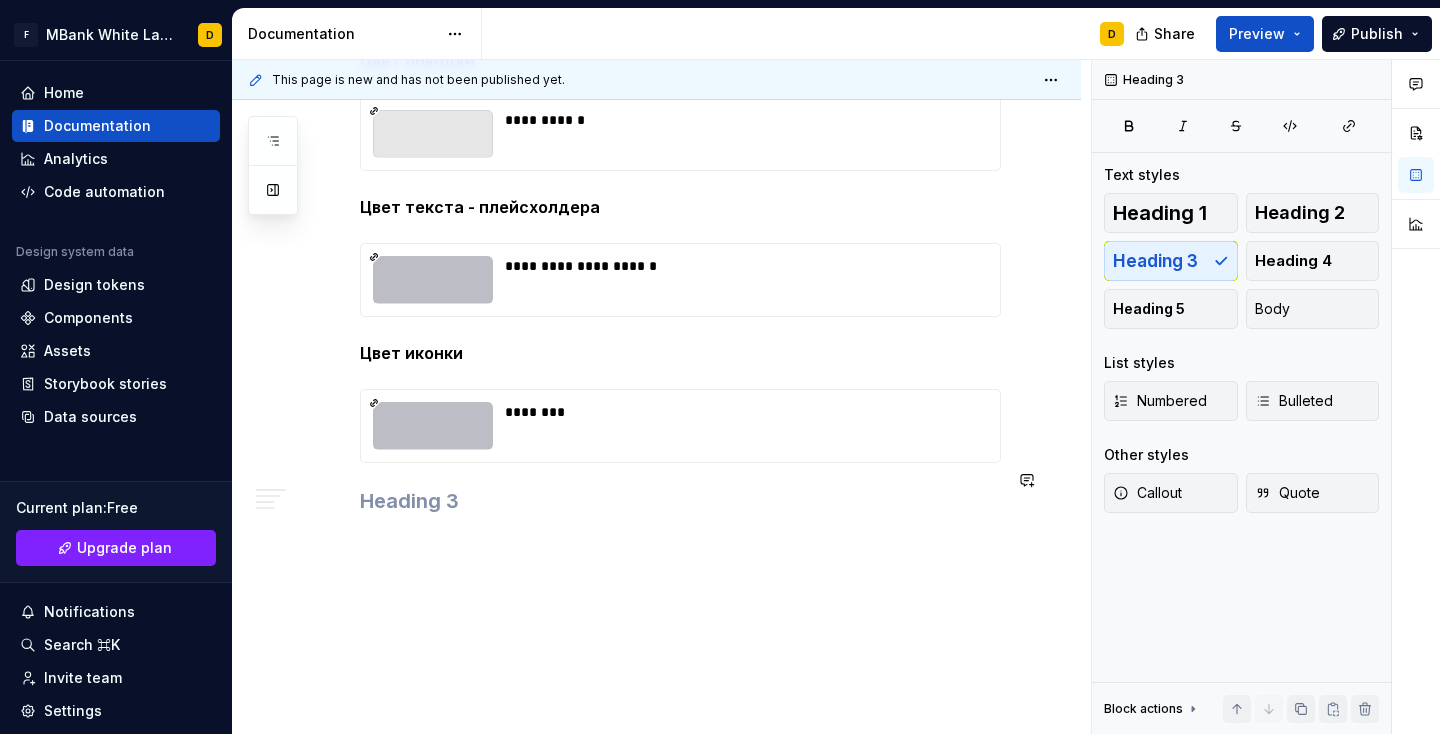 scroll, scrollTop: 2371, scrollLeft: 0, axis: vertical 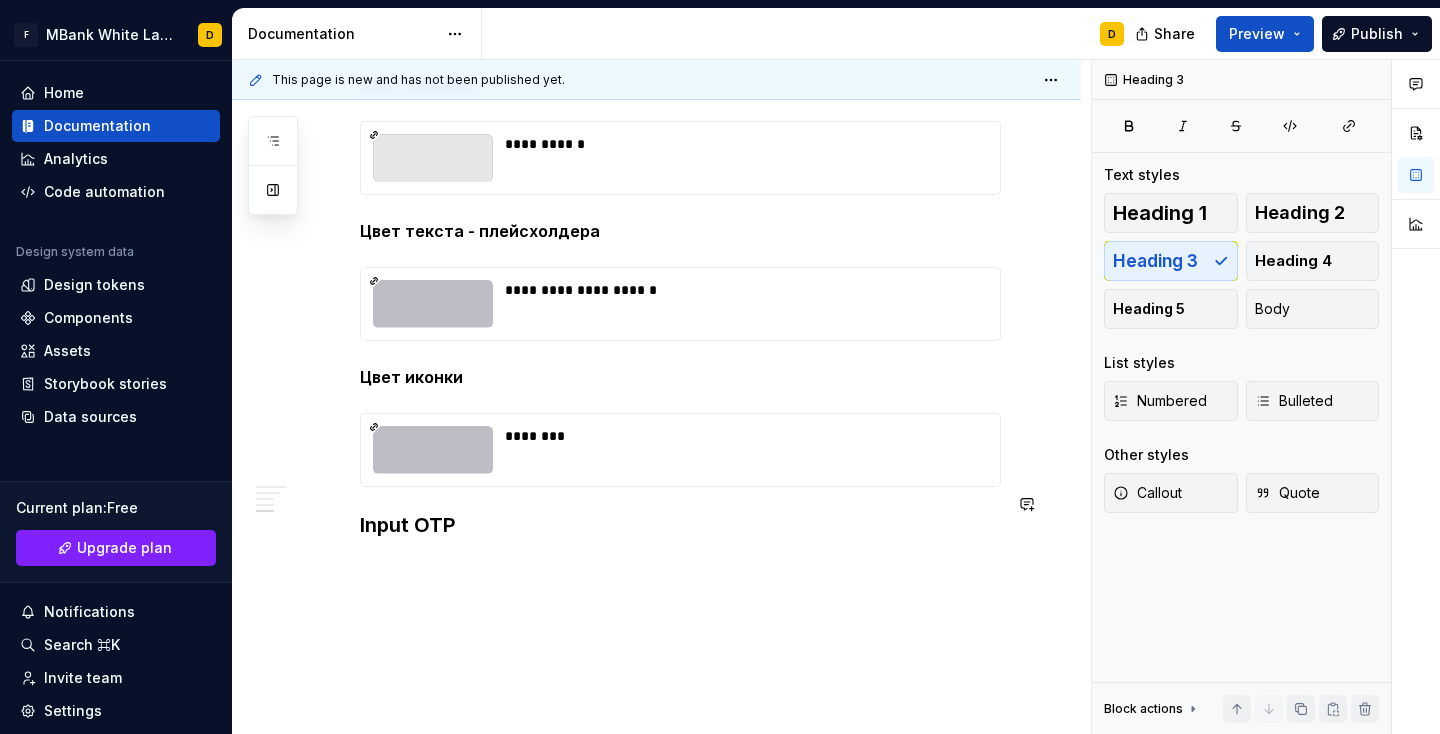 click on "**********" at bounding box center [656, -549] 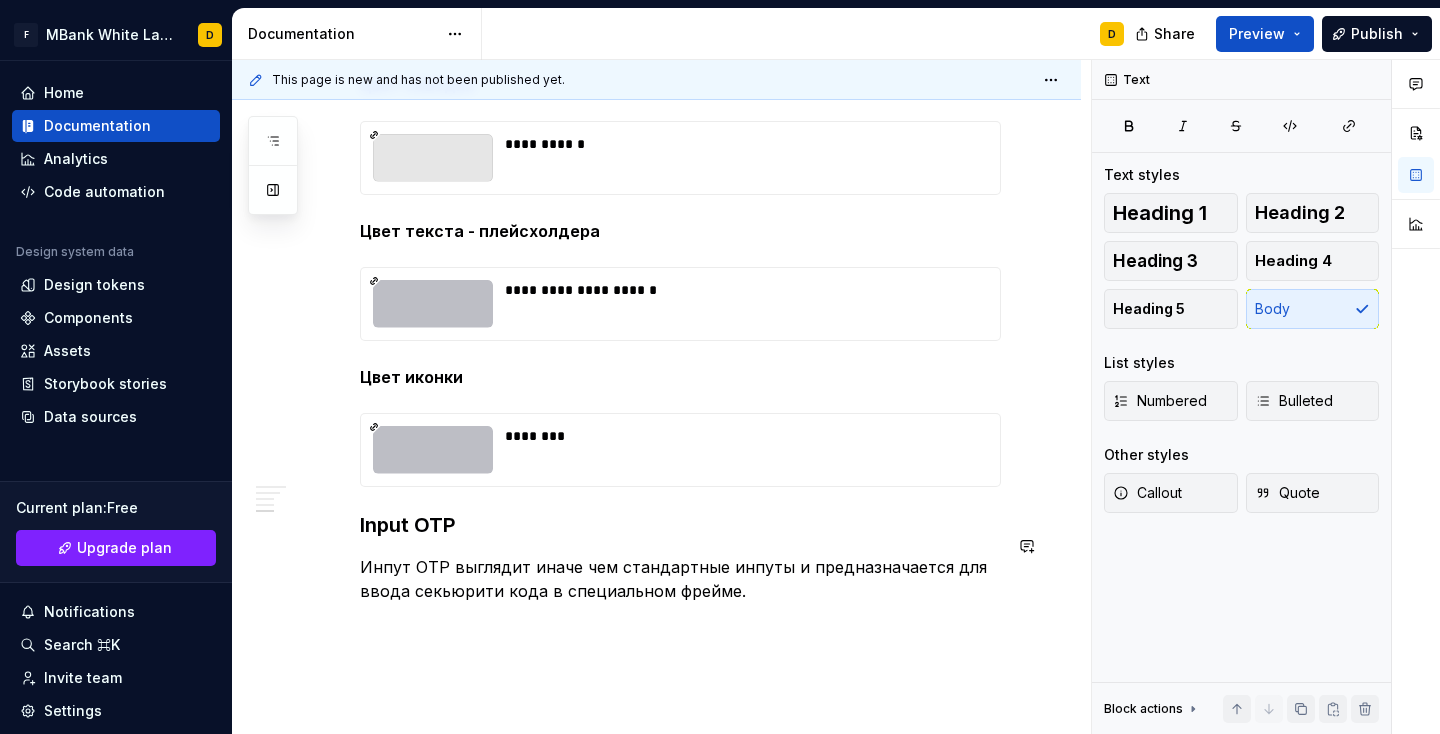 type on "*" 